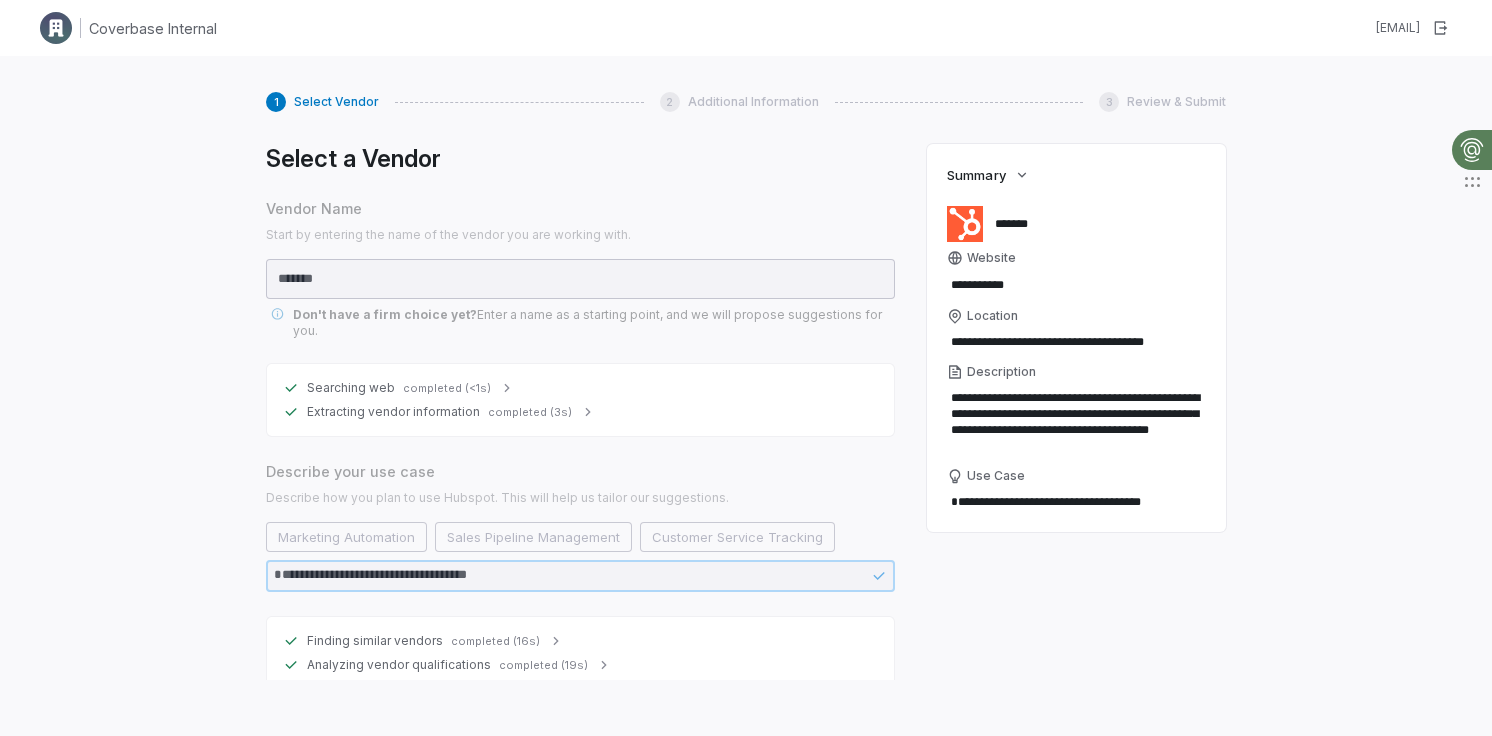 scroll, scrollTop: 0, scrollLeft: 0, axis: both 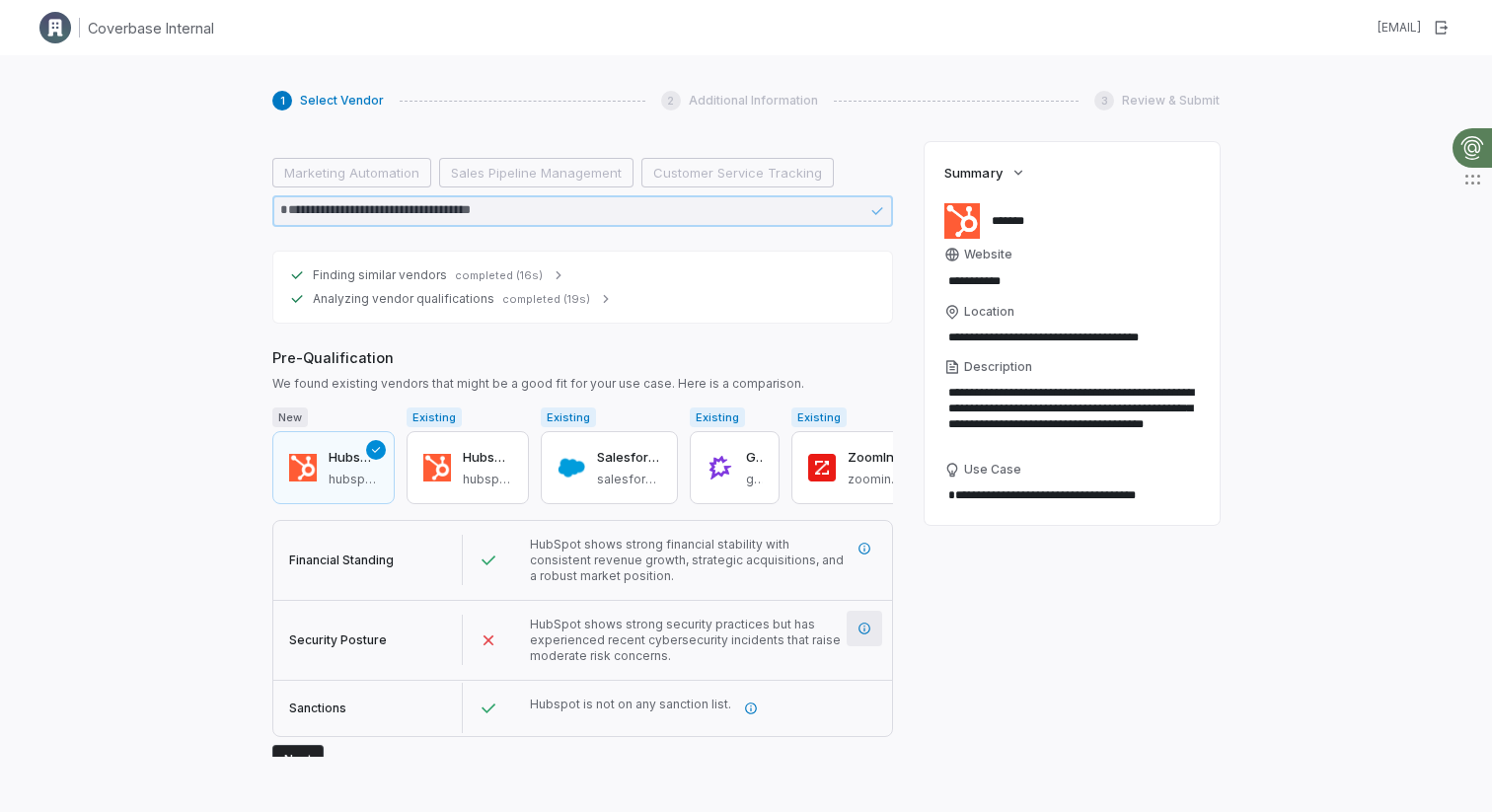 click at bounding box center [864, 628] 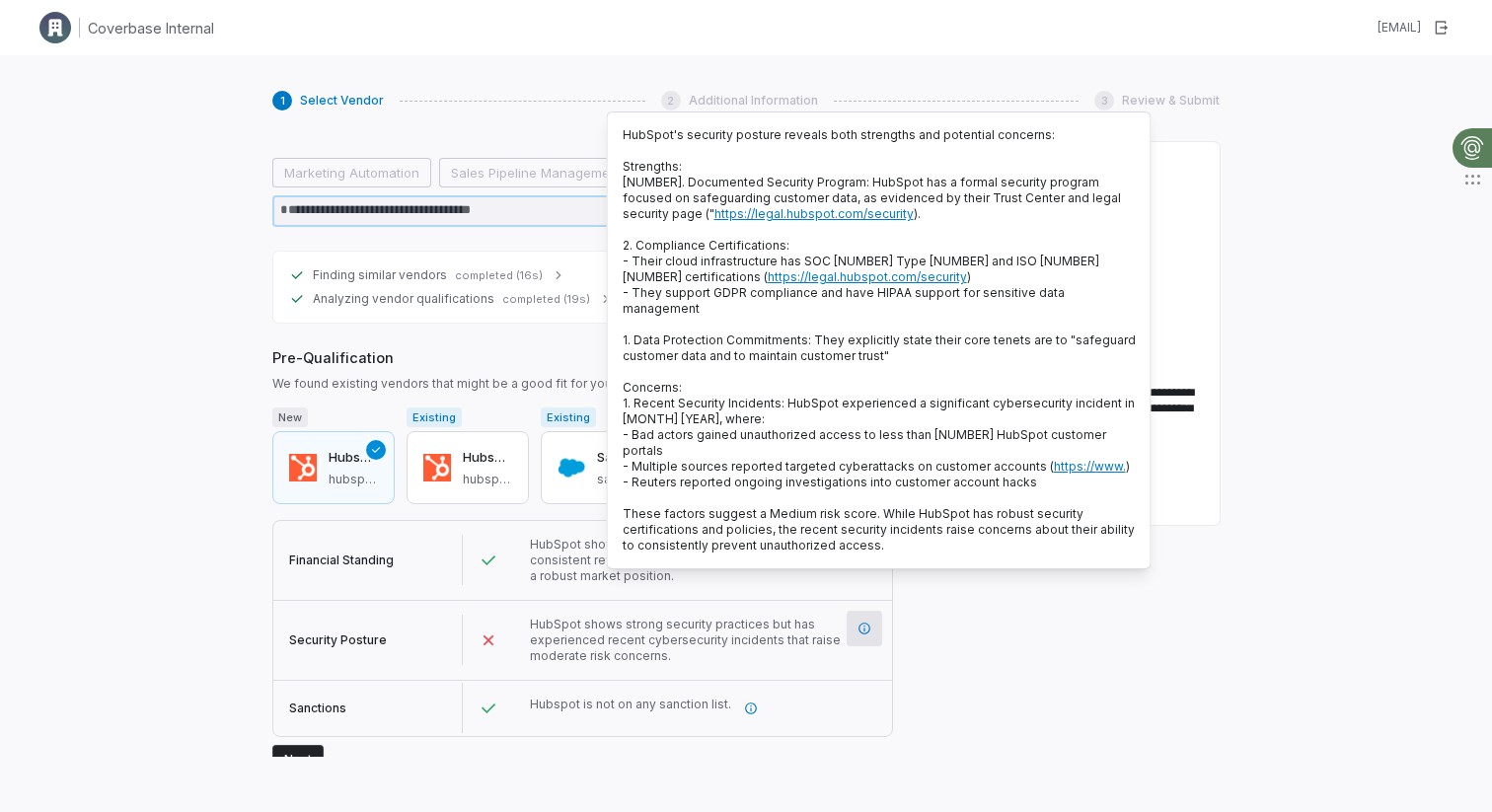 click on "**********" at bounding box center [1072, 449] 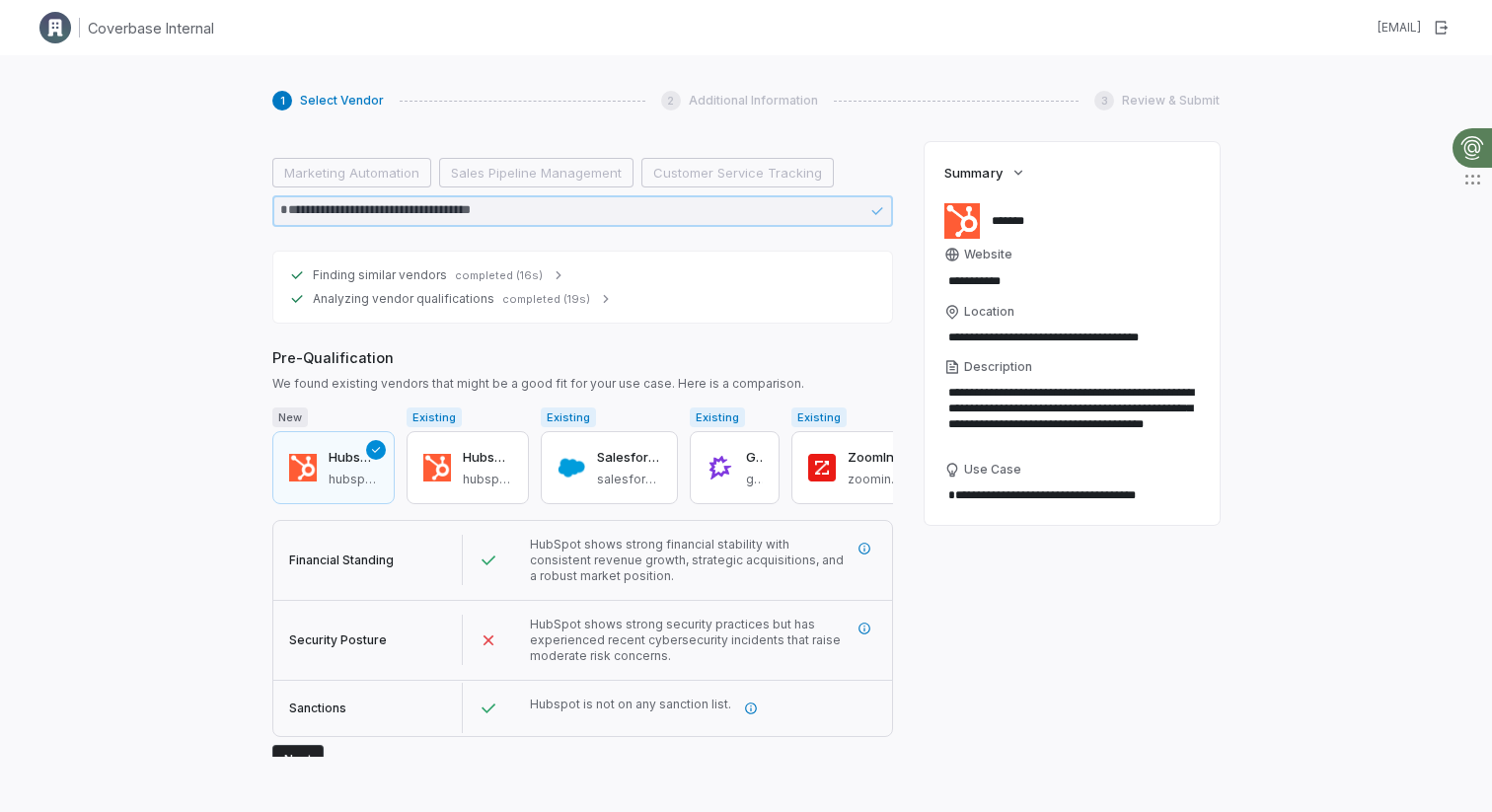 click on "Next" at bounding box center [298, 760] 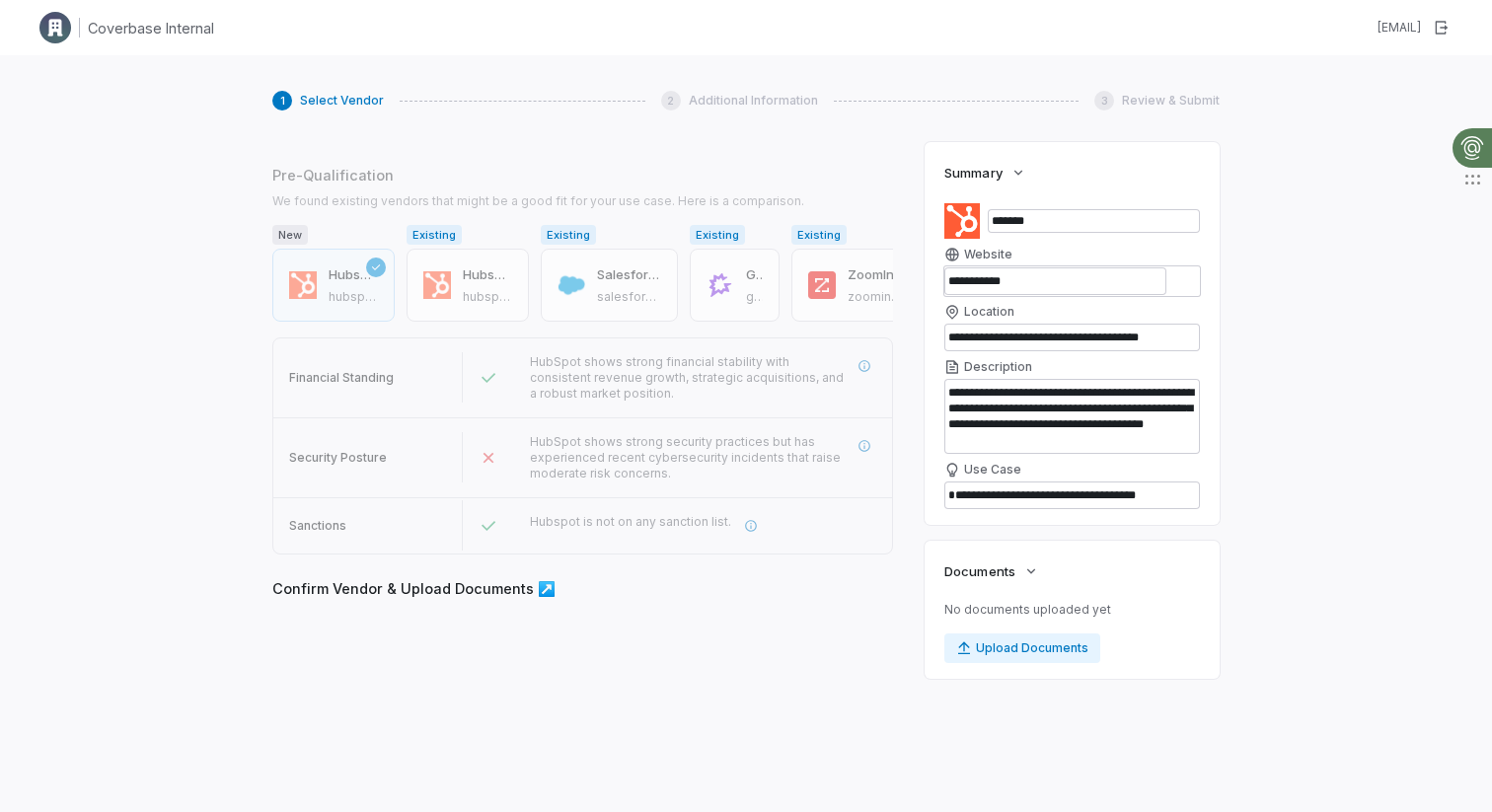scroll, scrollTop: 540, scrollLeft: 0, axis: vertical 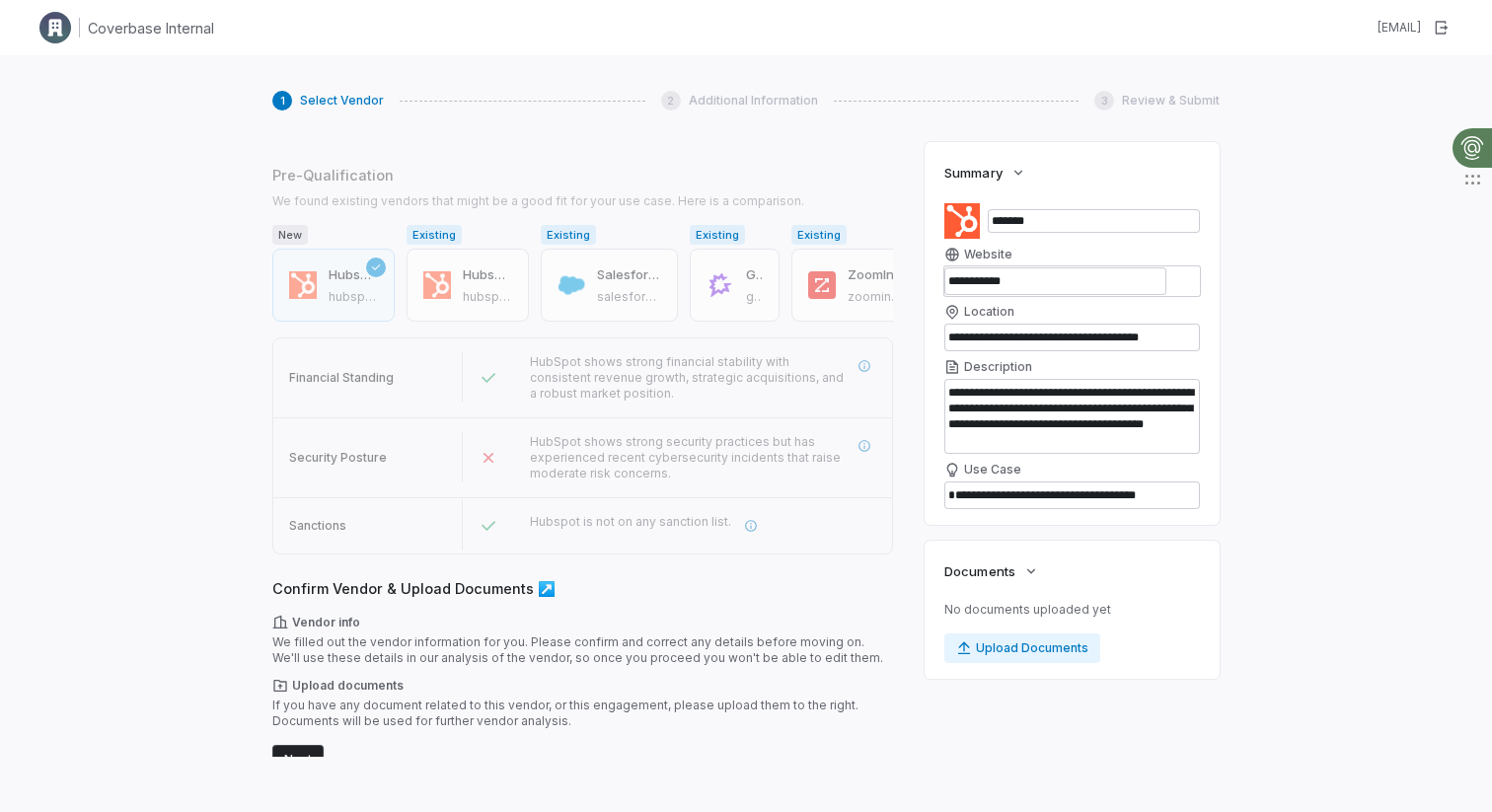 click on "Next" at bounding box center [298, 760] 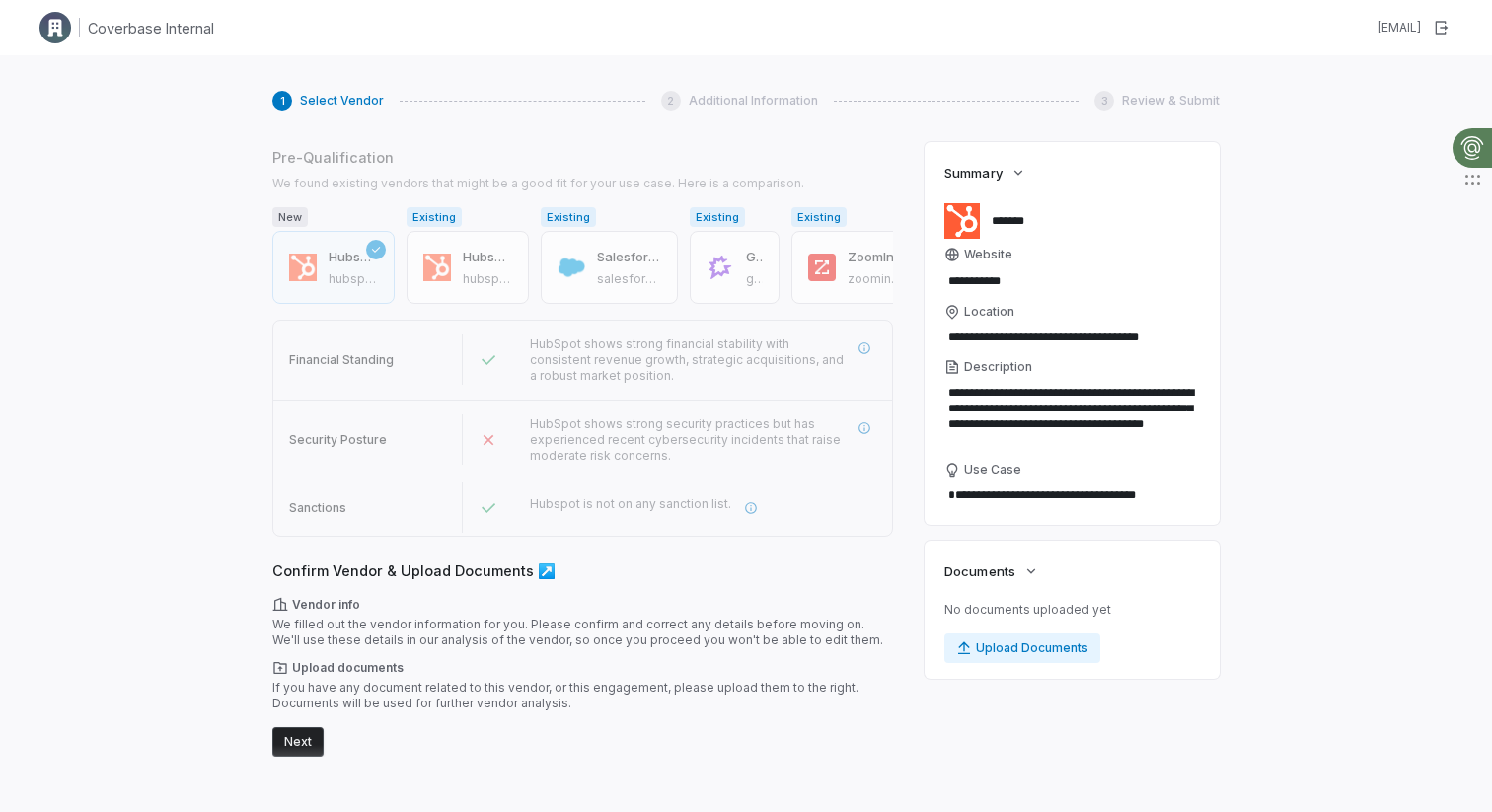 scroll, scrollTop: 0, scrollLeft: 0, axis: both 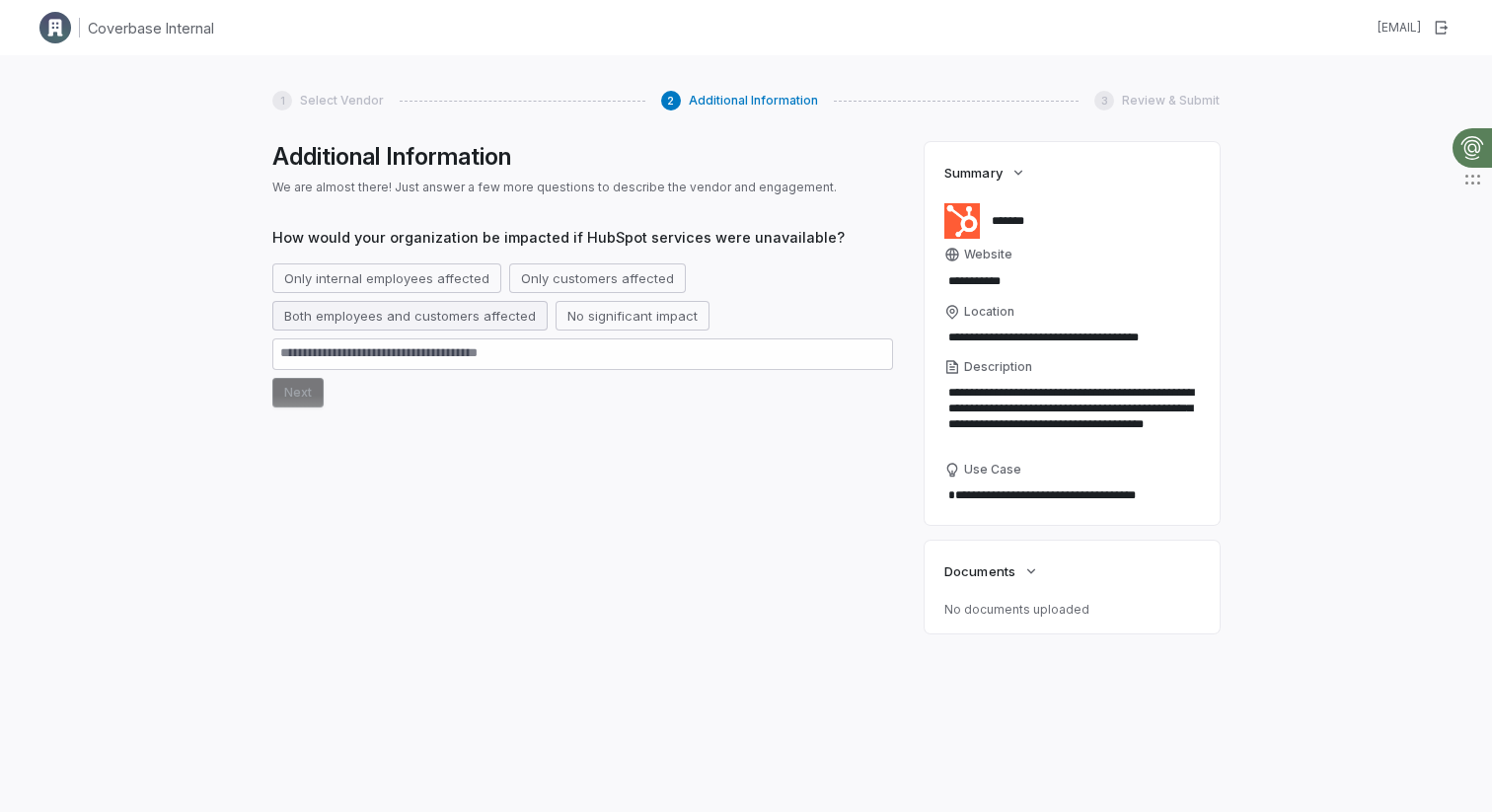 click on "Both employees and customers affected" at bounding box center [410, 316] 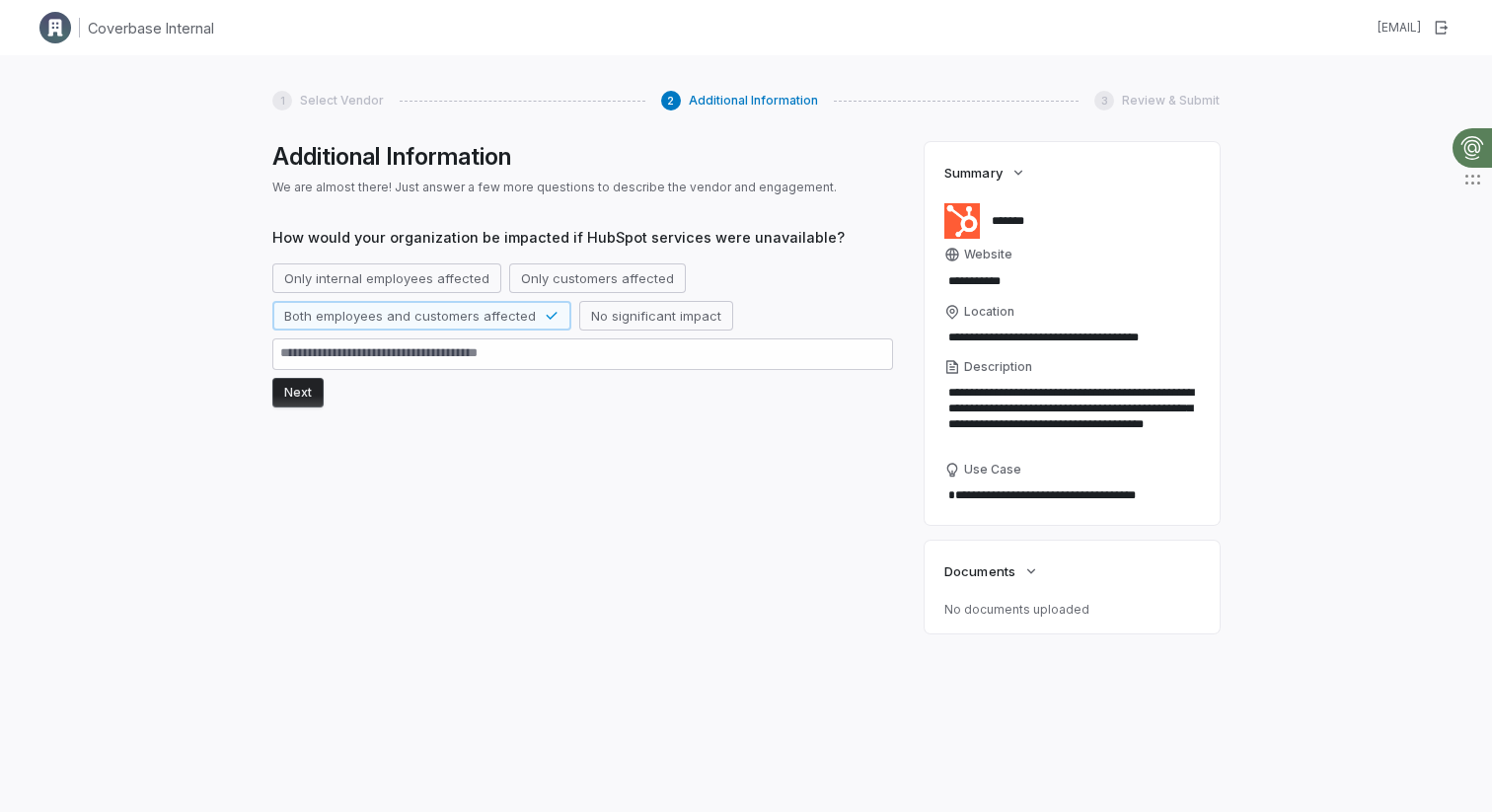 click on "Next" at bounding box center [298, 393] 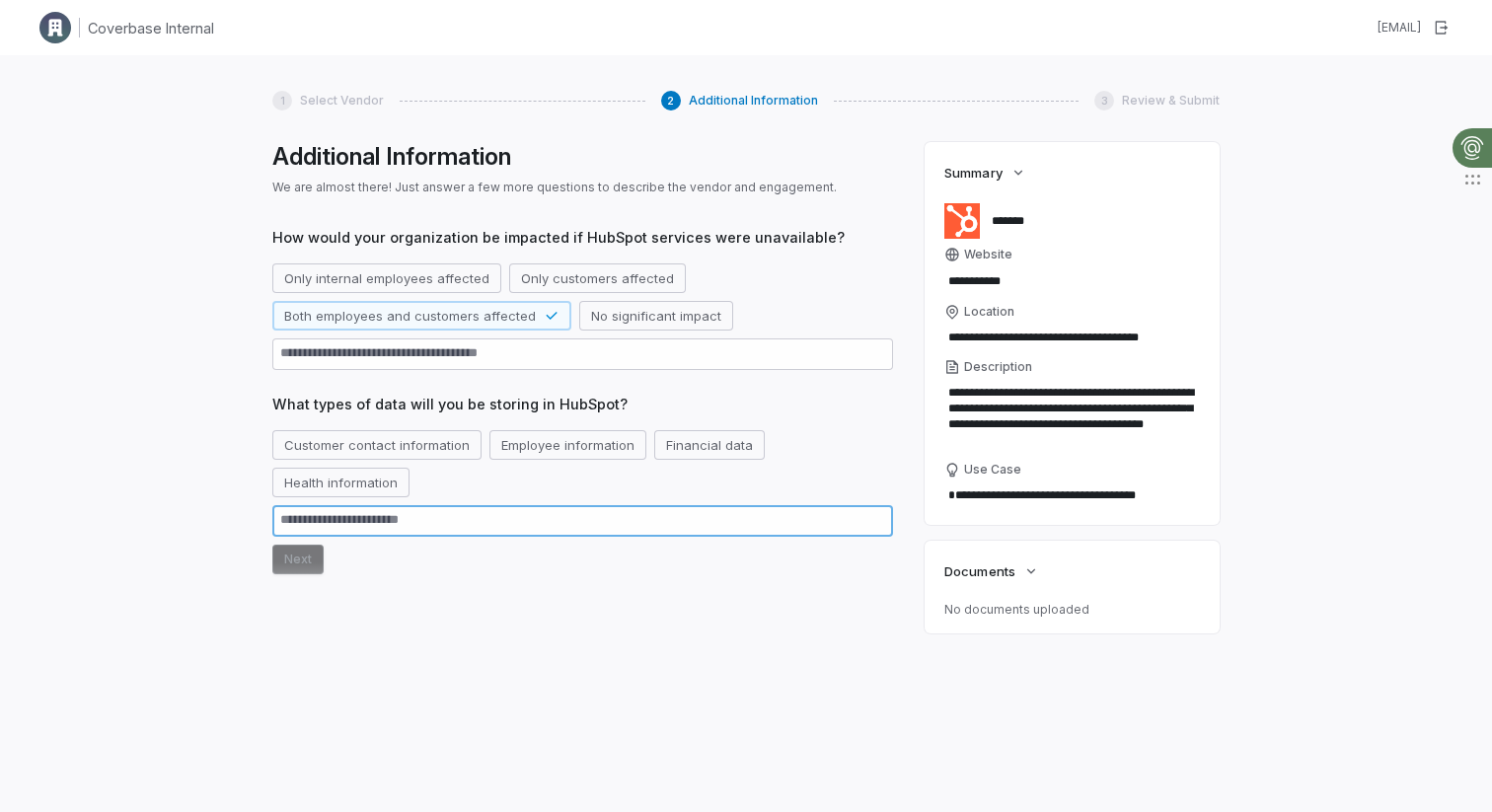 click at bounding box center (582, 521) 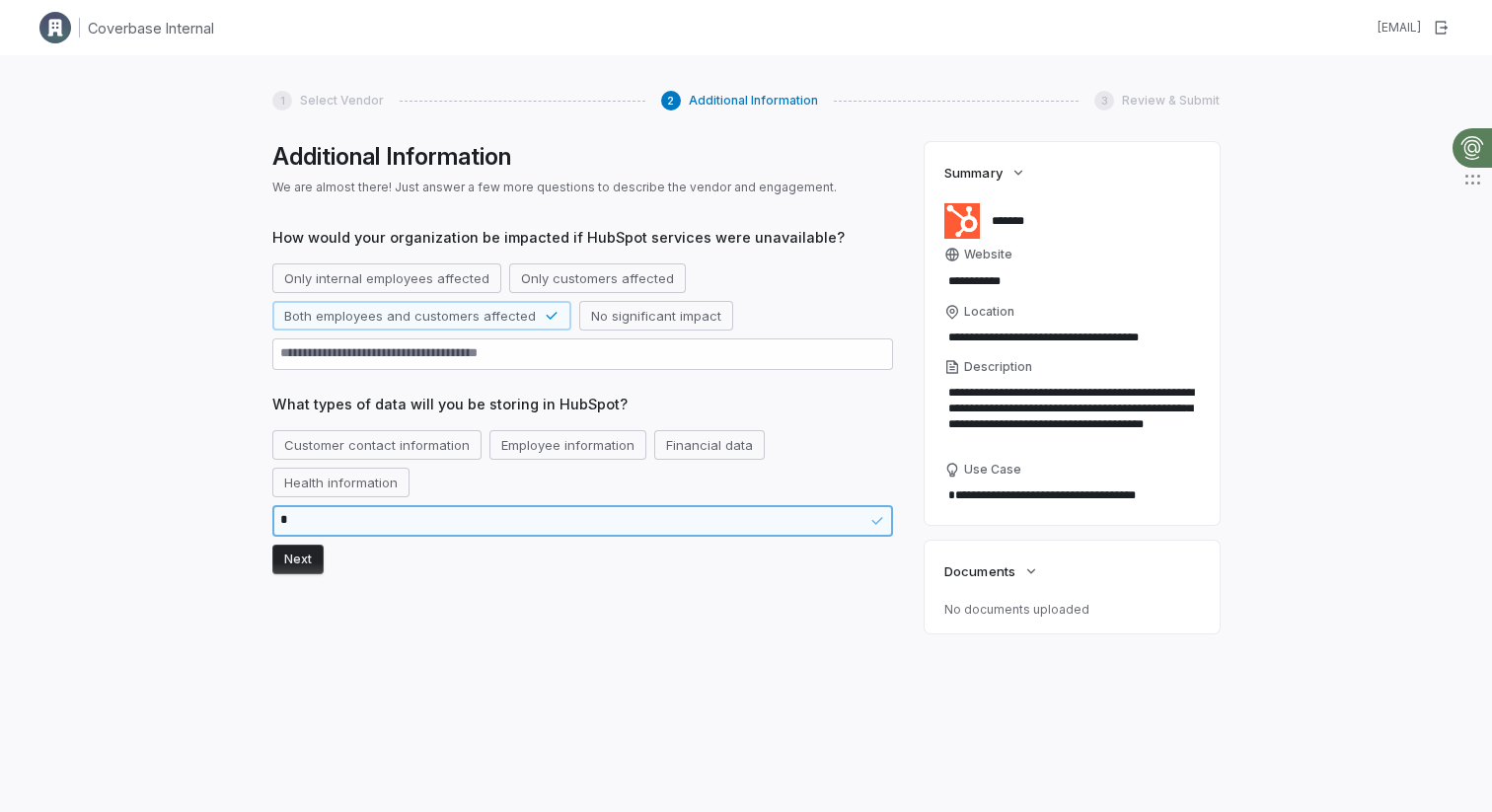 type on "*" 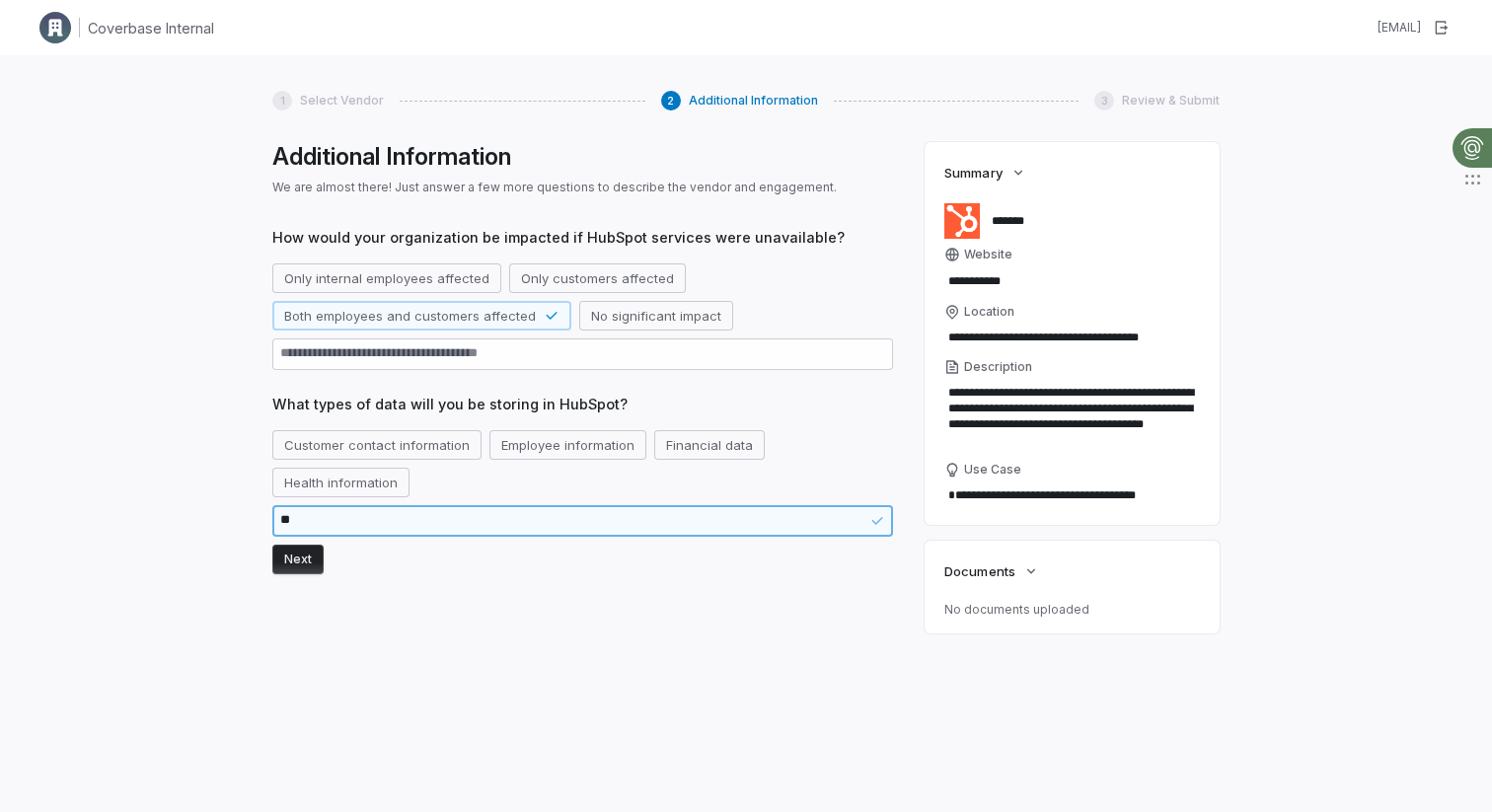 type on "***" 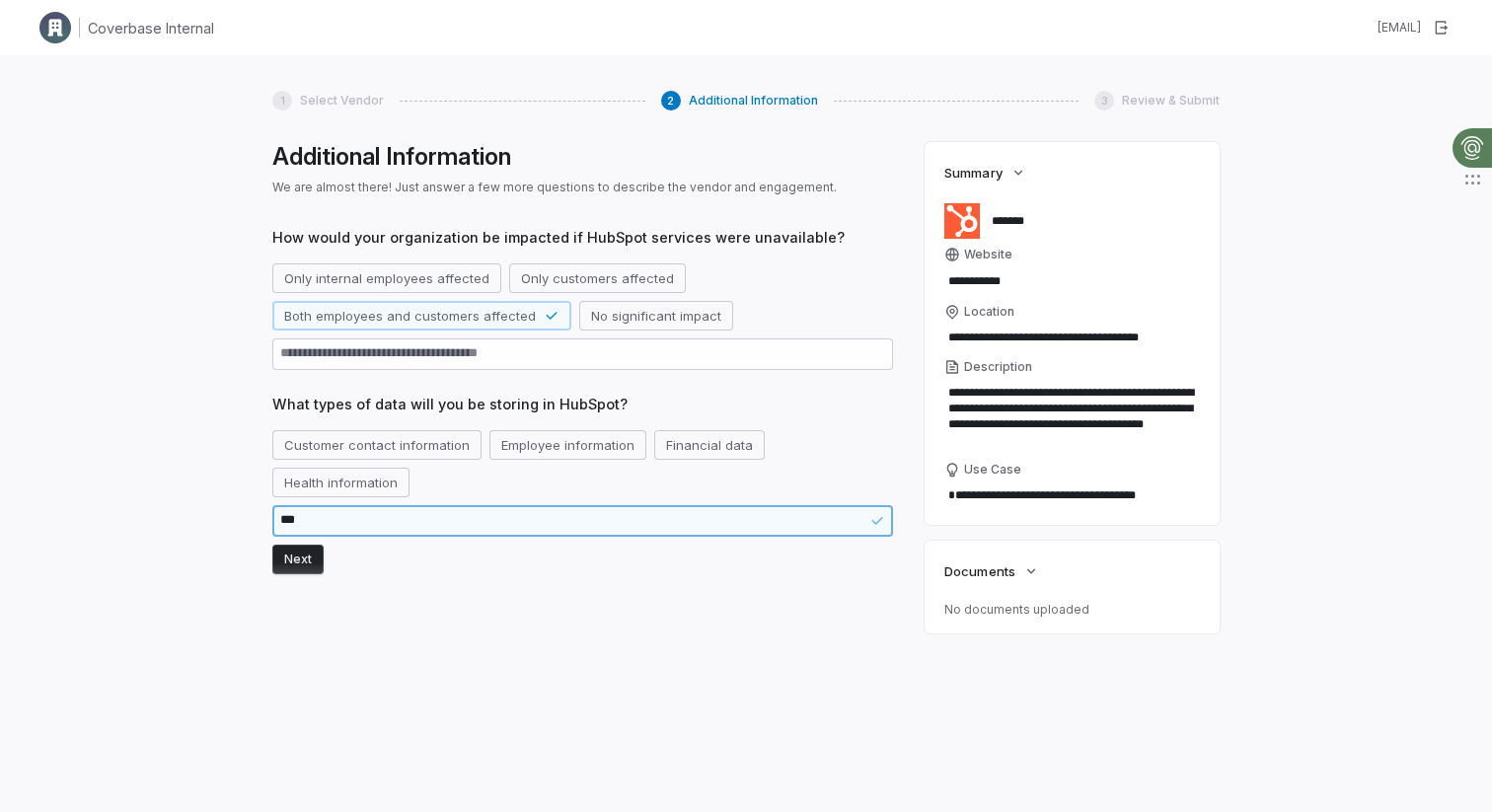 type on "*" 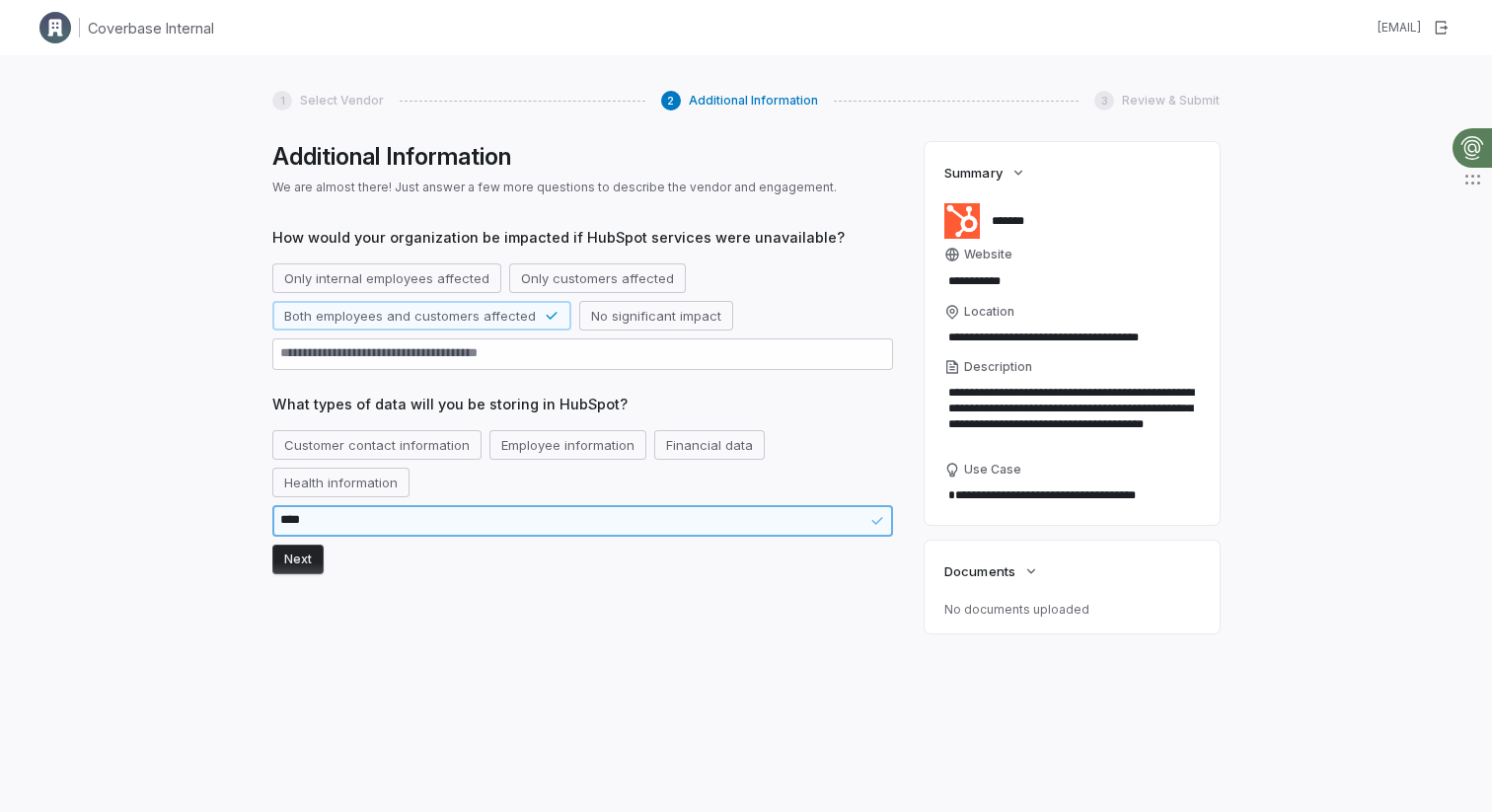 type on "*" 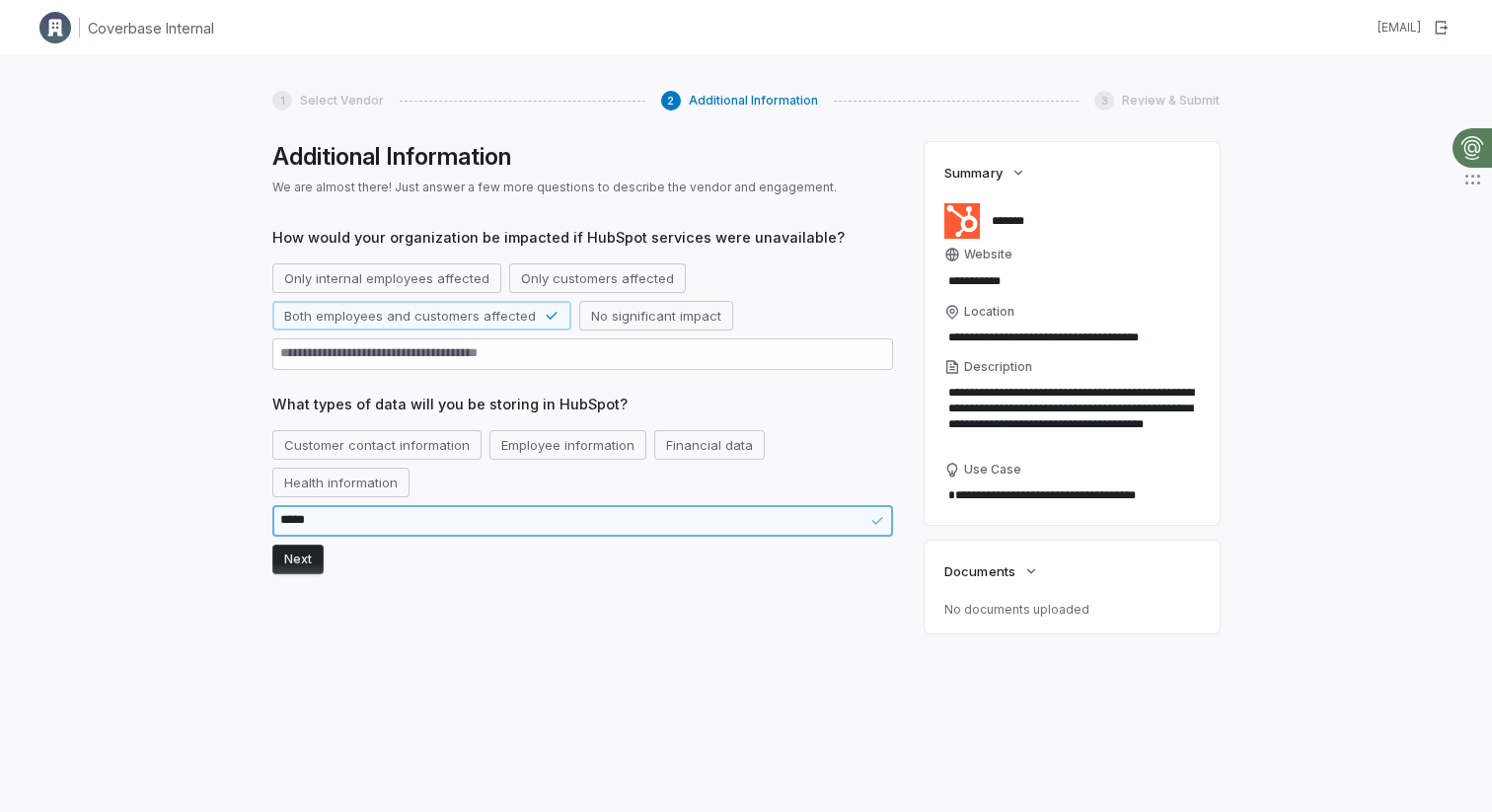 type on "*" 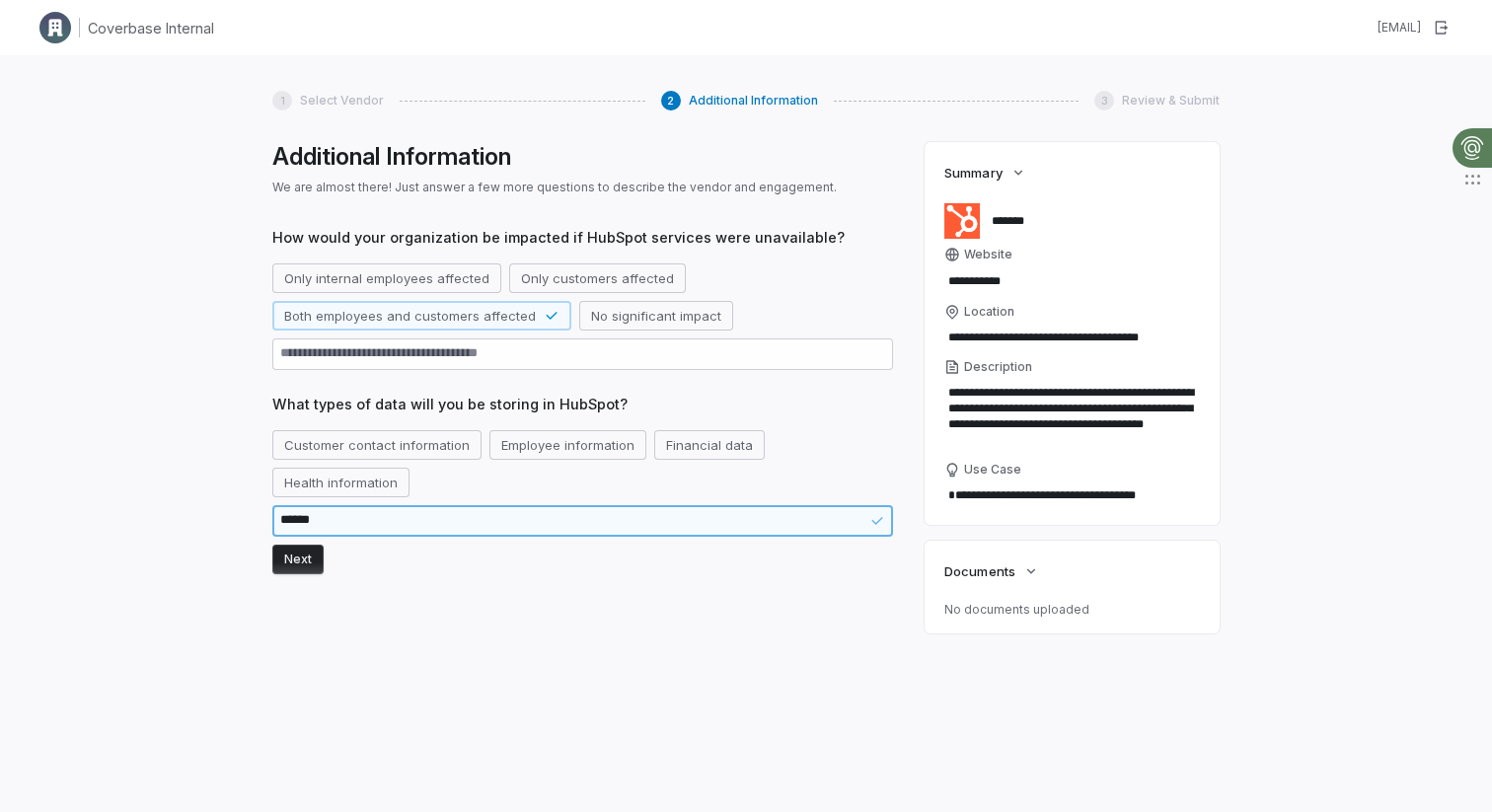 type on "*" 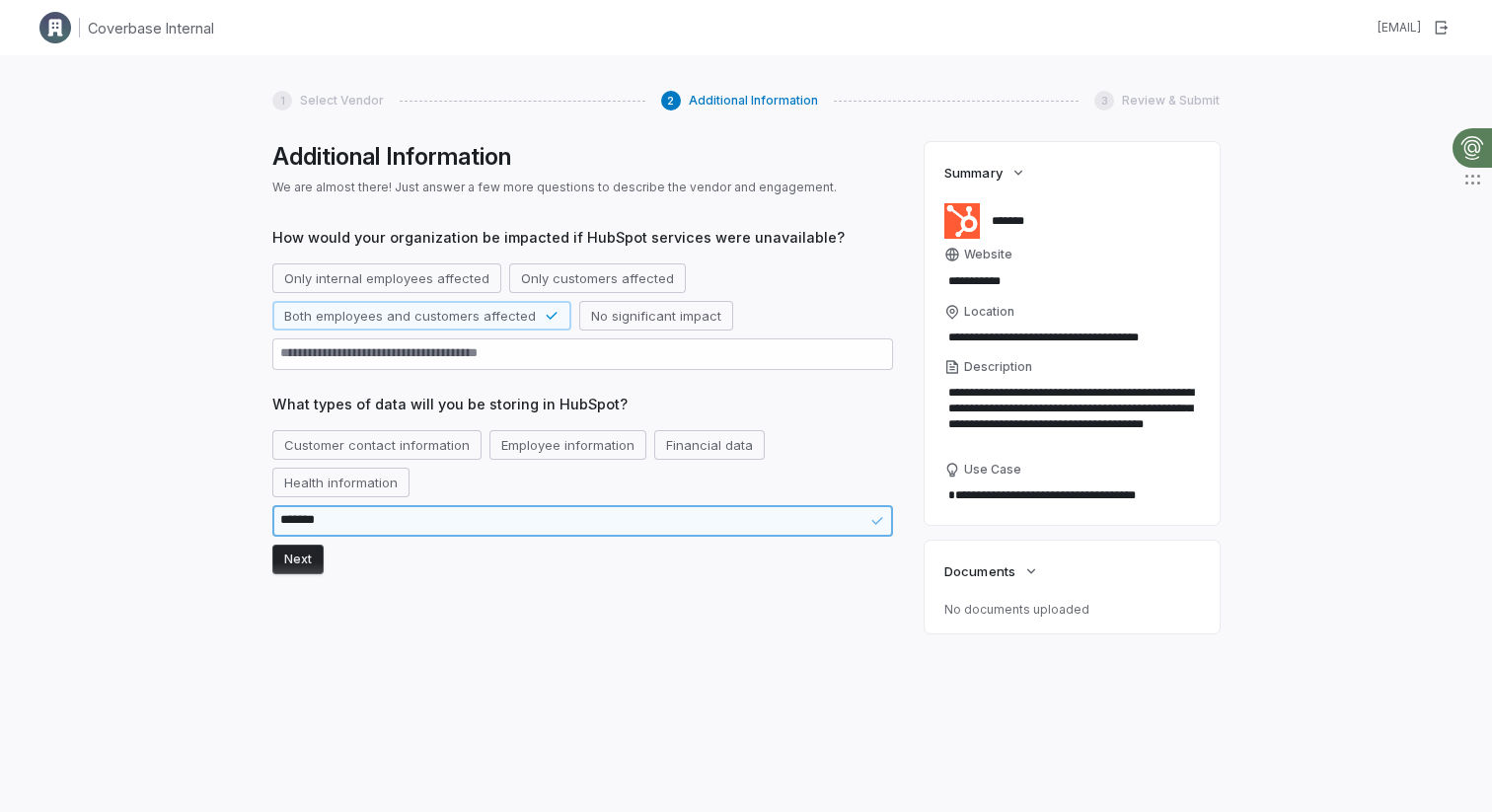 type on "*" 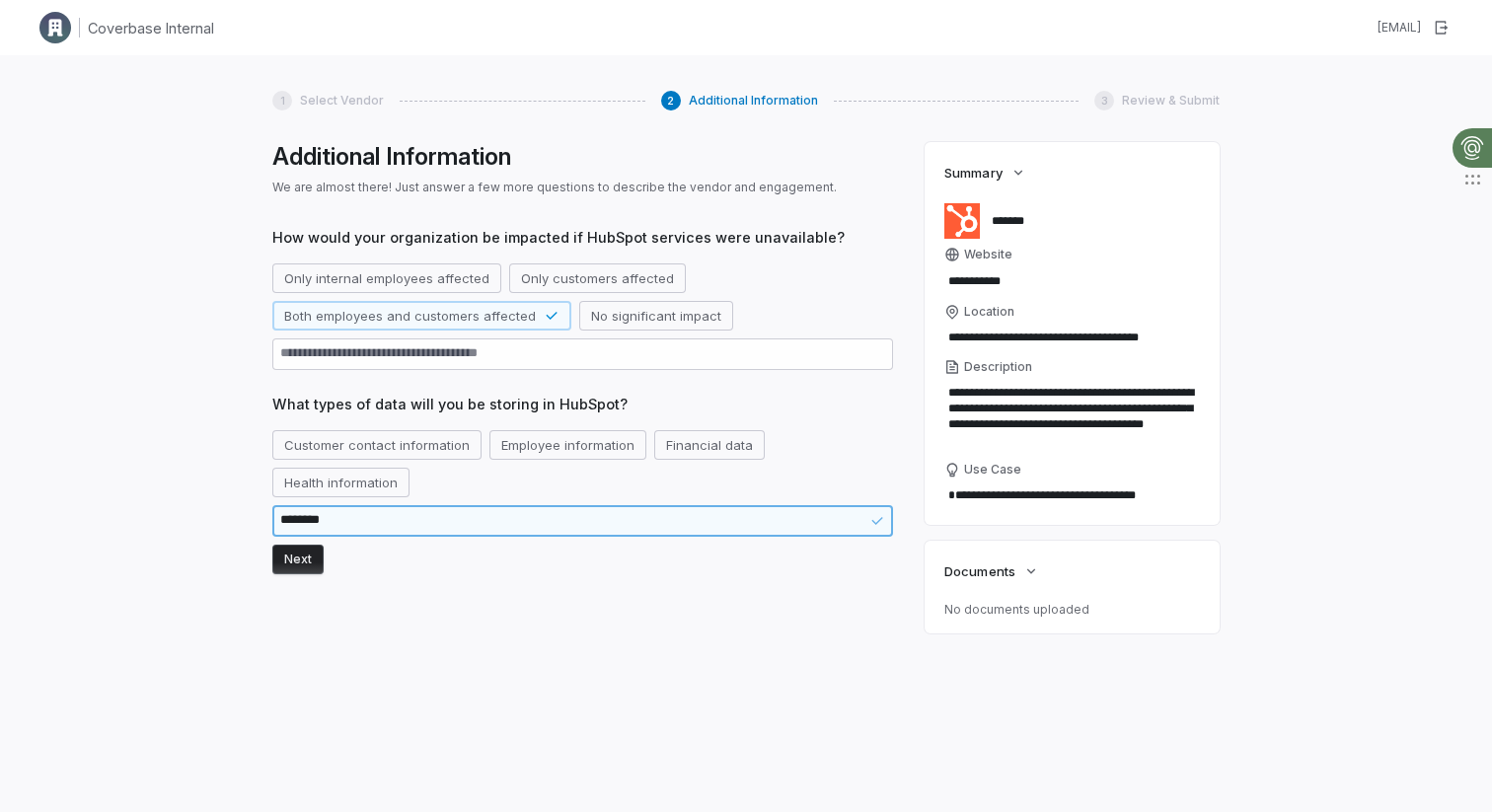 type on "*" 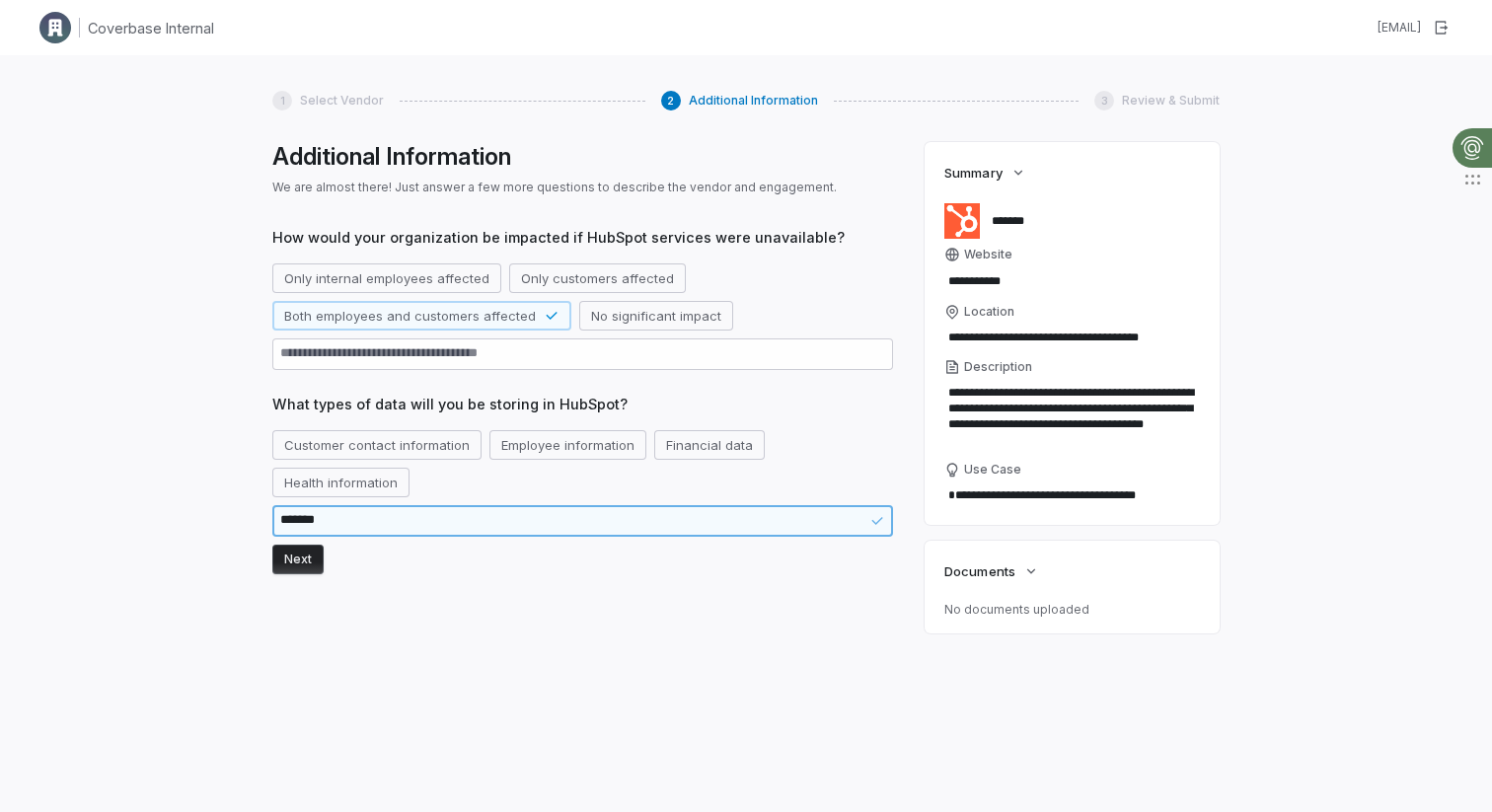 type on "*" 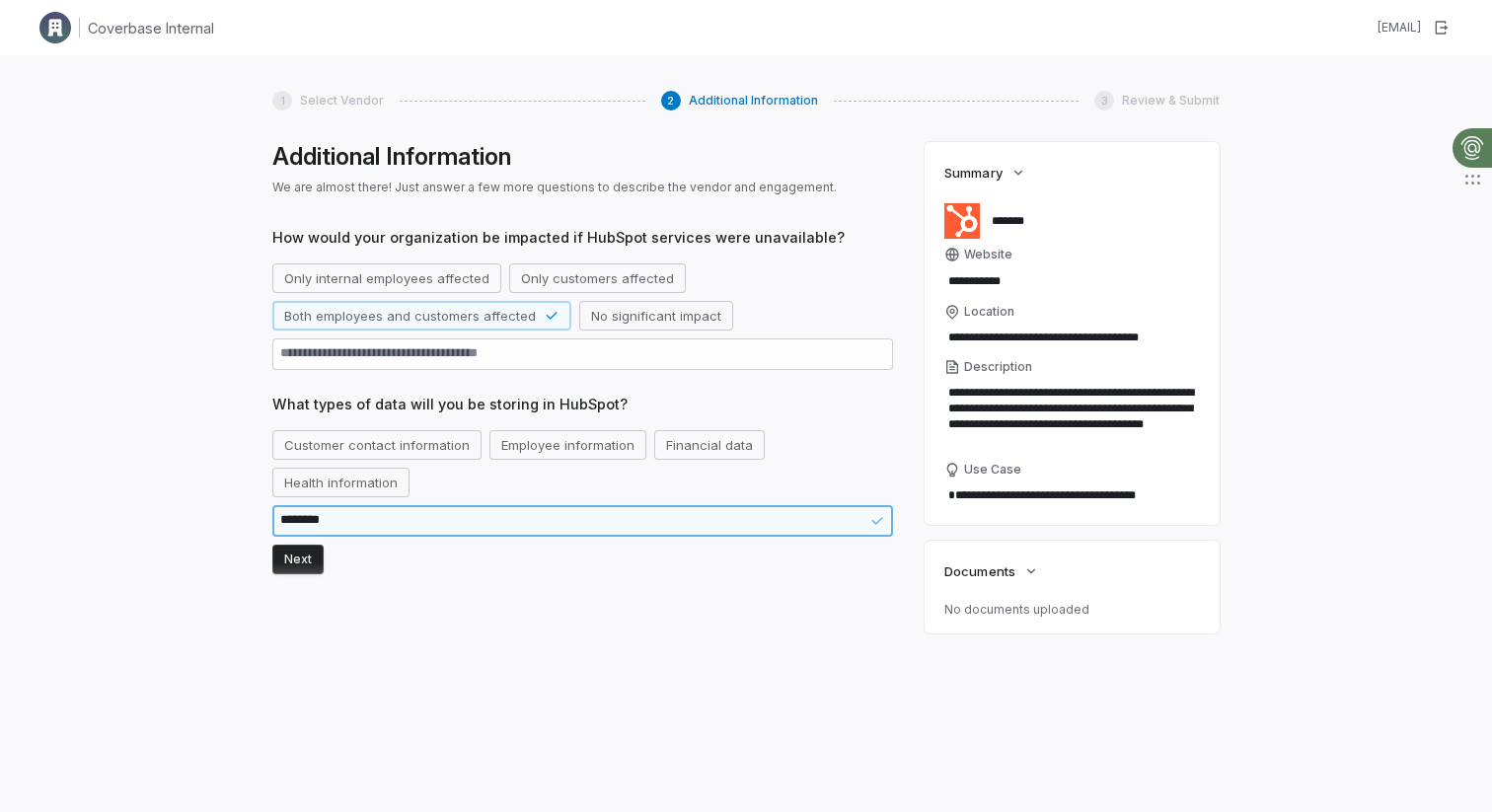 type on "*" 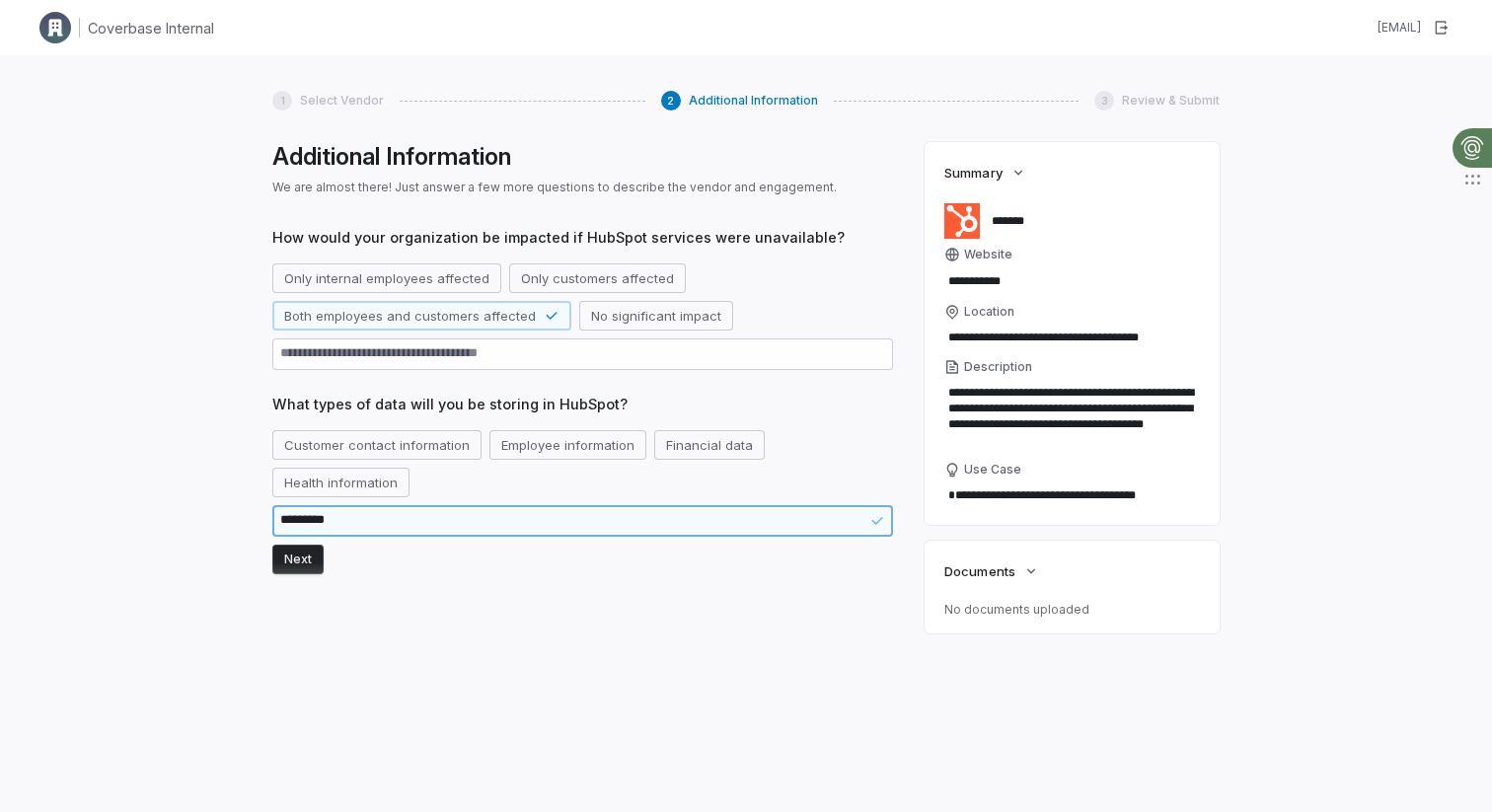type on "*" 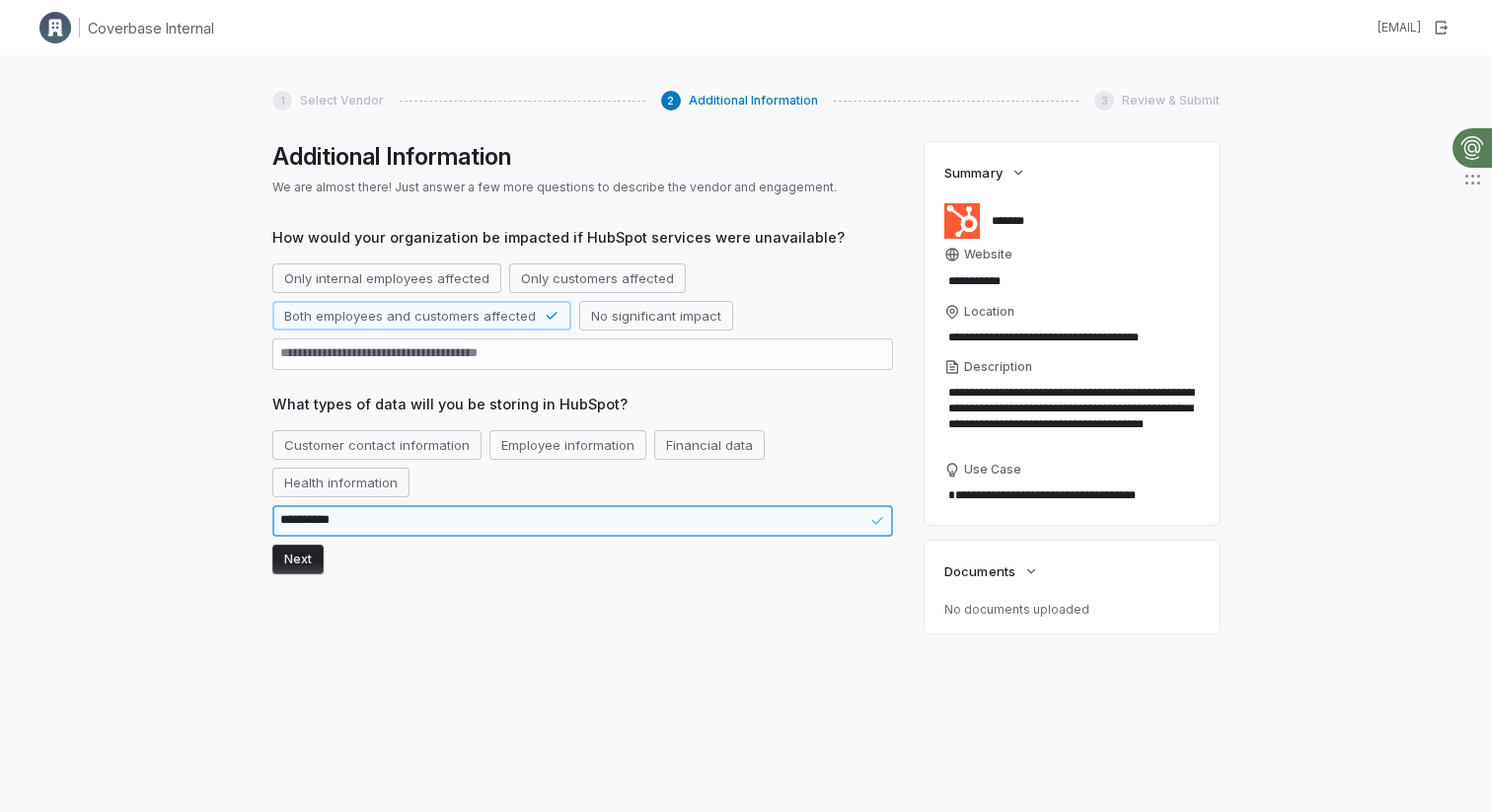 type on "*" 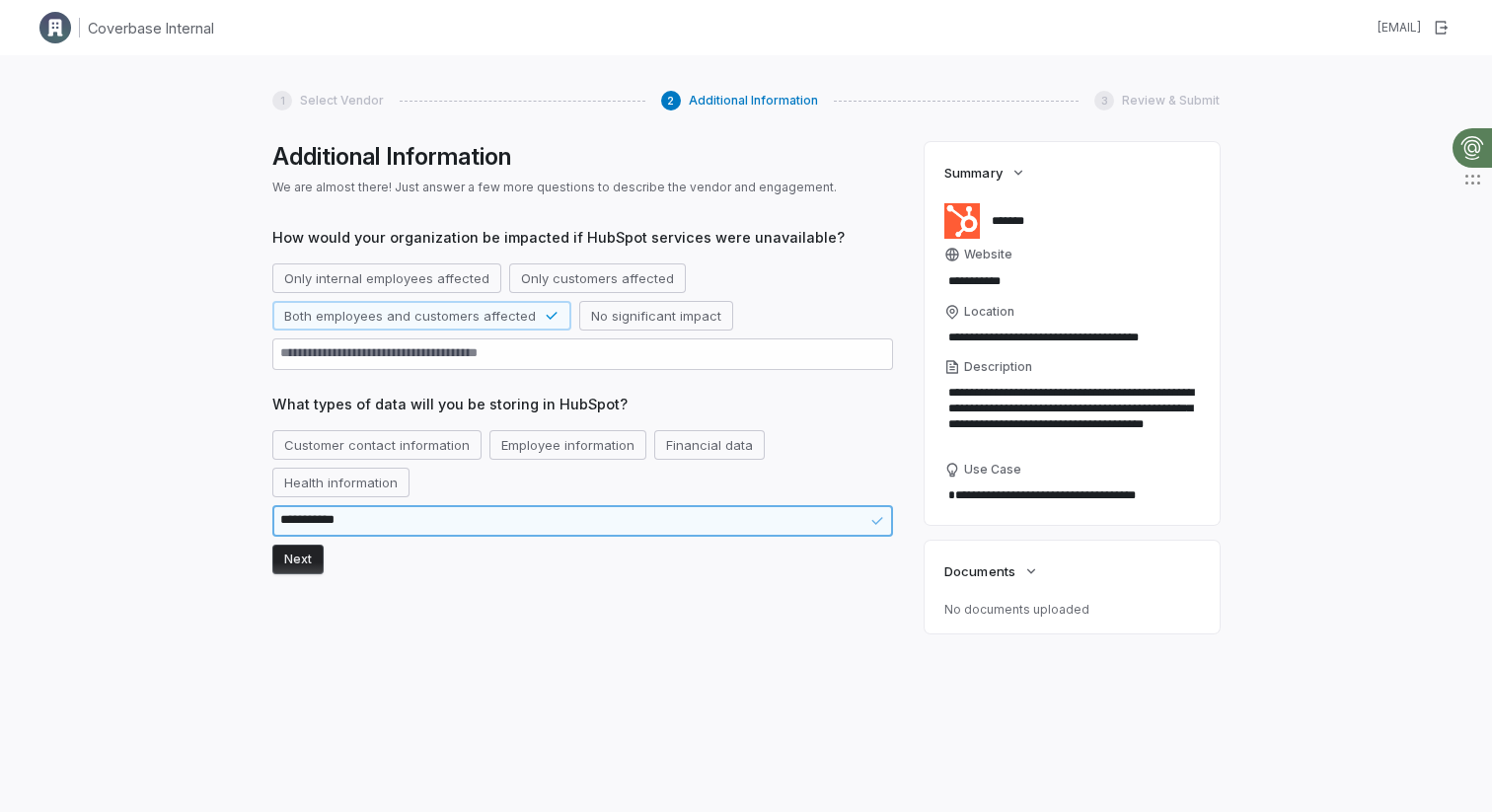type on "*" 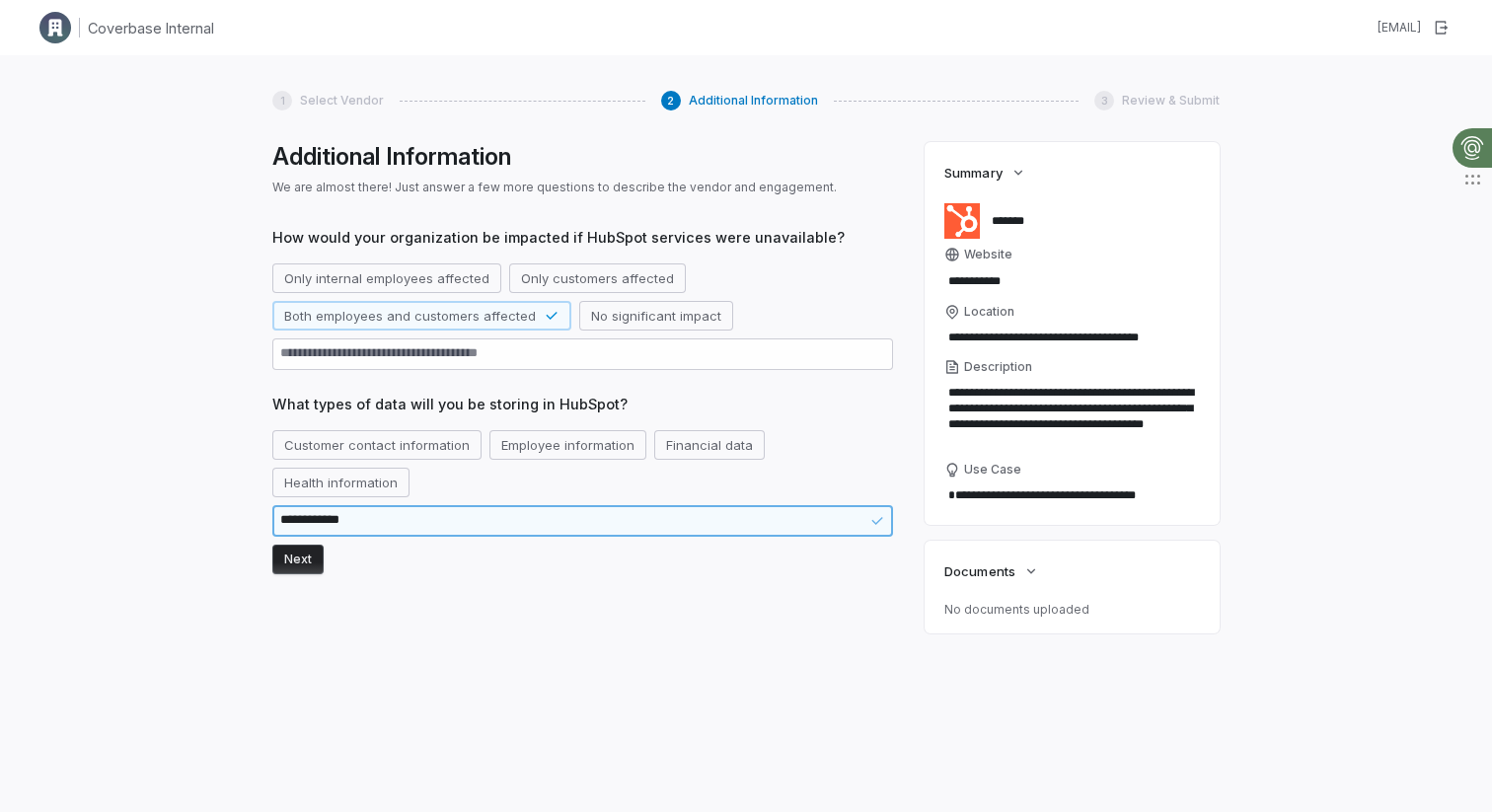 type on "*" 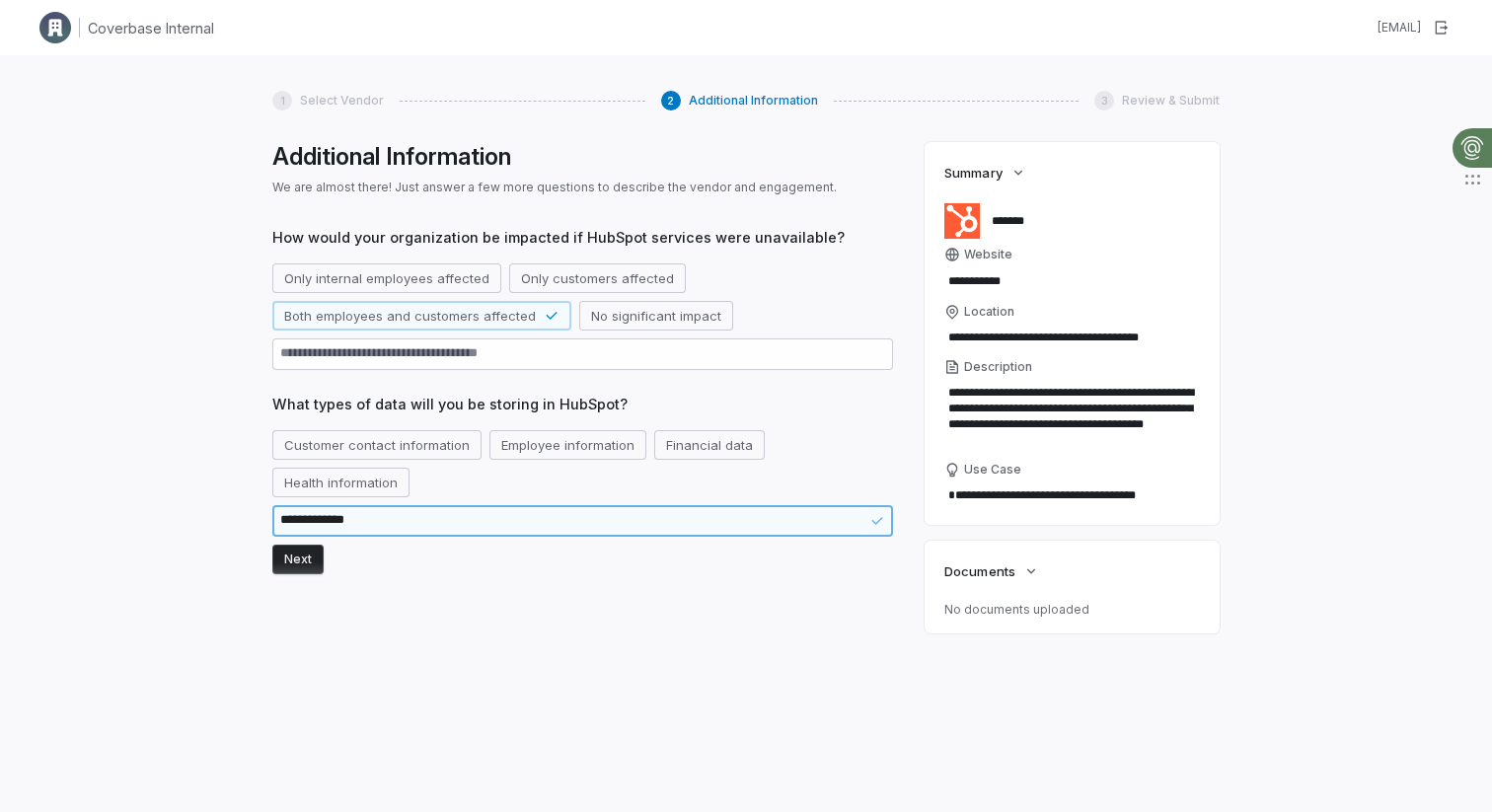 type on "*" 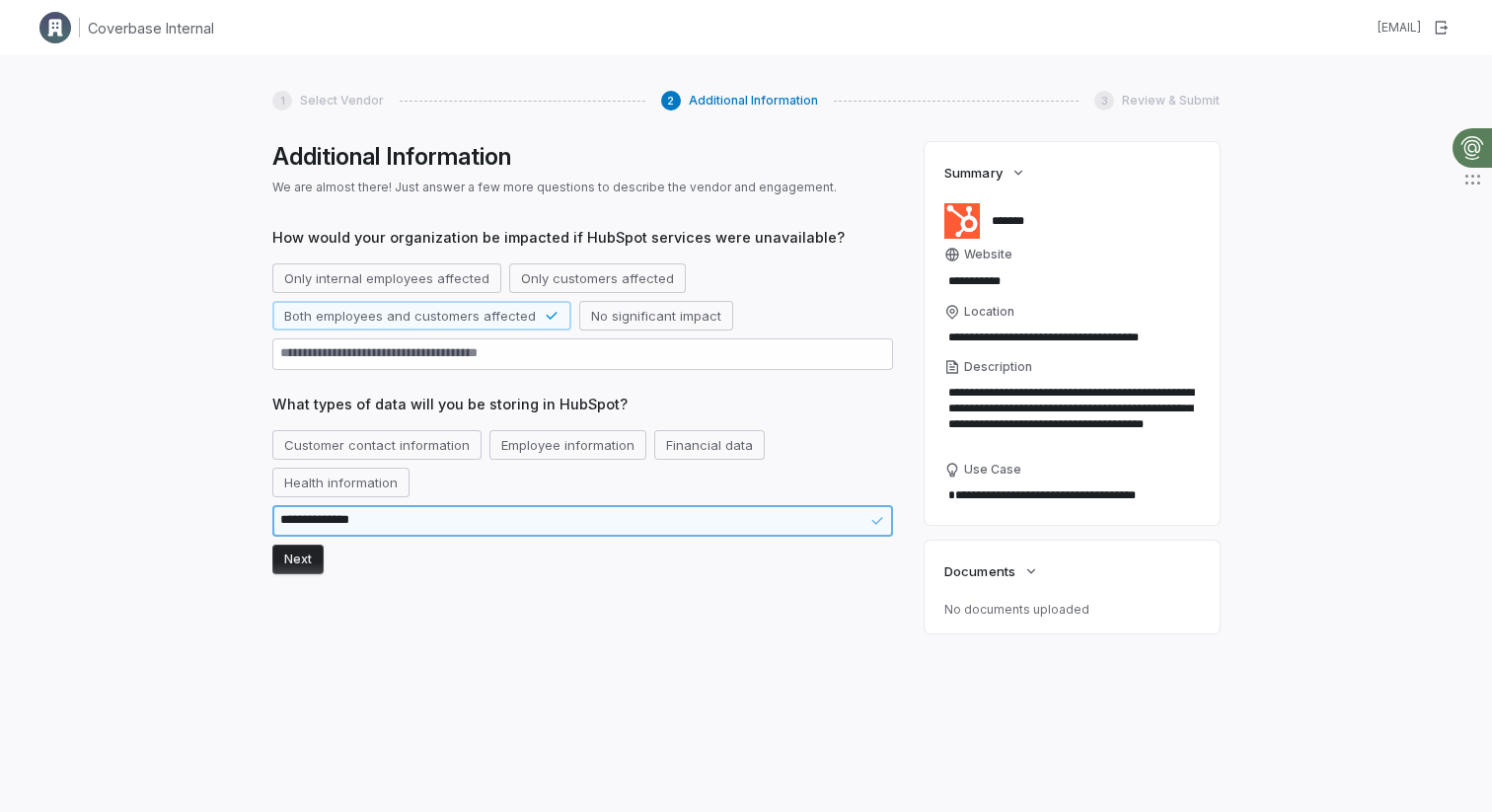 type on "*" 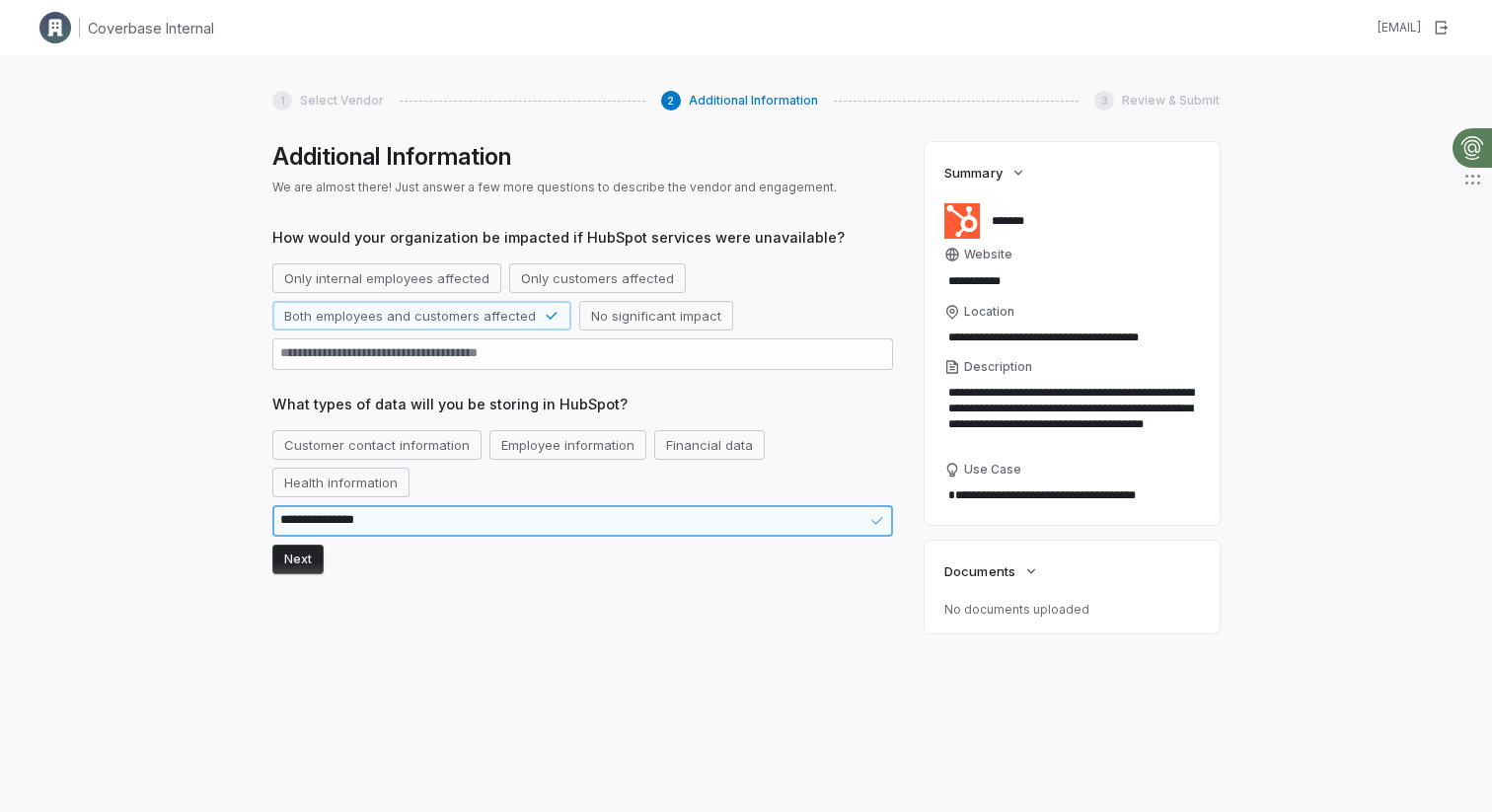 type on "*" 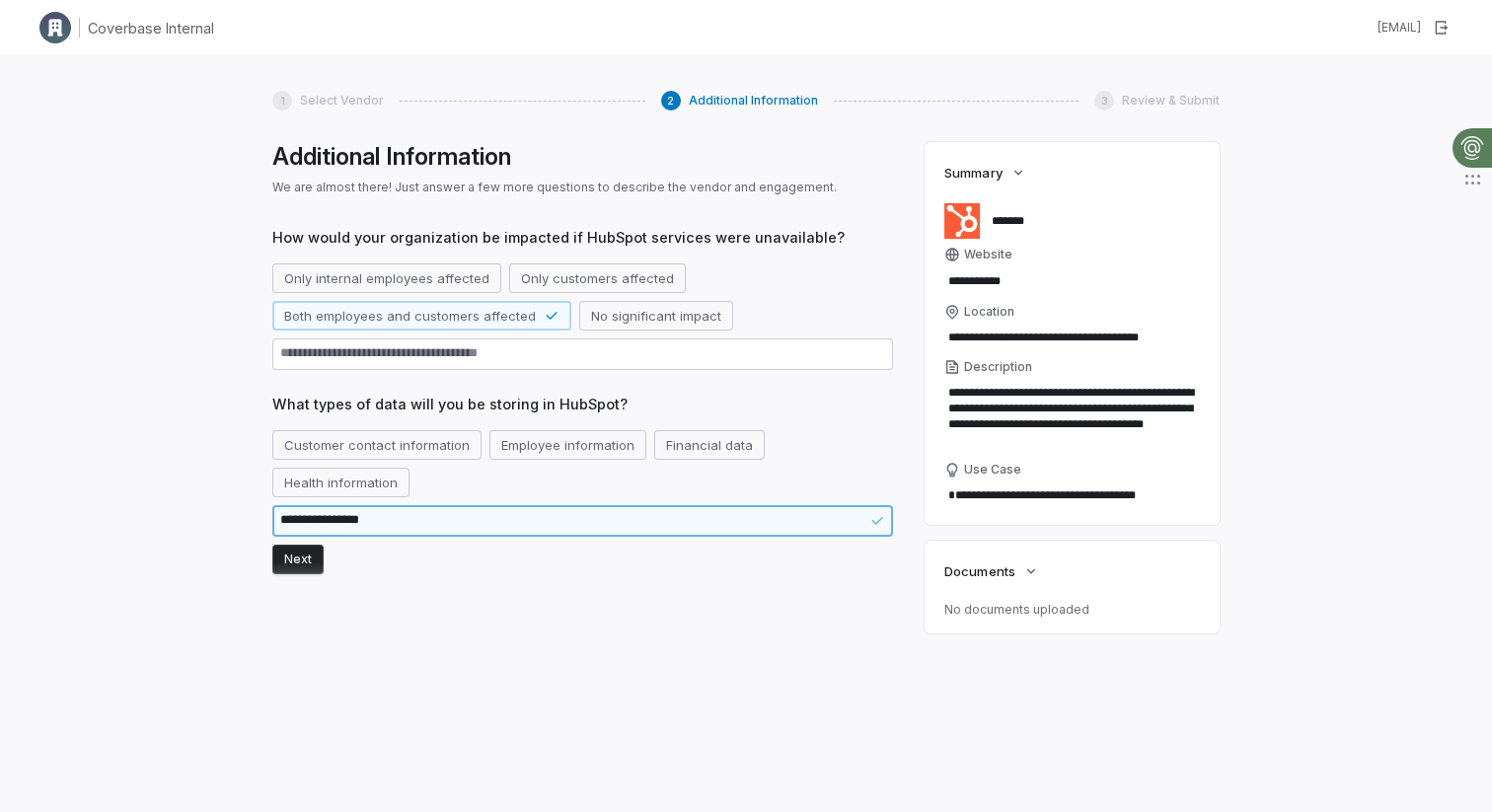 type on "*" 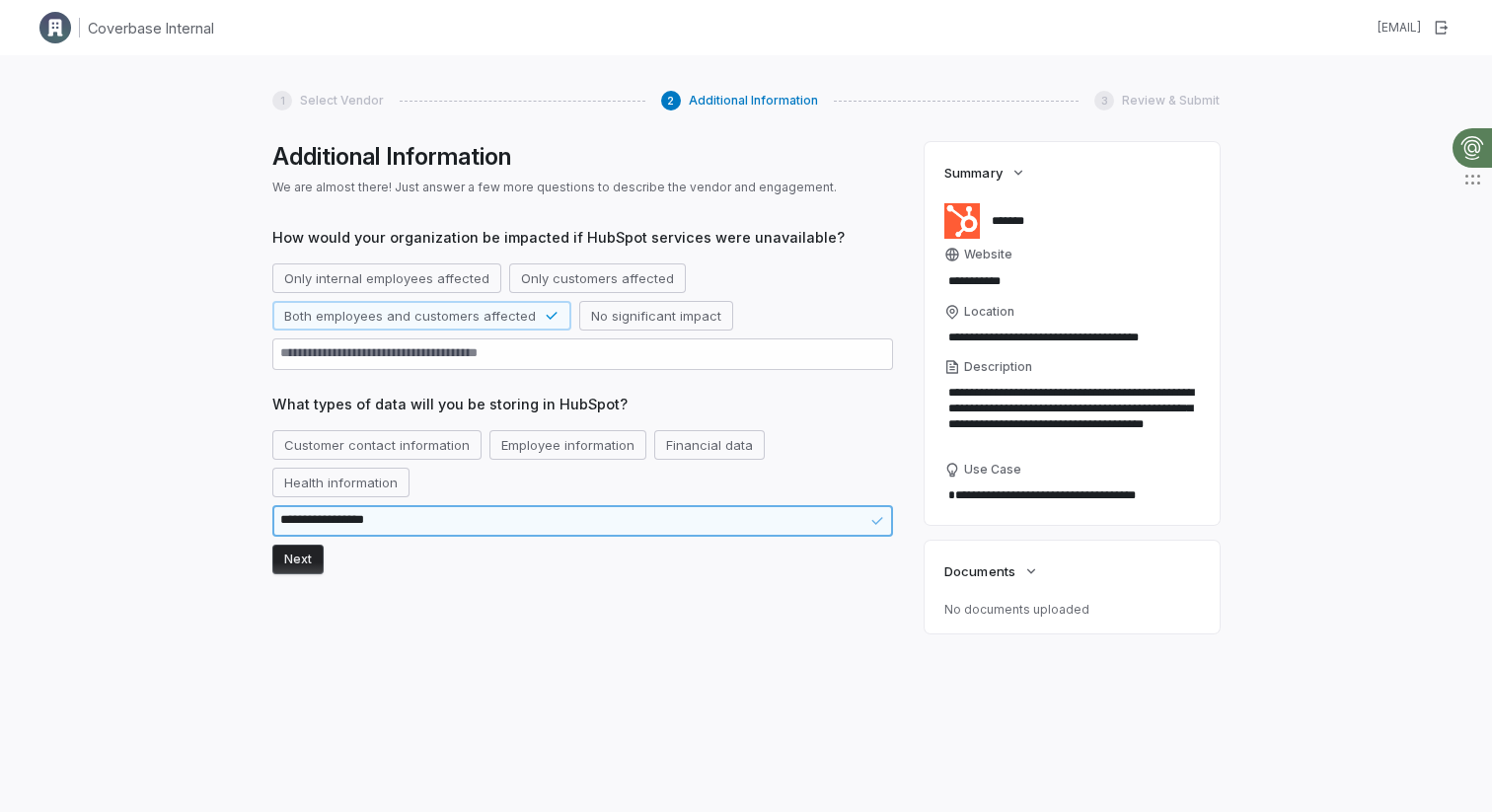 type on "**********" 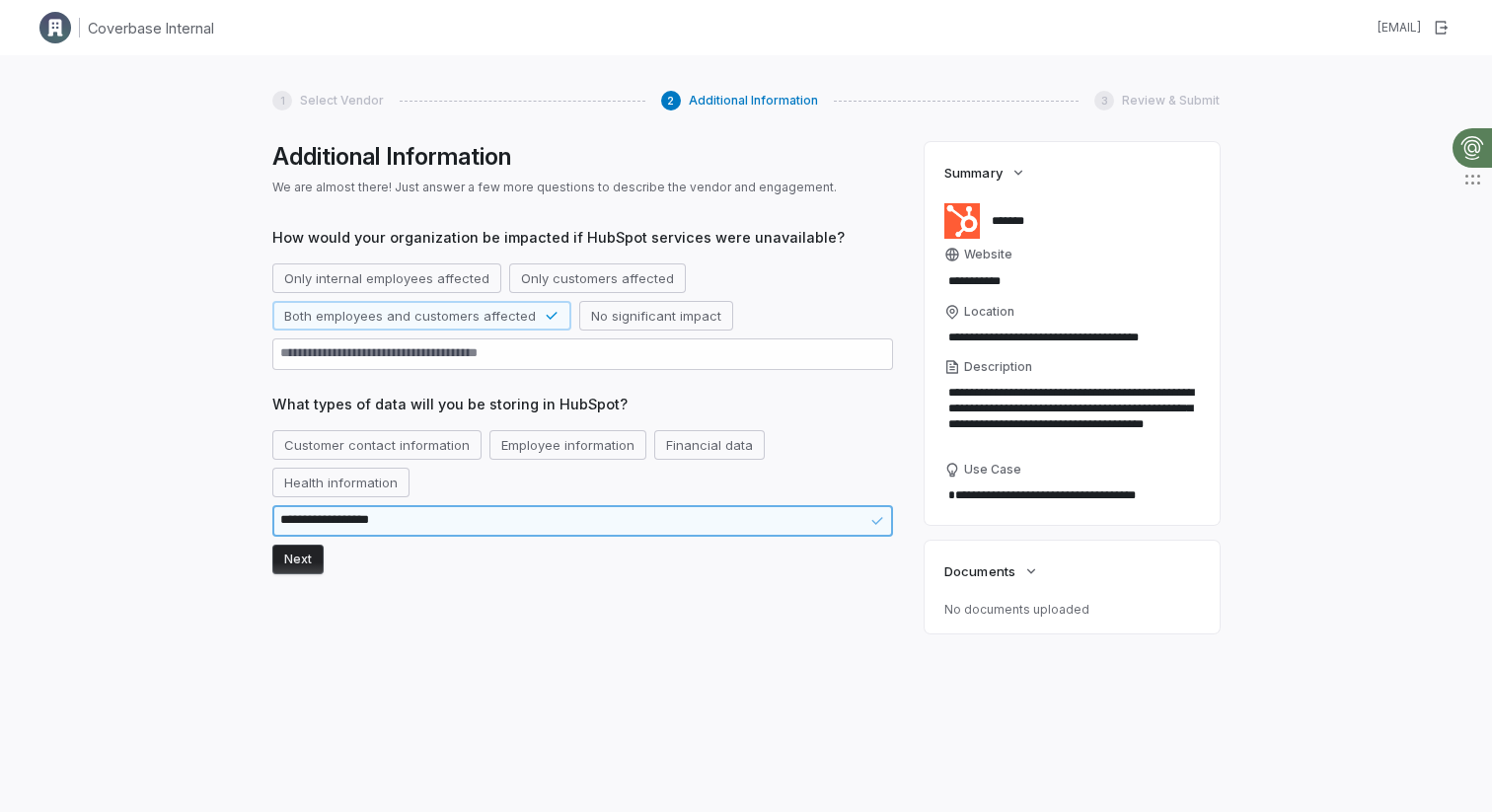 type on "*" 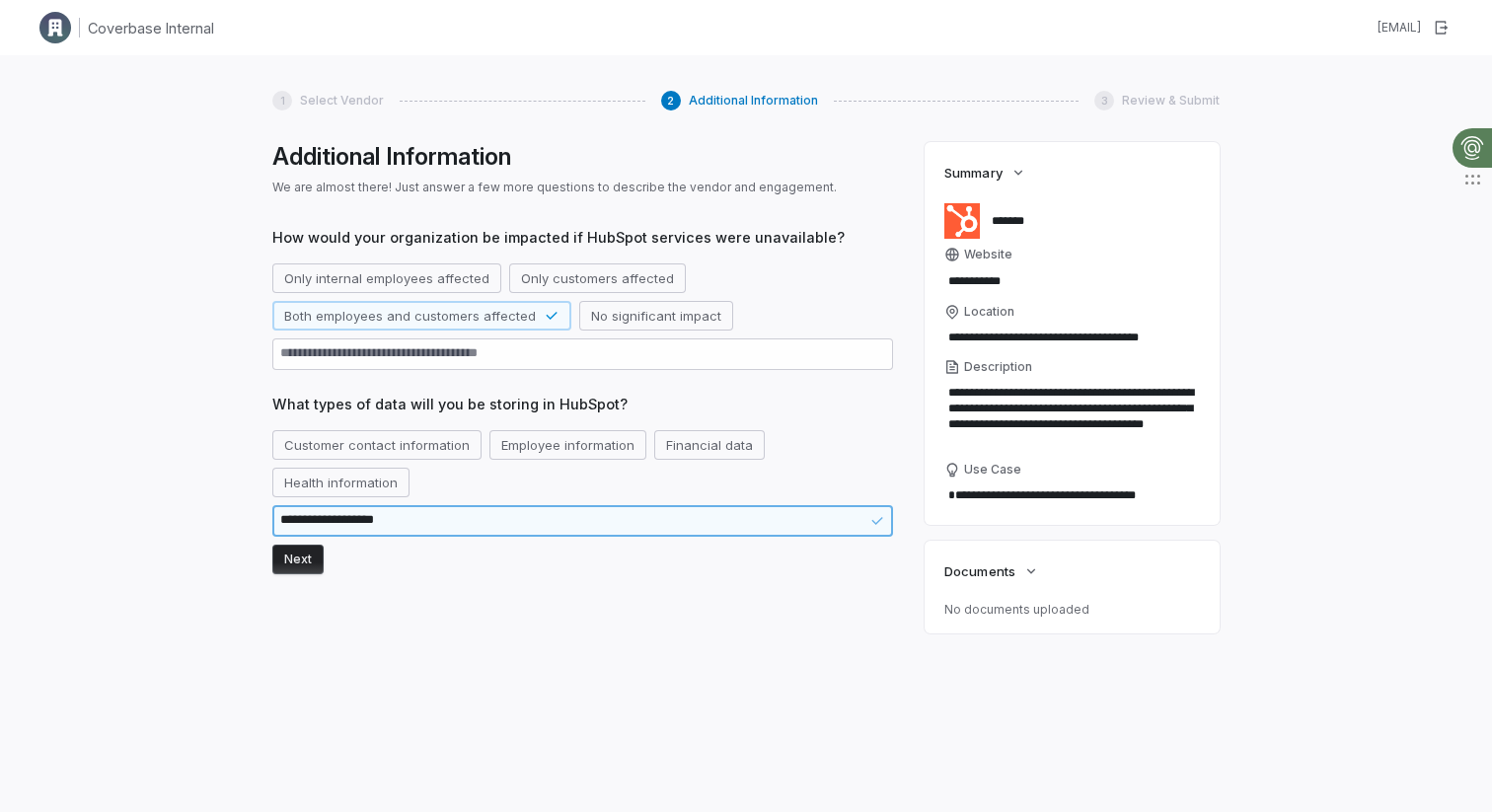 type on "*" 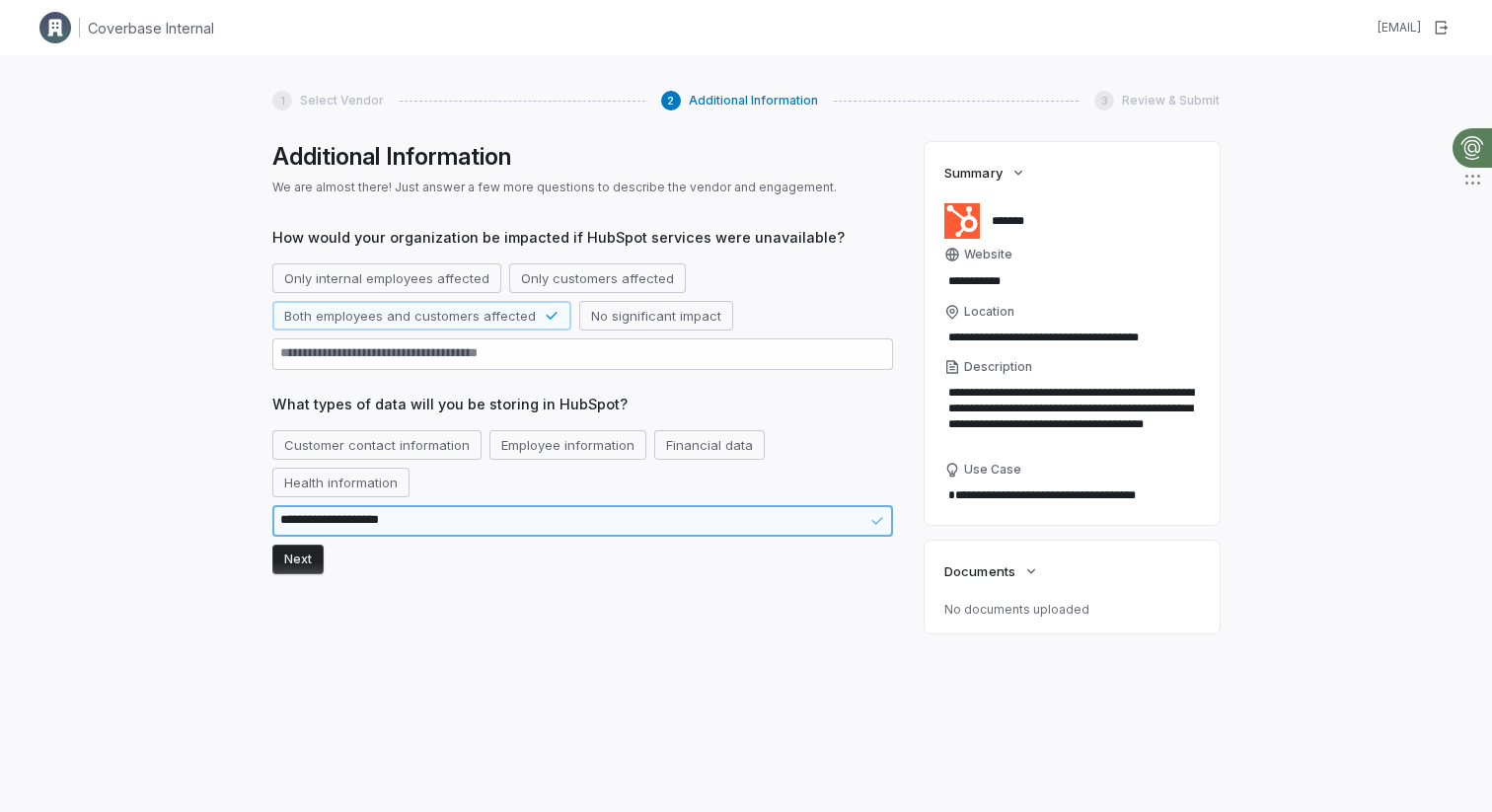 type on "*" 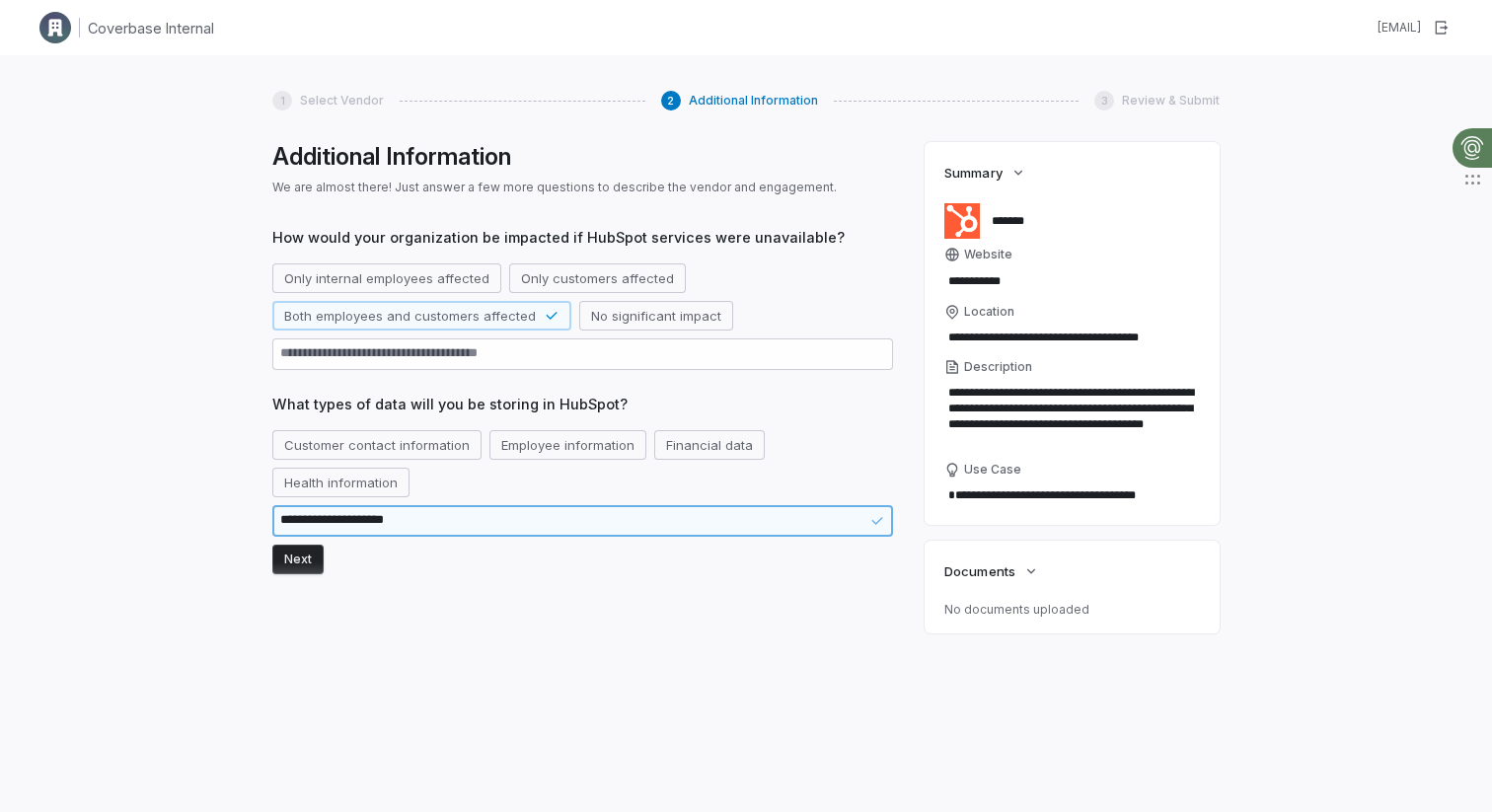 type on "*" 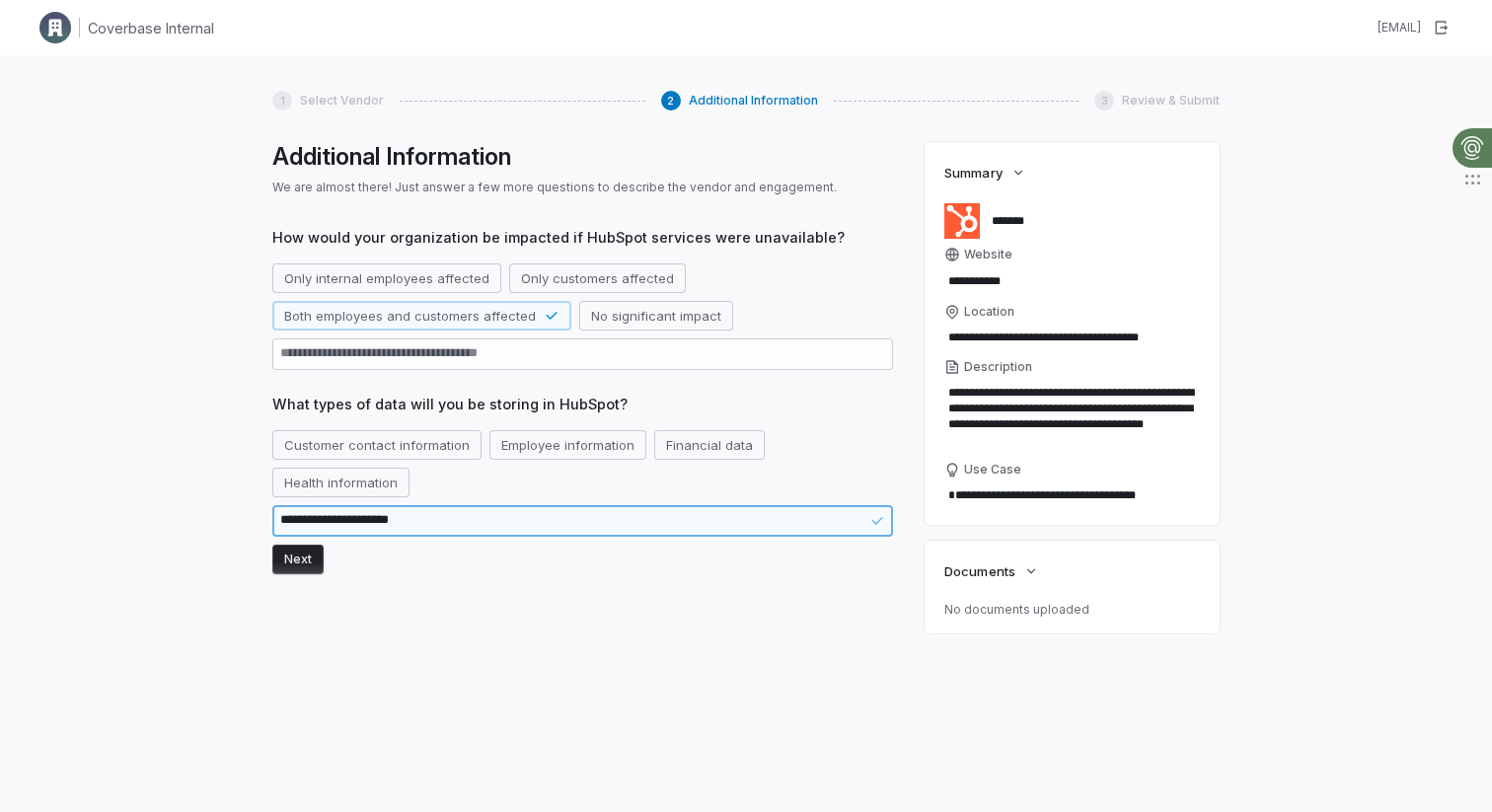 type on "*" 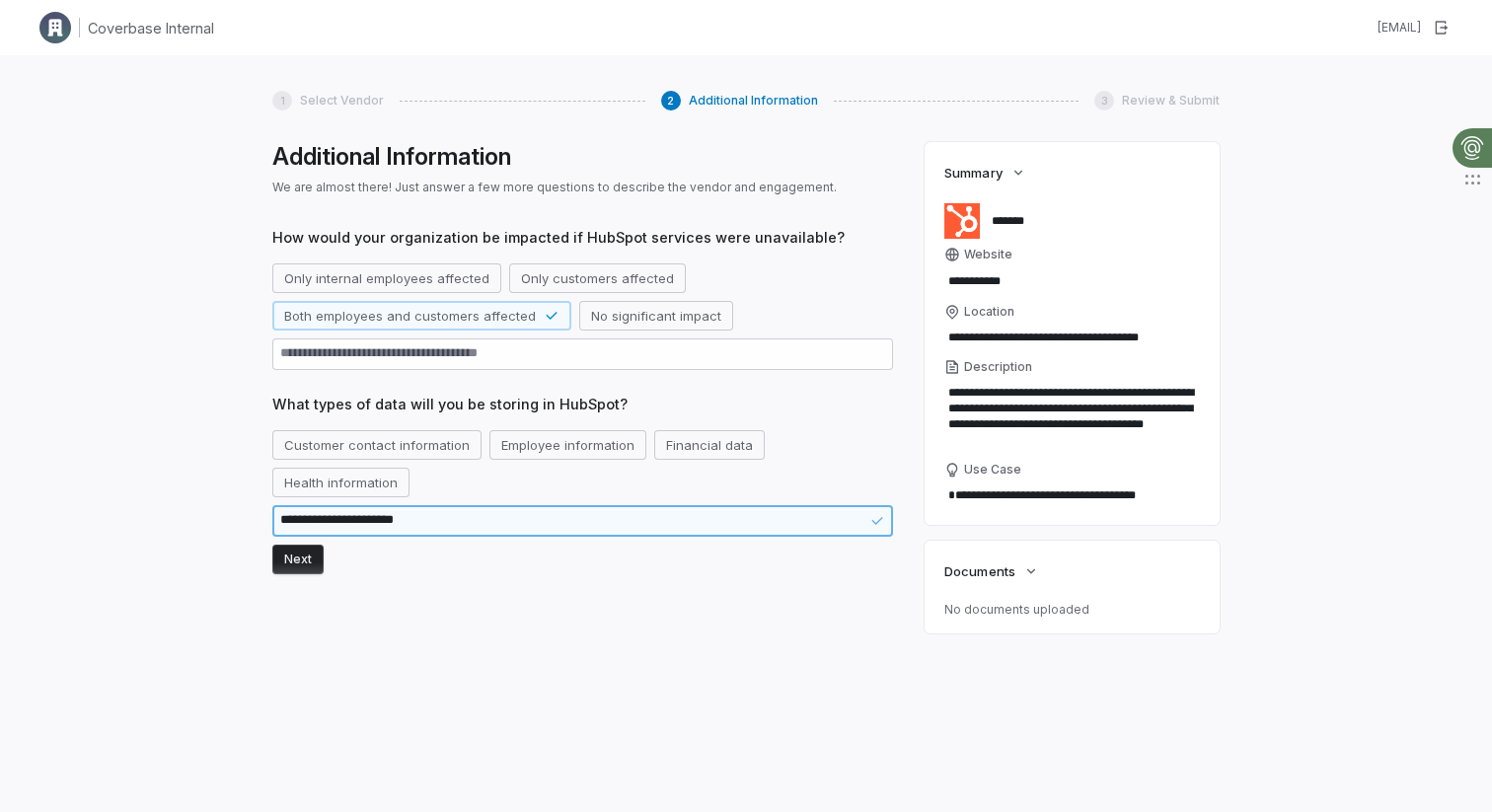type on "*" 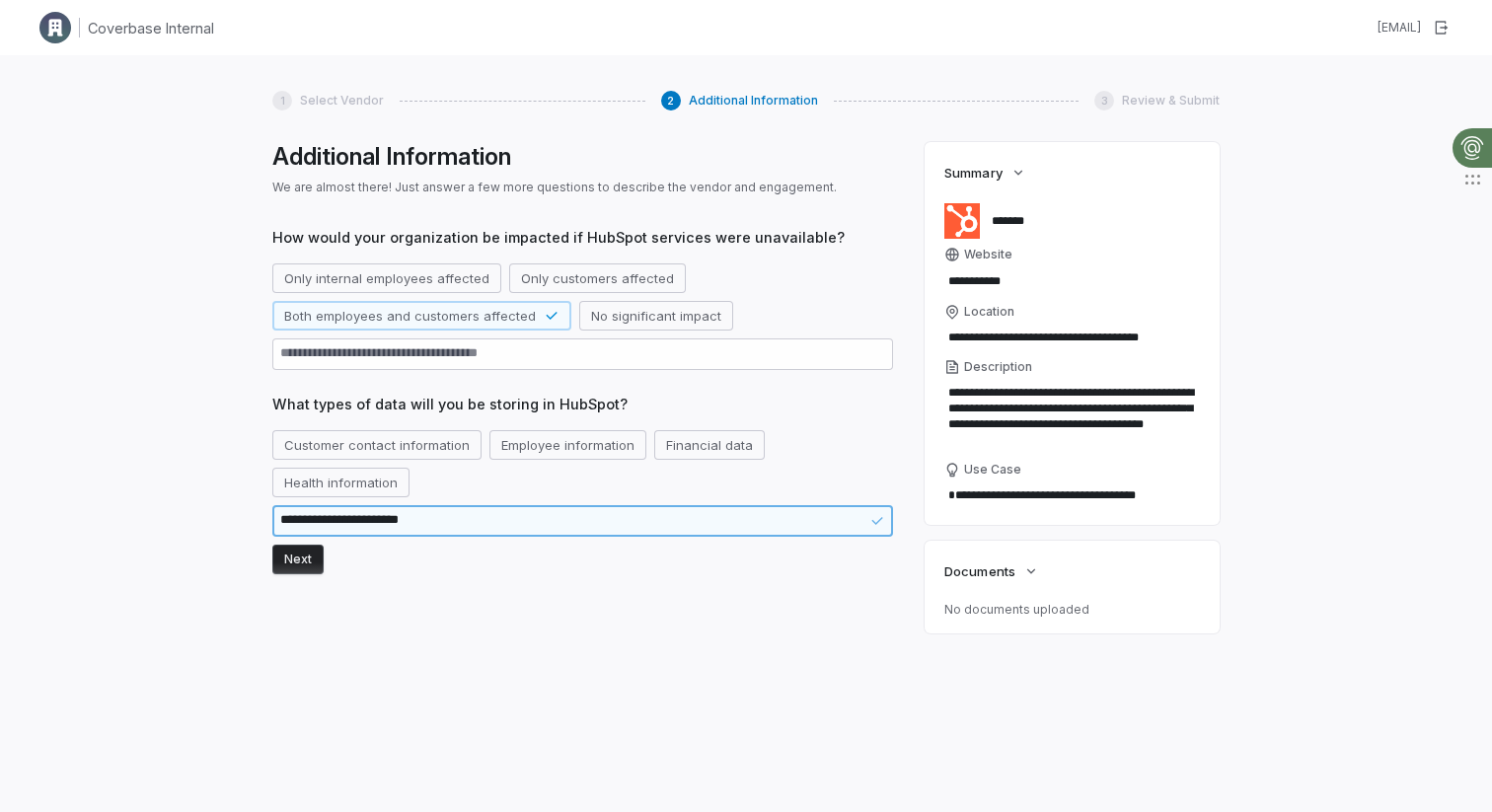 type on "*" 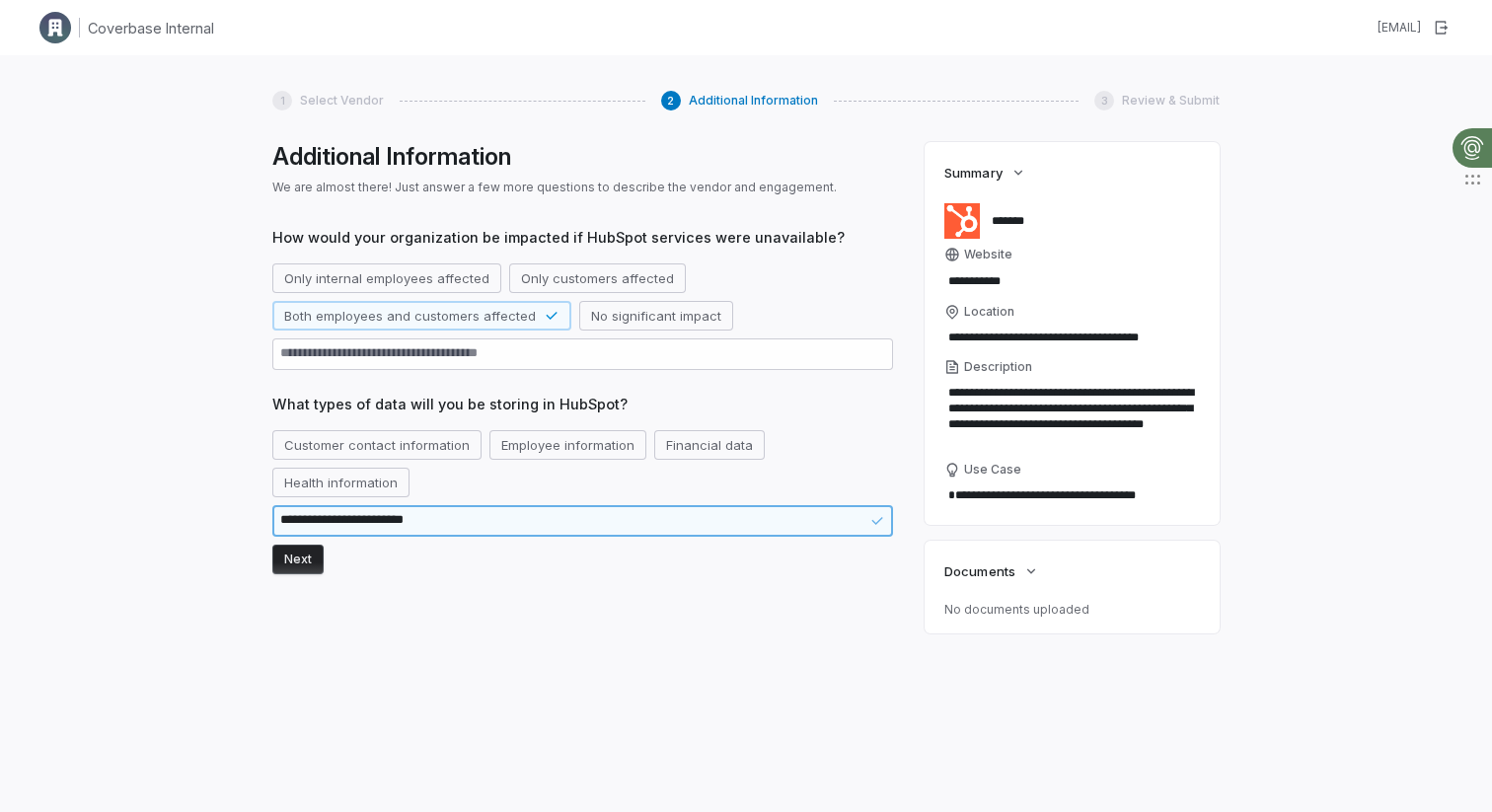 type on "**********" 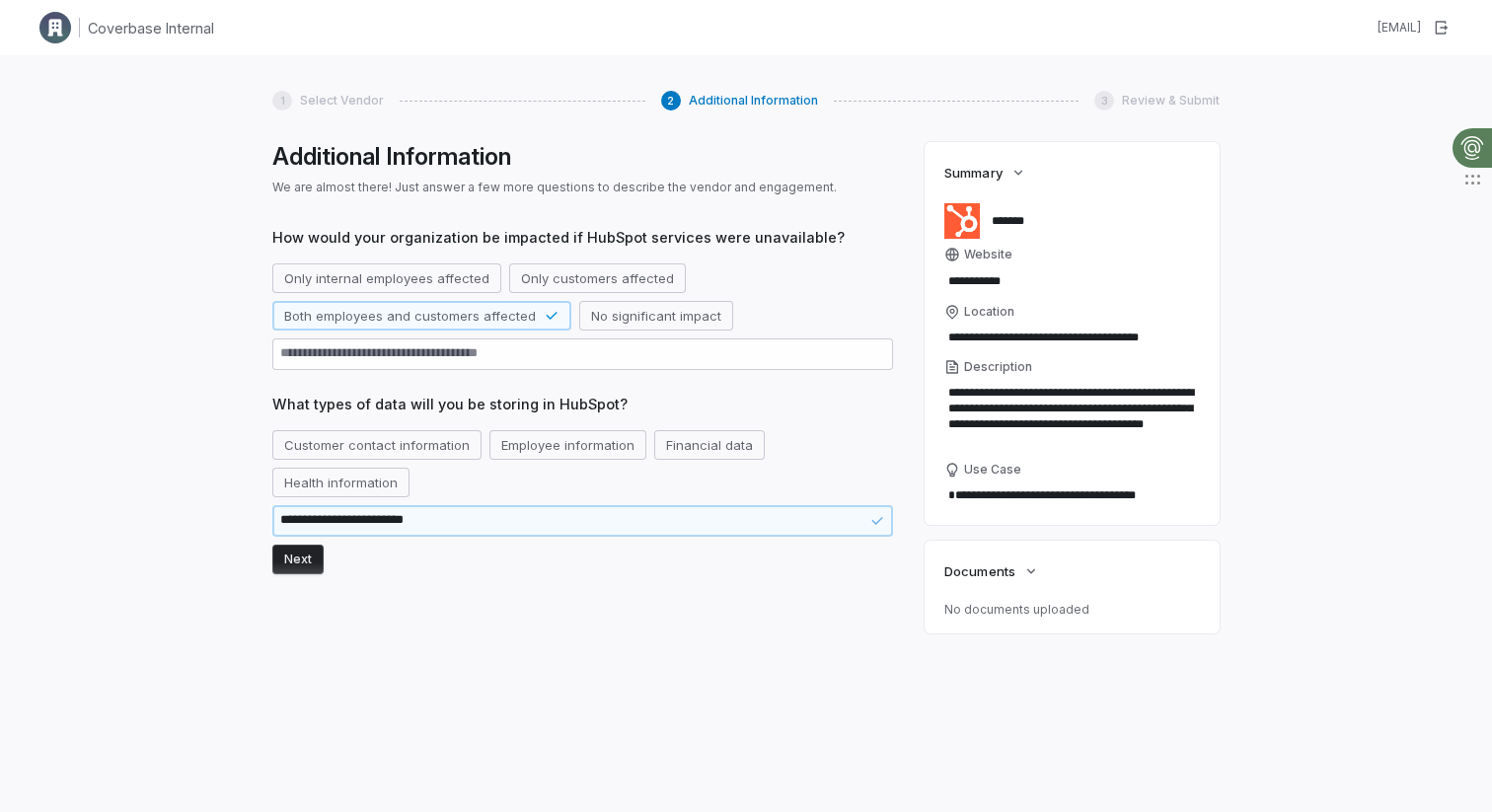 click on "Next" at bounding box center [298, 559] 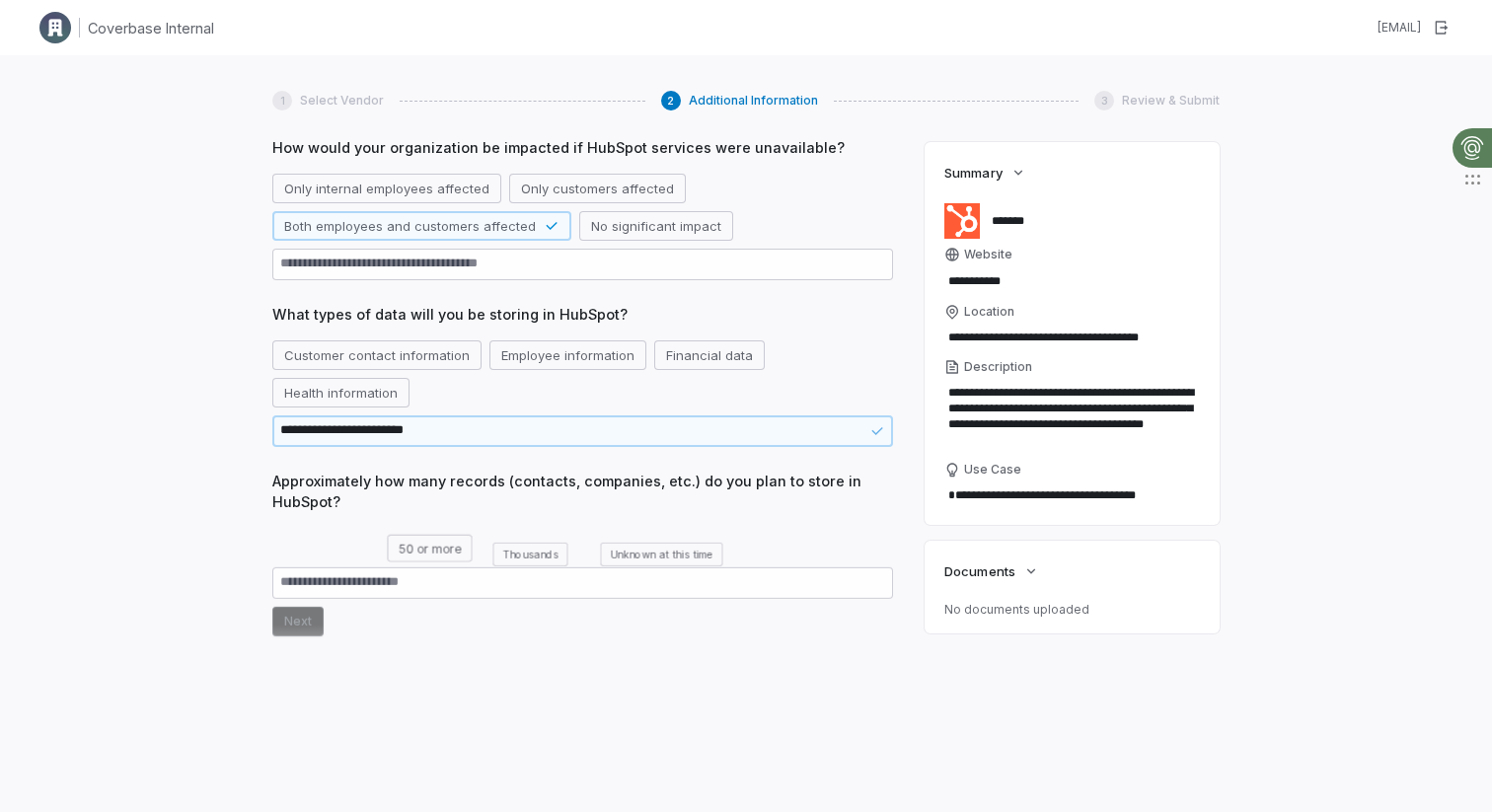 scroll, scrollTop: 94, scrollLeft: 0, axis: vertical 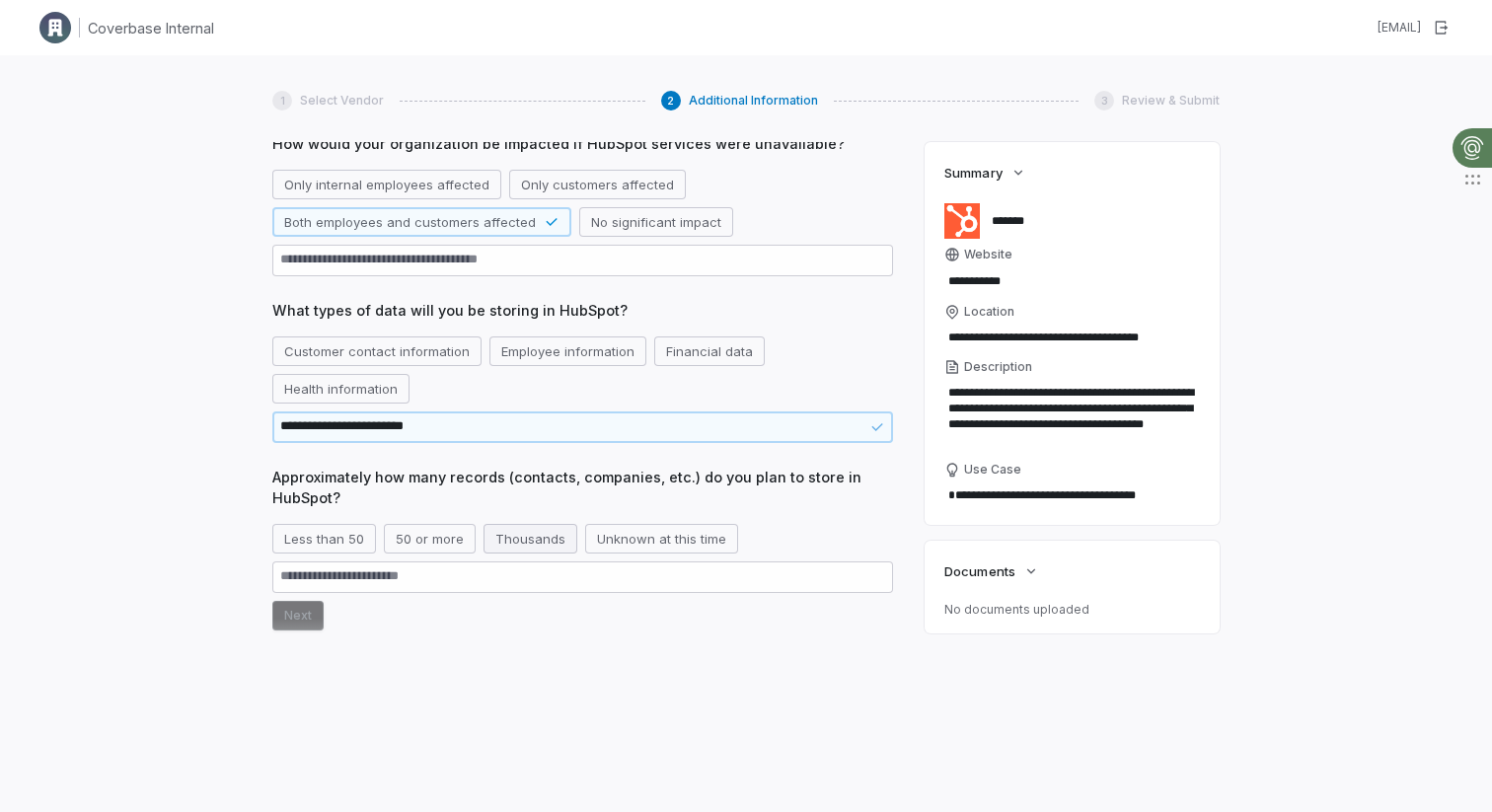 click on "Thousands" at bounding box center [530, 539] 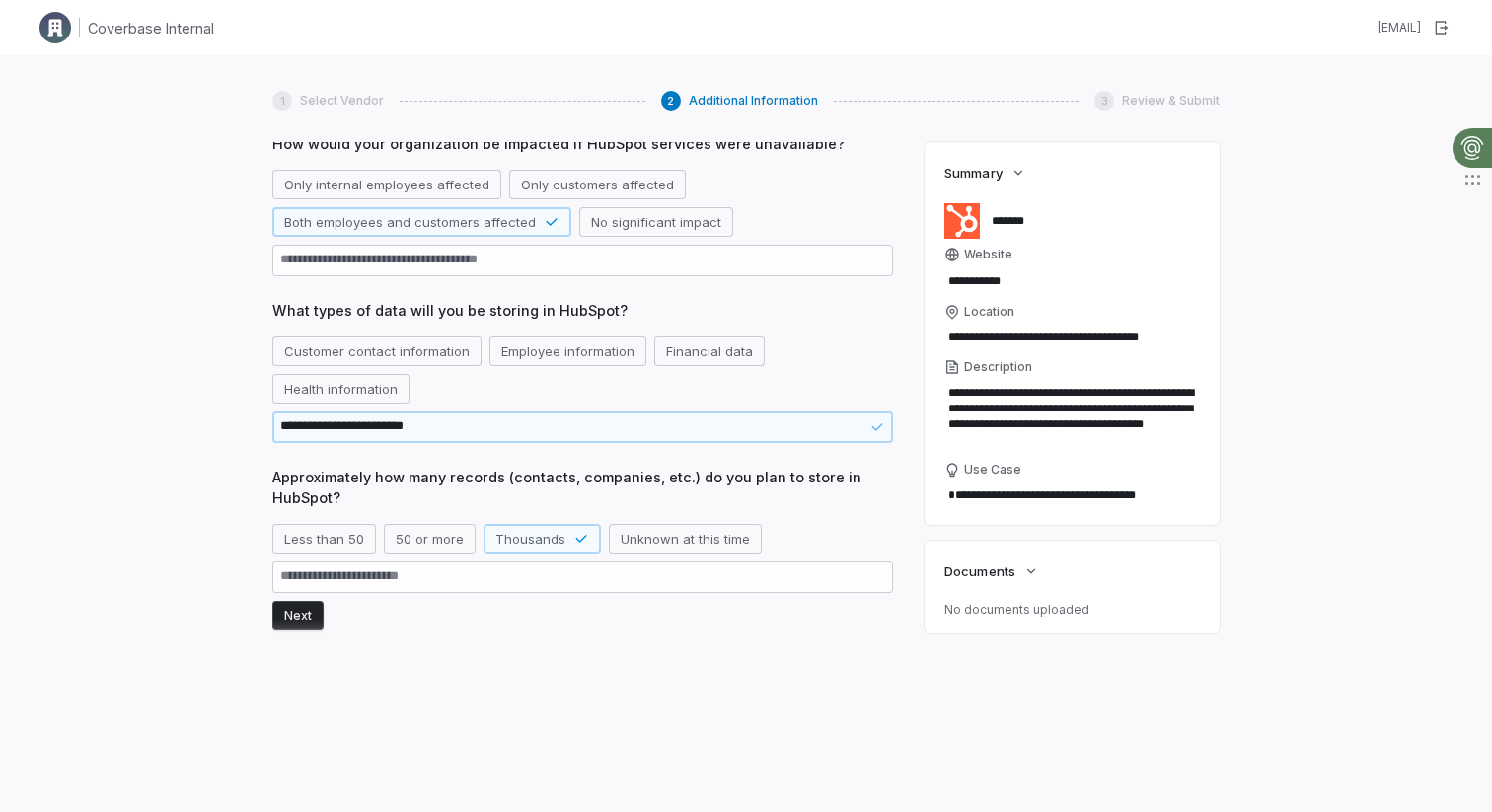 click on "Next" at bounding box center [298, 616] 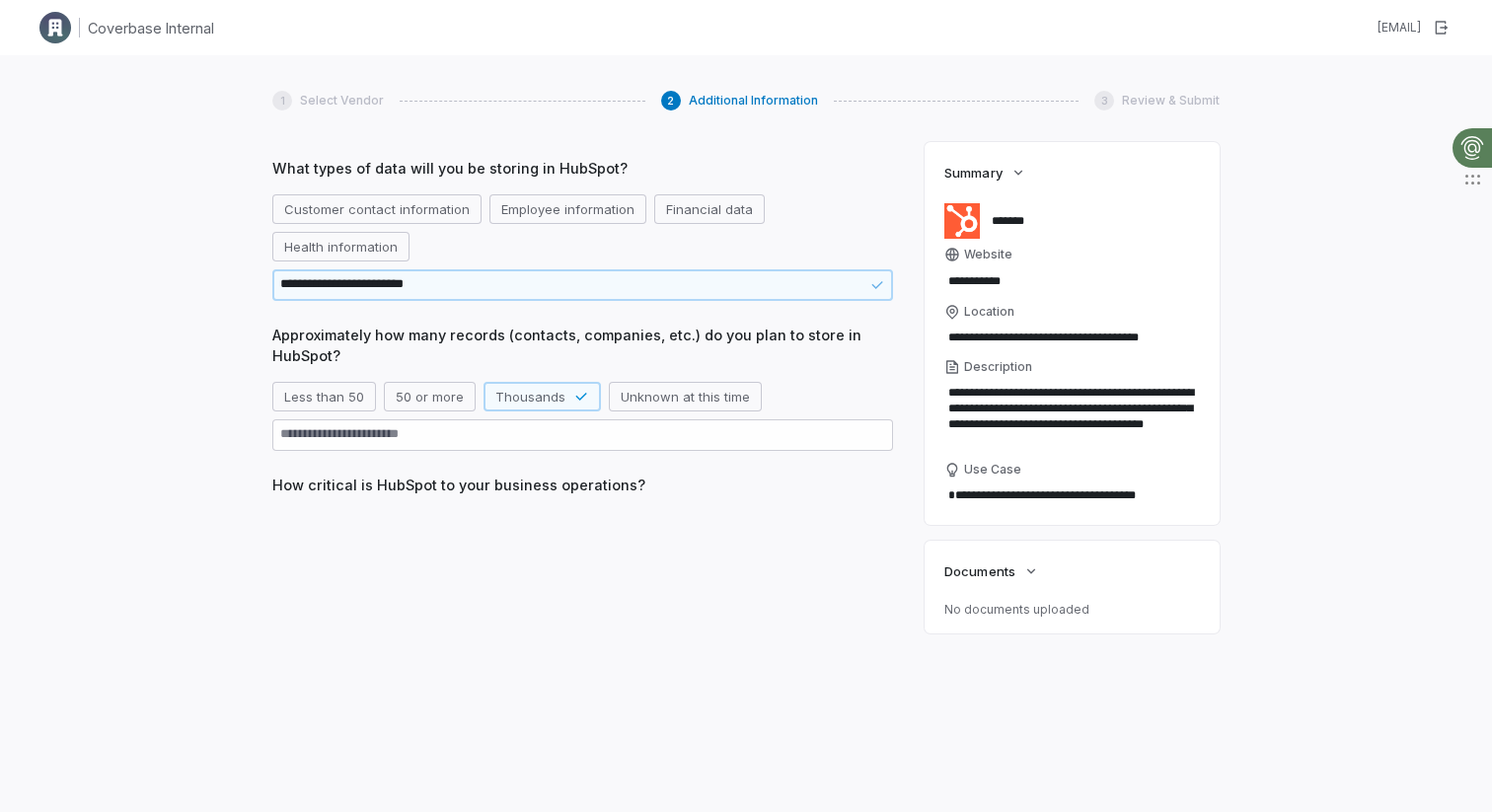 scroll, scrollTop: 237, scrollLeft: 0, axis: vertical 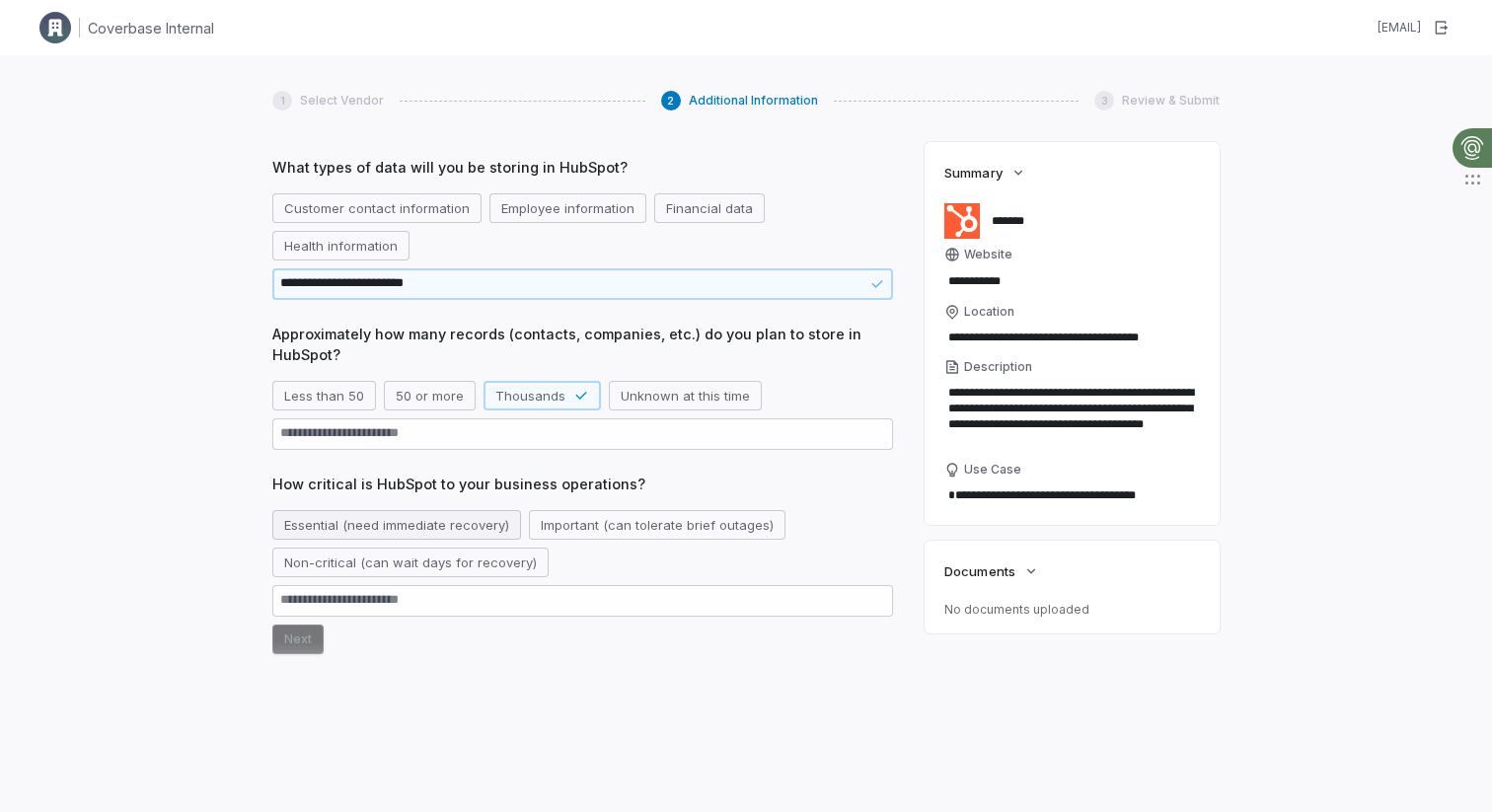 click on "Essential (need immediate recovery)" at bounding box center [397, 525] 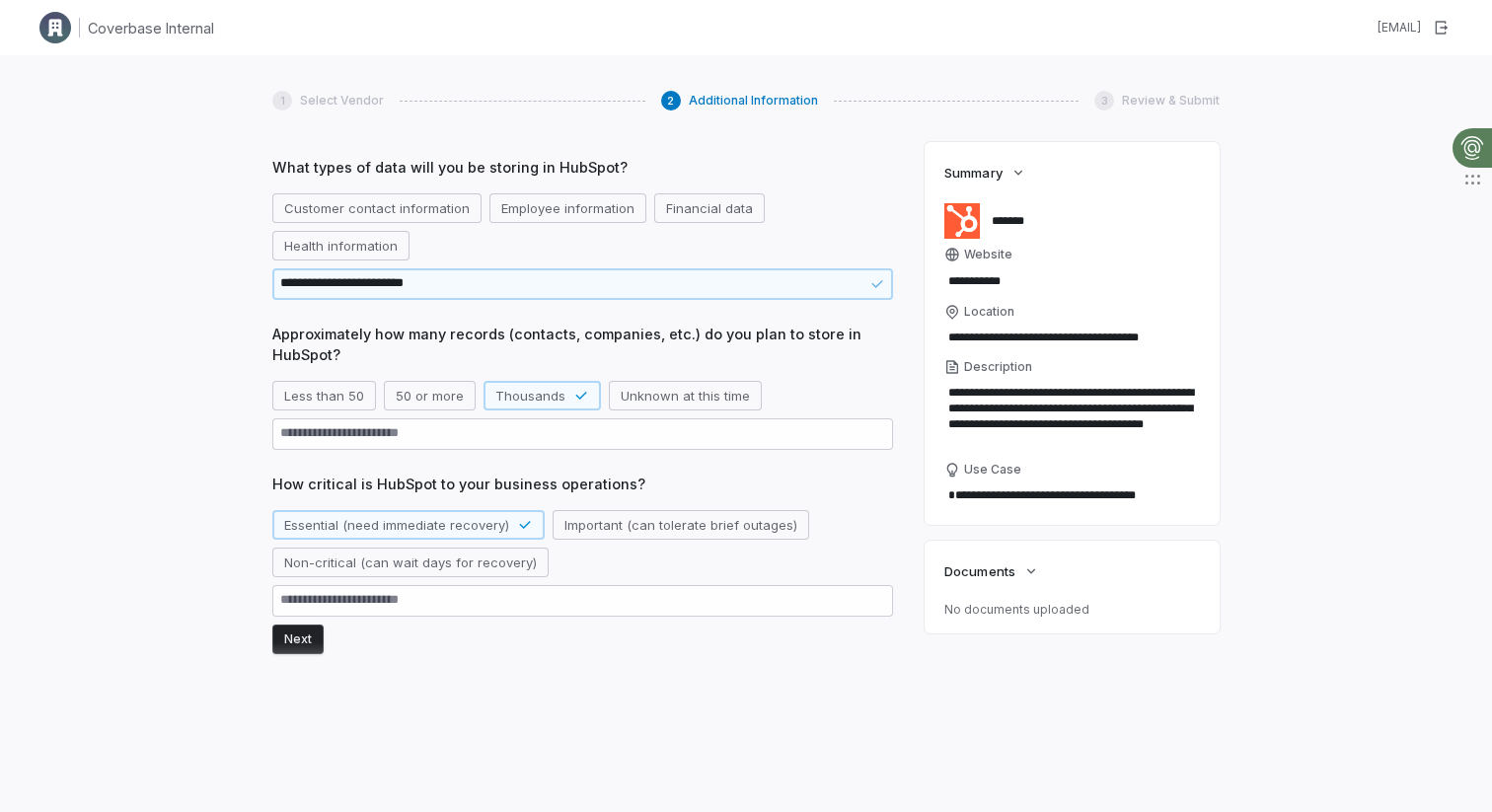 click on "Next" at bounding box center (298, 639) 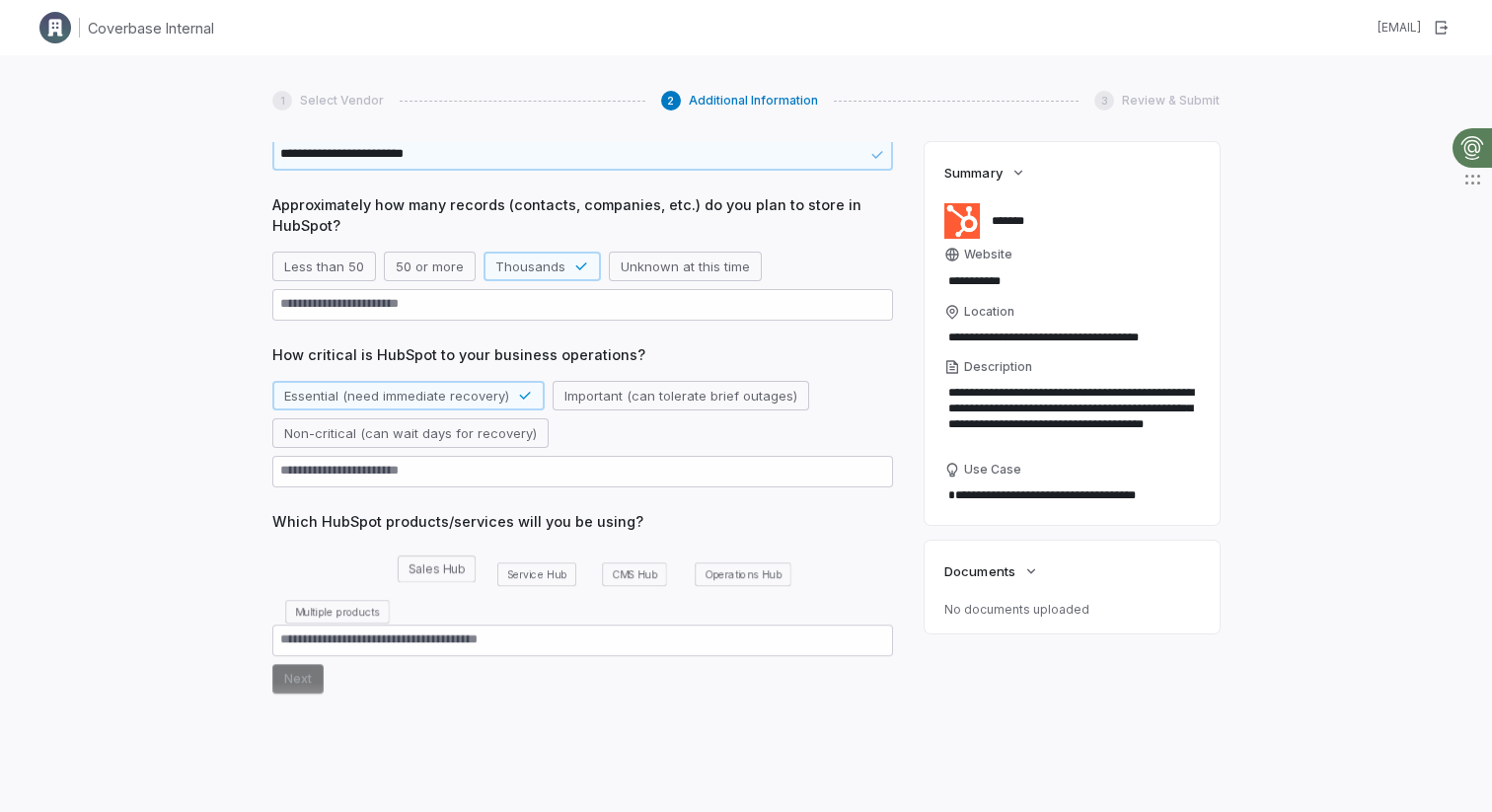 scroll, scrollTop: 380, scrollLeft: 0, axis: vertical 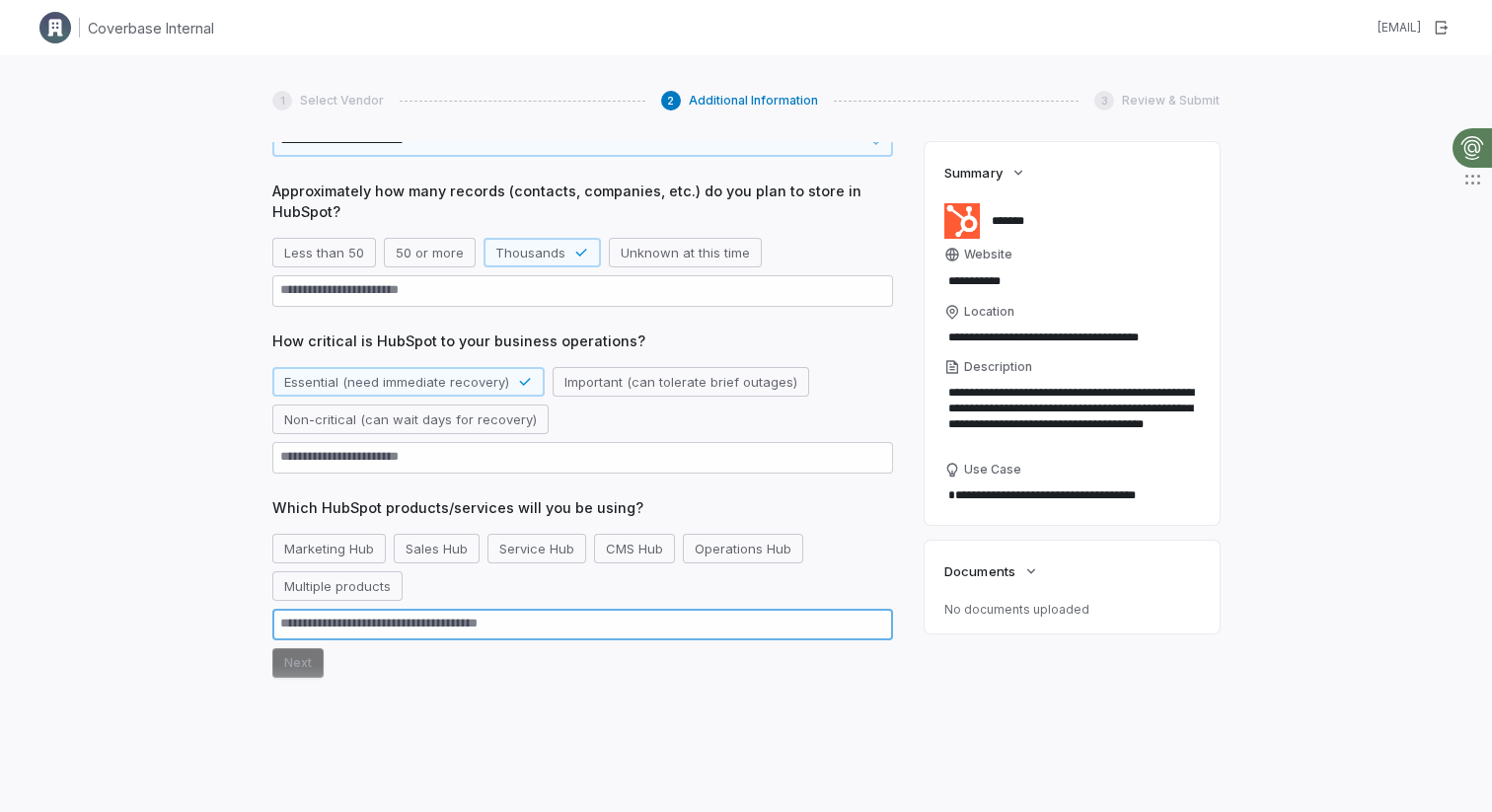 click at bounding box center (582, 625) 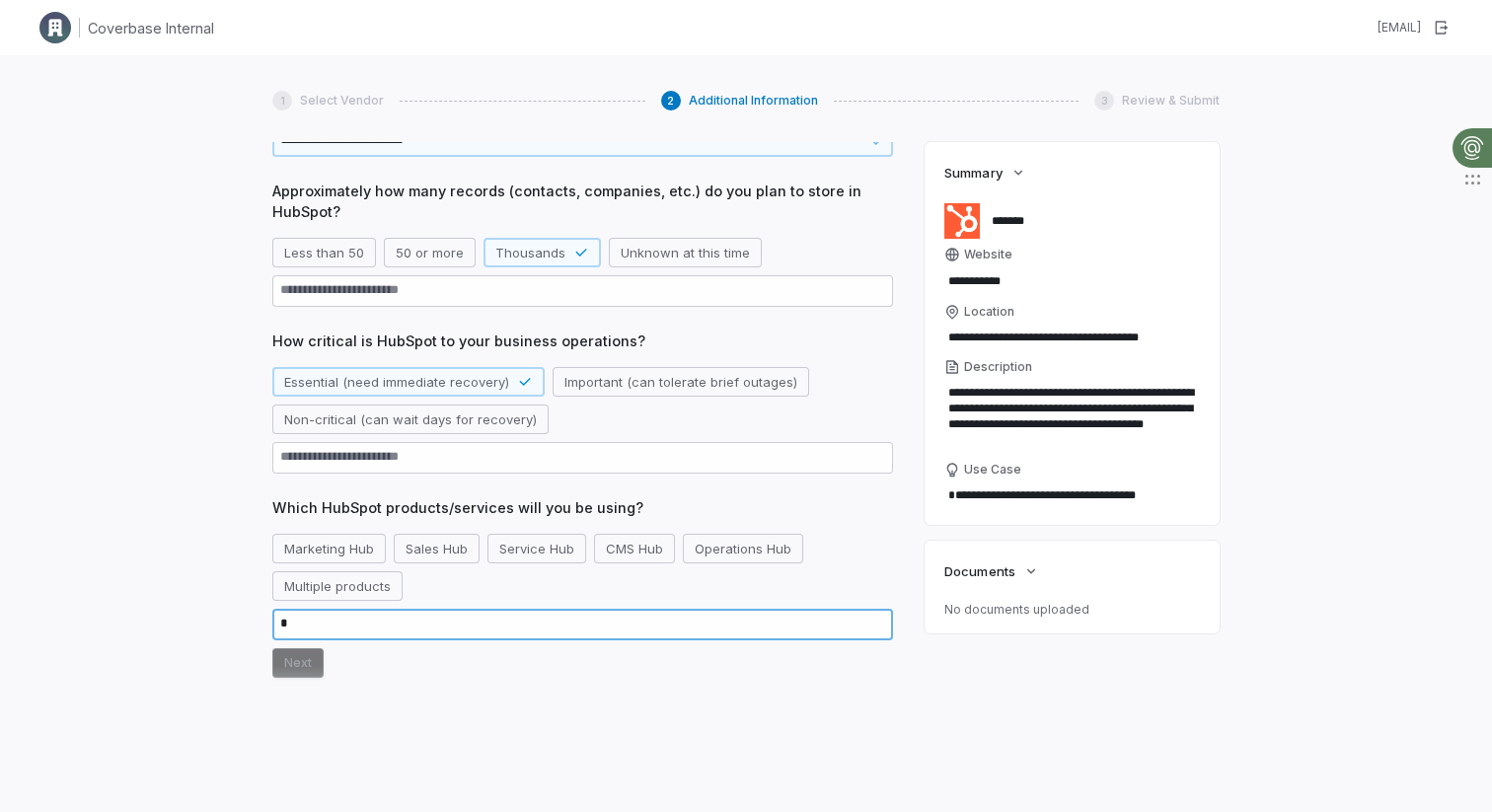 type on "*" 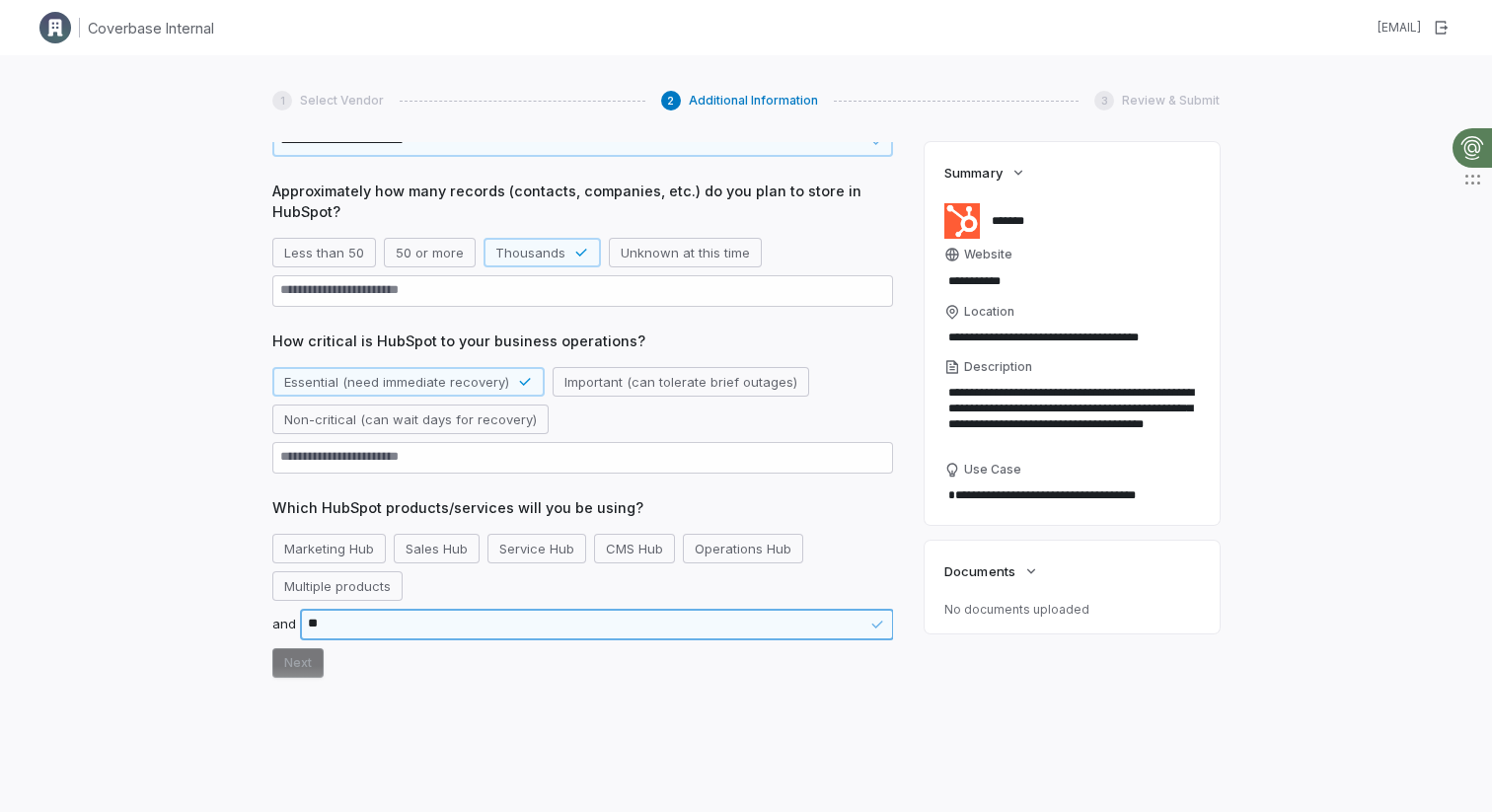 type on "*" 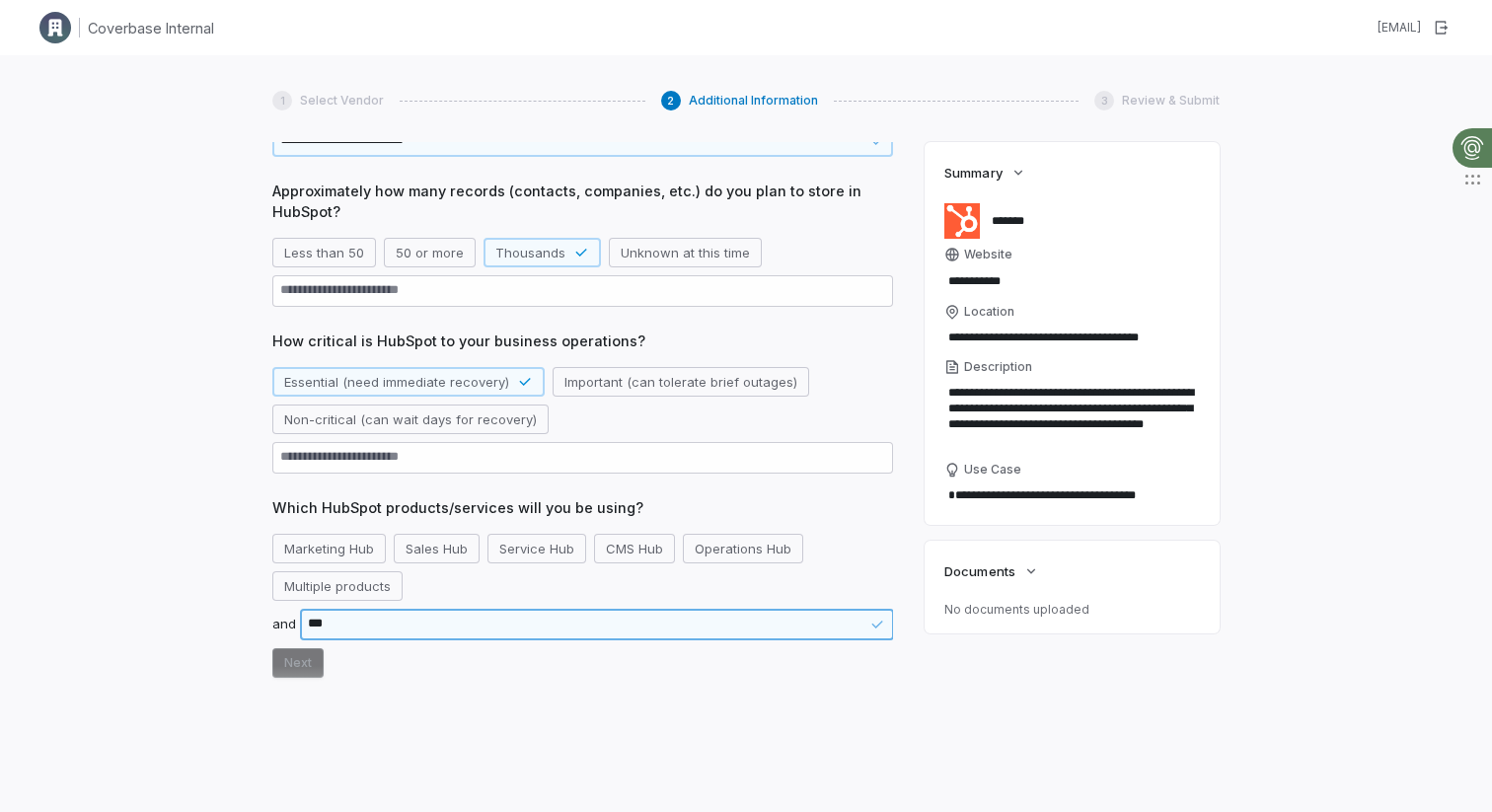 type on "****" 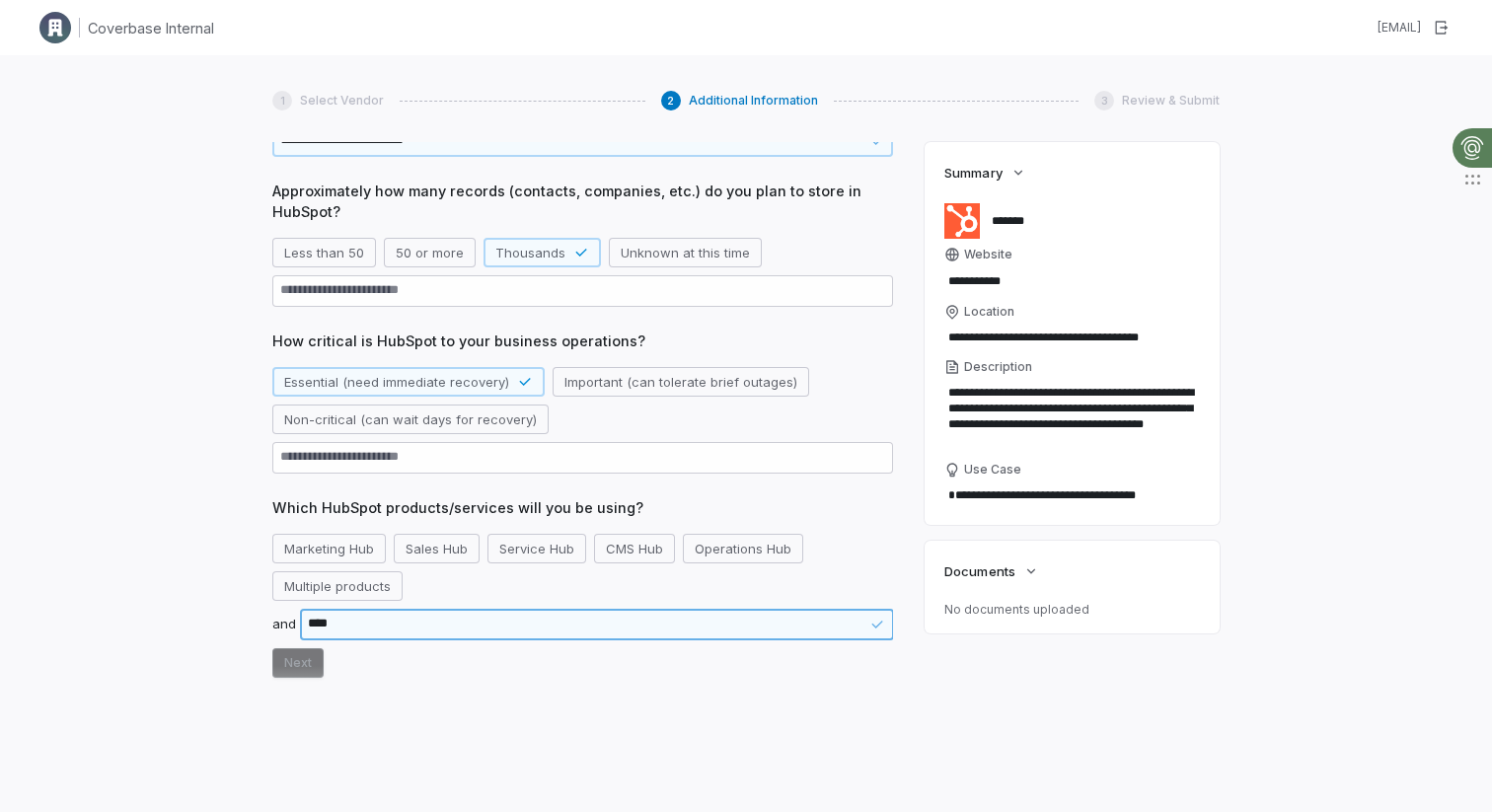 type on "*" 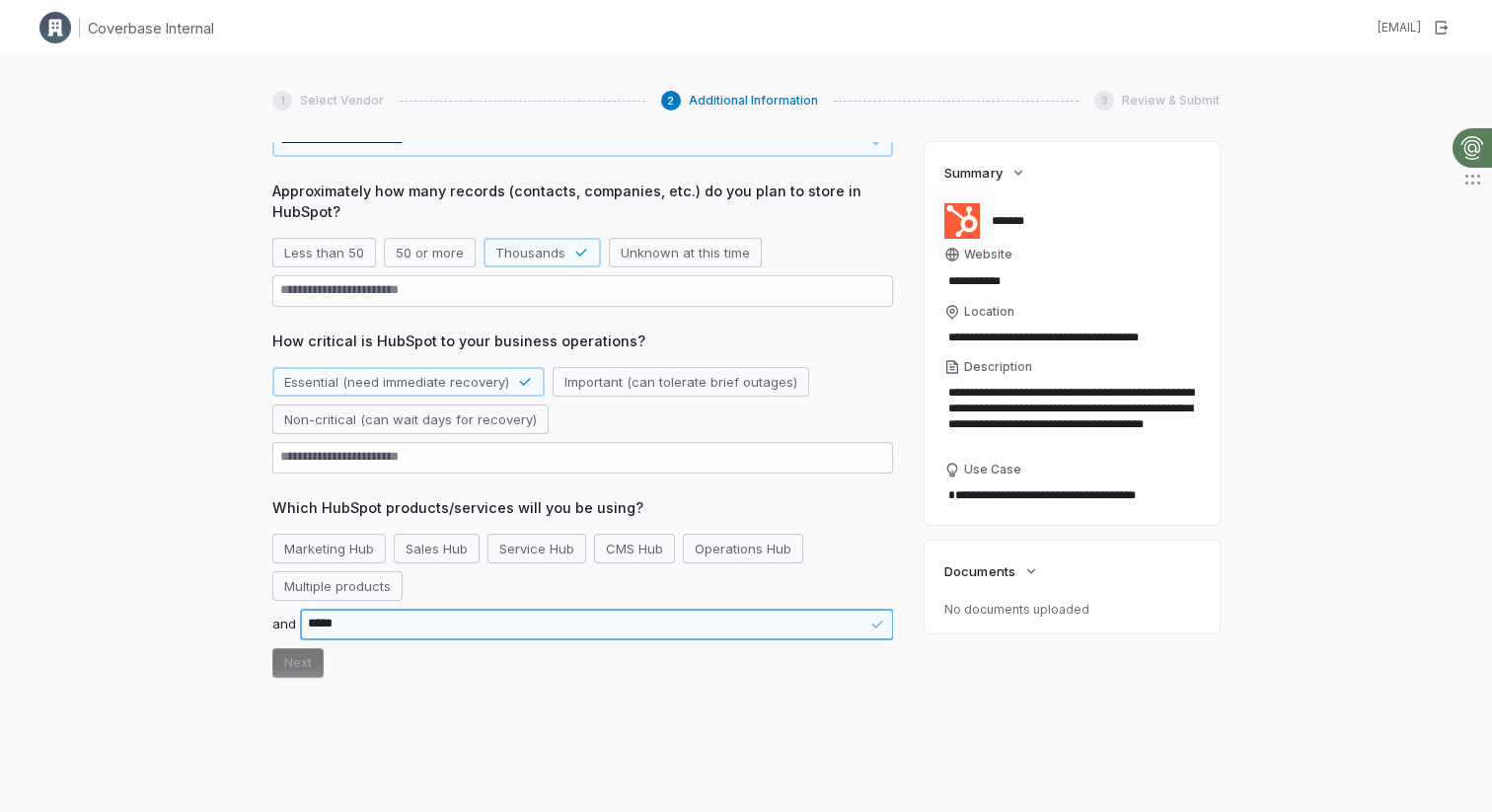 type on "*" 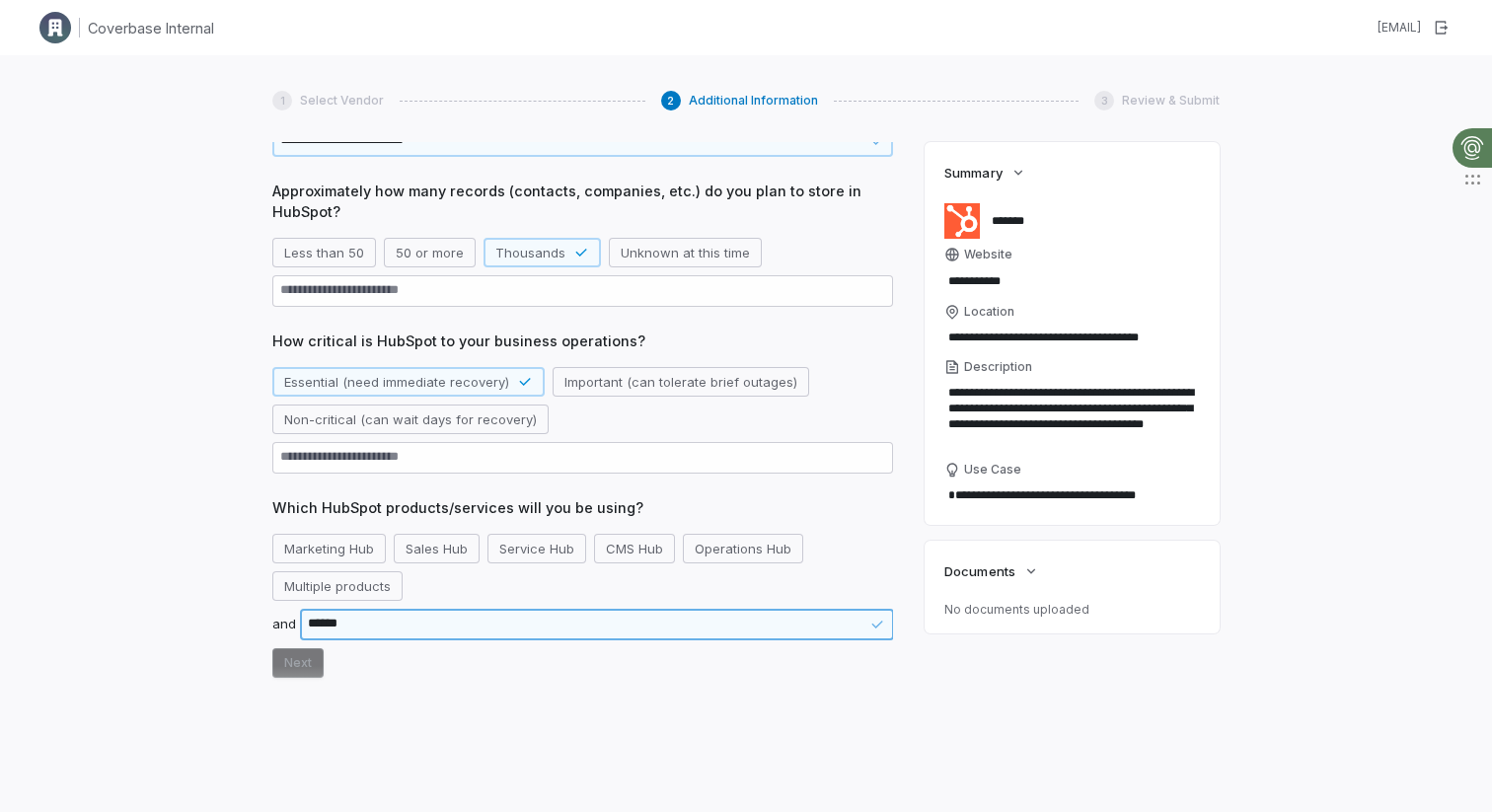 type on "*" 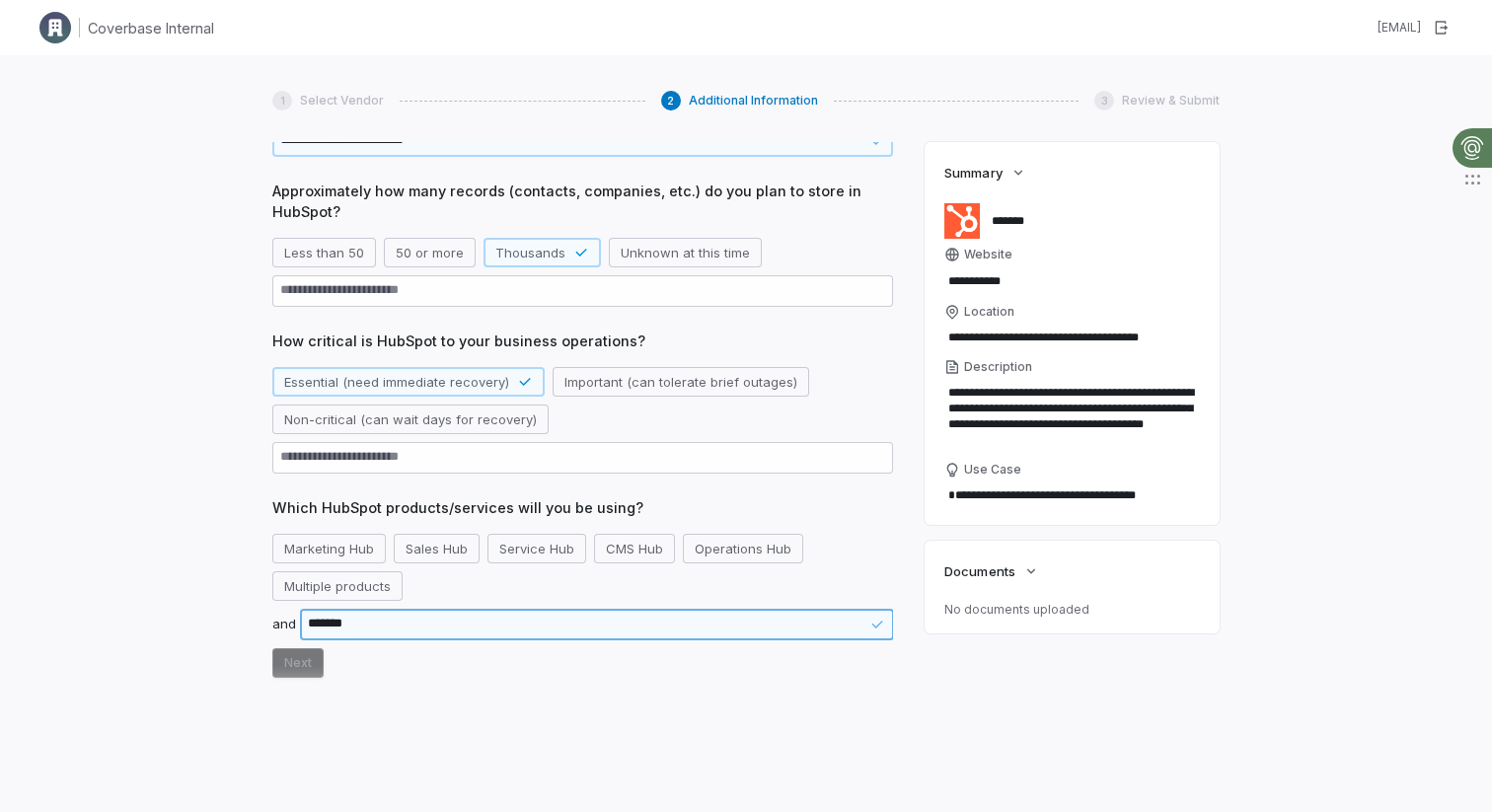type on "*" 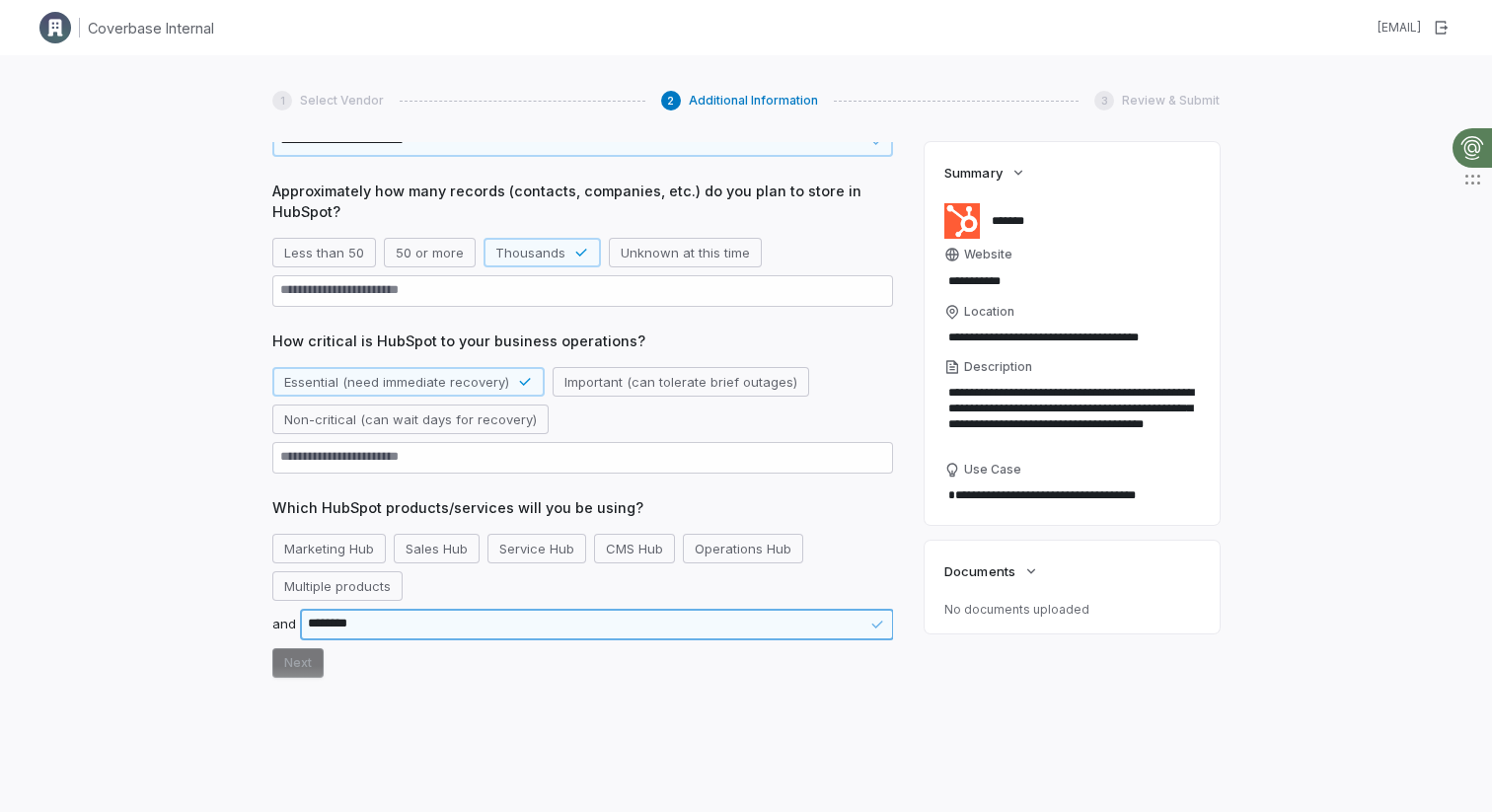 type on "*" 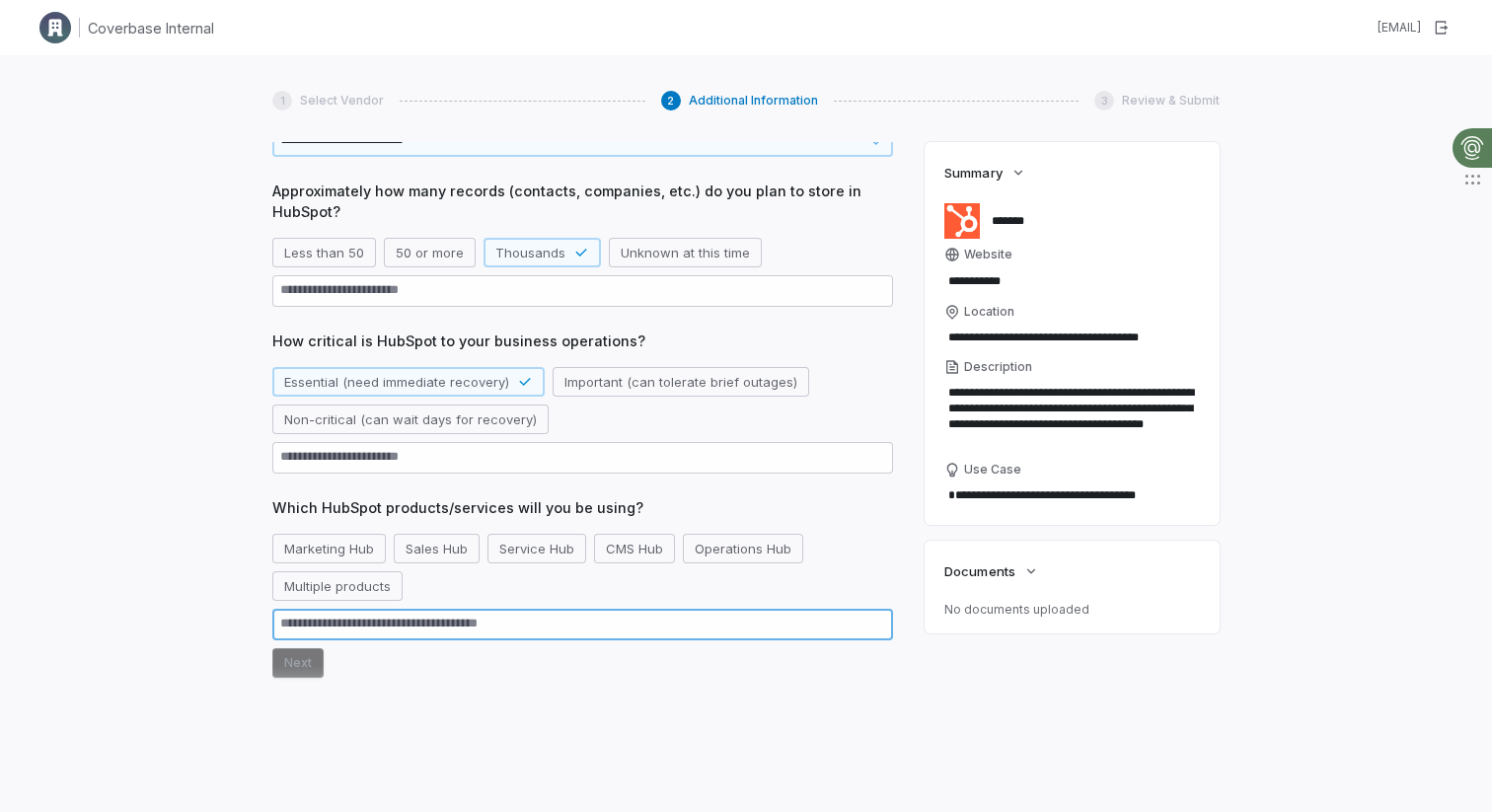 type on "*" 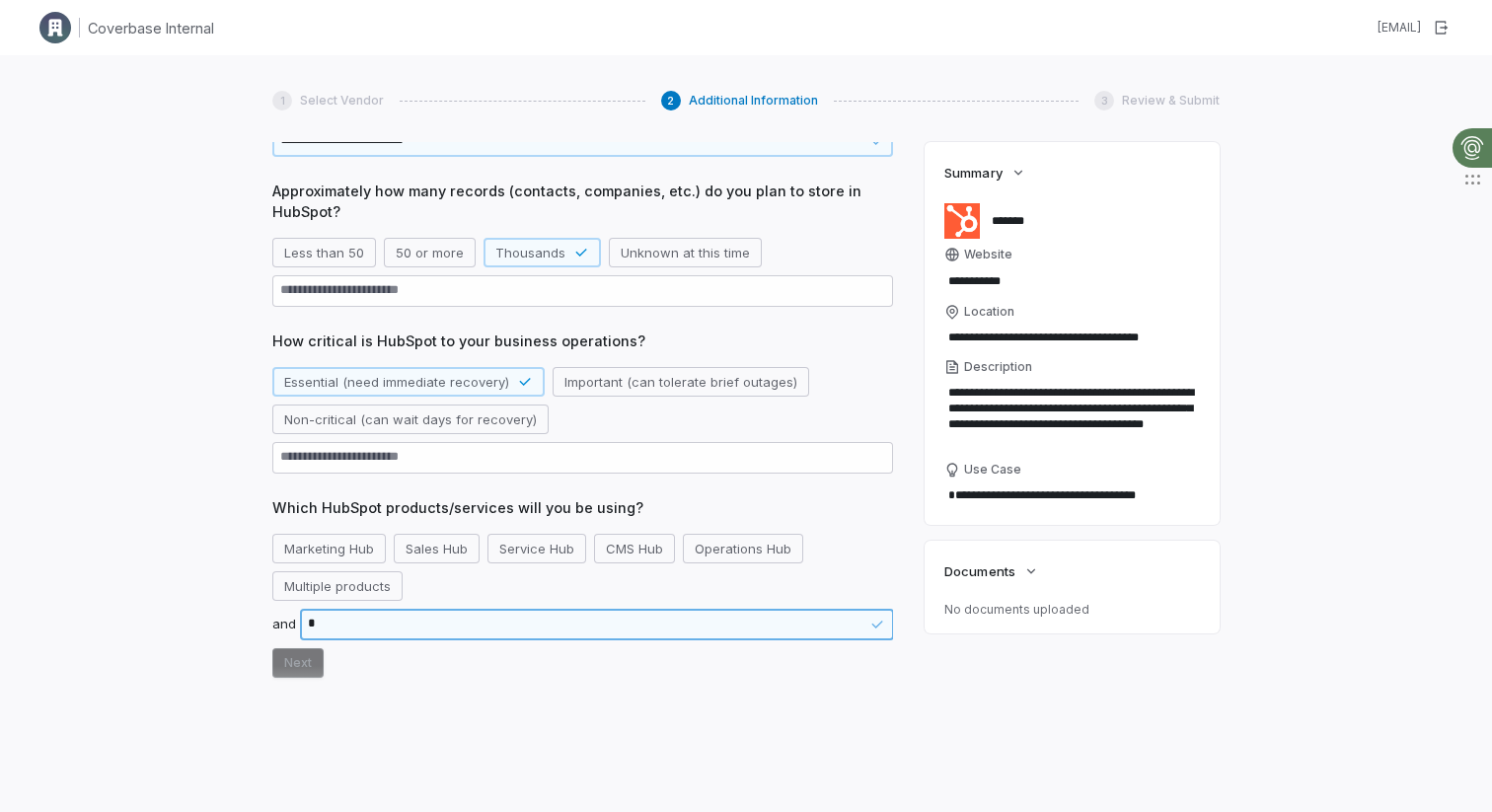 type on "*" 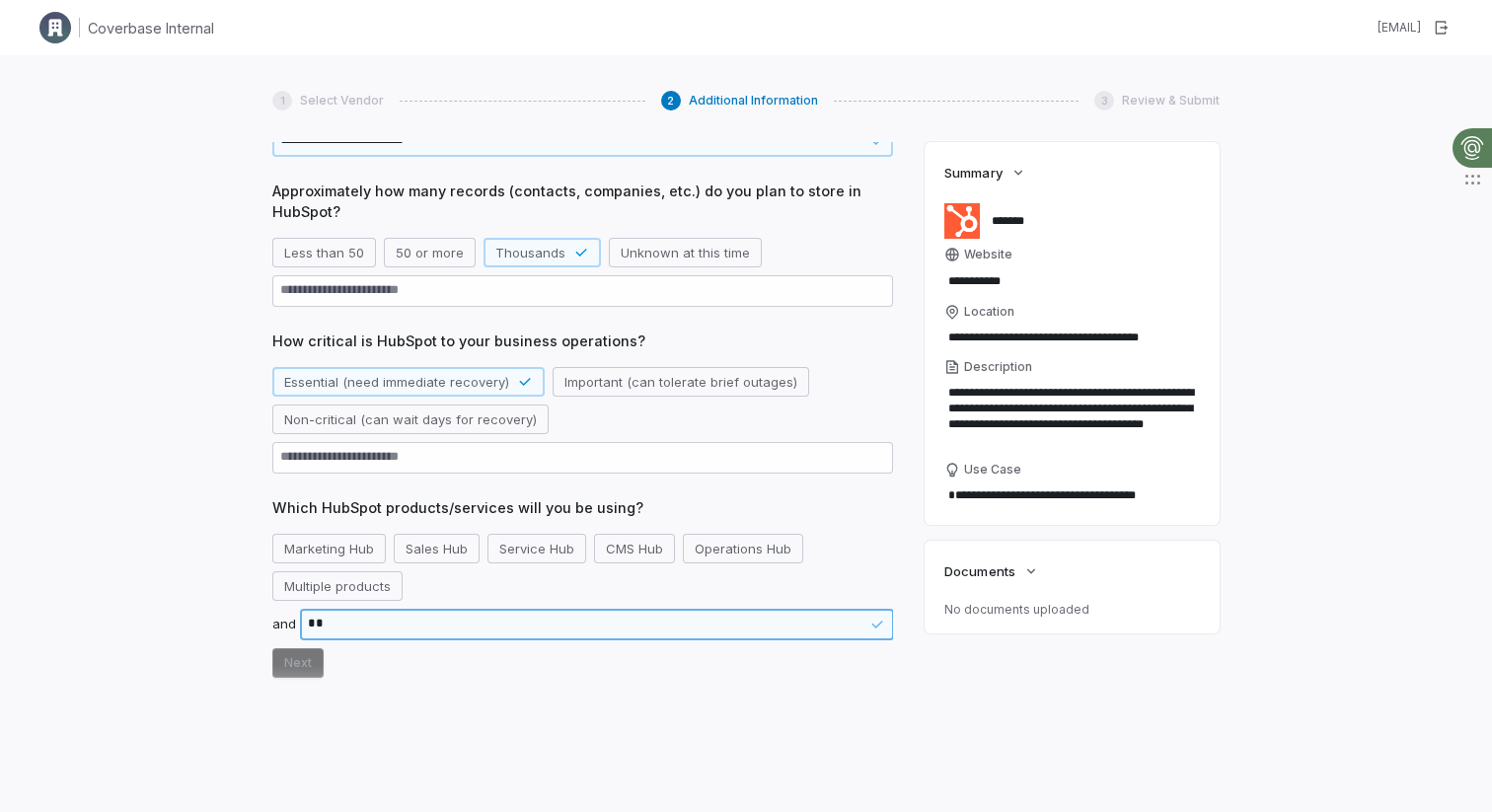 type on "*" 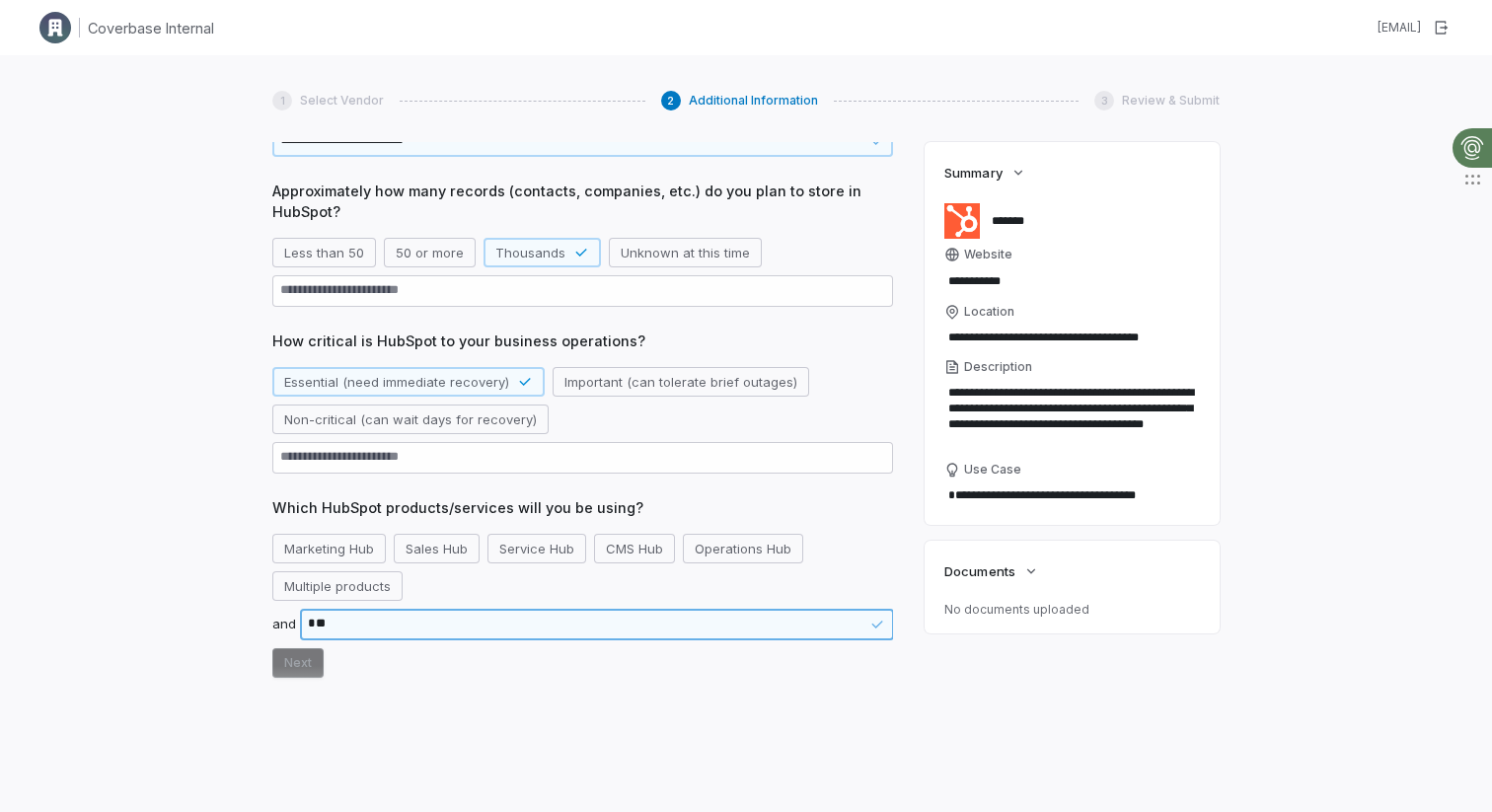 type on "*" 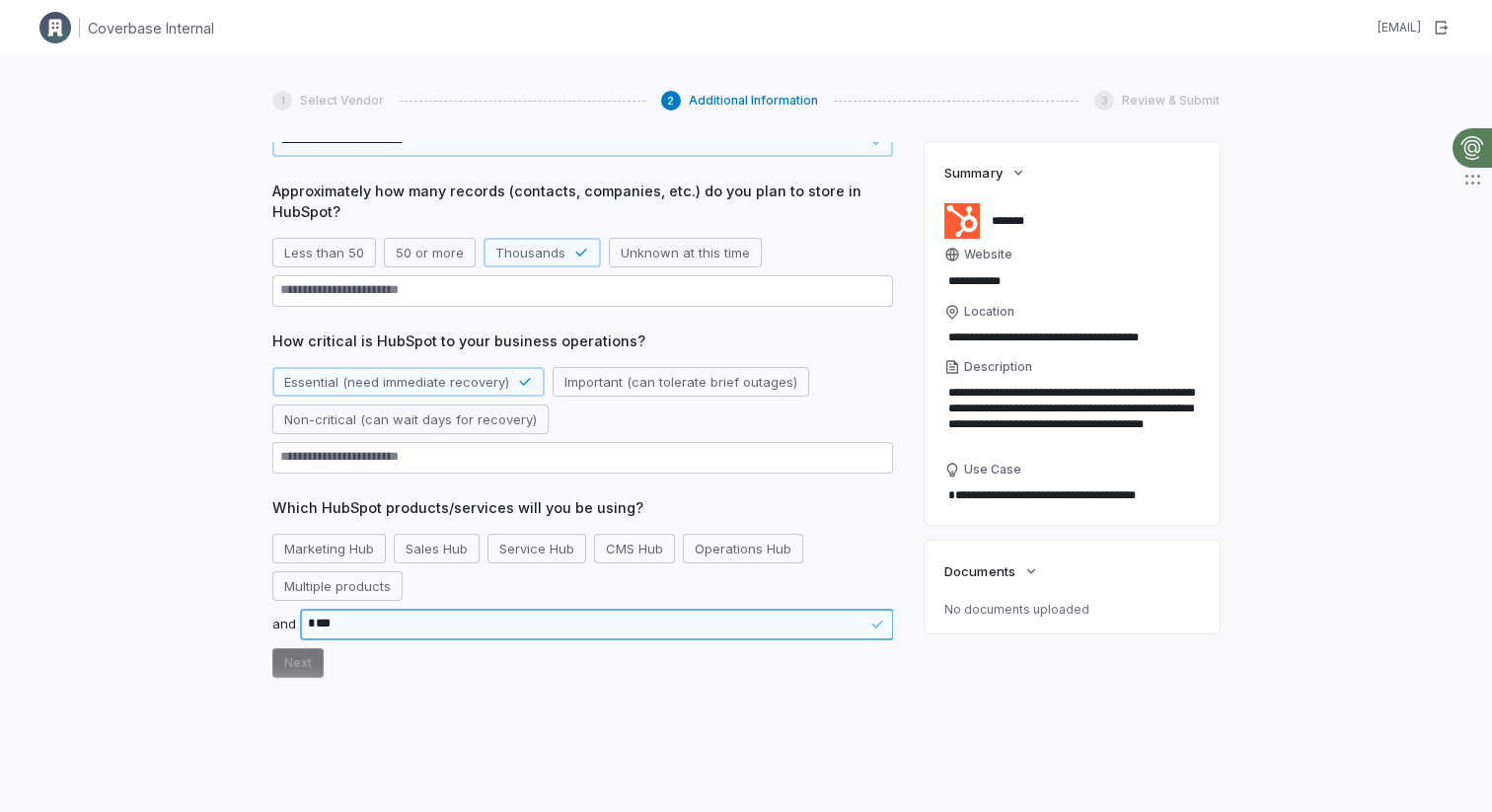 type on "*" 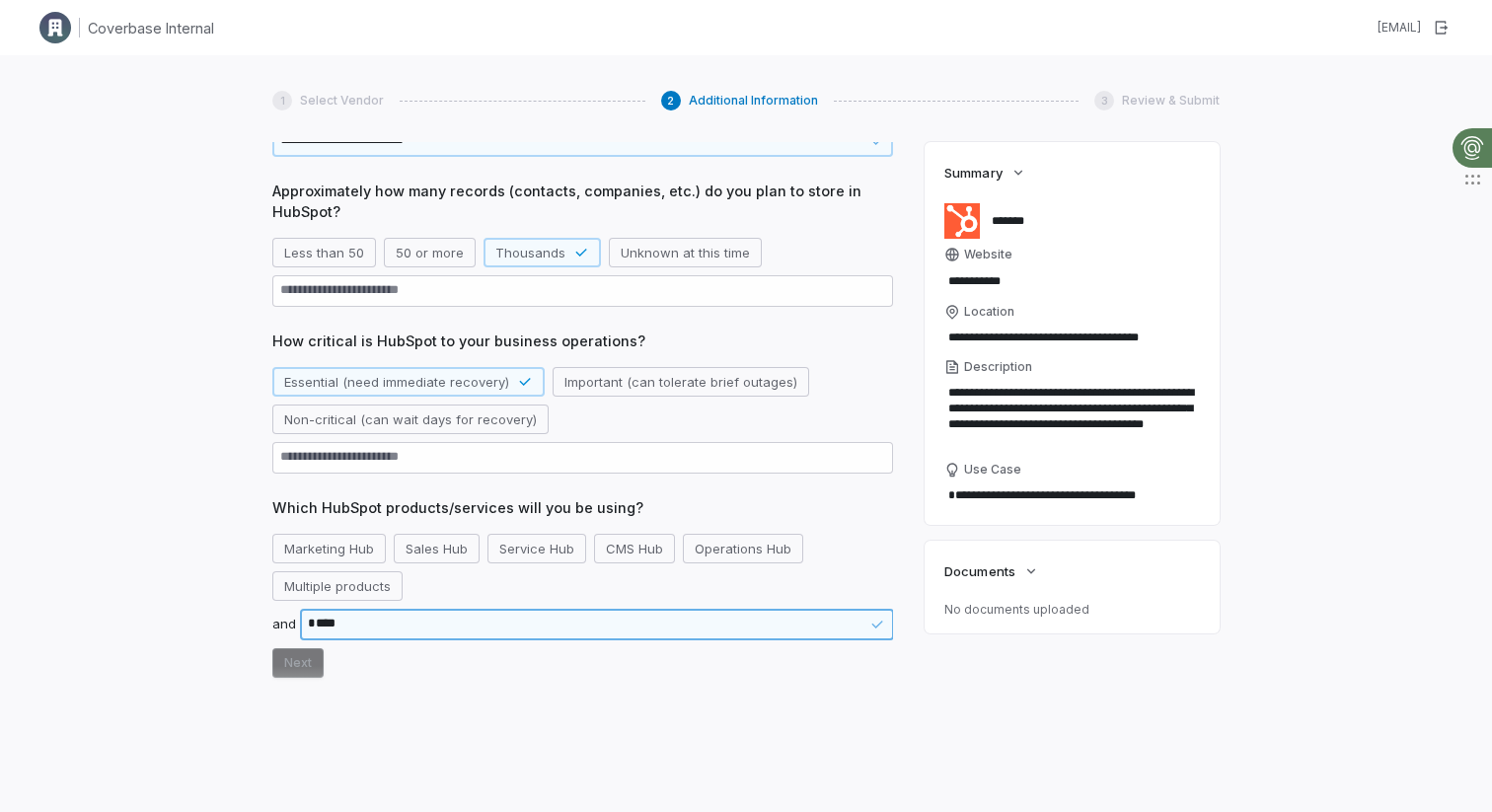 type on "*" 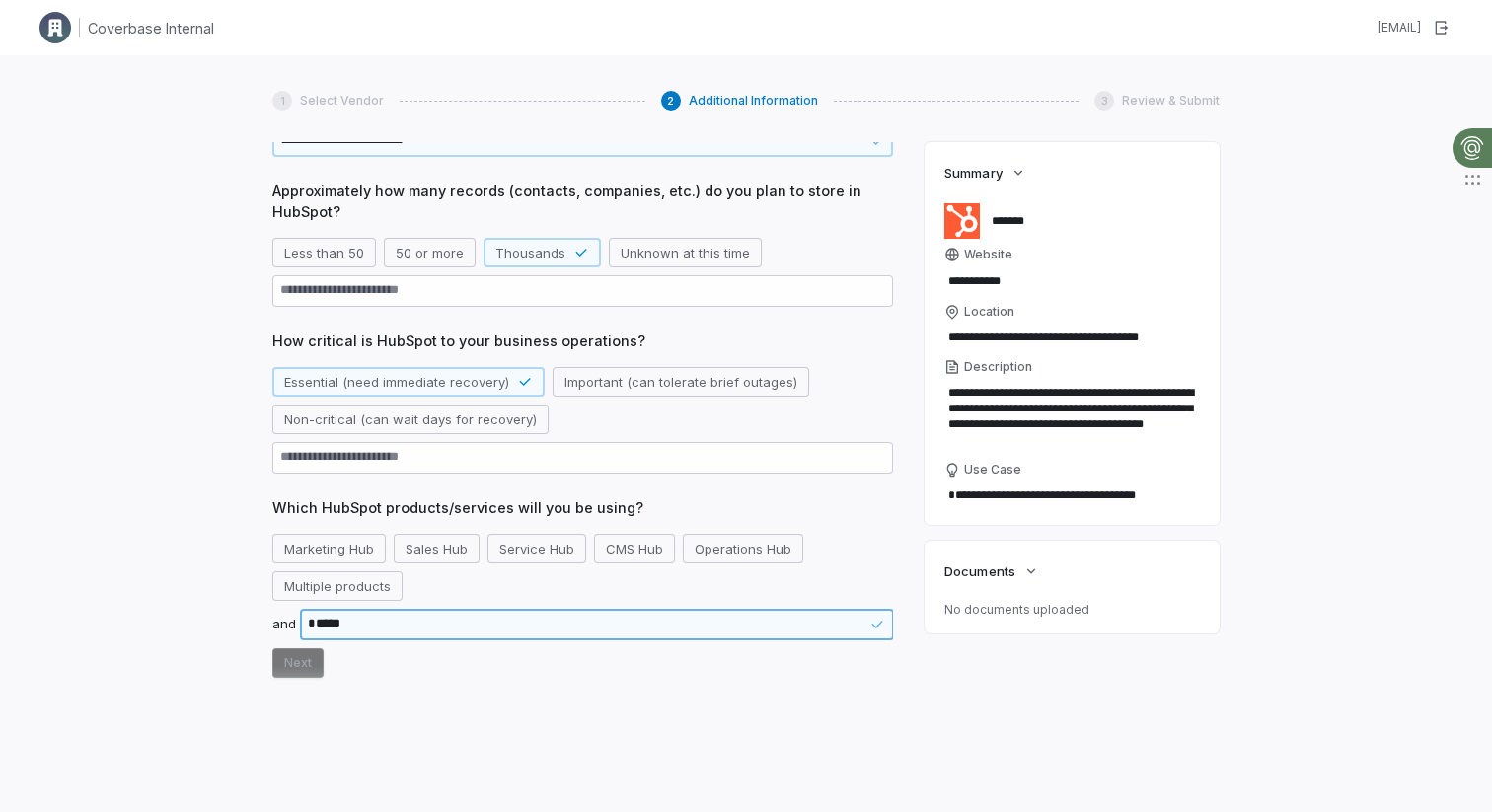 type on "*" 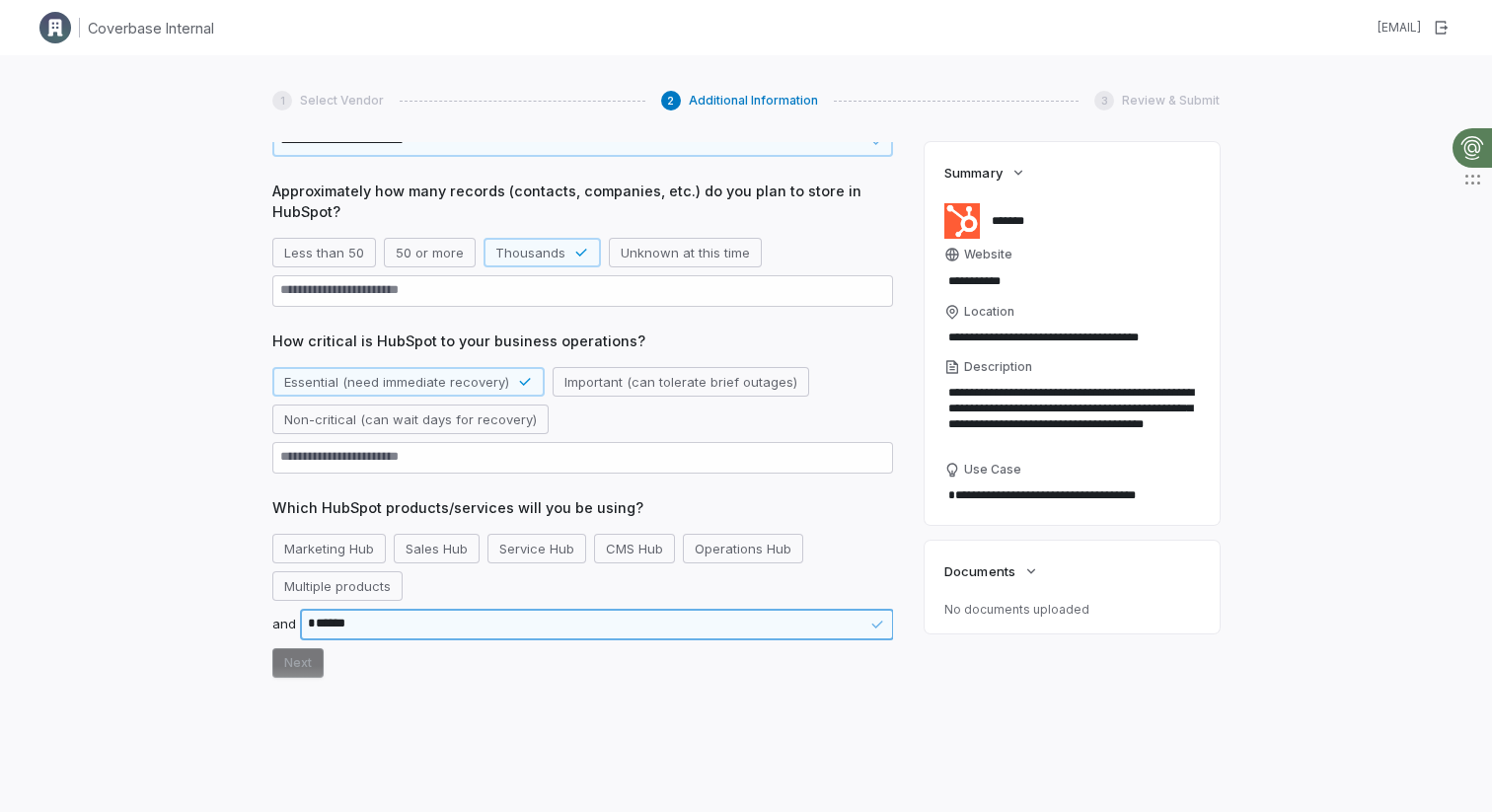 type on "*" 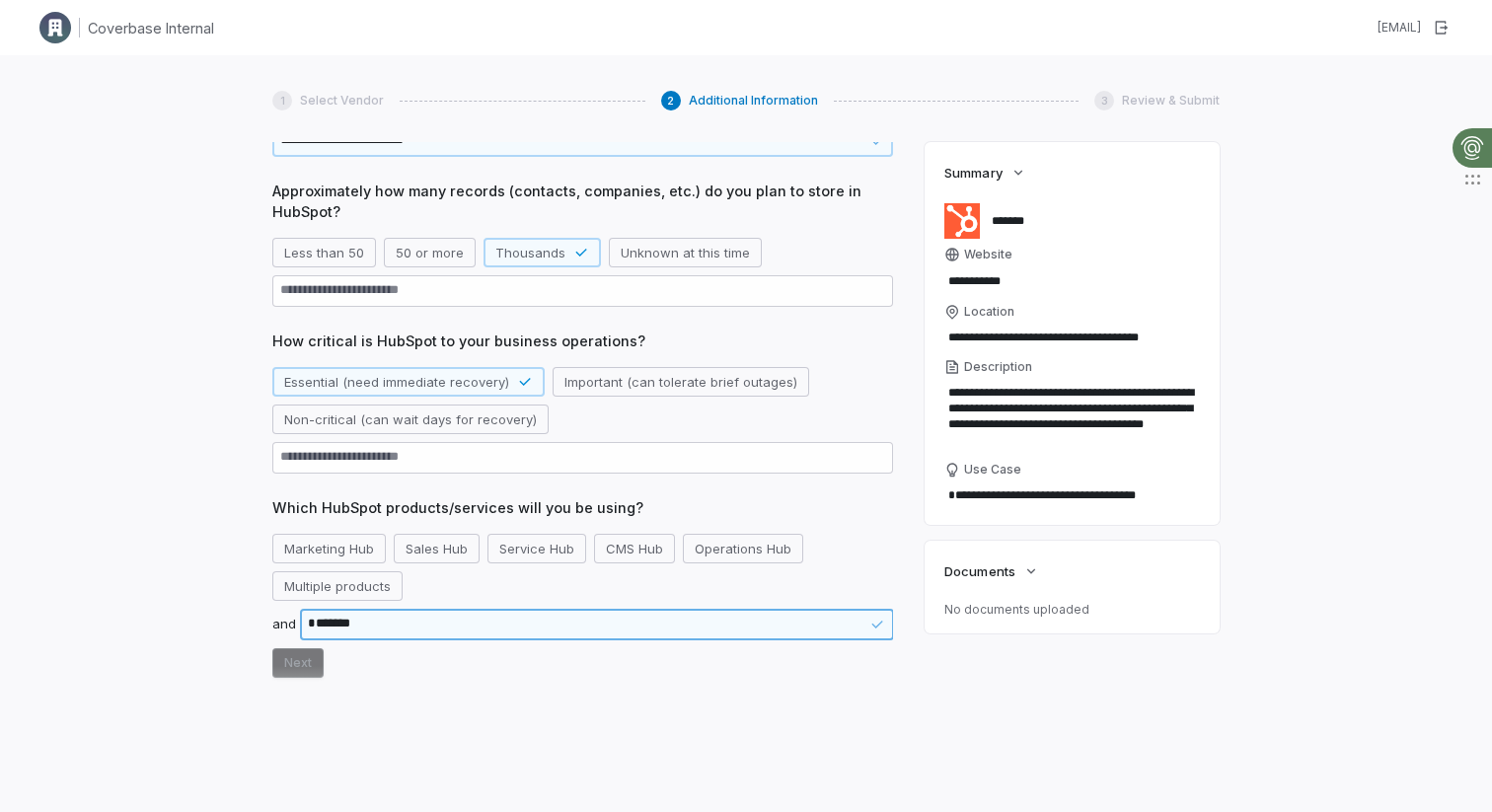 type on "*" 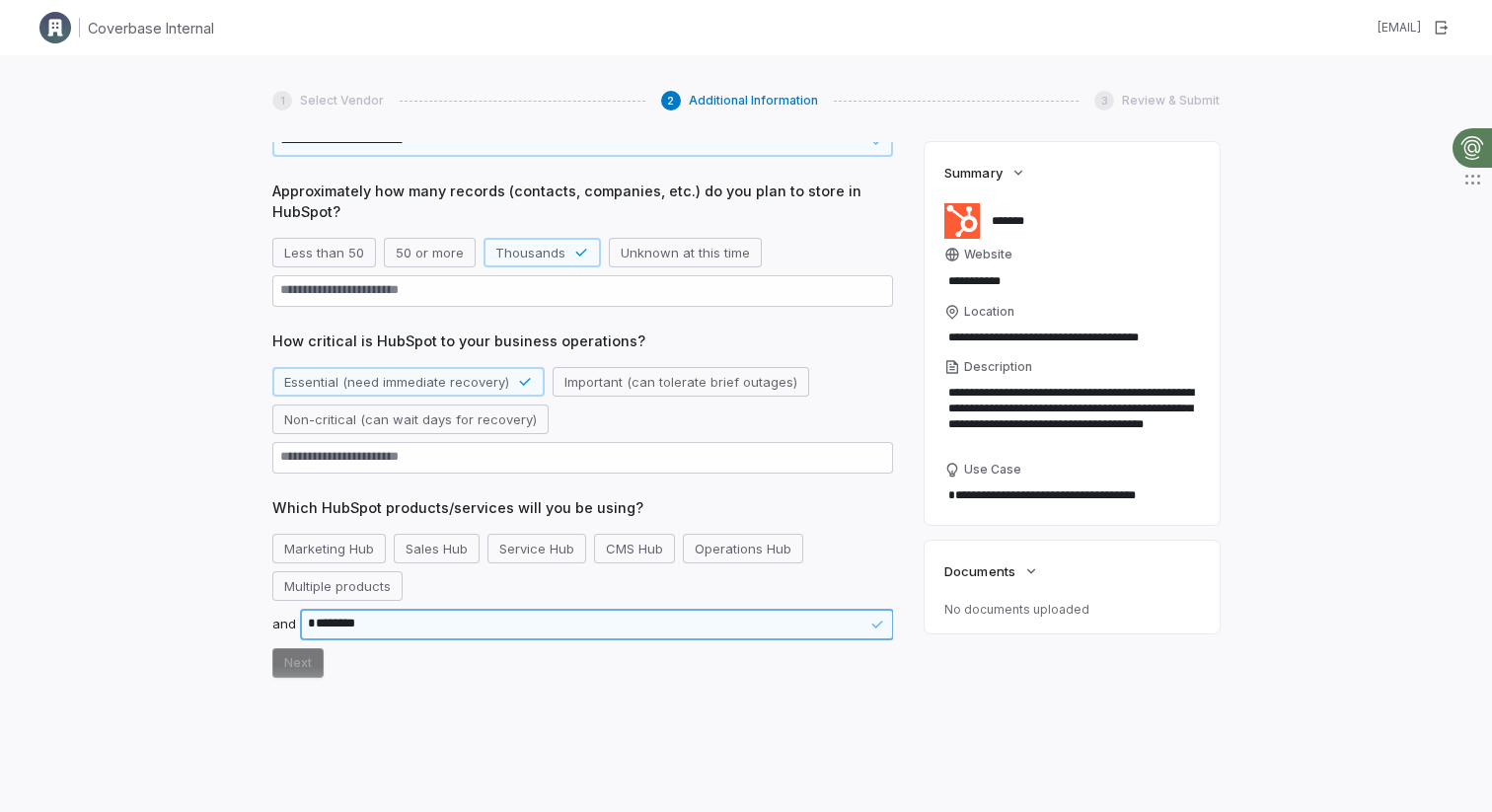 type on "*" 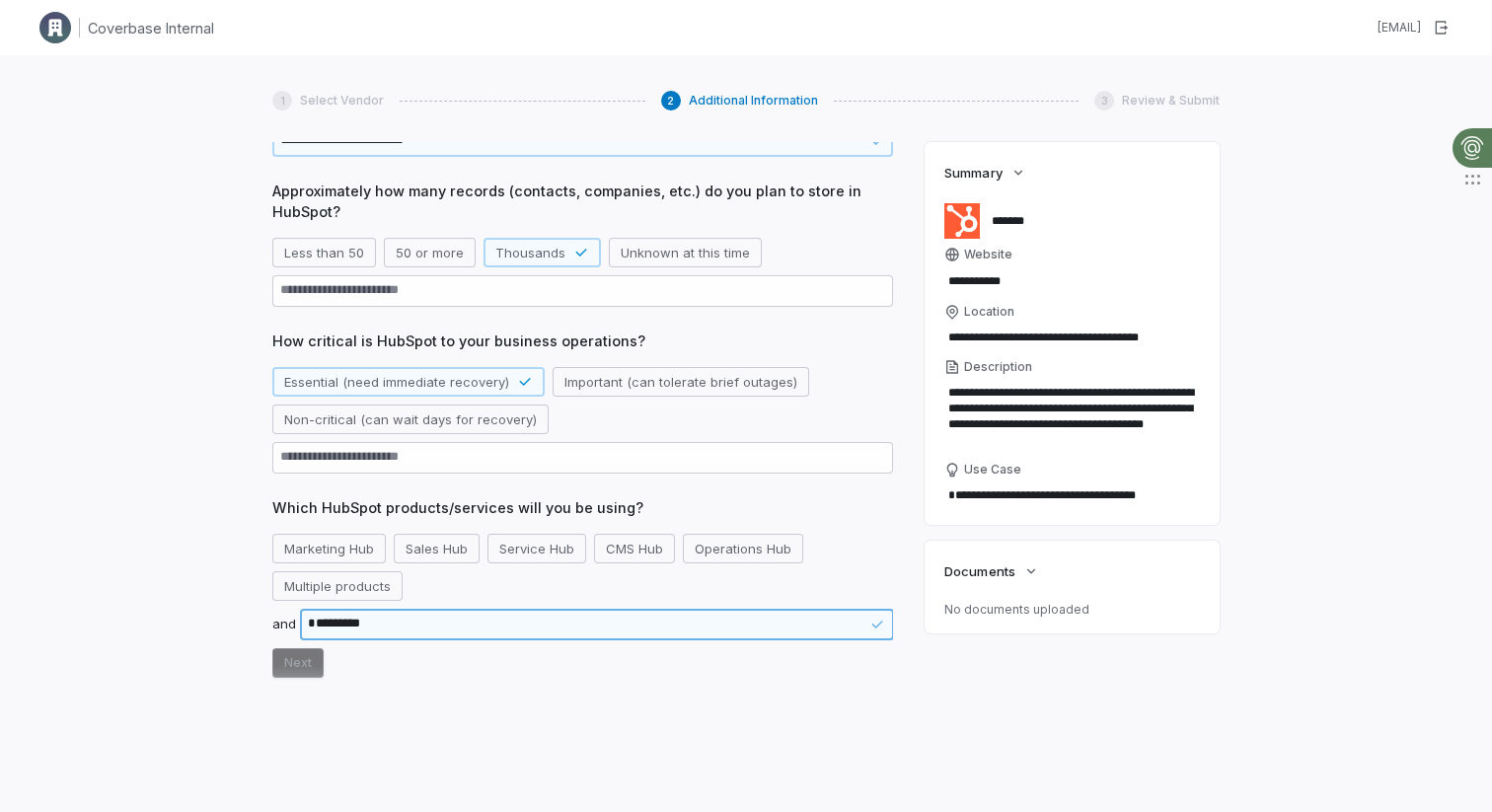 type on "*" 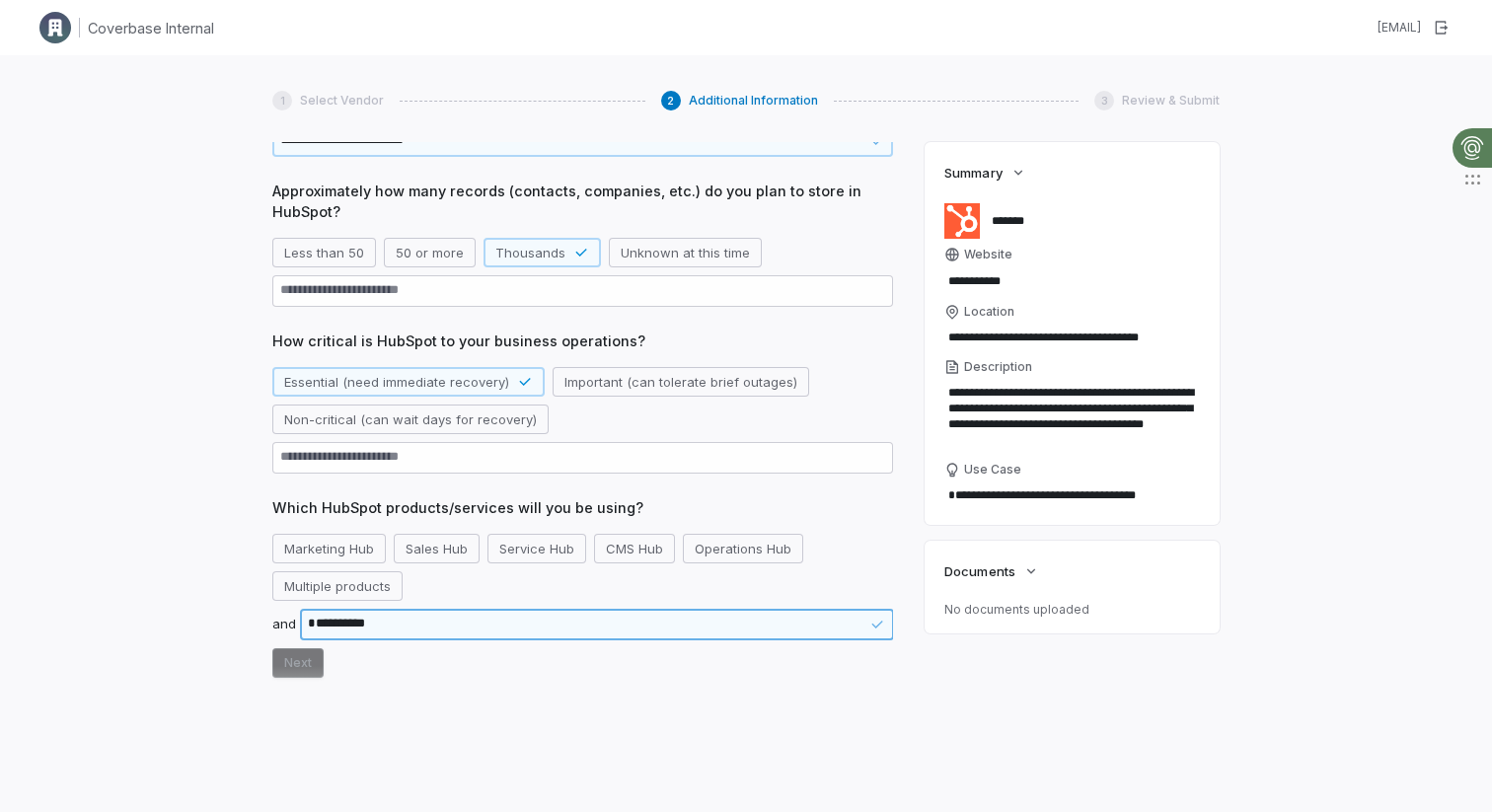 type on "*" 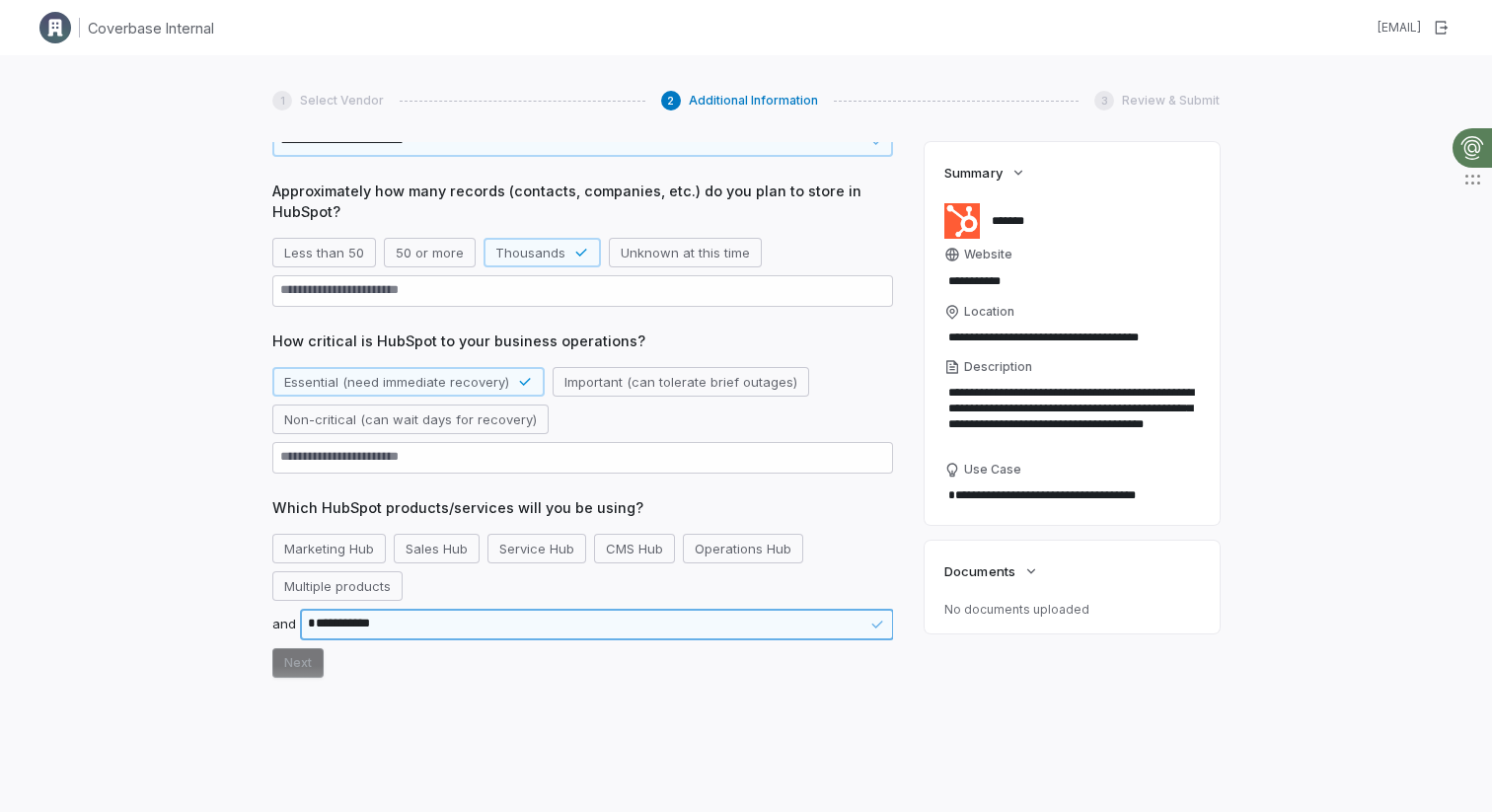 type on "*" 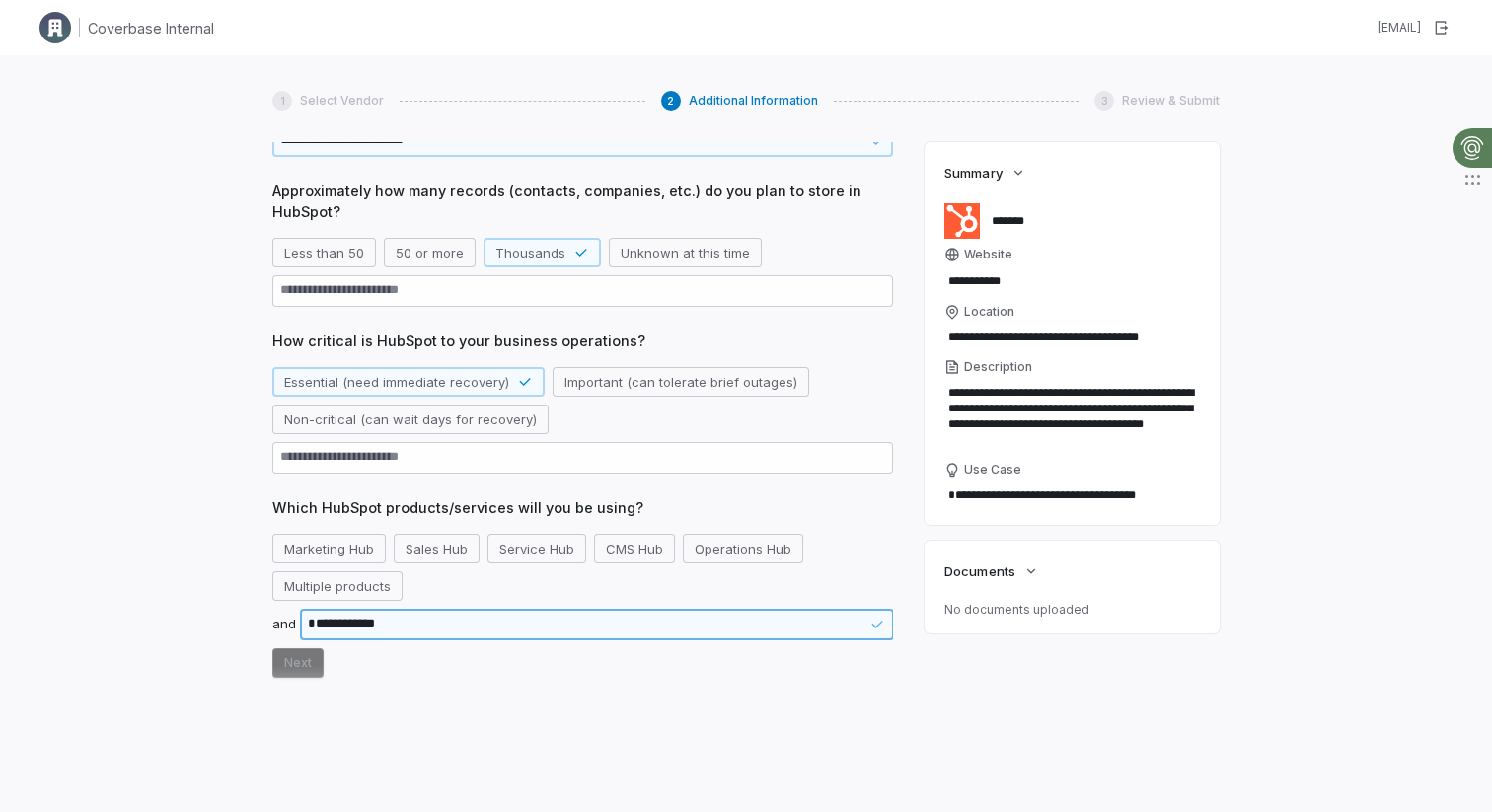 type on "*" 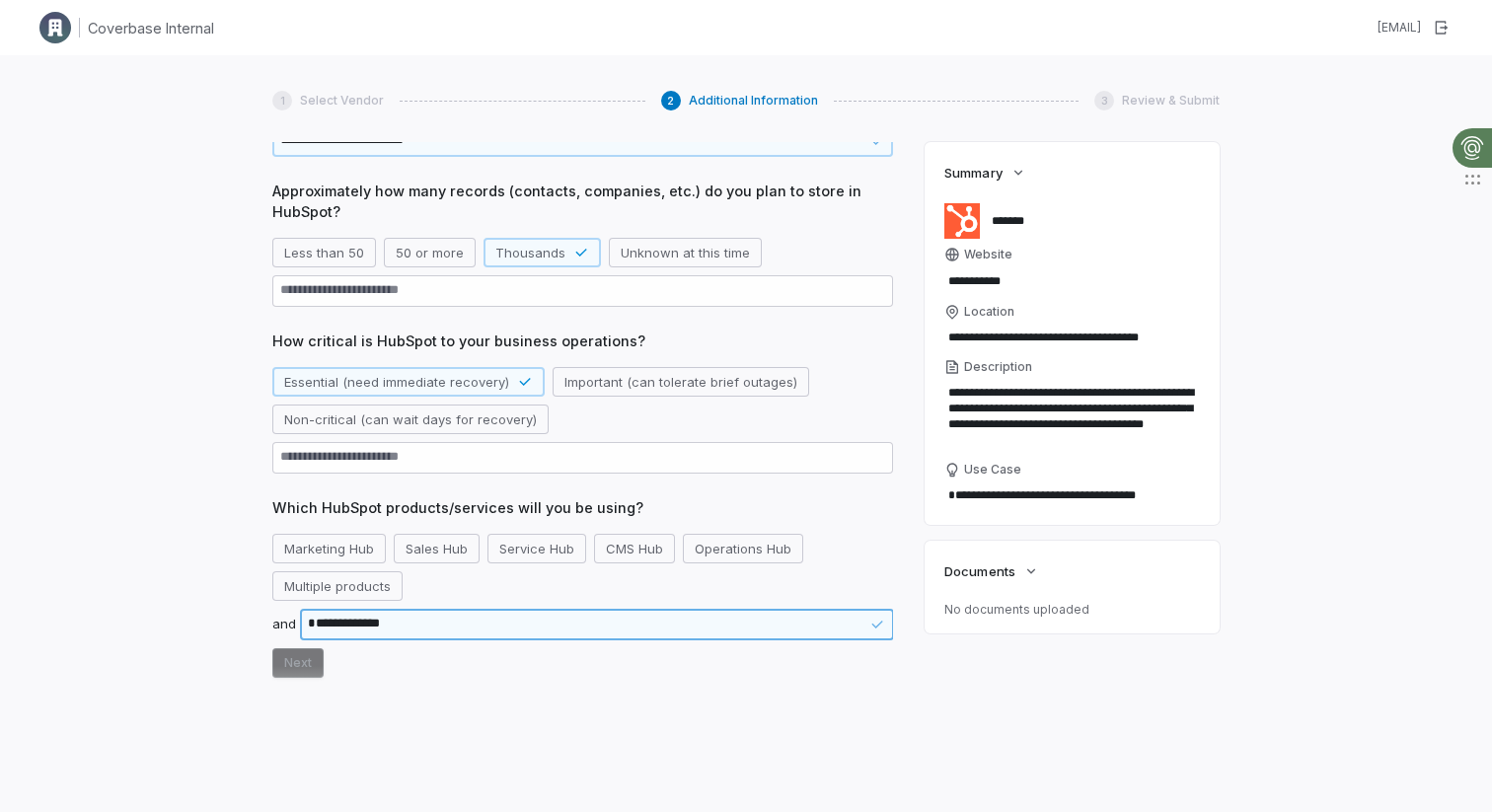 type on "*" 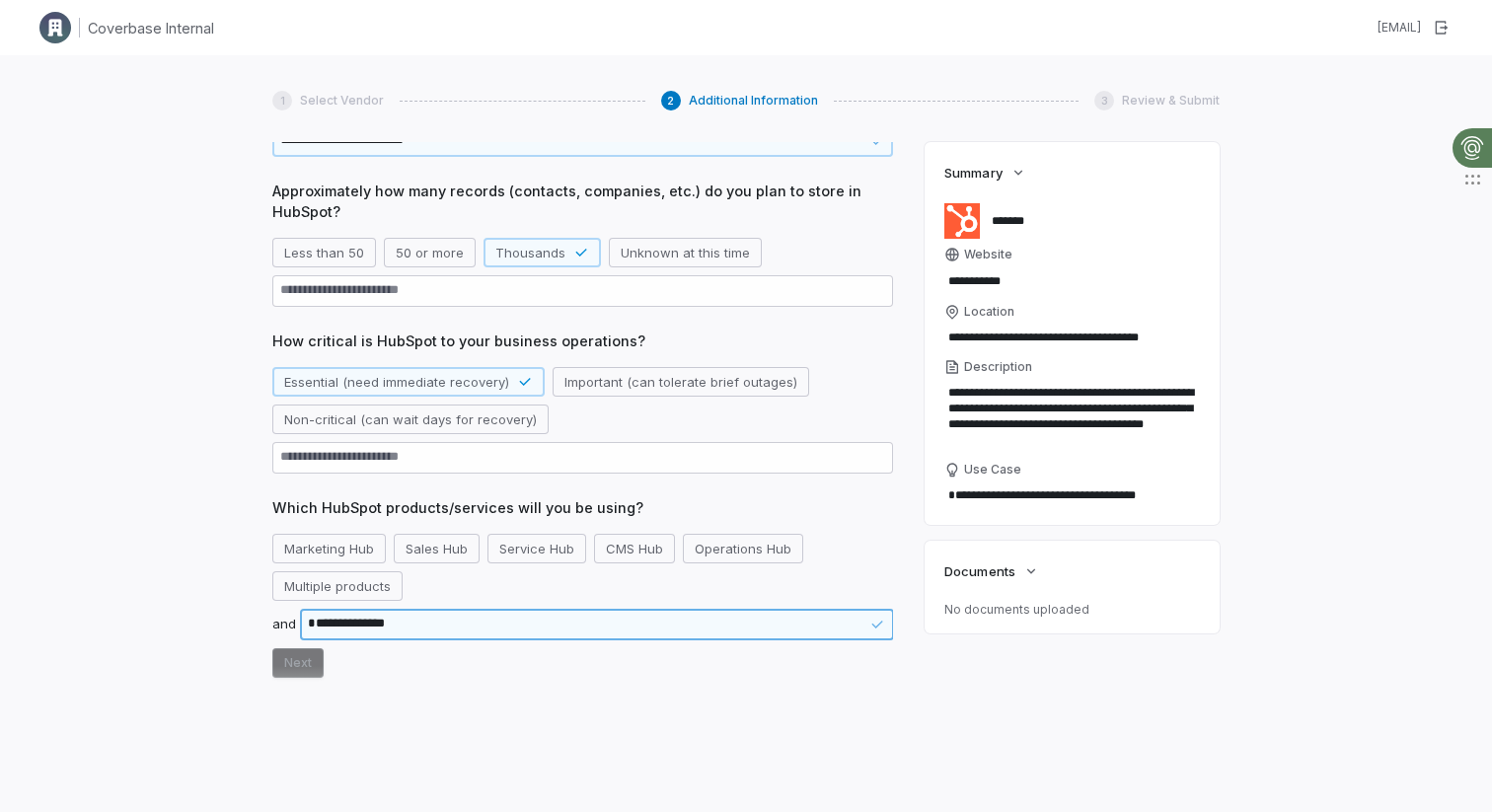 type on "*" 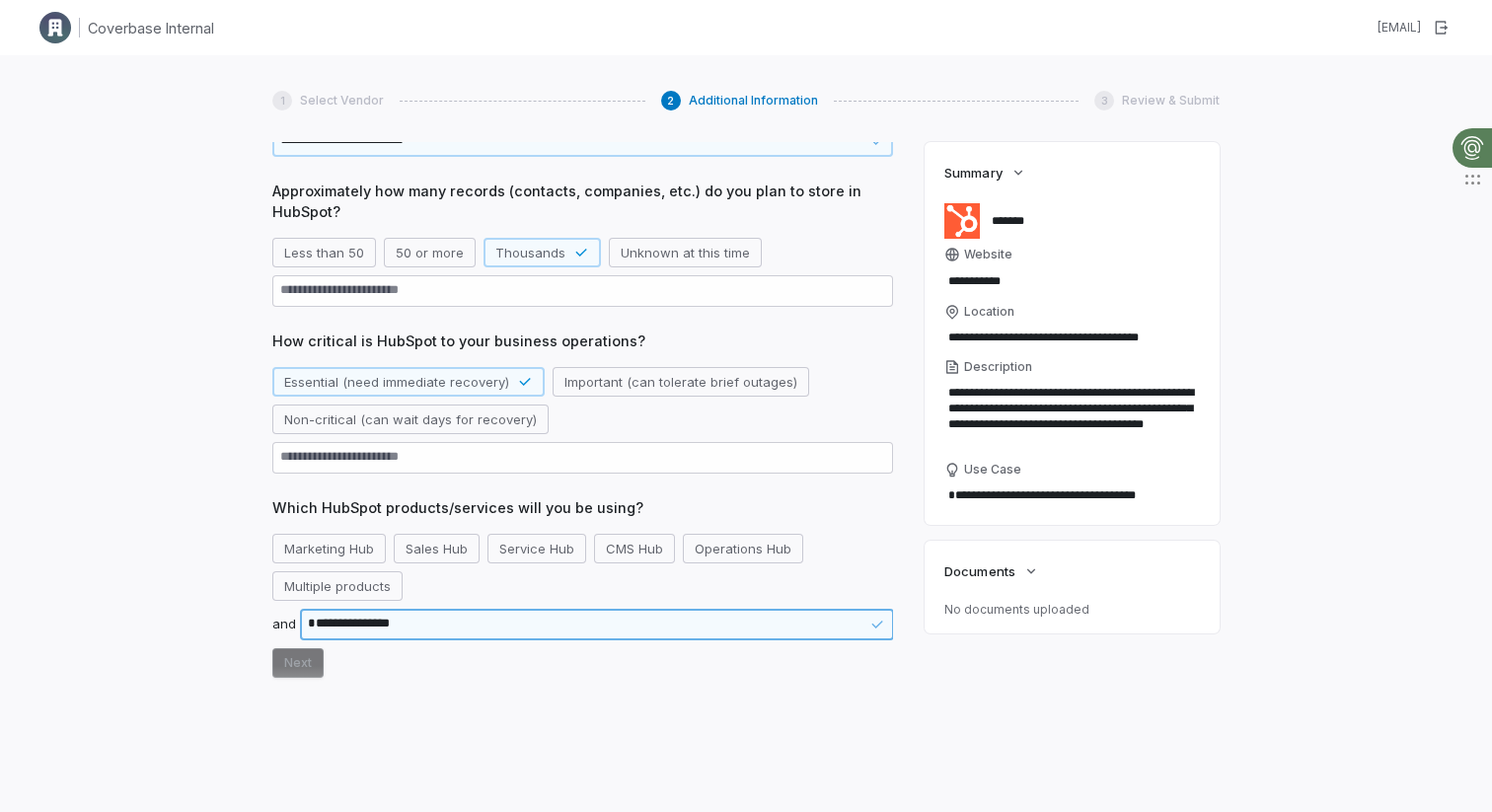 type on "*" 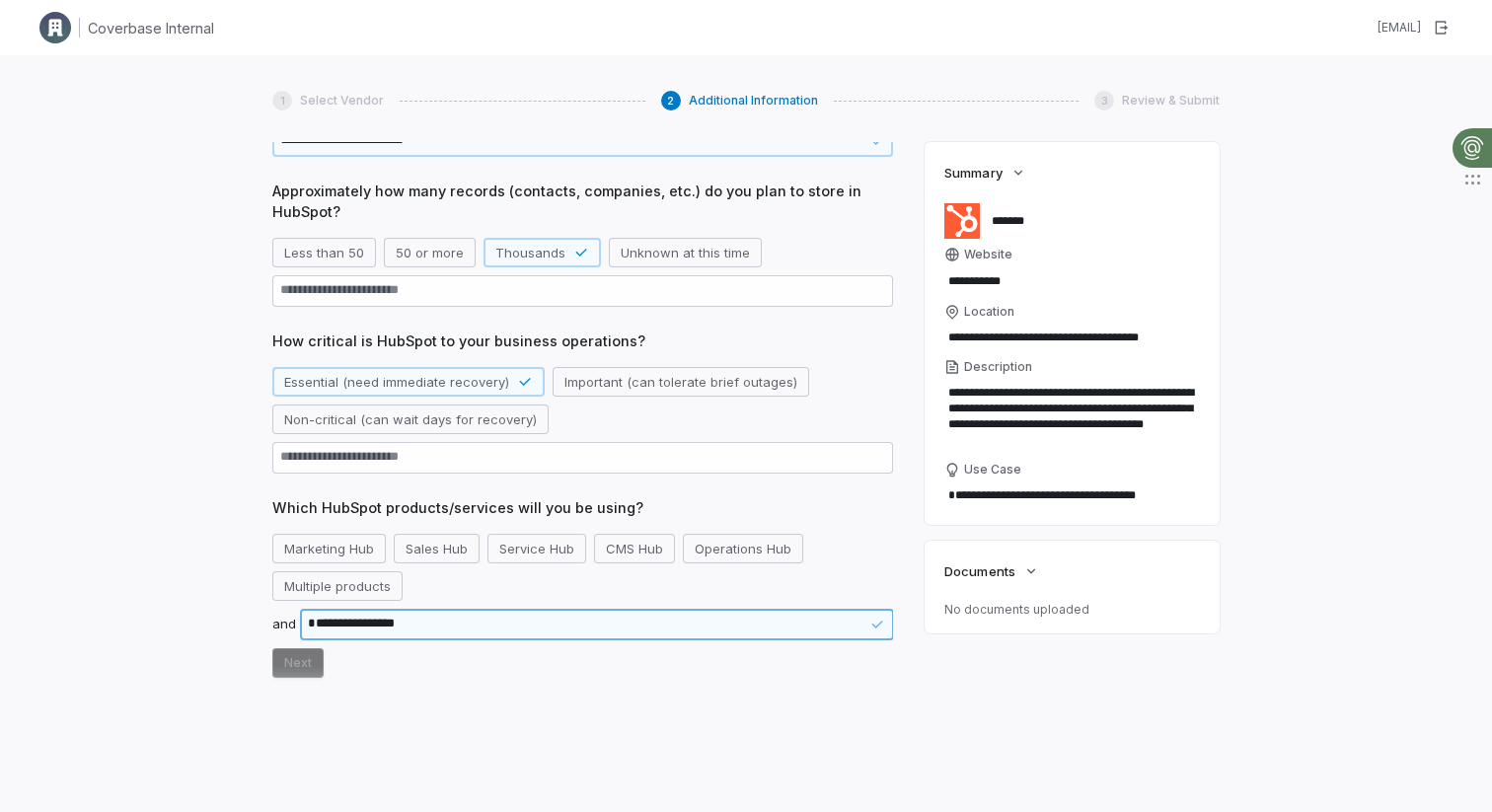 type on "*" 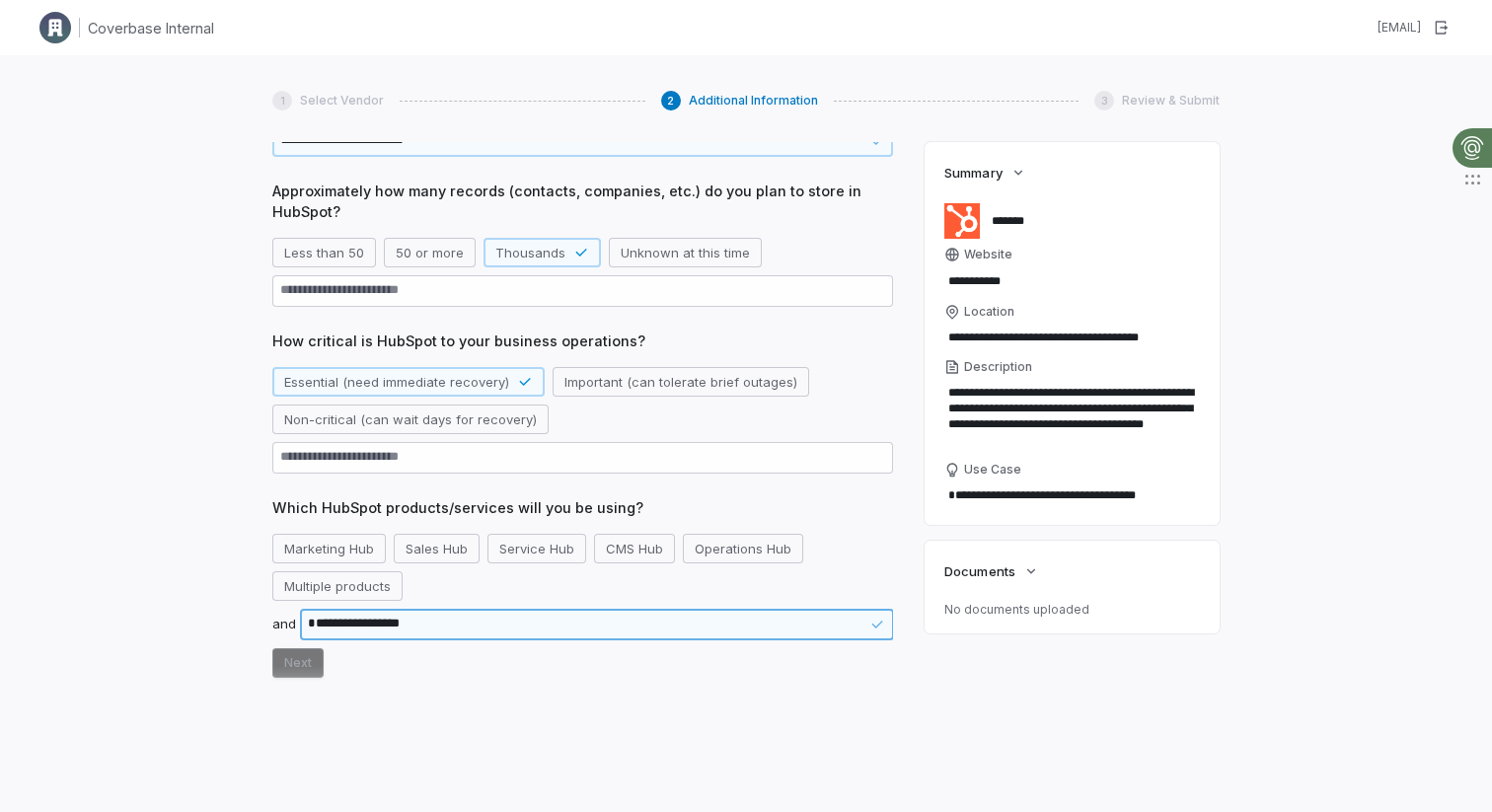 type on "*" 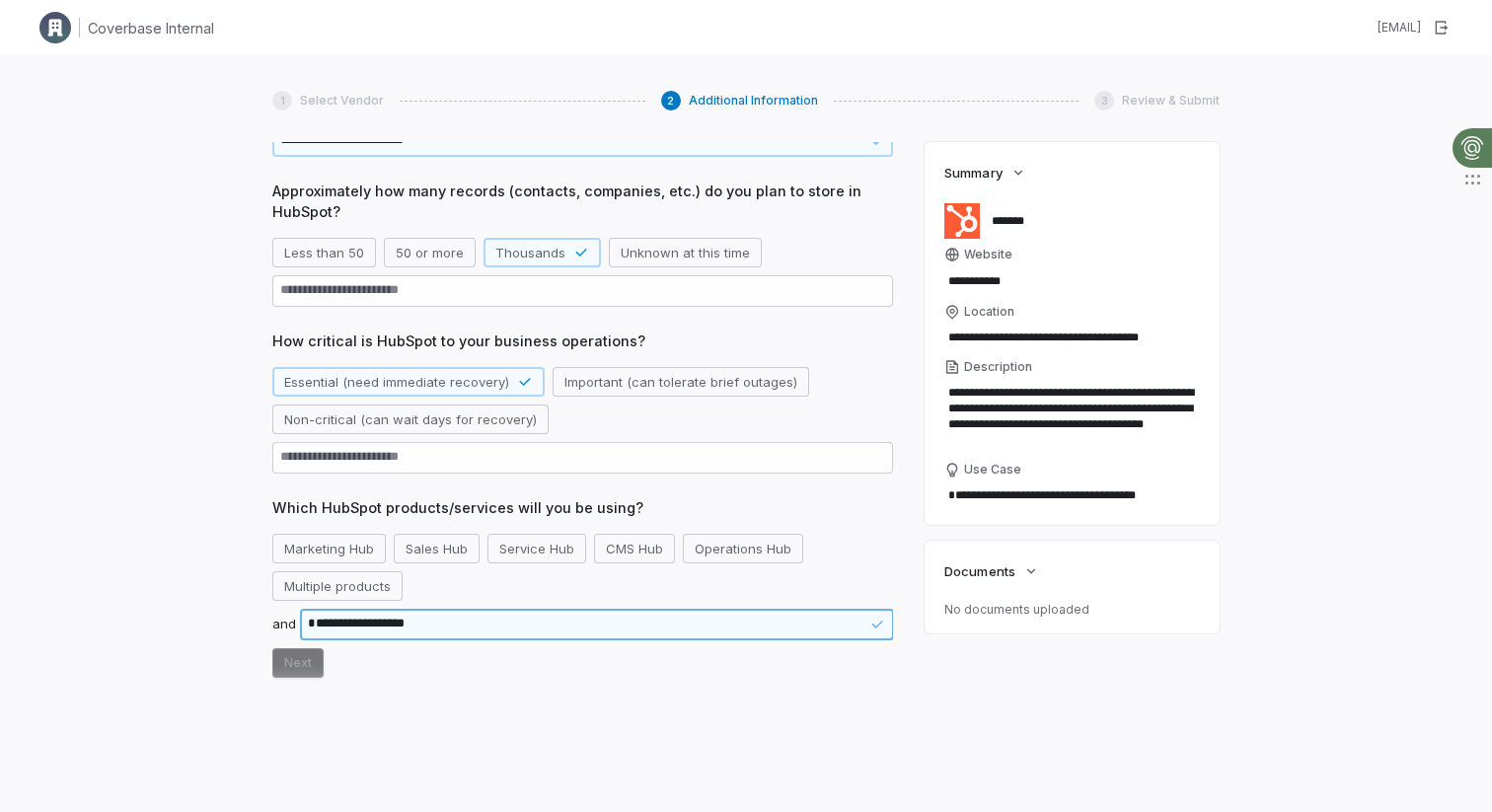 type on "*" 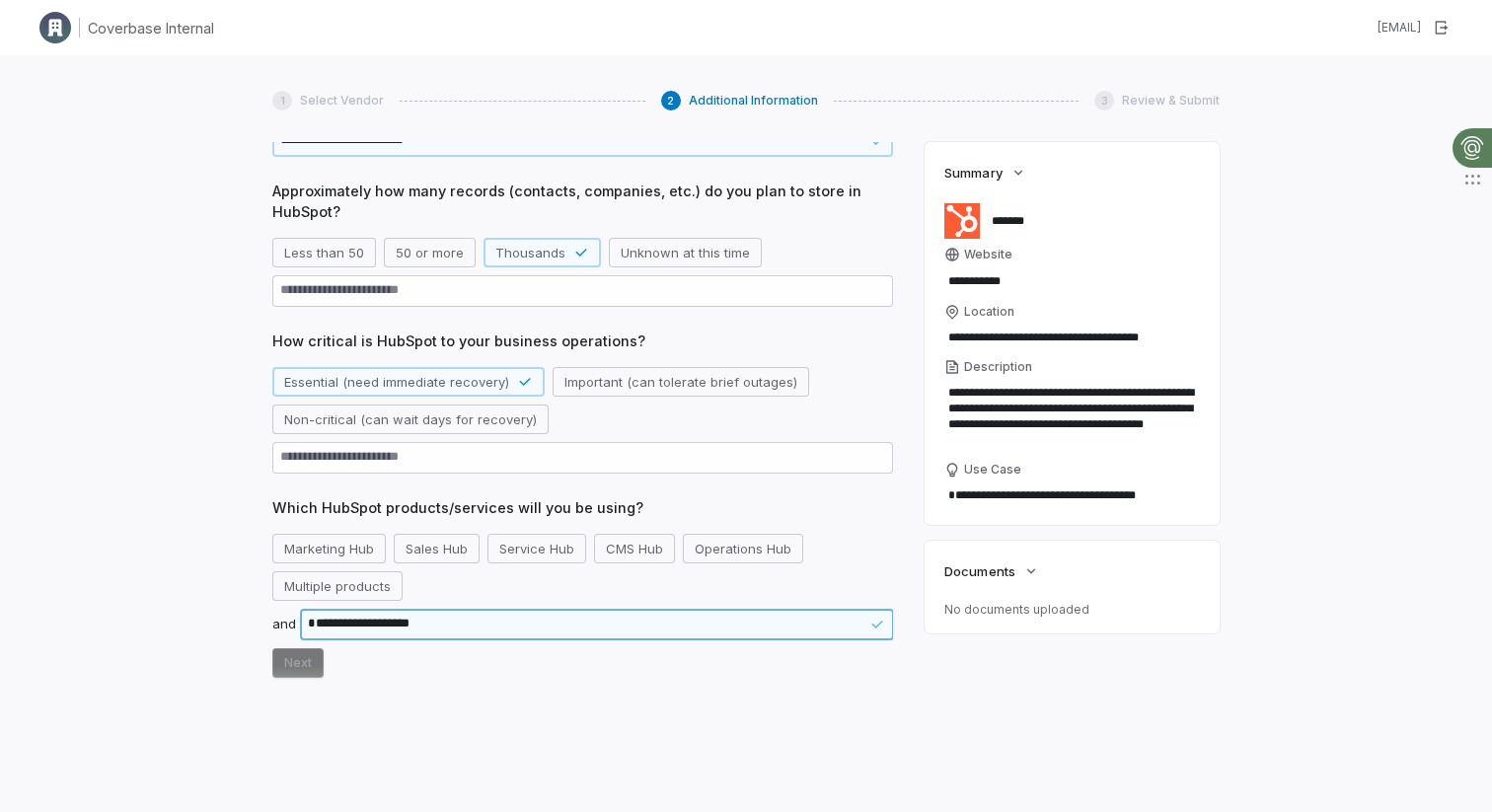 type on "*" 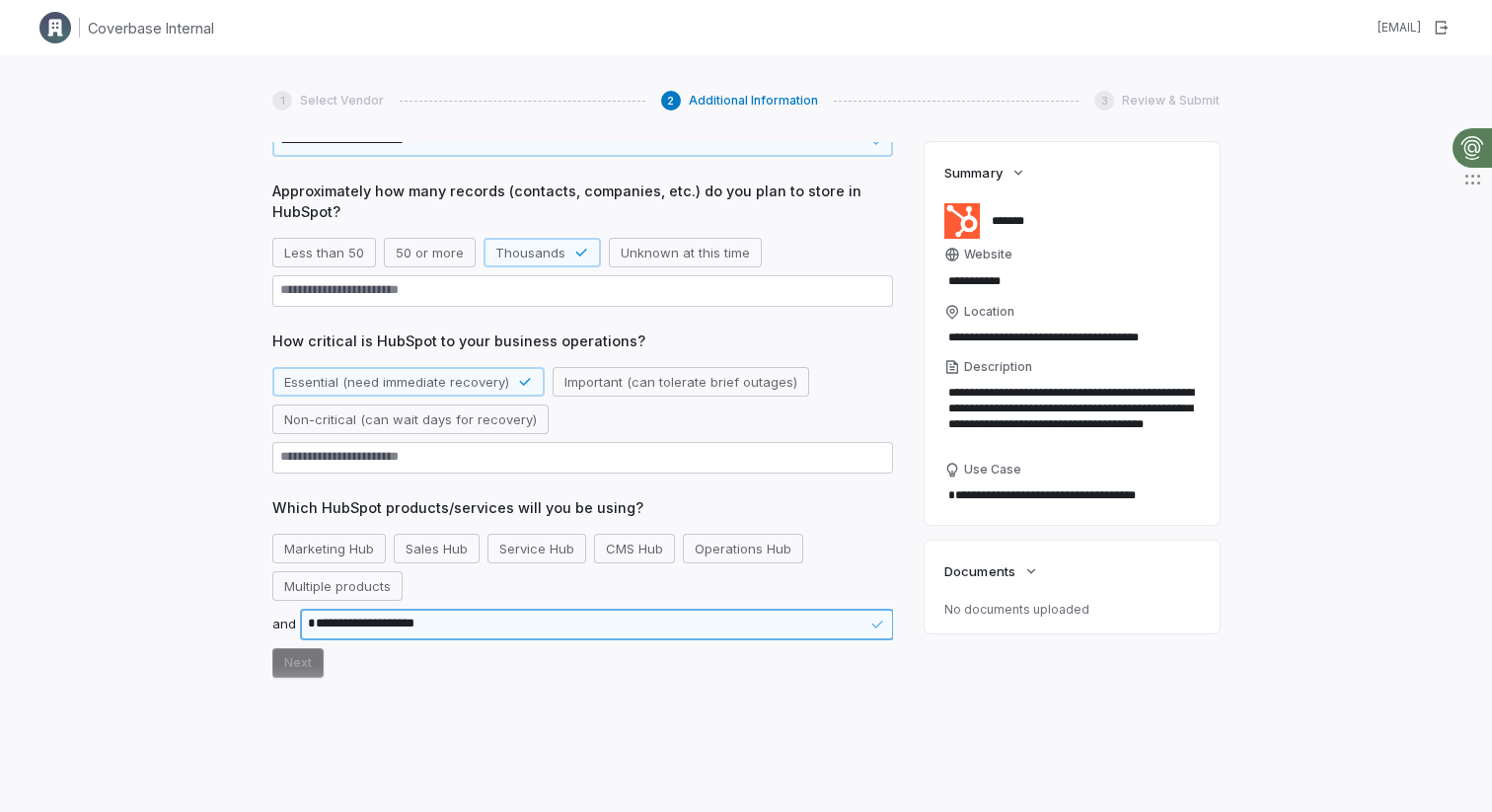 type on "*" 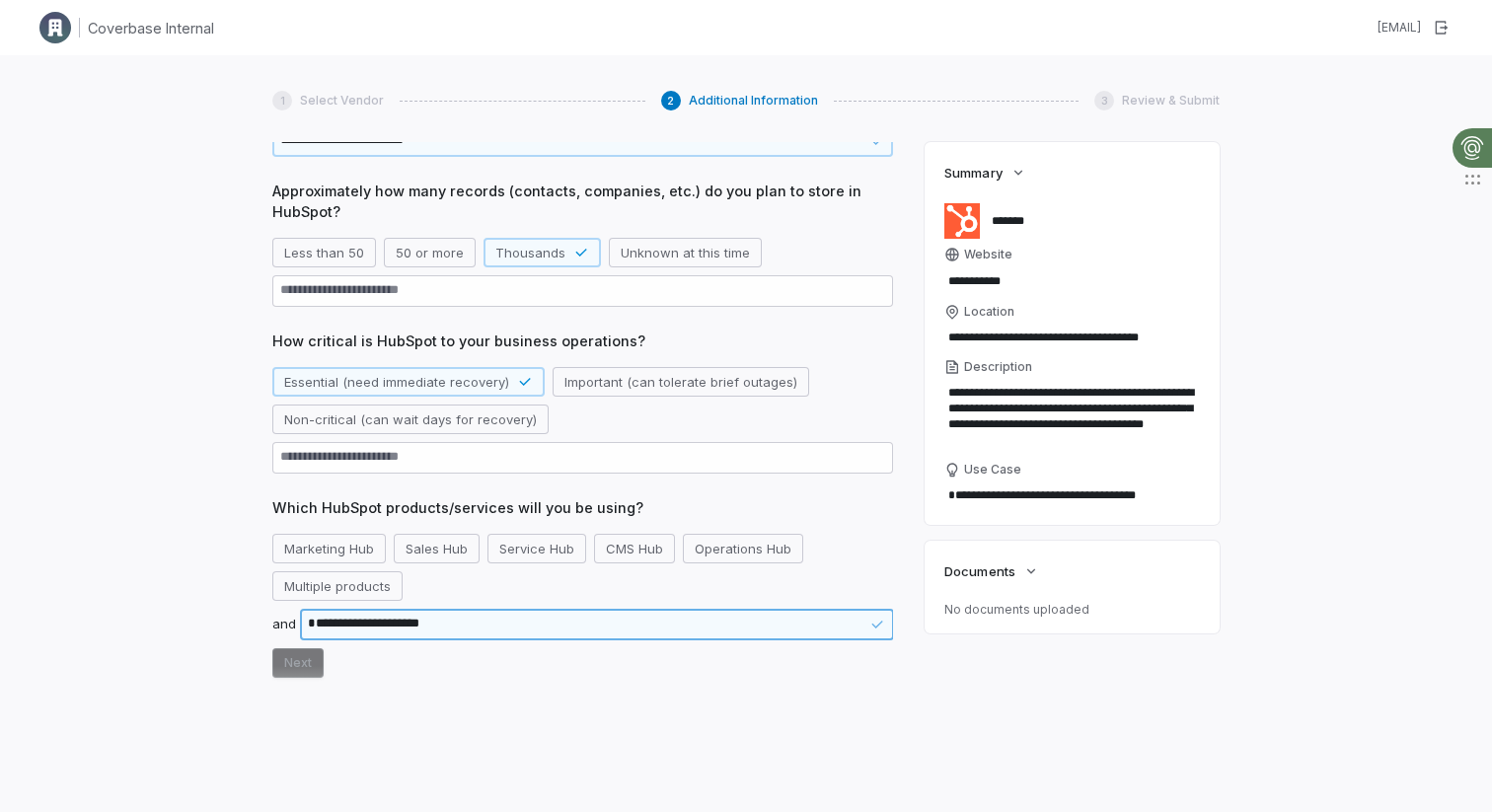 type on "*" 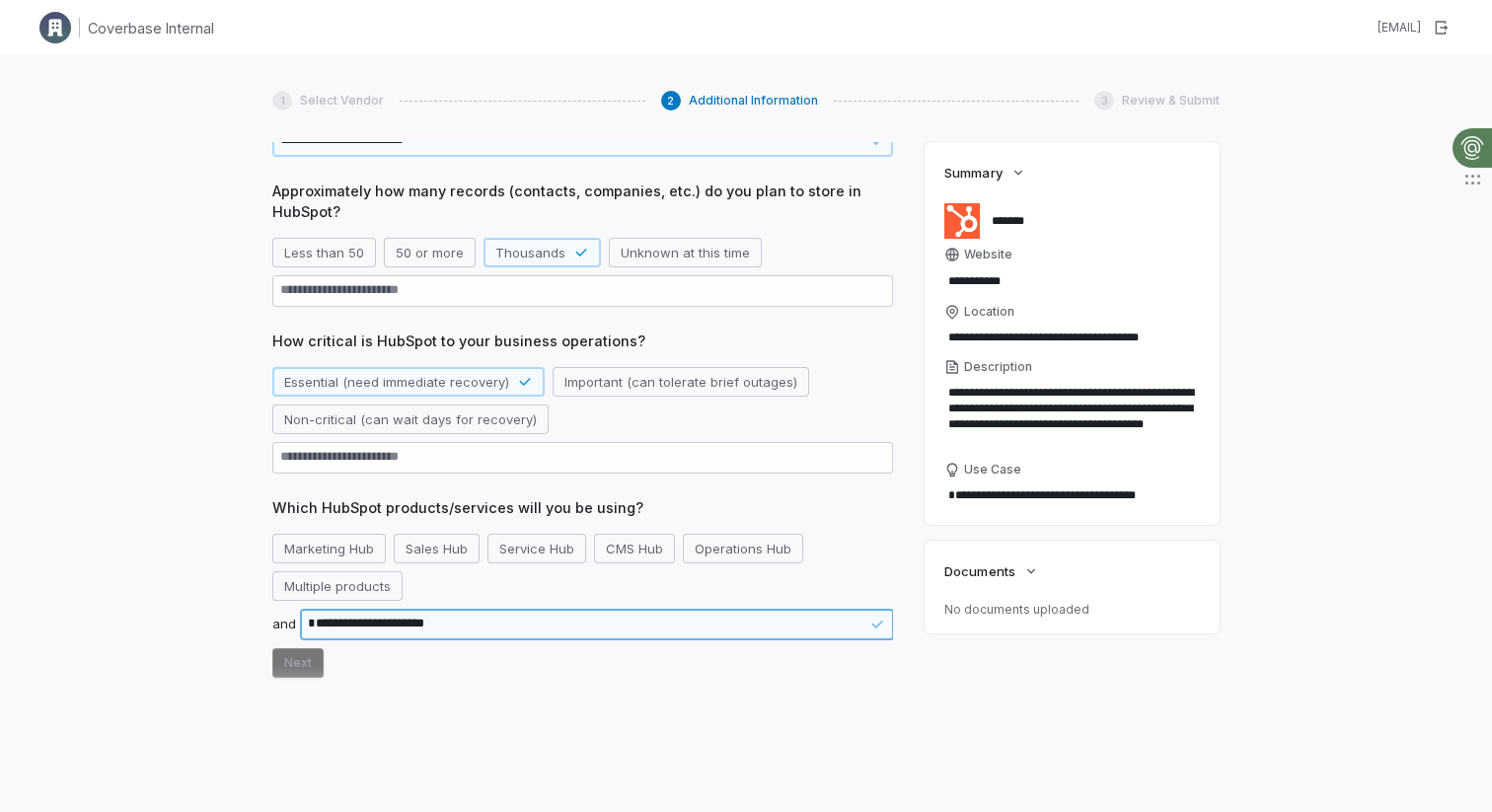 type on "*" 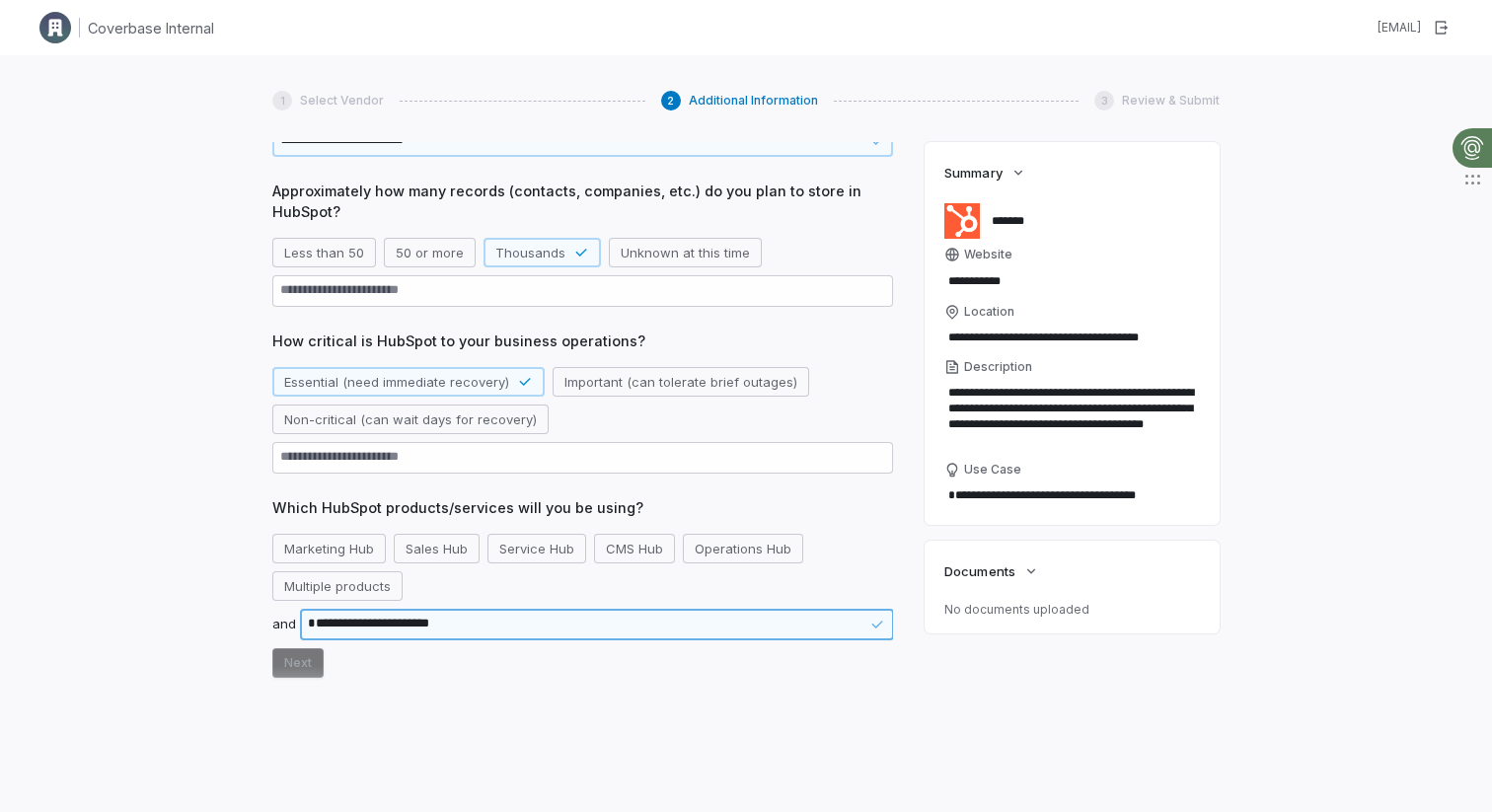 type on "*" 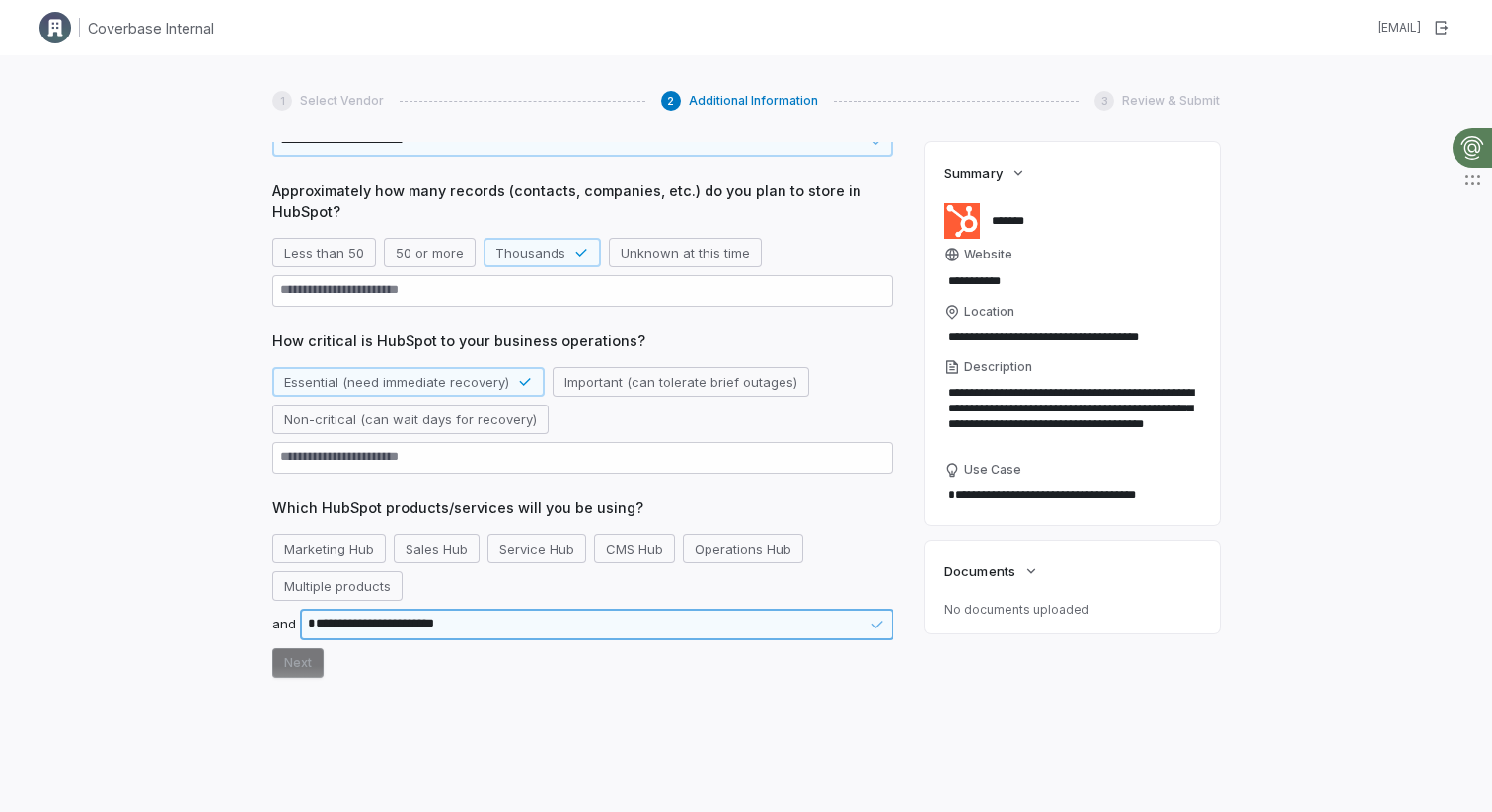type on "*" 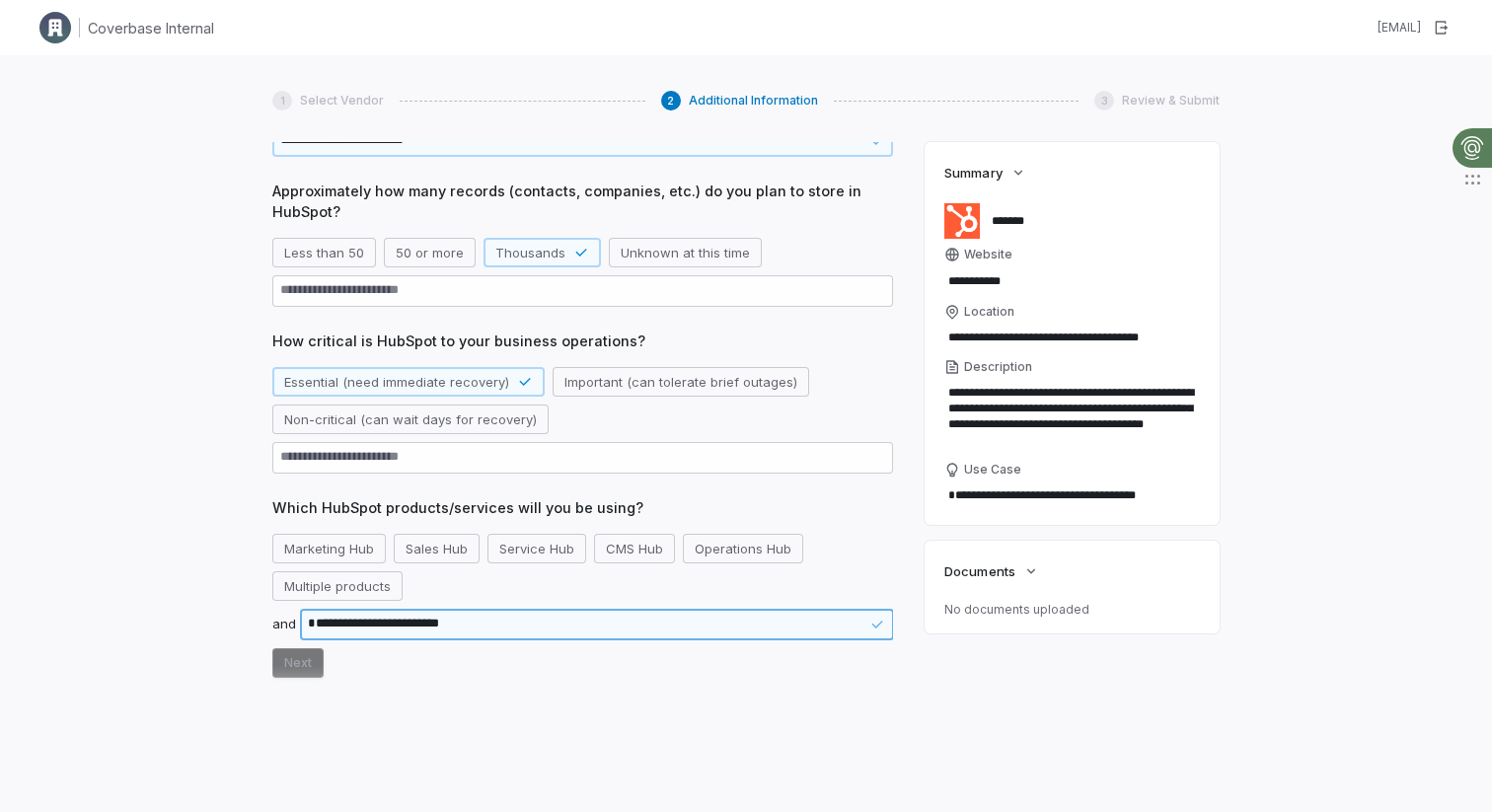 type on "*" 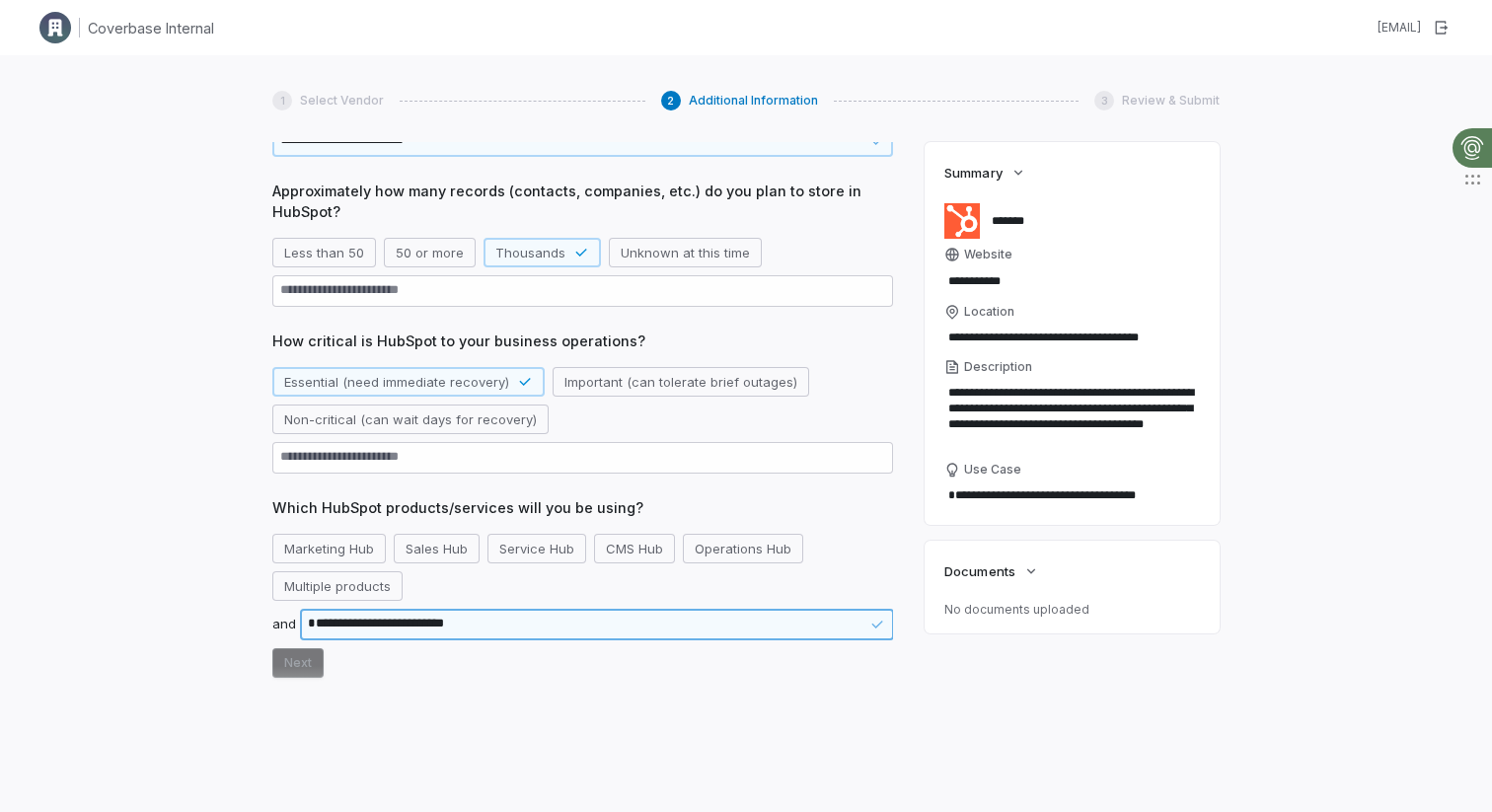 type on "*" 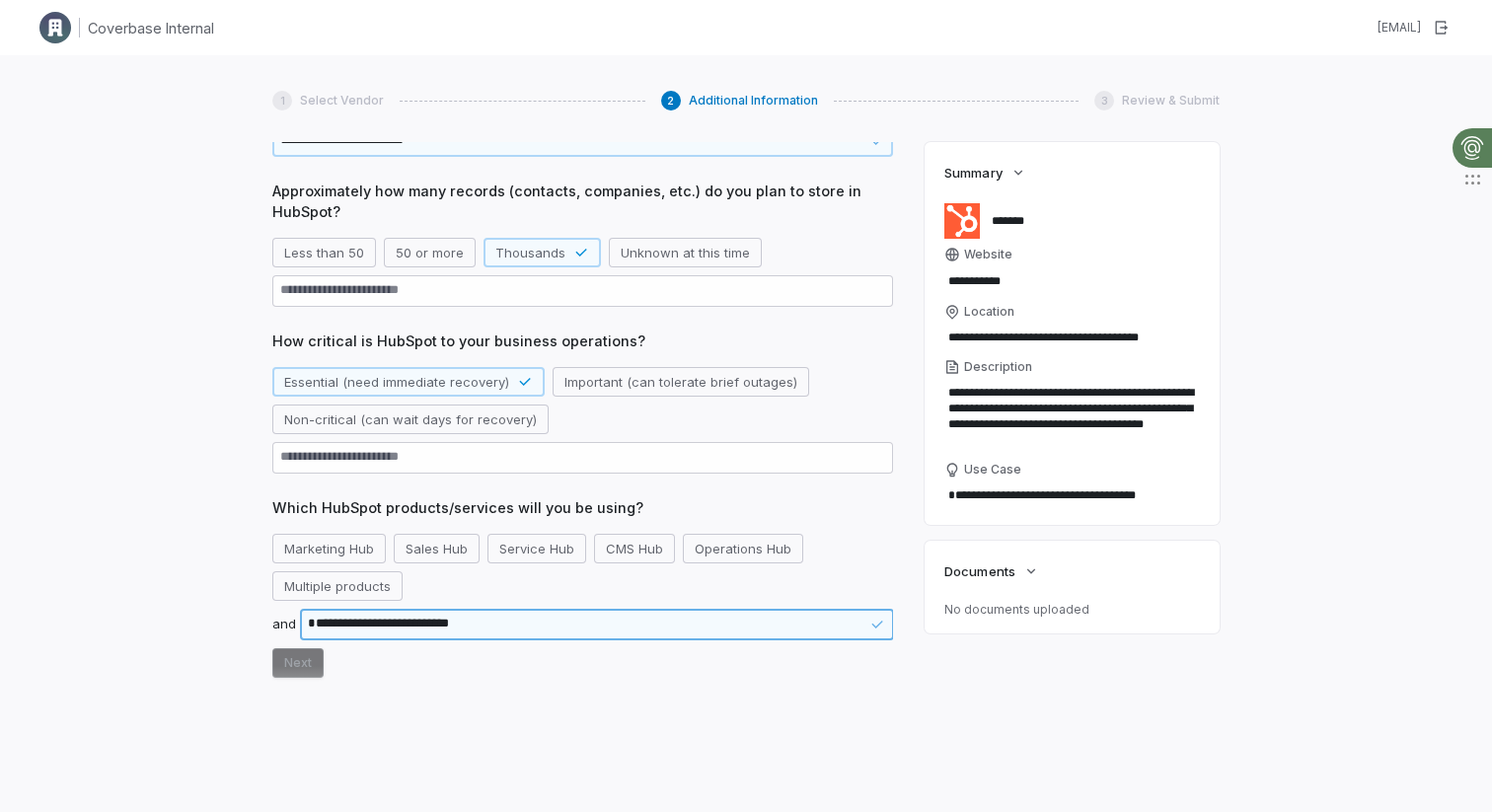 type on "*" 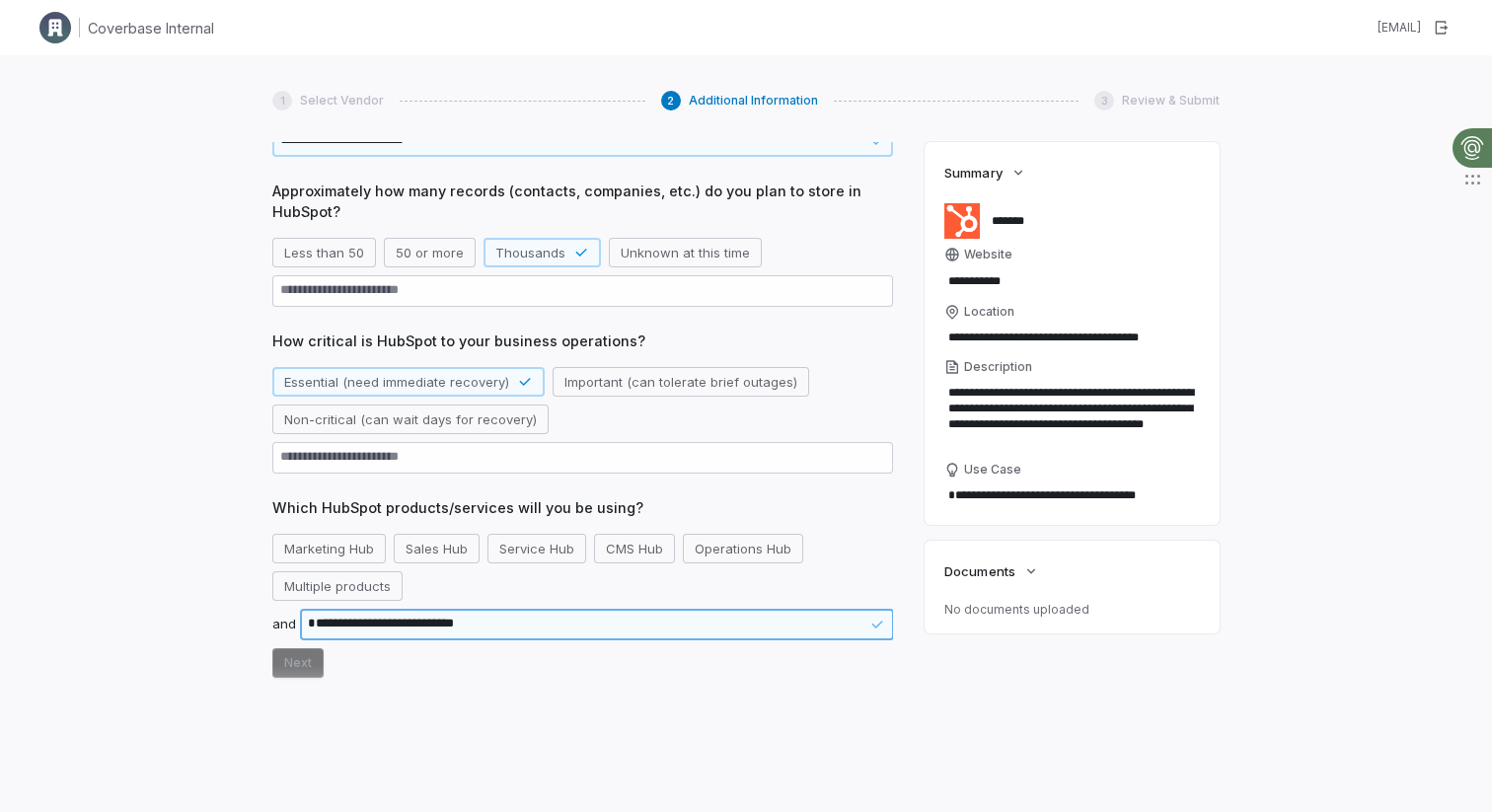 type on "*" 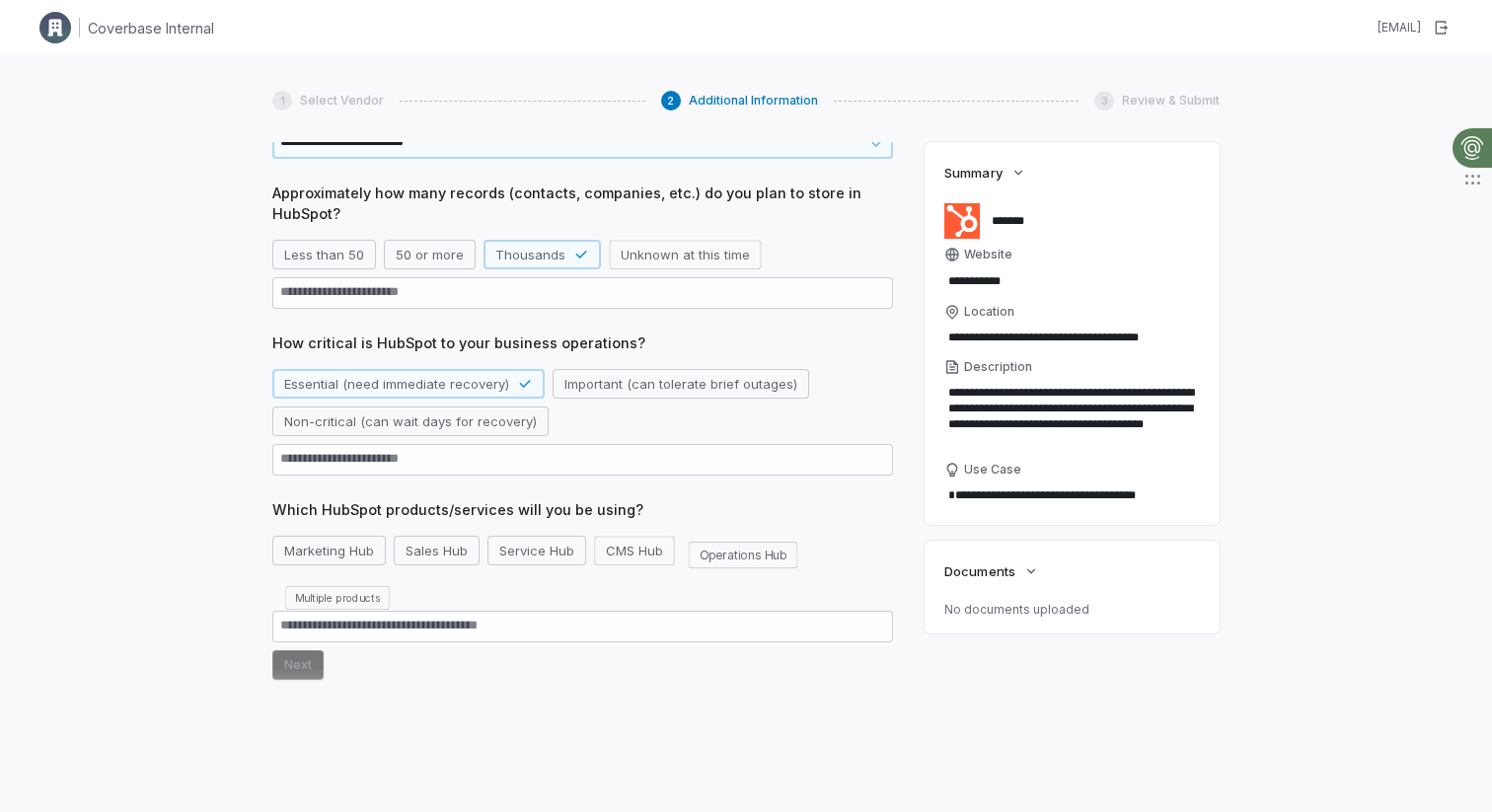 scroll, scrollTop: 380, scrollLeft: 0, axis: vertical 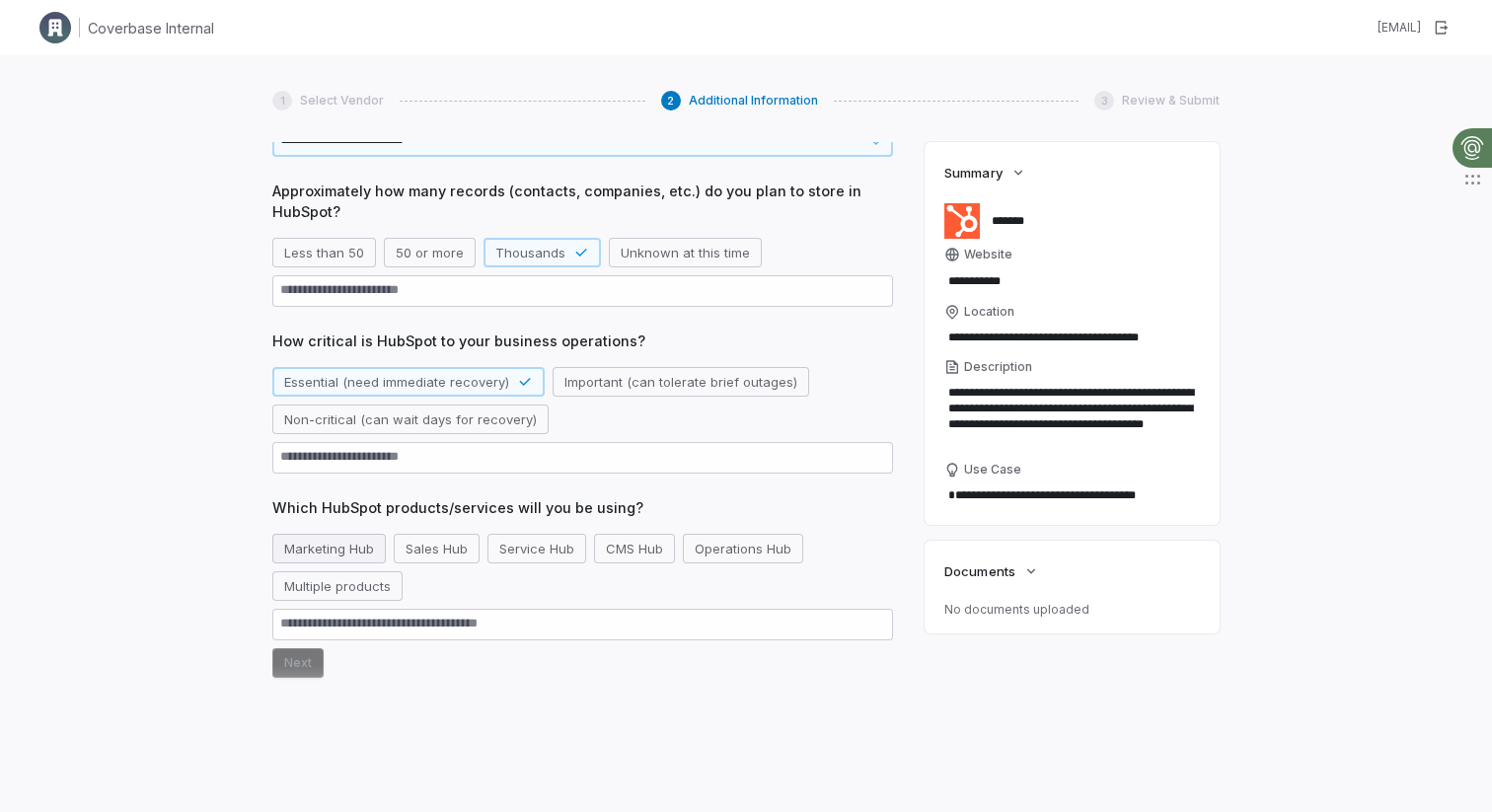 click on "Marketing Hub" at bounding box center (329, 549) 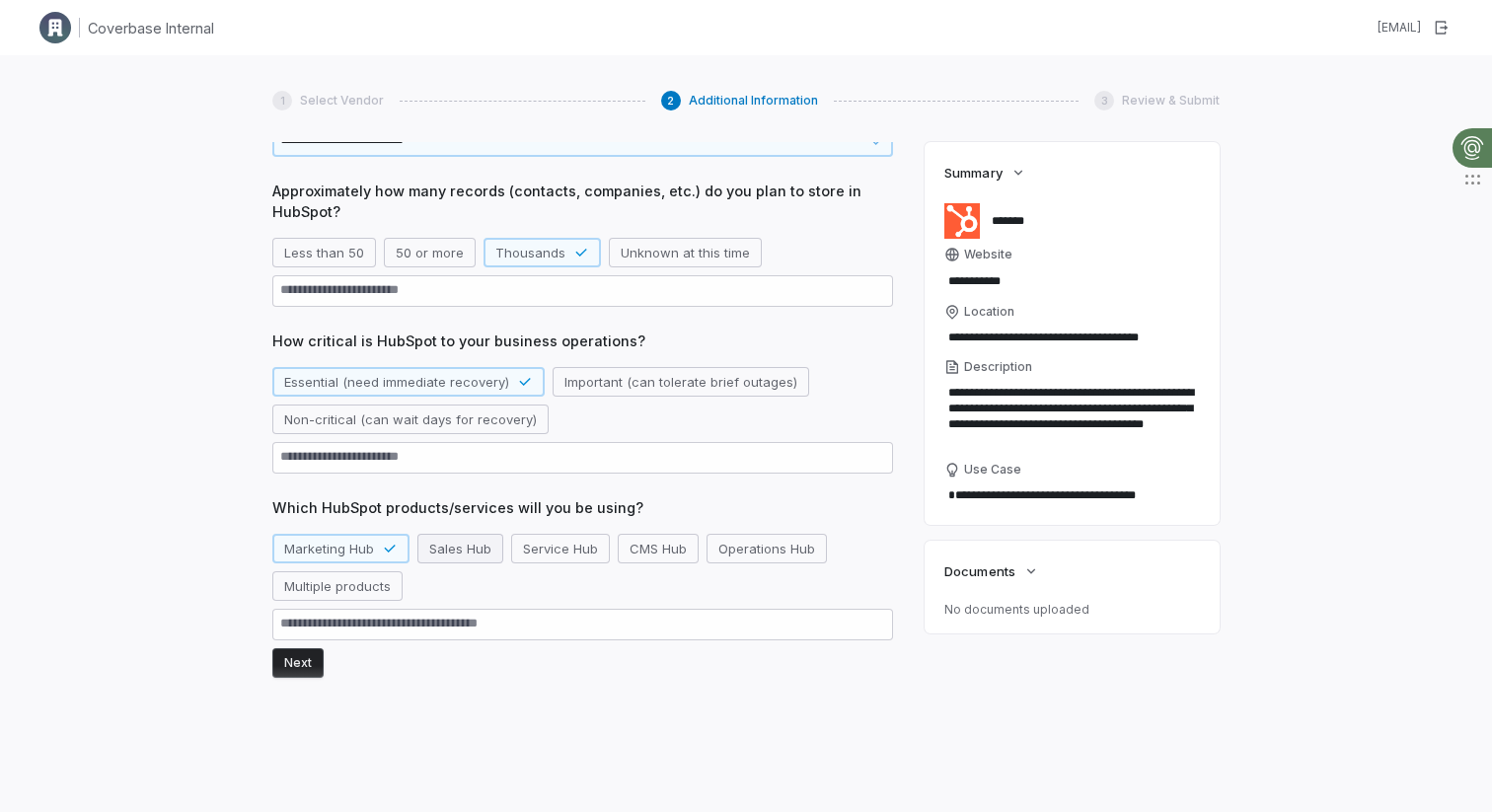 click on "Sales Hub" at bounding box center [460, 549] 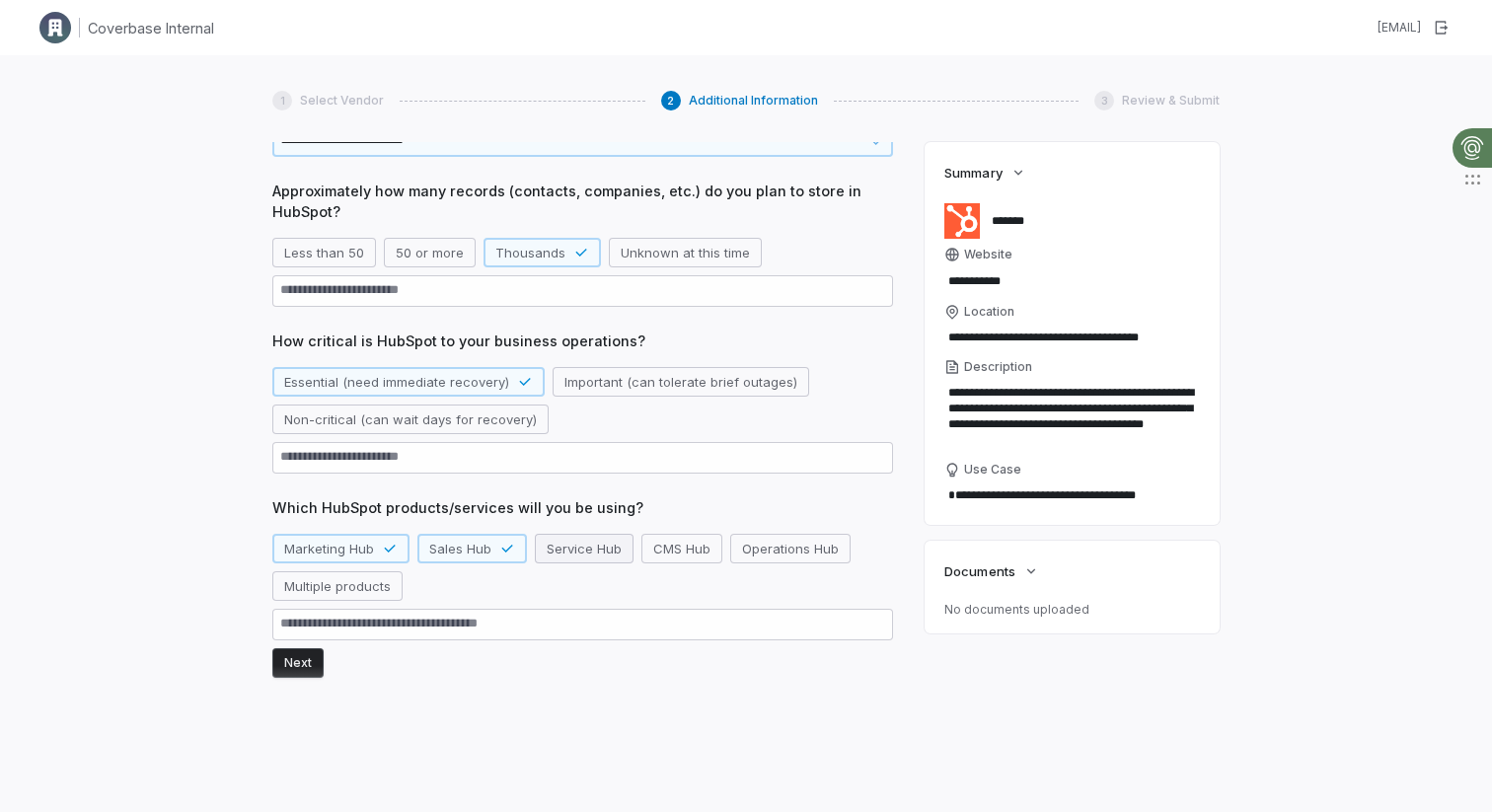 click on "Service Hub" at bounding box center (584, 549) 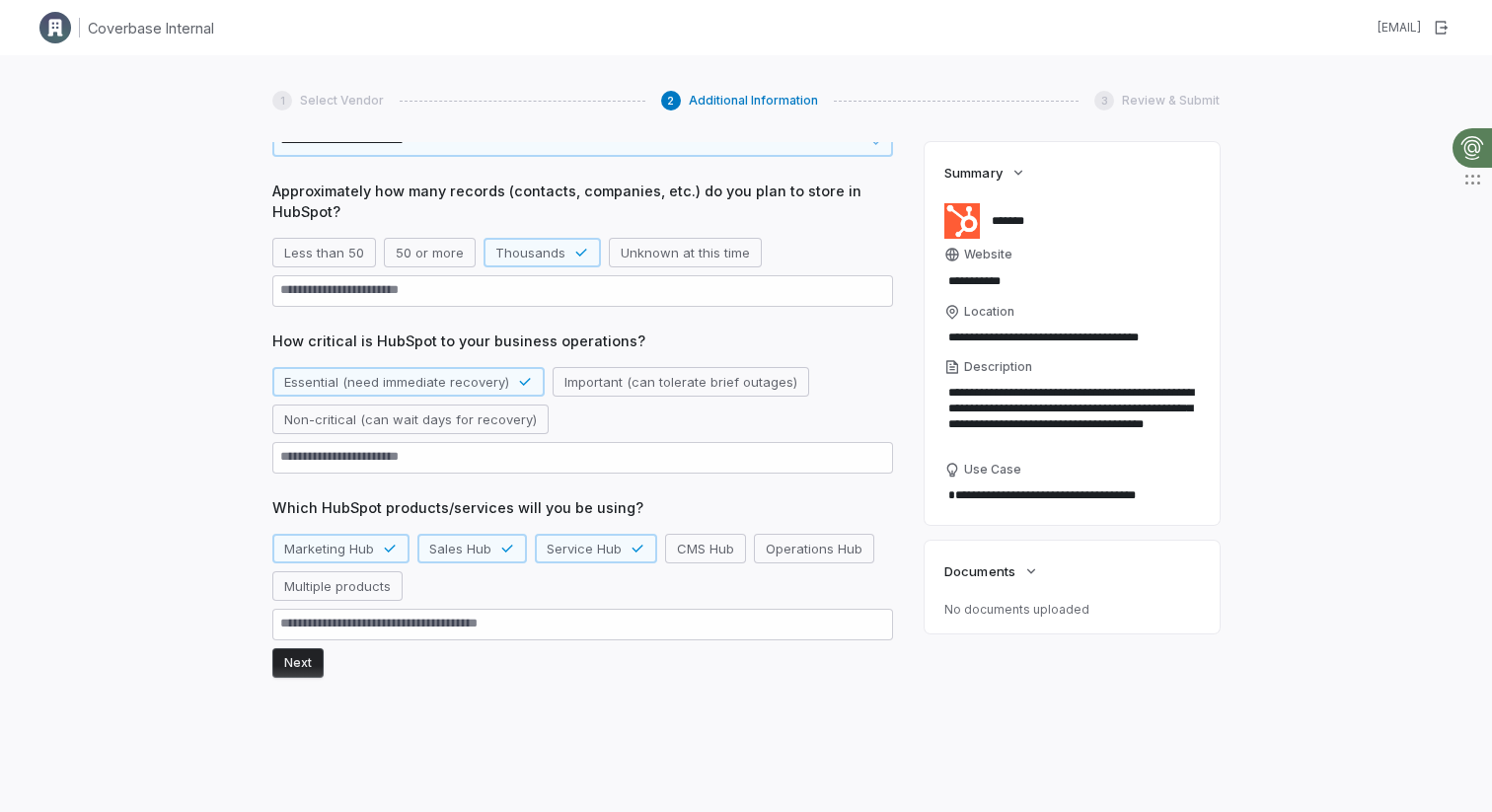 click on "Next" at bounding box center (298, 663) 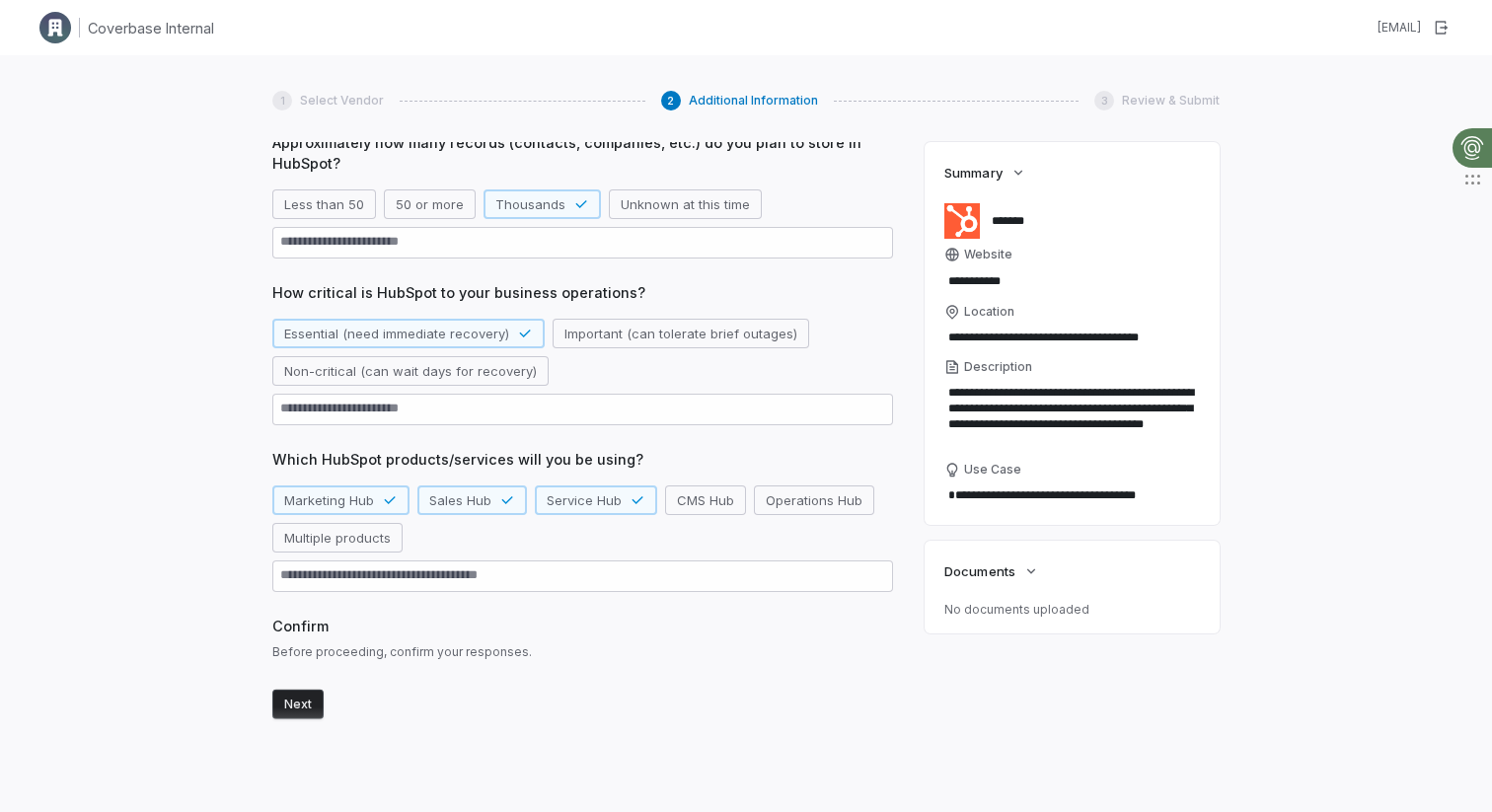 scroll, scrollTop: 440, scrollLeft: 0, axis: vertical 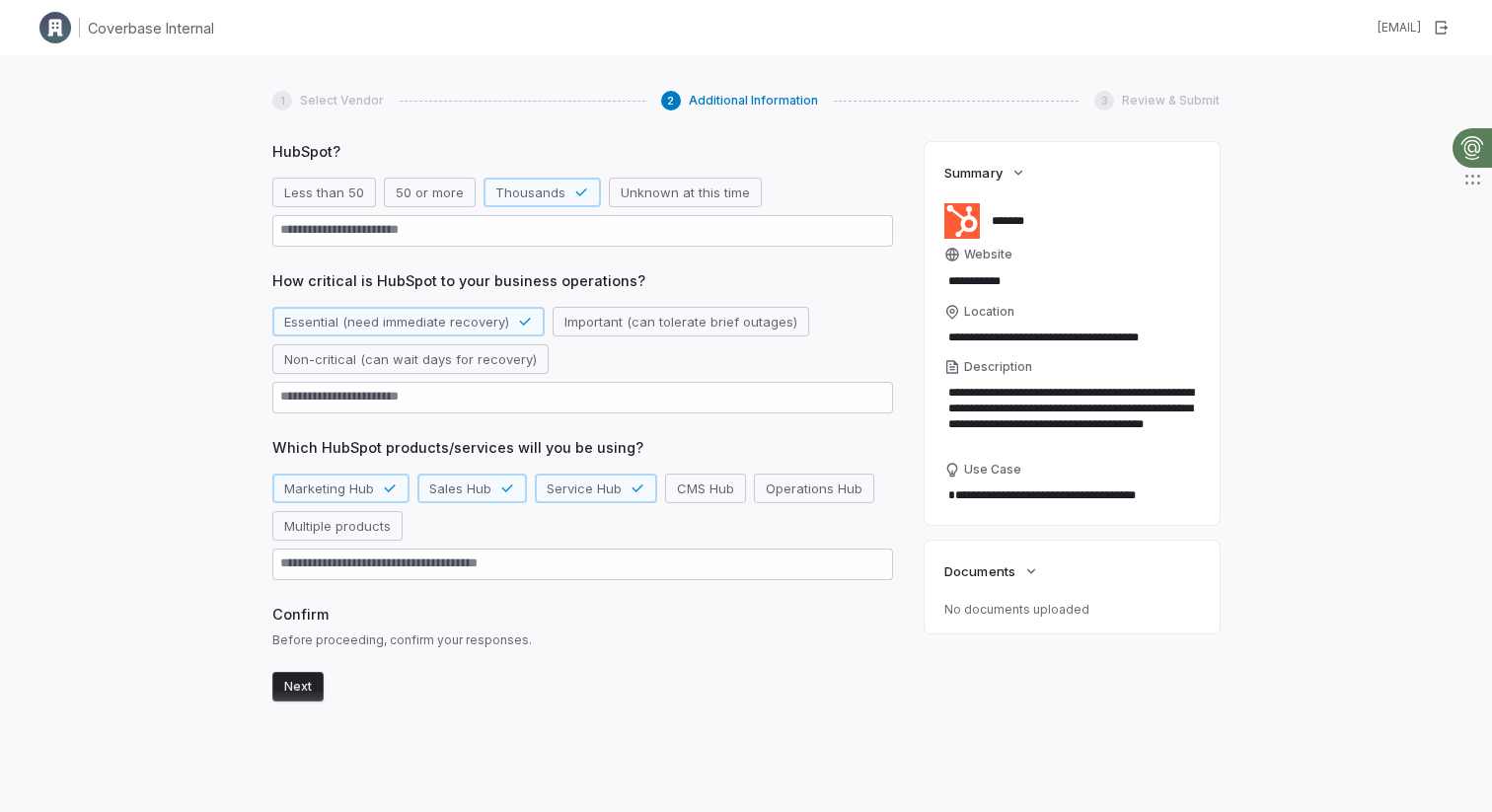 click on "Next" at bounding box center [298, 687] 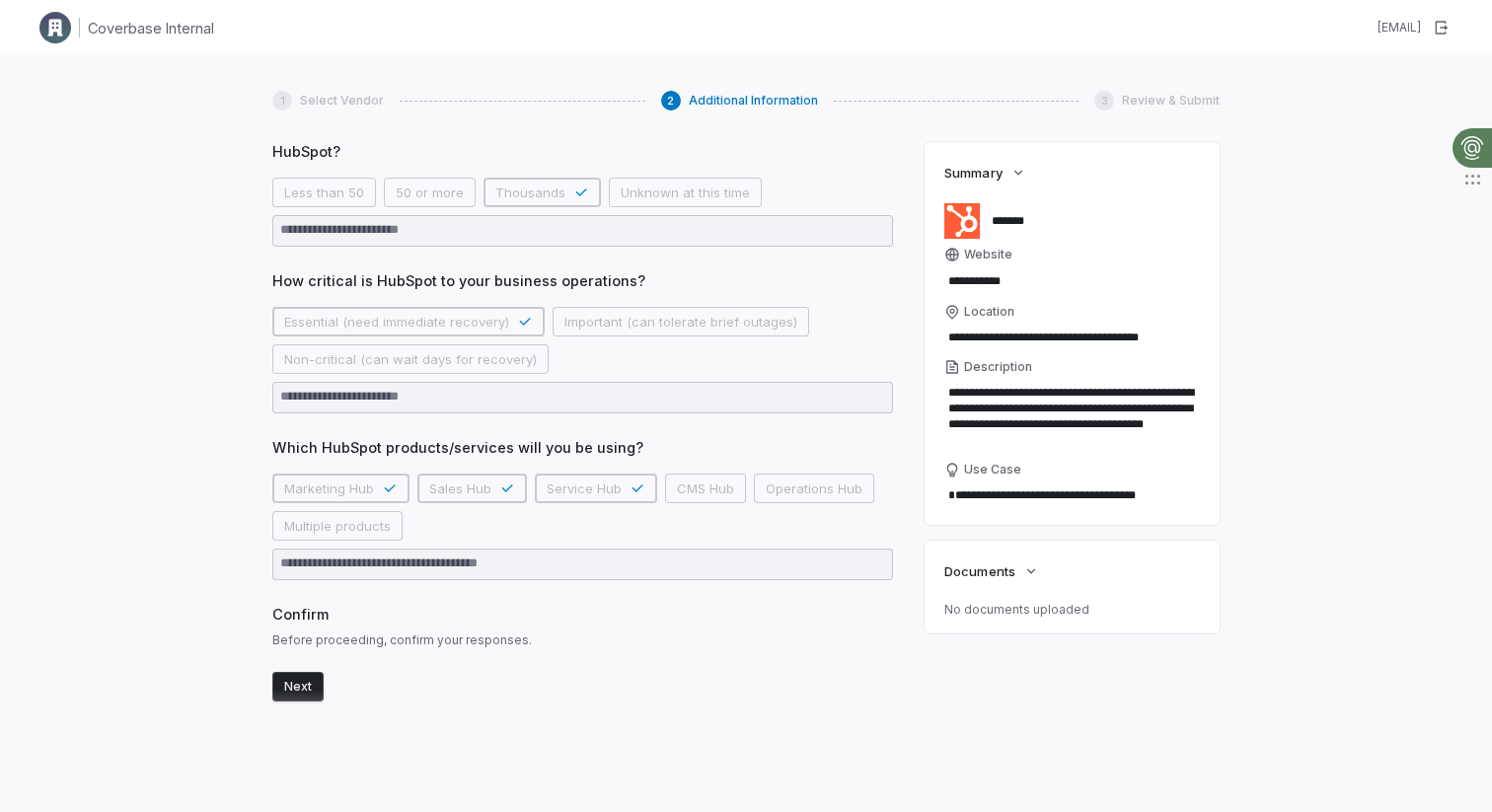 scroll, scrollTop: 0, scrollLeft: 0, axis: both 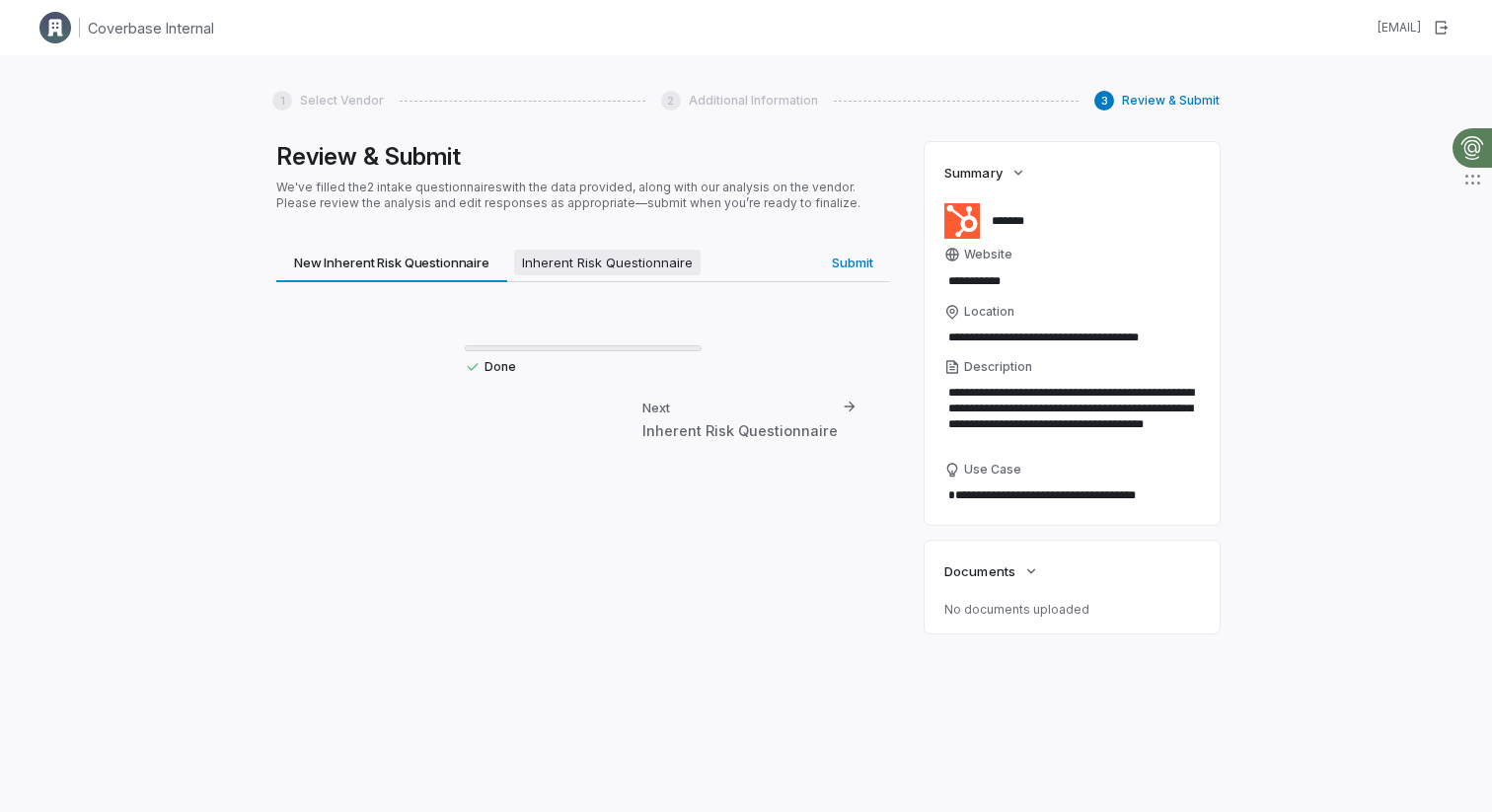 click on "Inherent Risk Questionnaire" at bounding box center (607, 262) 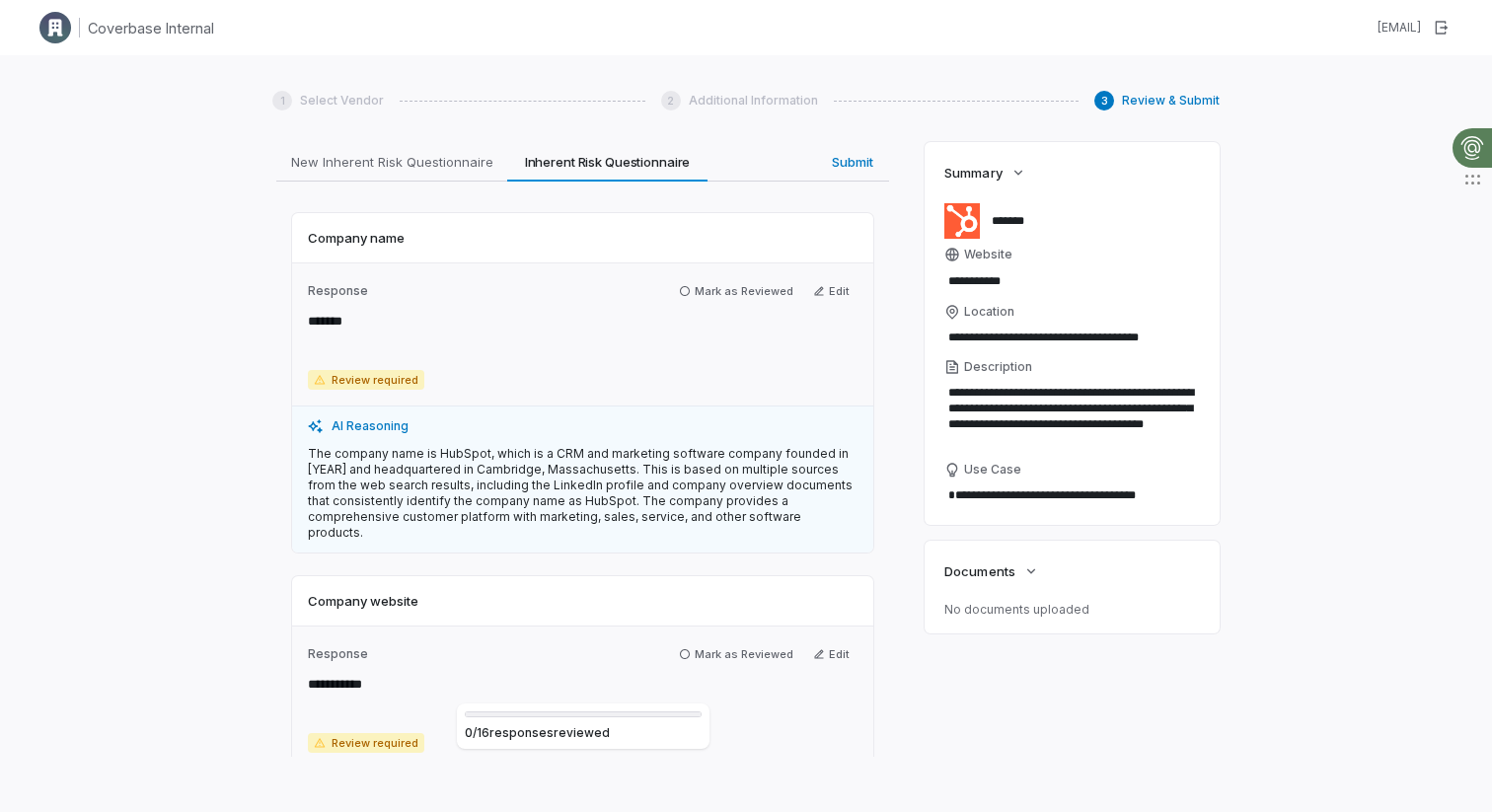 scroll, scrollTop: 81, scrollLeft: 0, axis: vertical 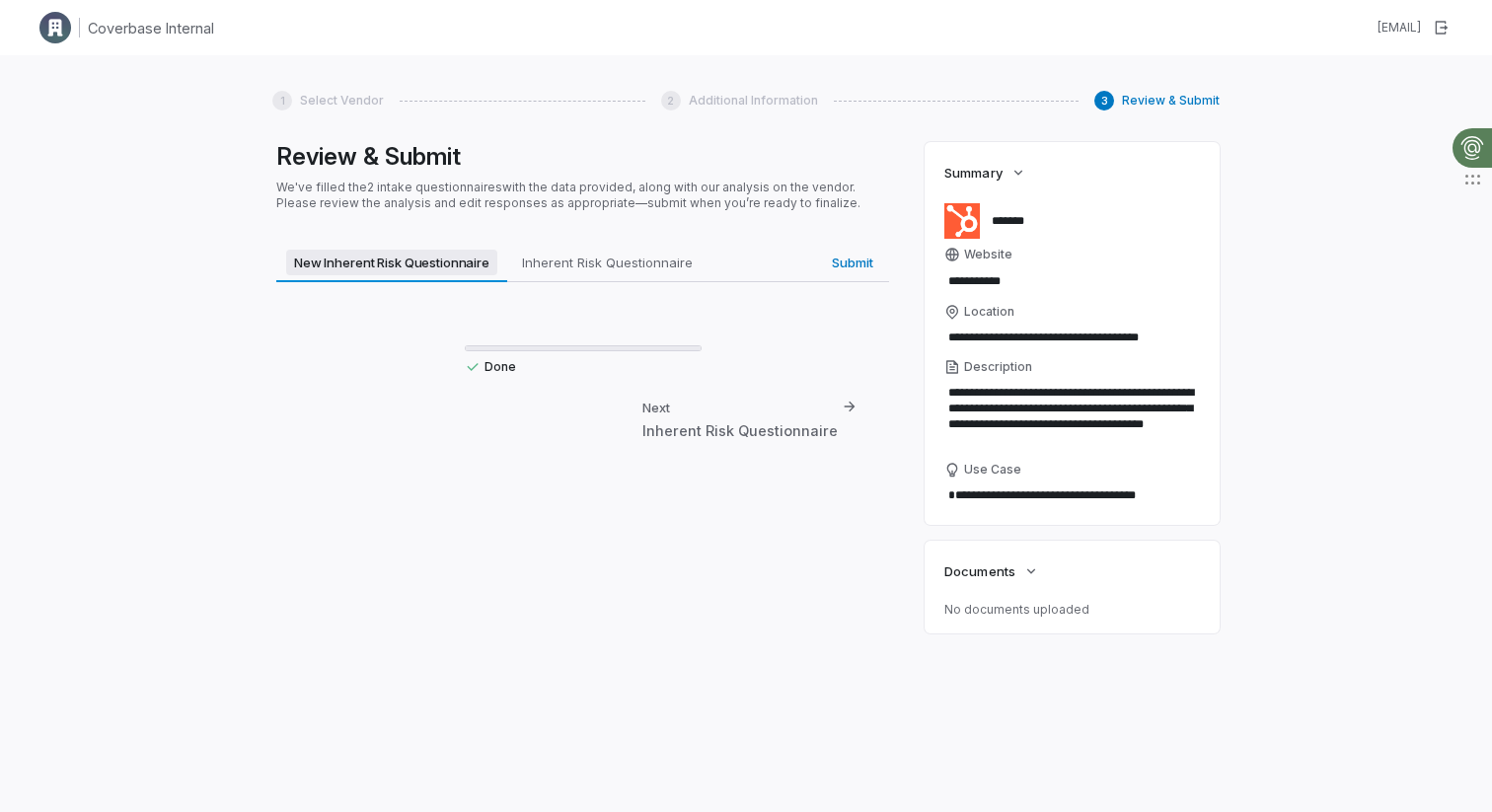click on "Review & Submit We've filled the 2 intake questionnaires with the data provided, along with our analysis on the vendor. Please review the analysis and edit responses as appropriate—submit when you’re ready to finalize. New Inherent Risk Questionnaire New Inherent Risk Questionnaire Inherent Risk Questionnaire Inherent Risk Questionnaire Submit Submit Done Next Inherent Risk Questionnaire" at bounding box center [582, 449] 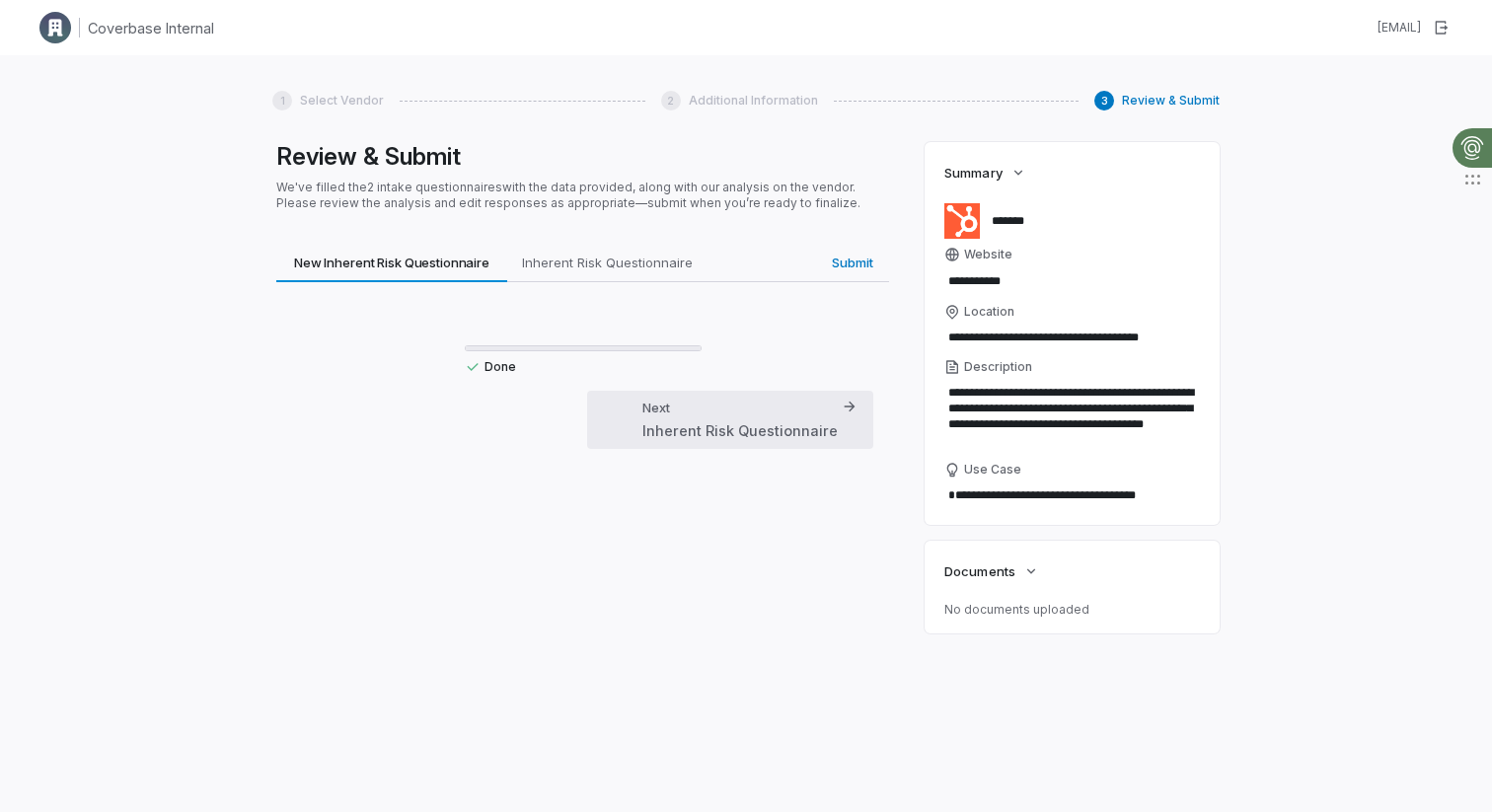 click on "Next Inherent Risk Questionnaire" at bounding box center (740, 419) 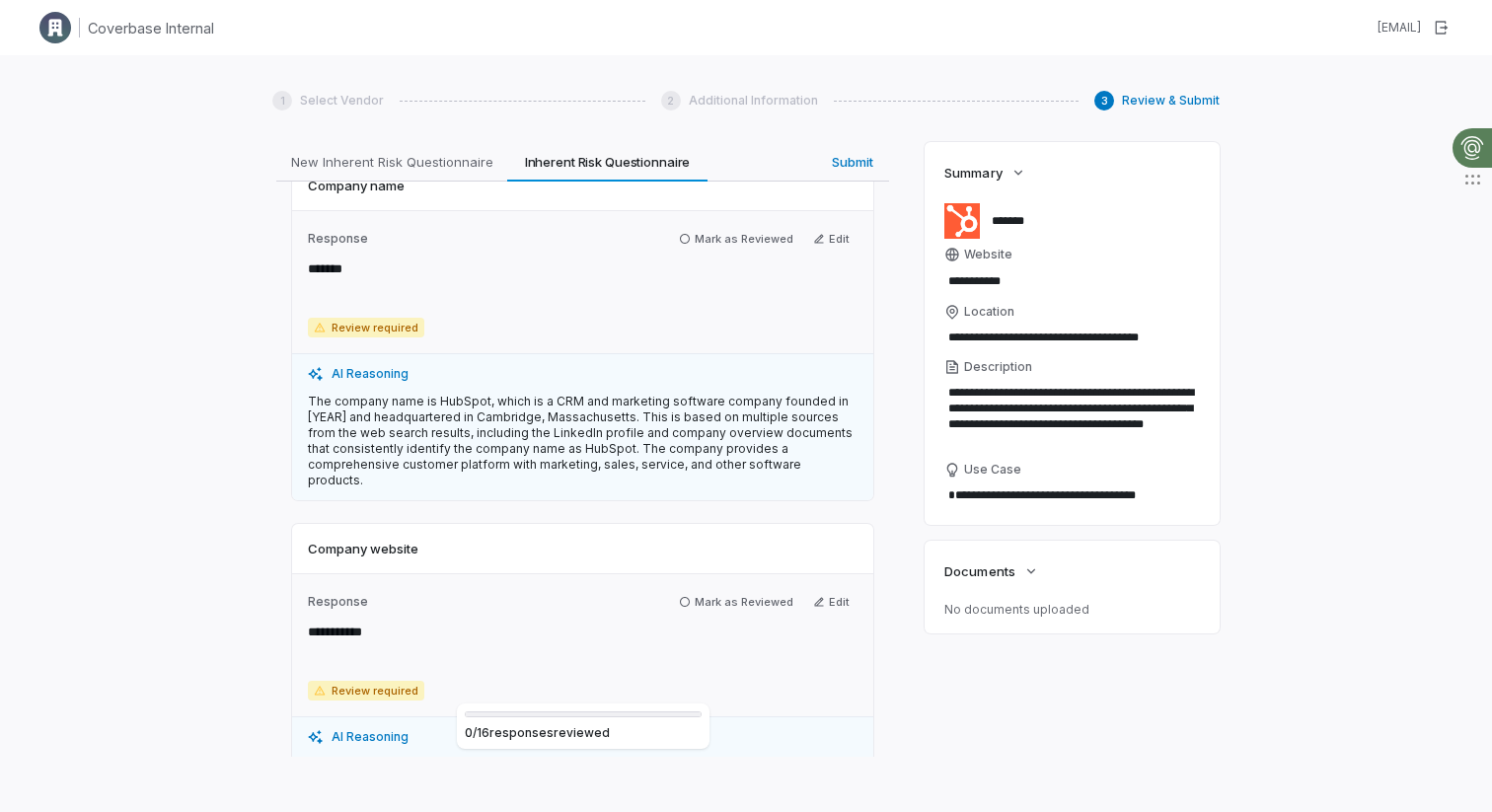 scroll, scrollTop: 155, scrollLeft: 0, axis: vertical 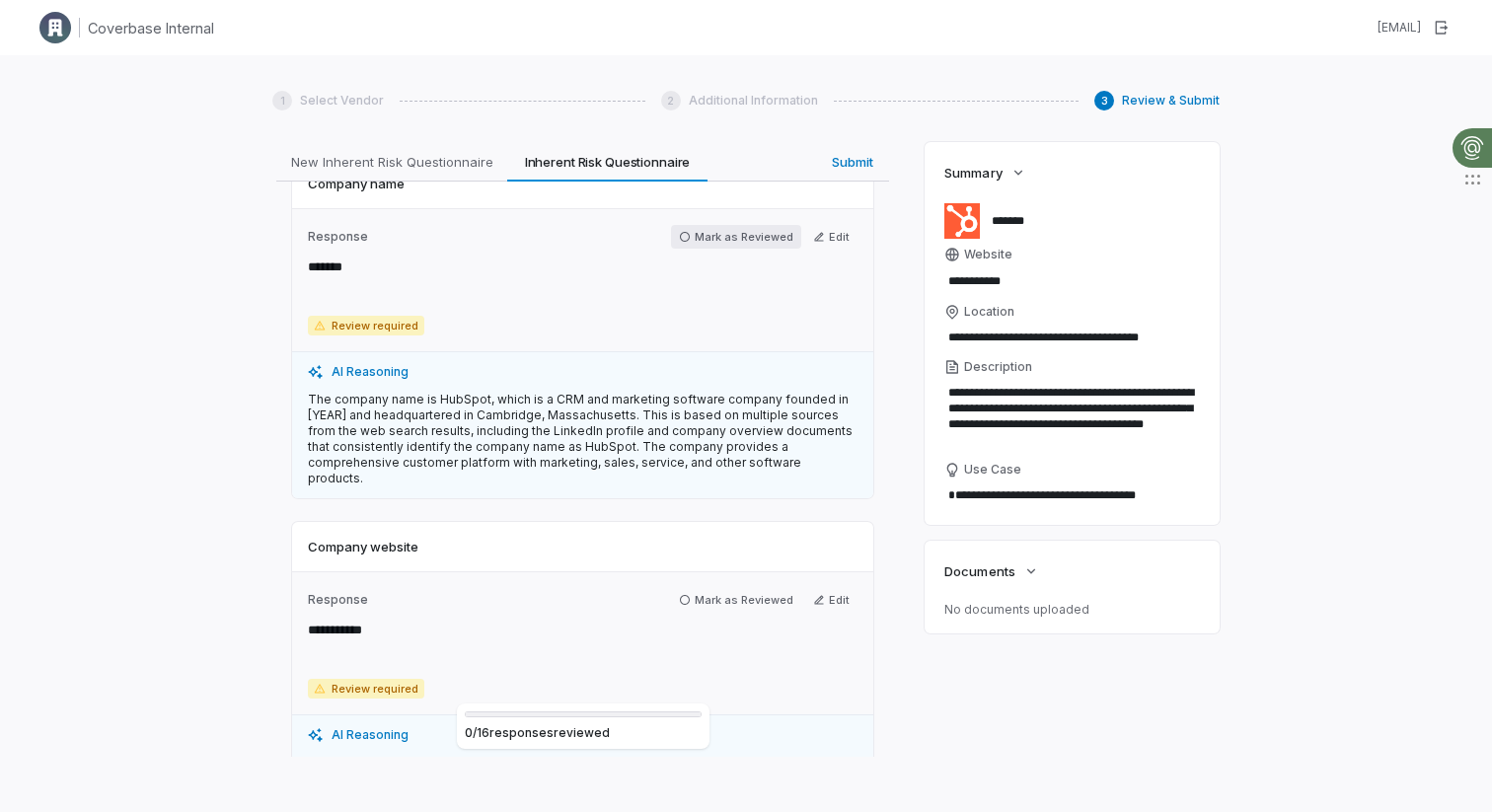 click 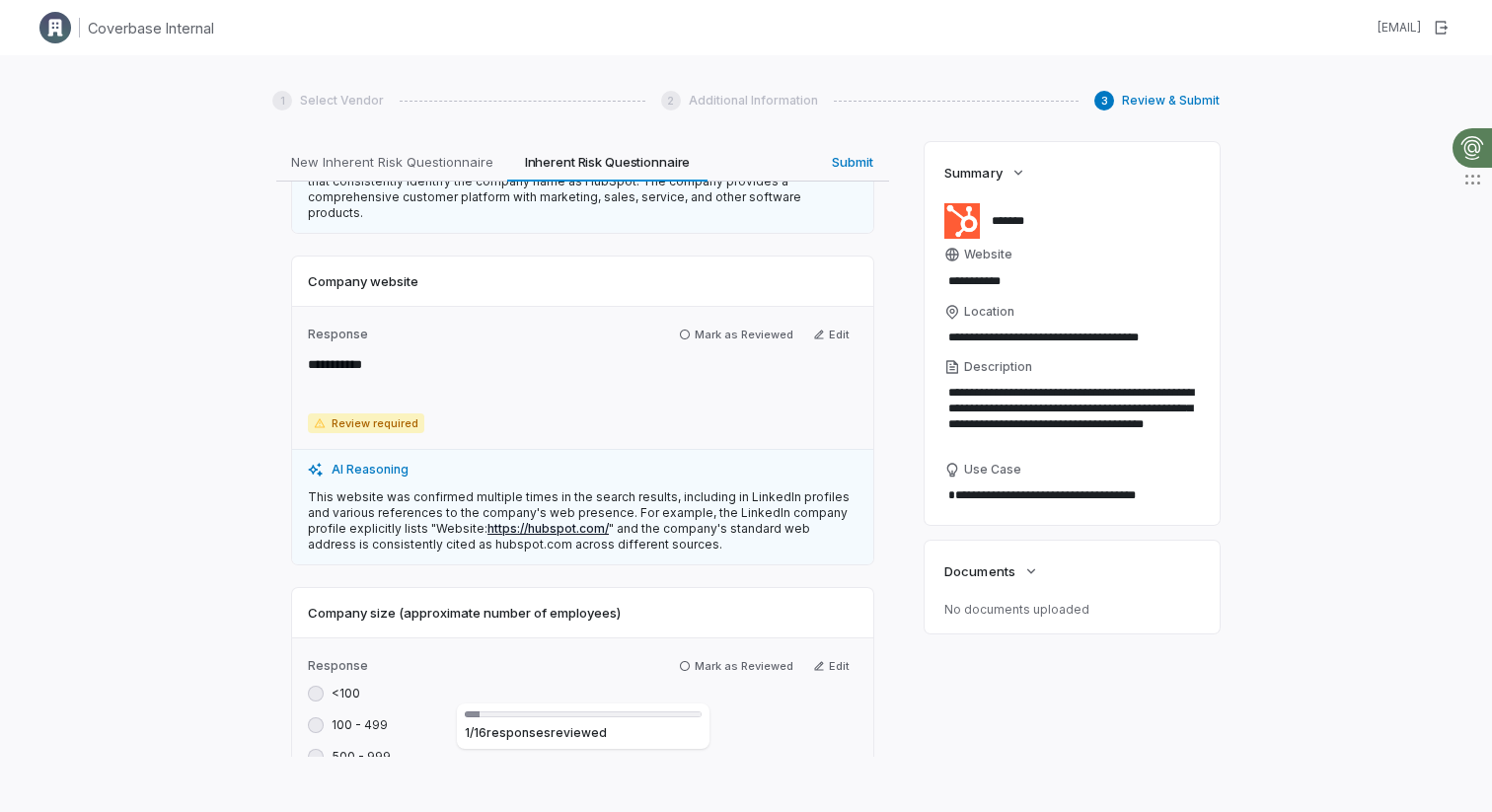 scroll, scrollTop: 407, scrollLeft: 0, axis: vertical 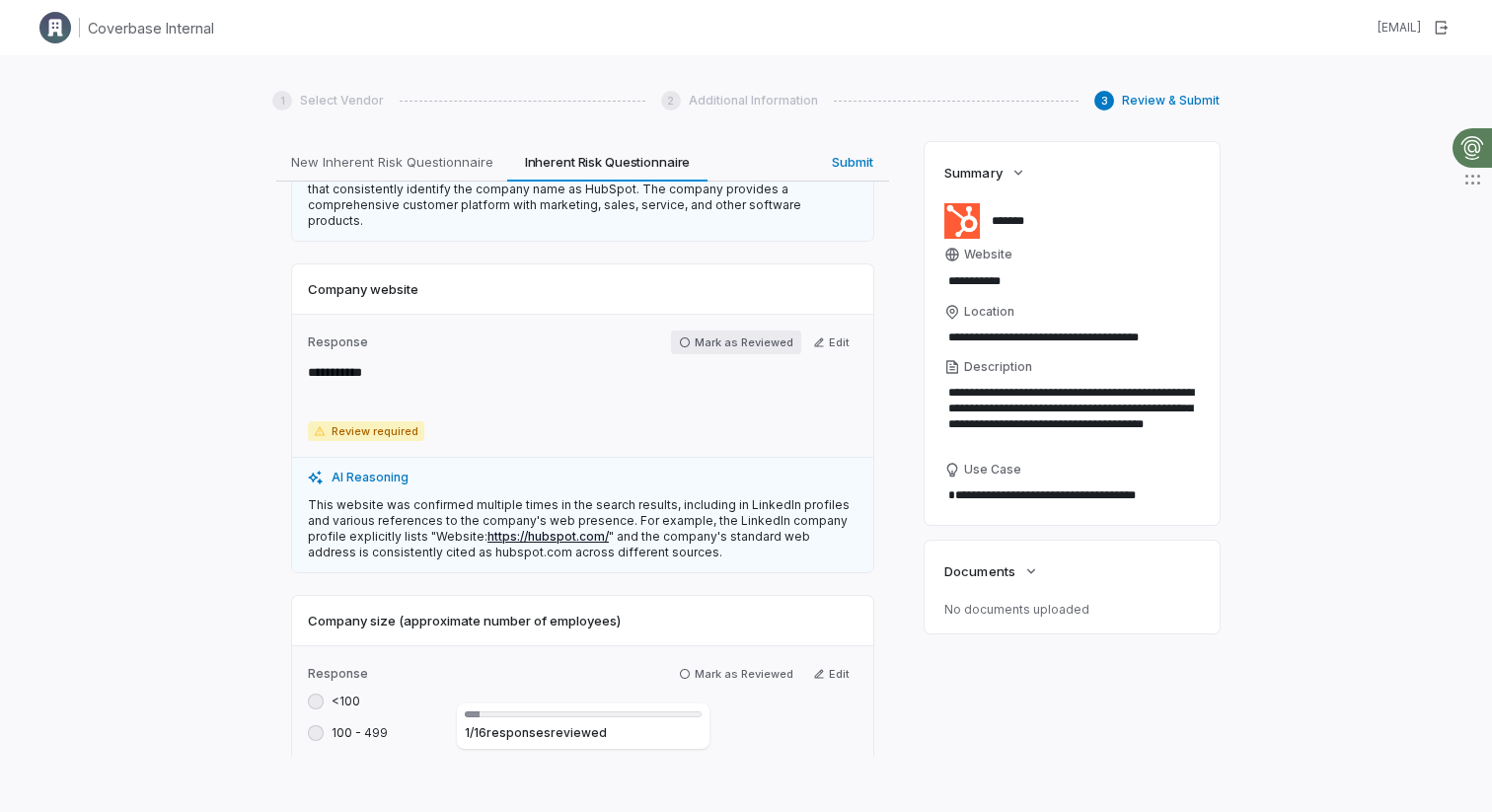 click 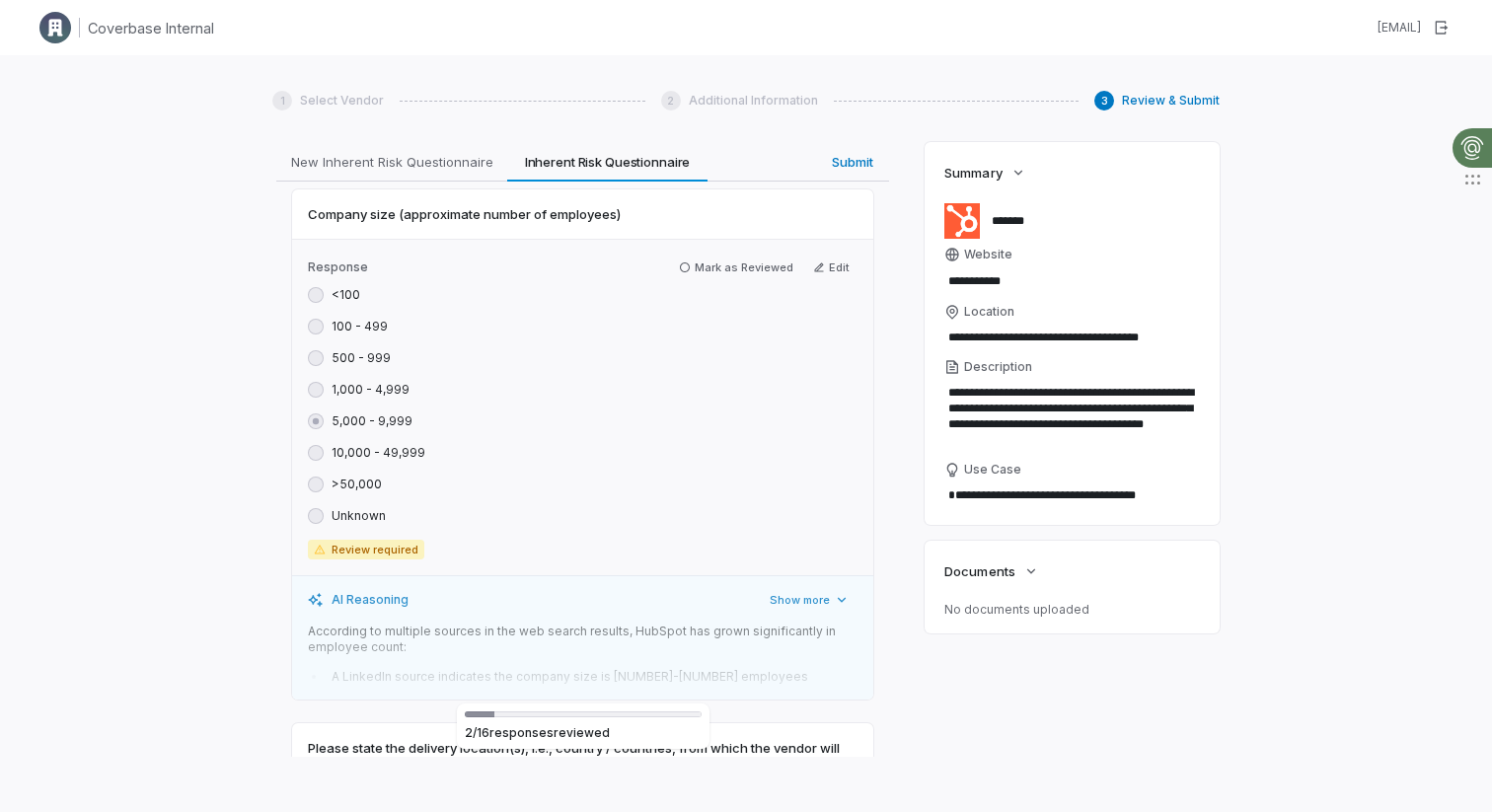 scroll, scrollTop: 747, scrollLeft: 0, axis: vertical 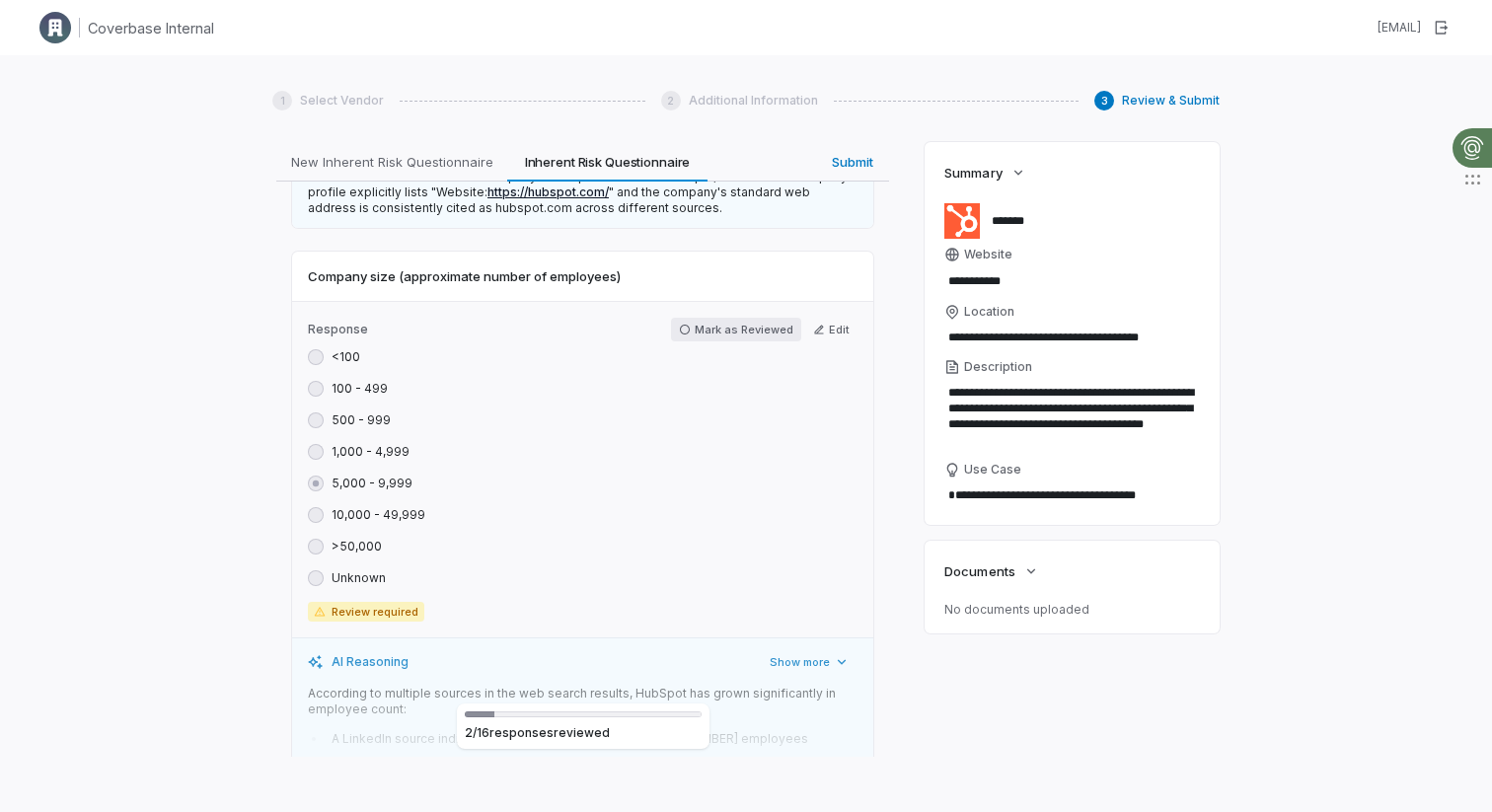 click 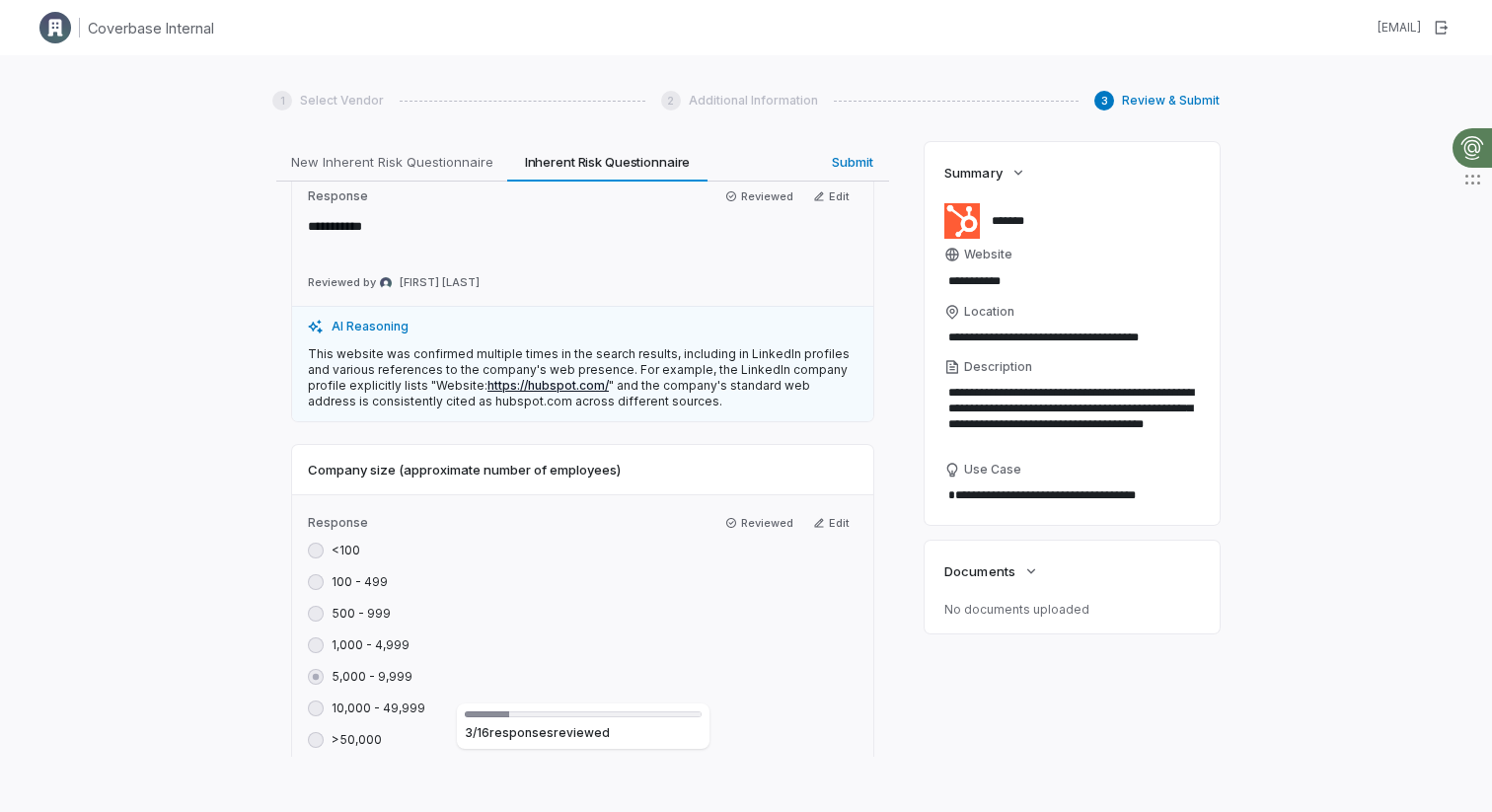 scroll, scrollTop: 326, scrollLeft: 0, axis: vertical 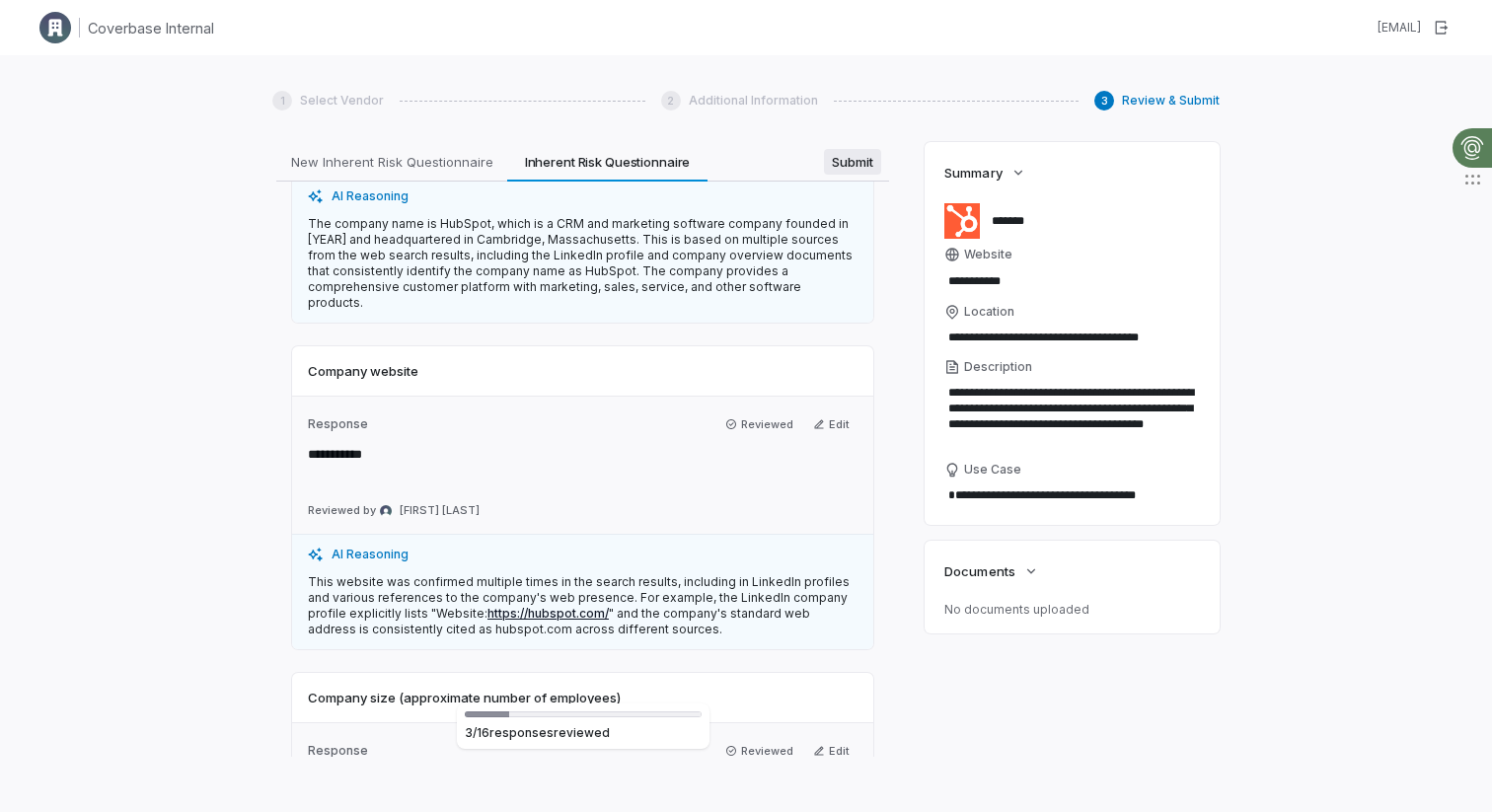 click on "**********" at bounding box center [582, 449] 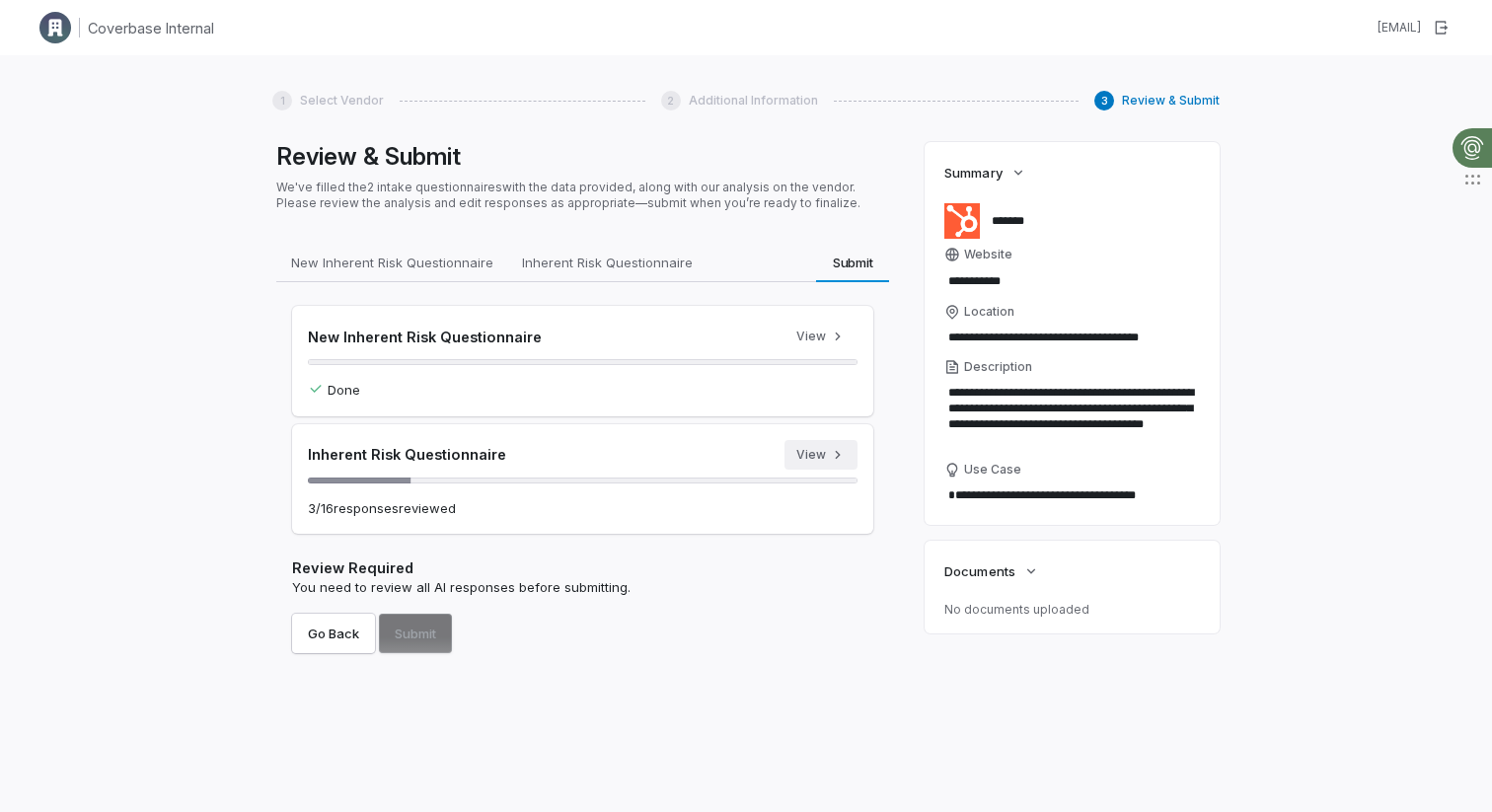 click on "View" at bounding box center [821, 455] 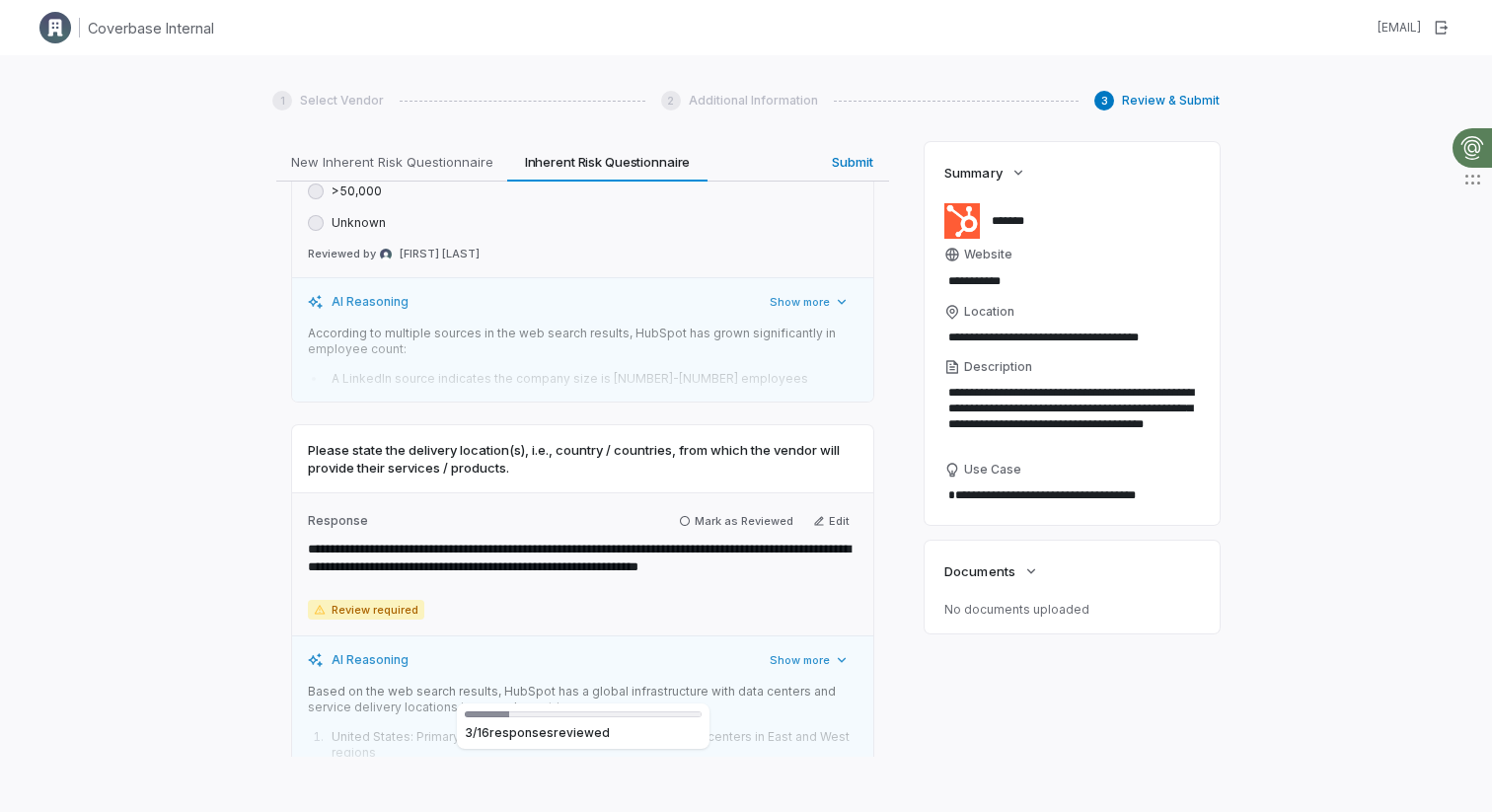scroll, scrollTop: 1148, scrollLeft: 0, axis: vertical 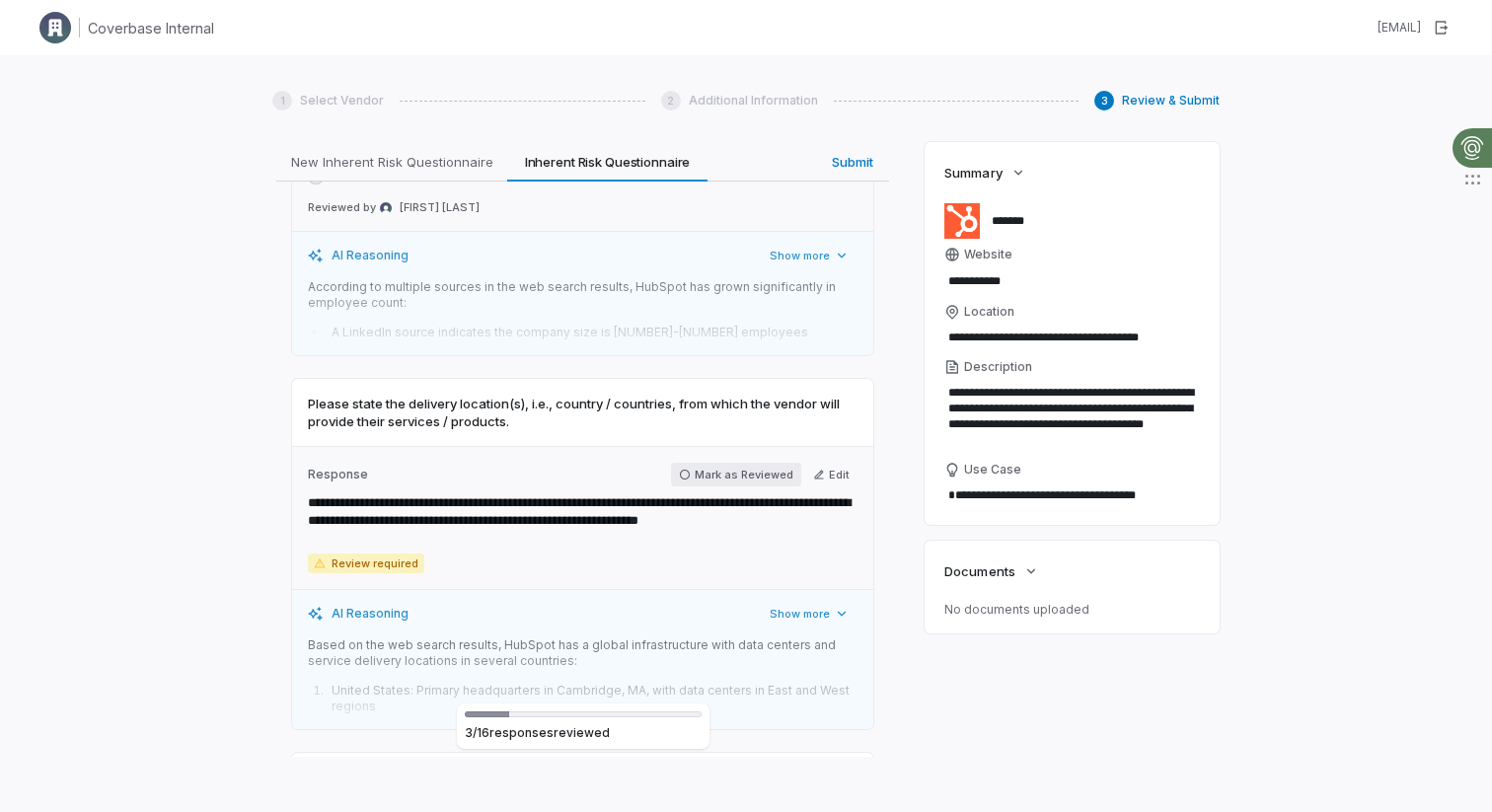 click 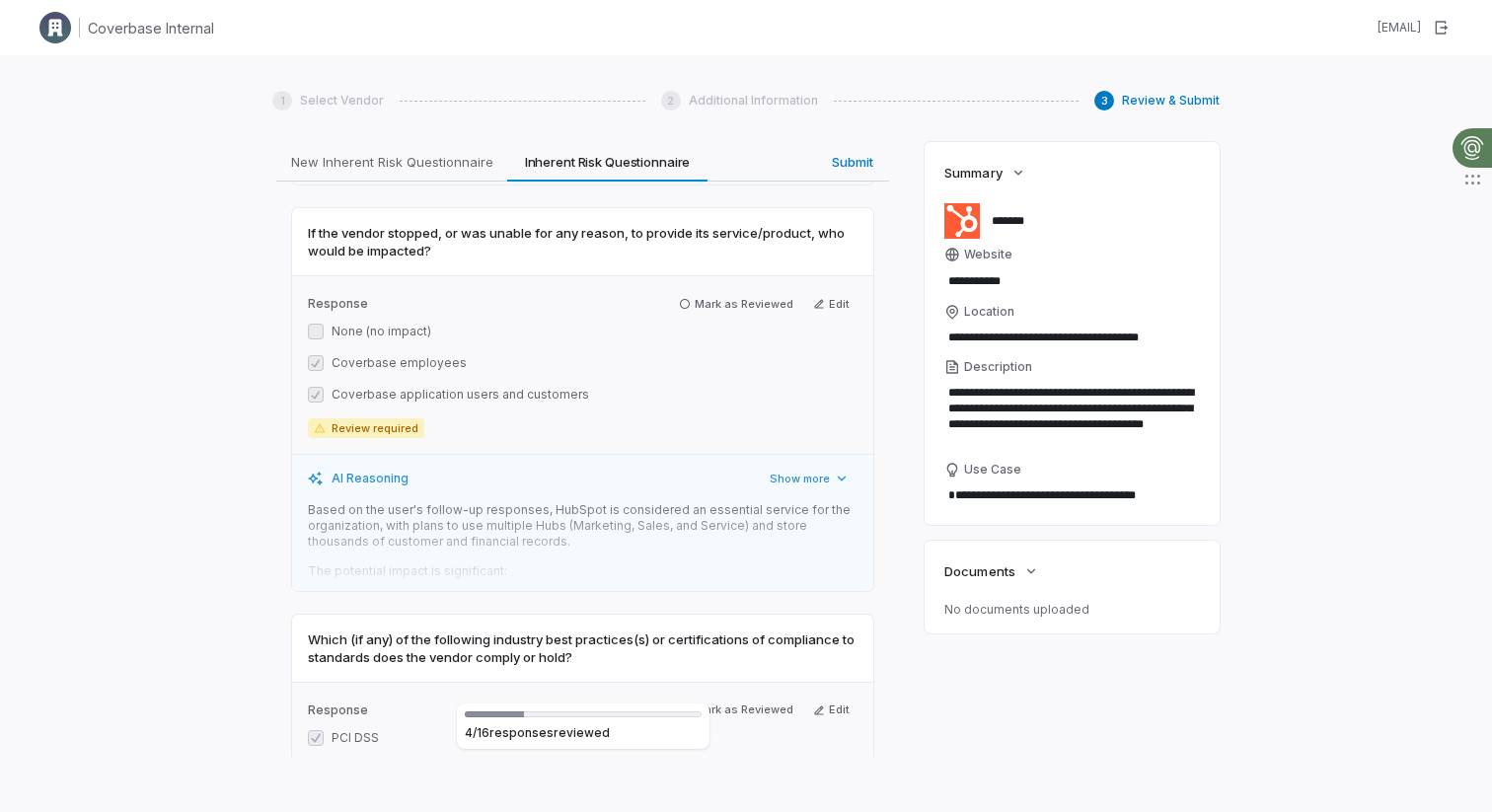 scroll, scrollTop: 1696, scrollLeft: 0, axis: vertical 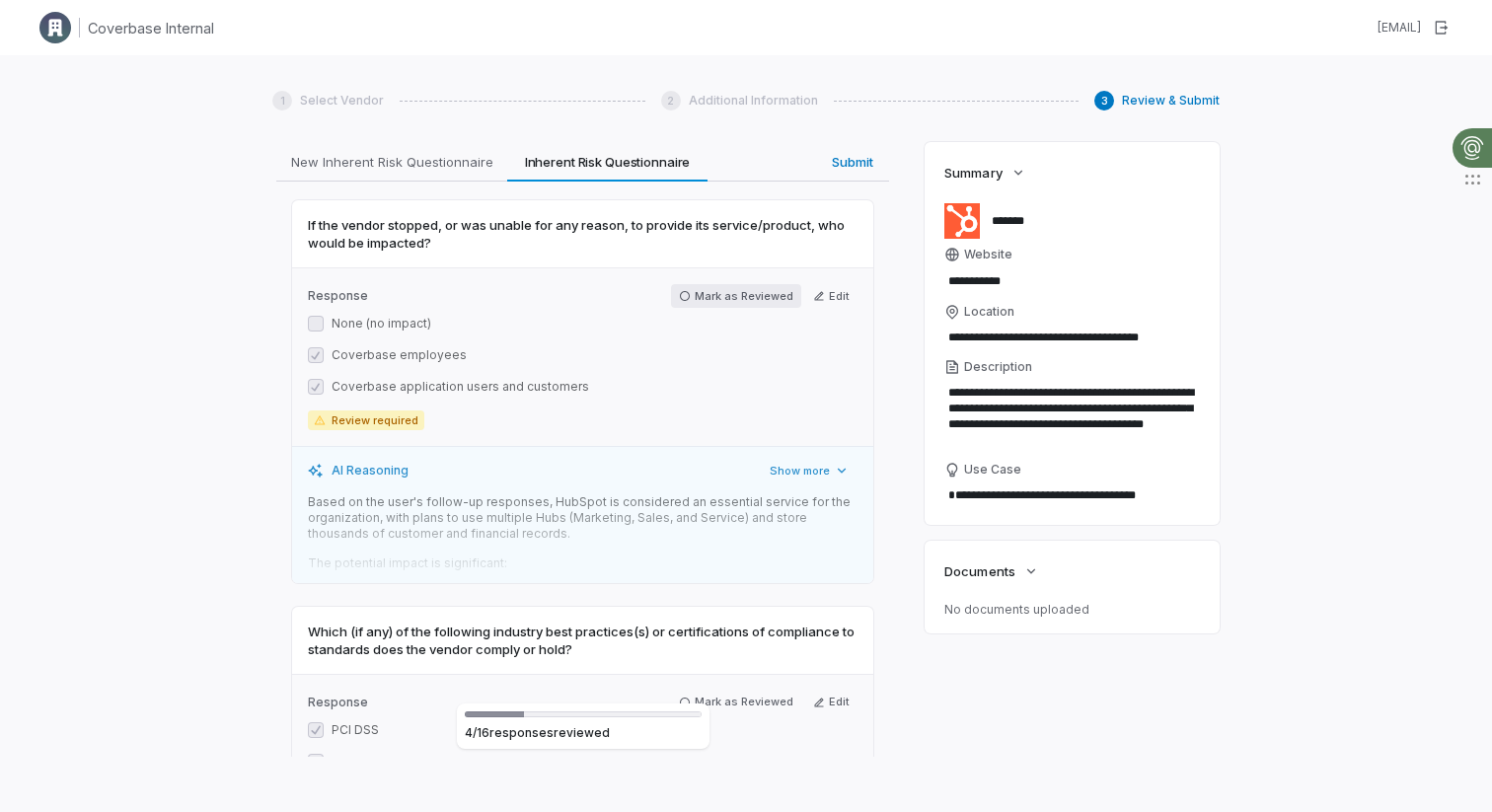 click 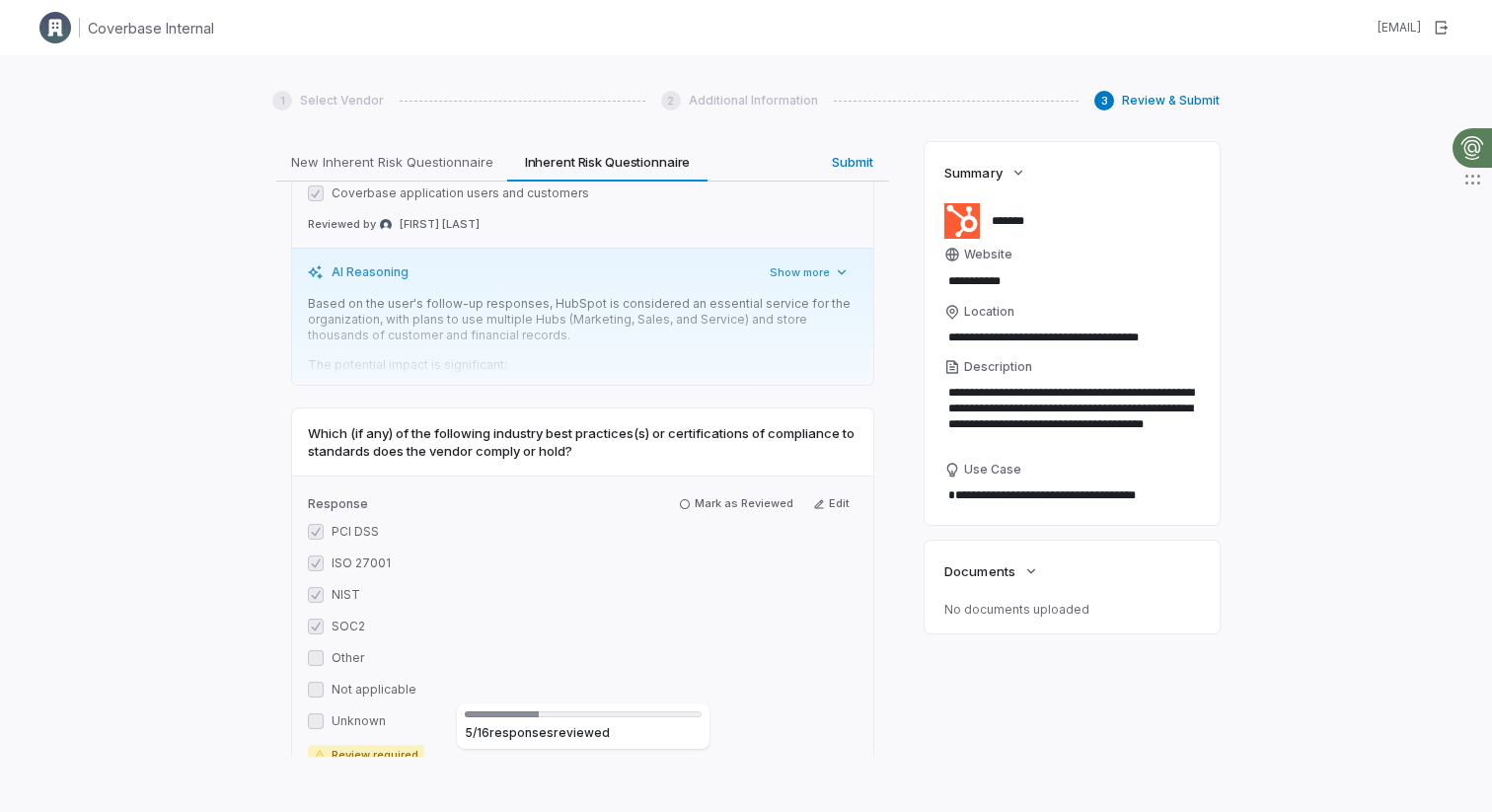 scroll, scrollTop: 1926, scrollLeft: 0, axis: vertical 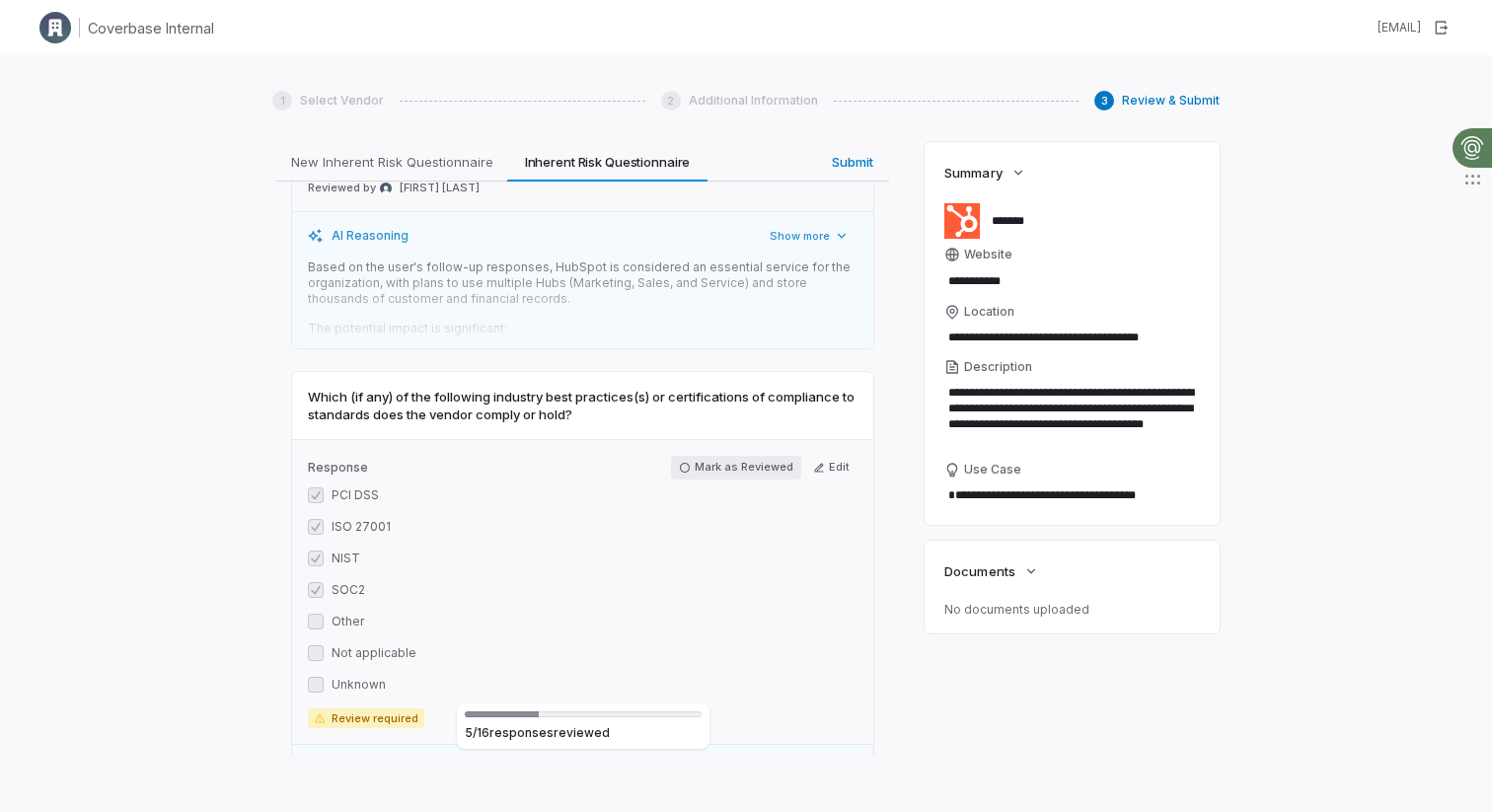 click 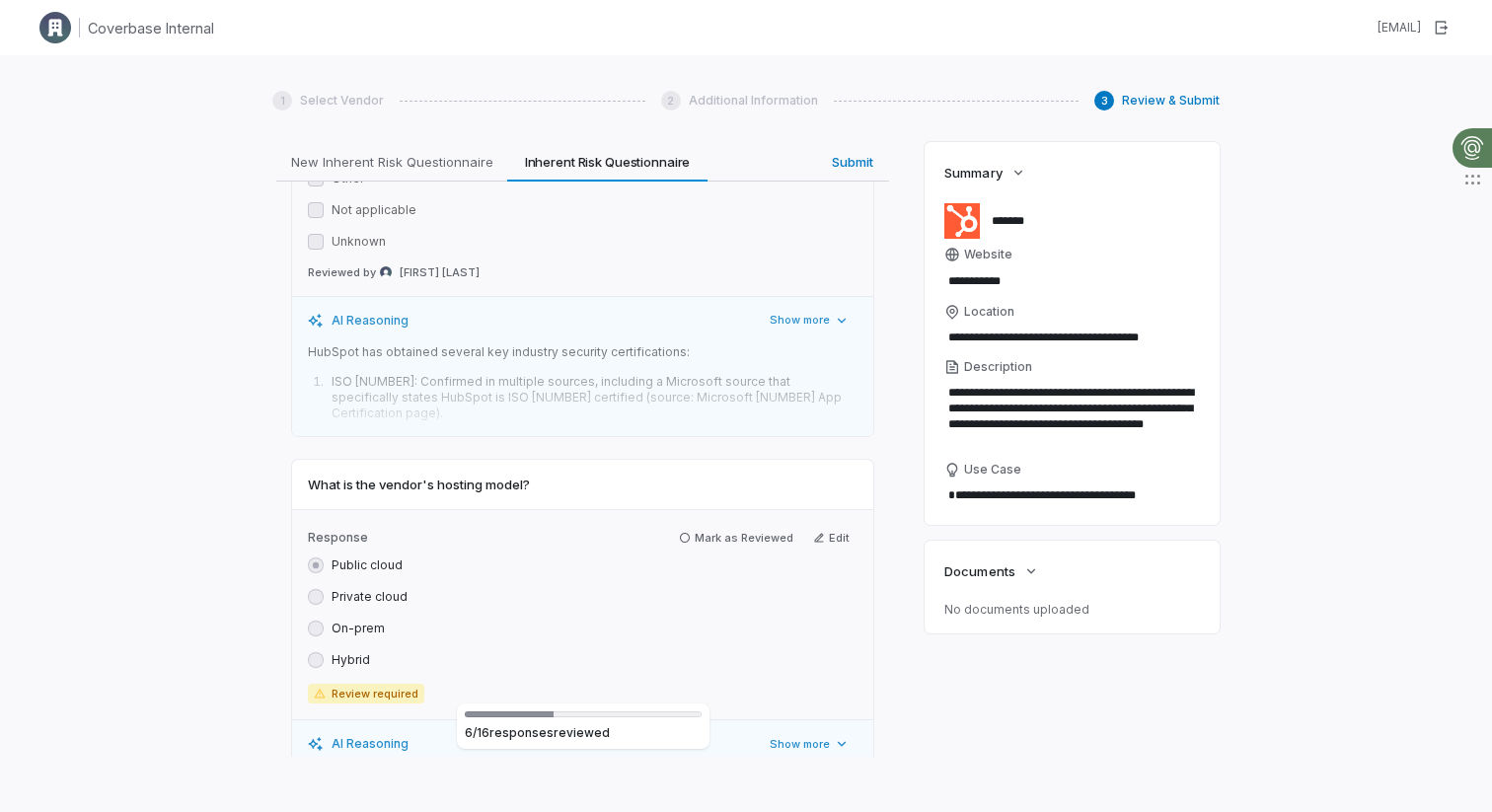 scroll, scrollTop: 2391, scrollLeft: 0, axis: vertical 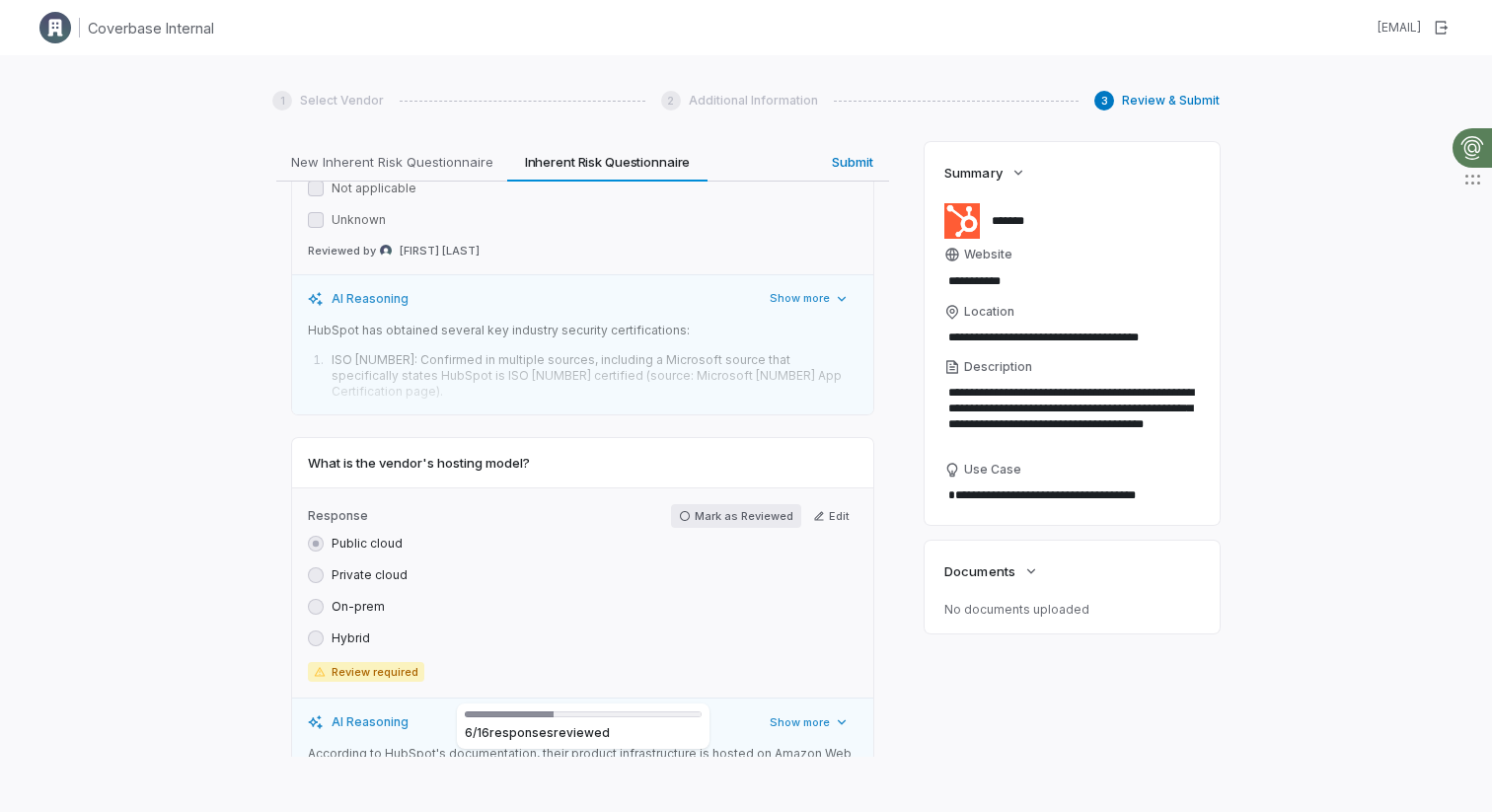 click 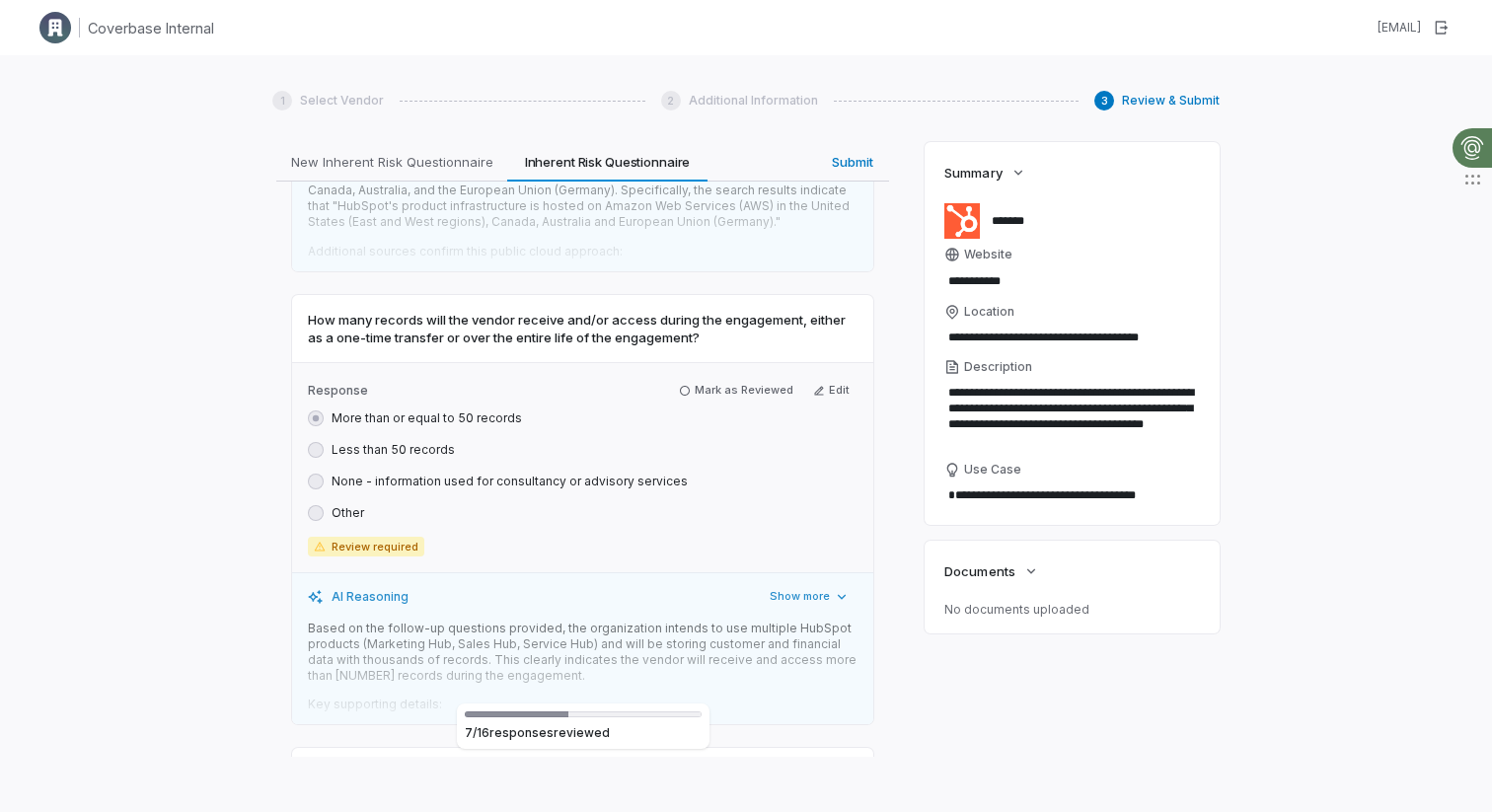 scroll, scrollTop: 2998, scrollLeft: 0, axis: vertical 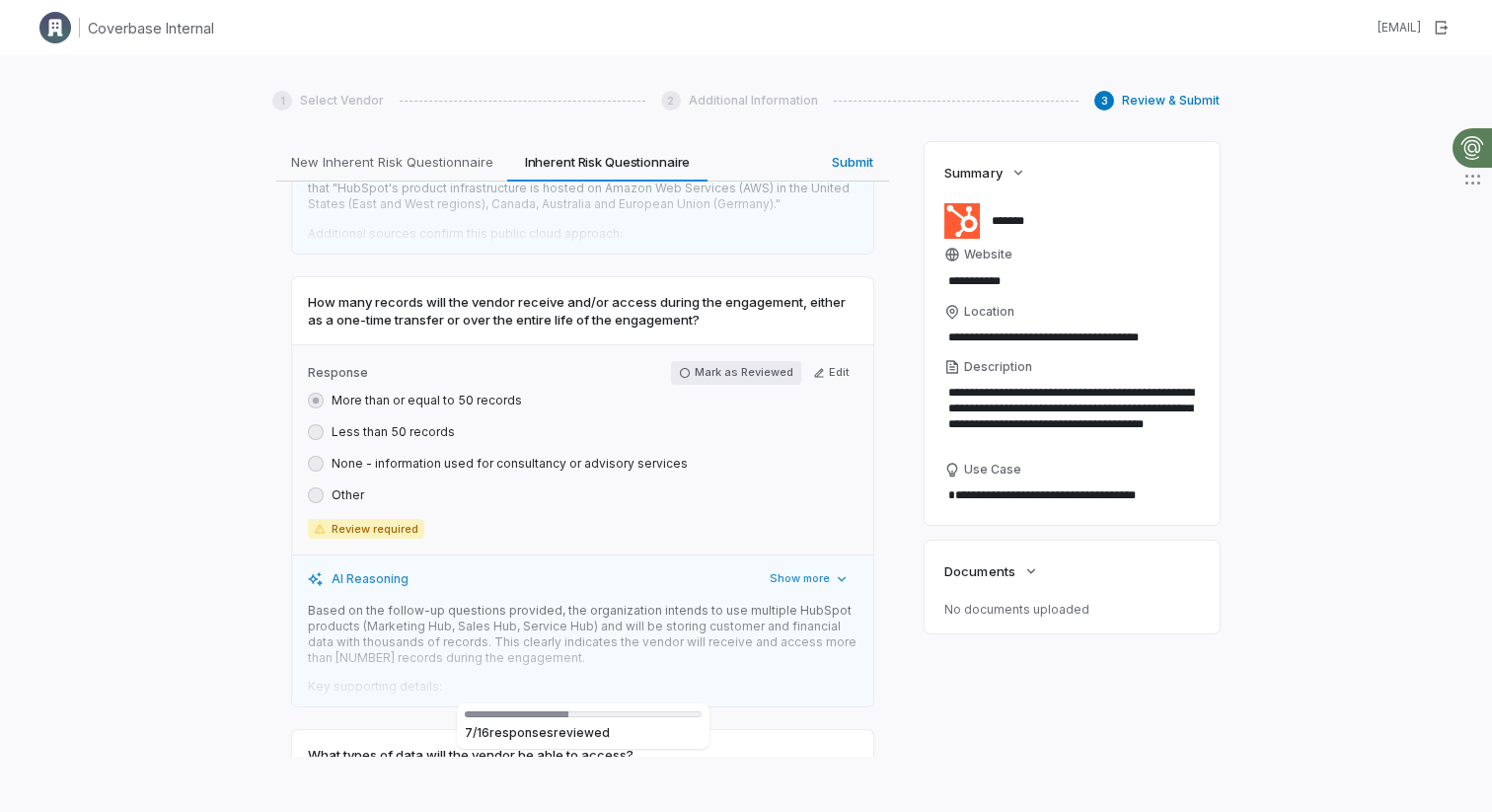 click 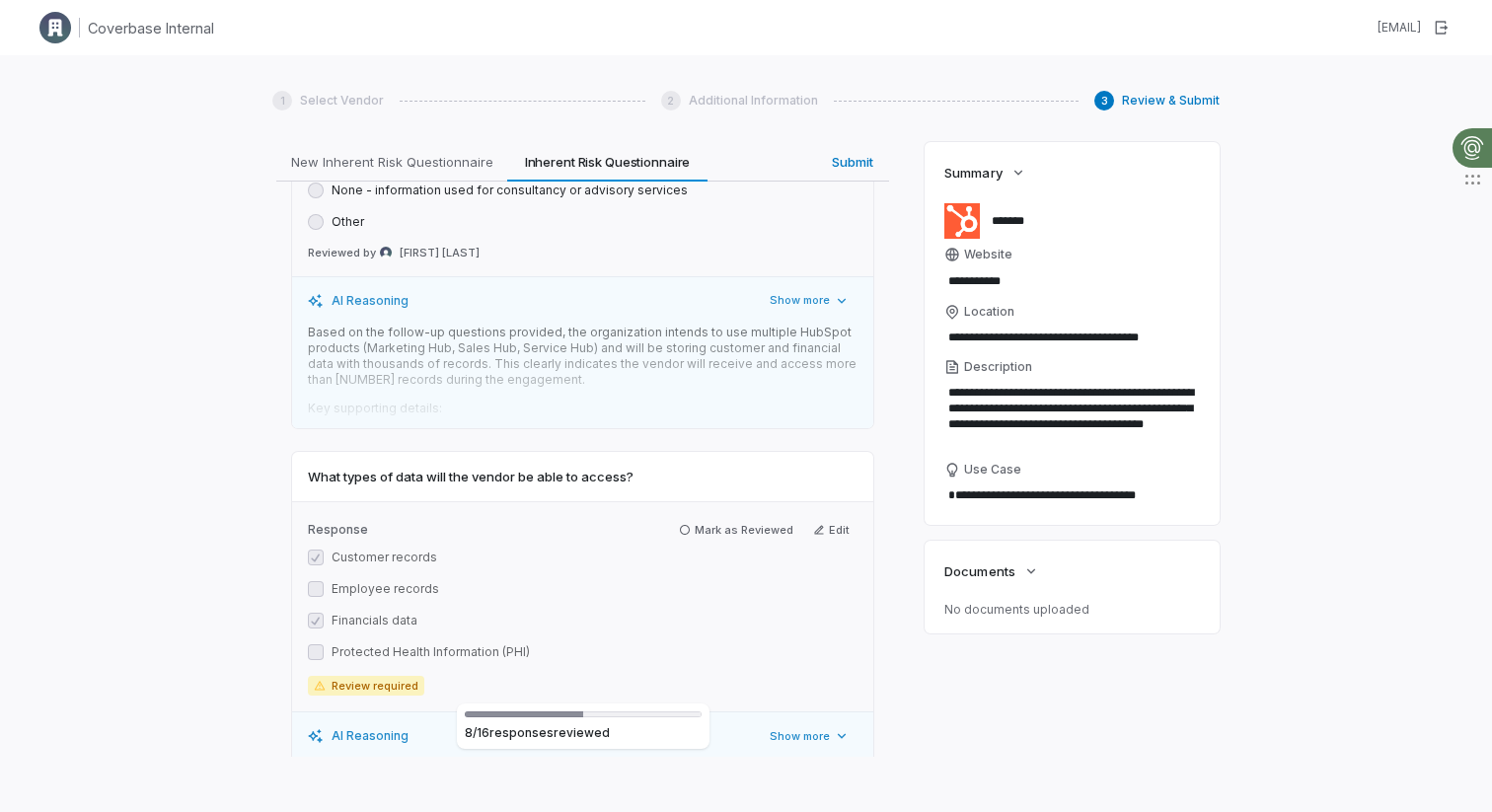 scroll, scrollTop: 3288, scrollLeft: 0, axis: vertical 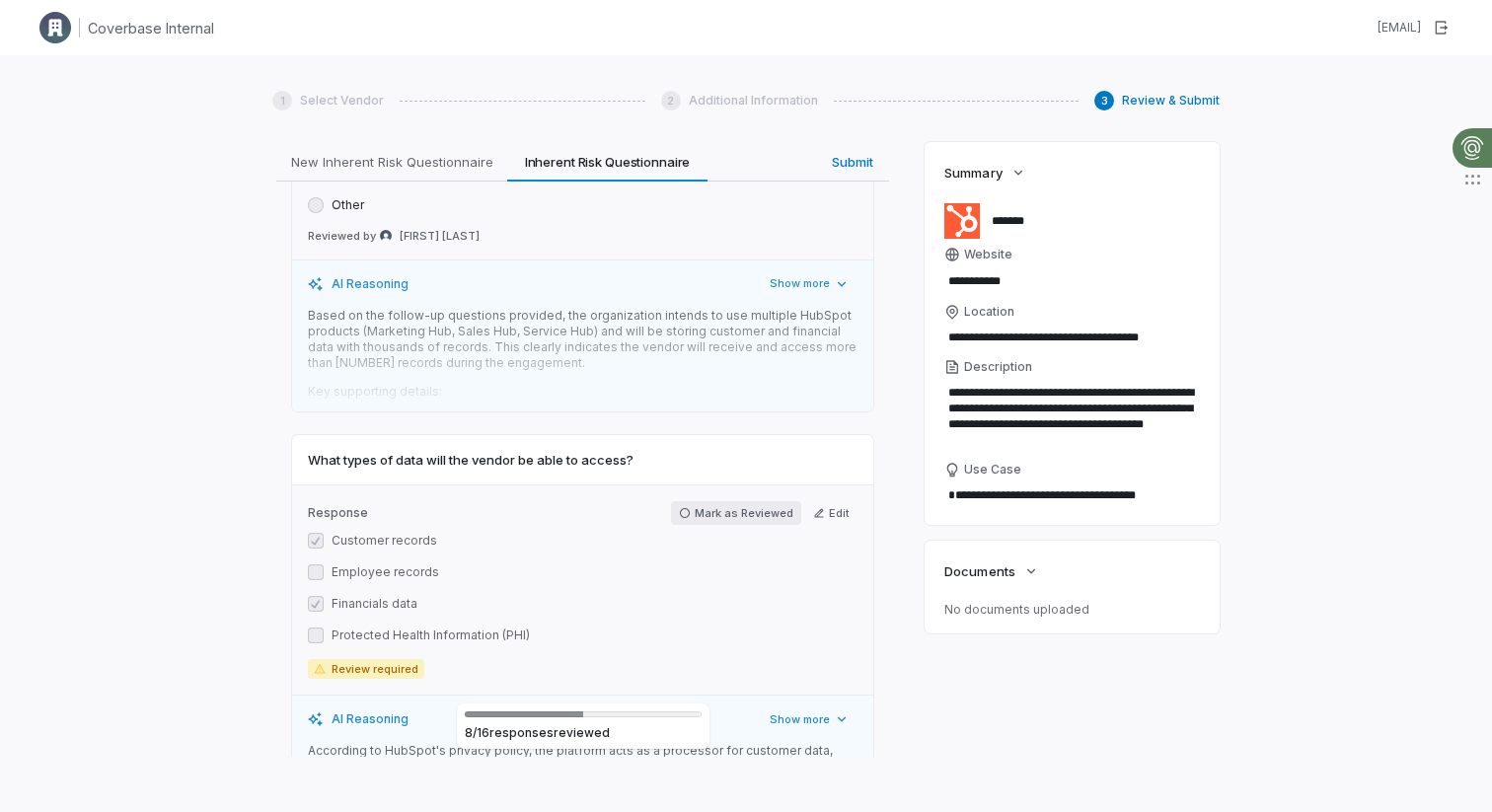 click 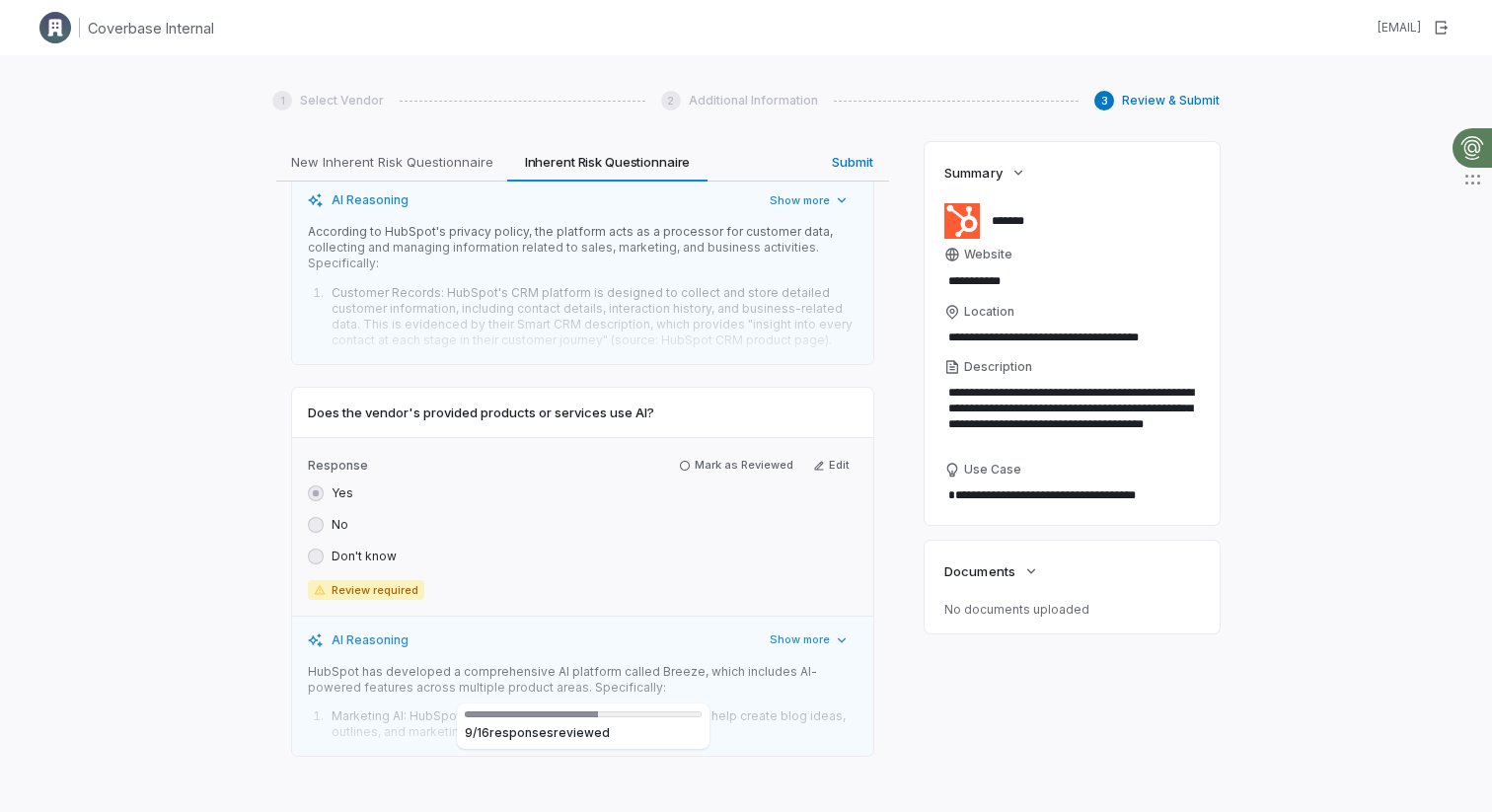 scroll, scrollTop: 3830, scrollLeft: 0, axis: vertical 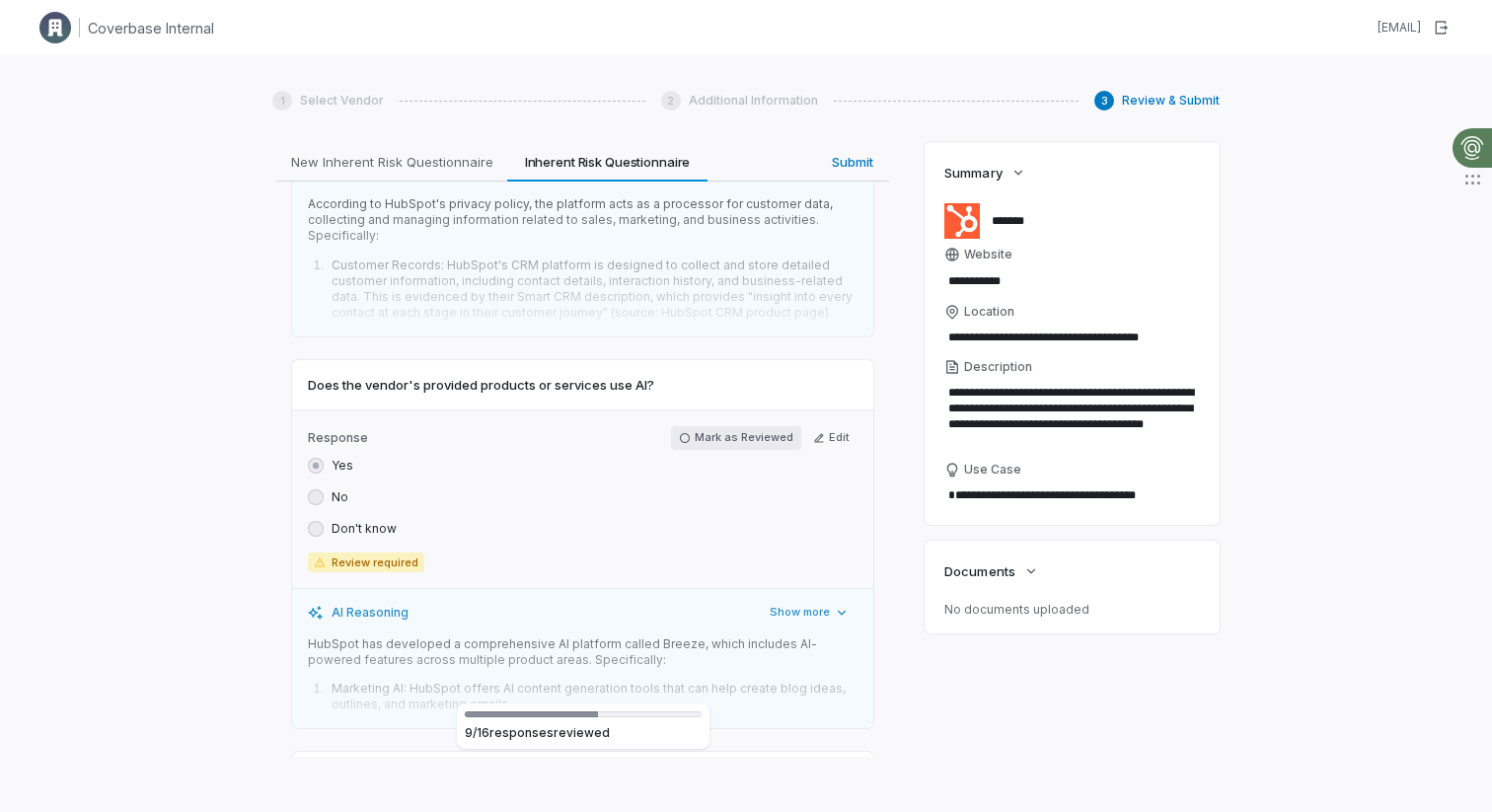 click 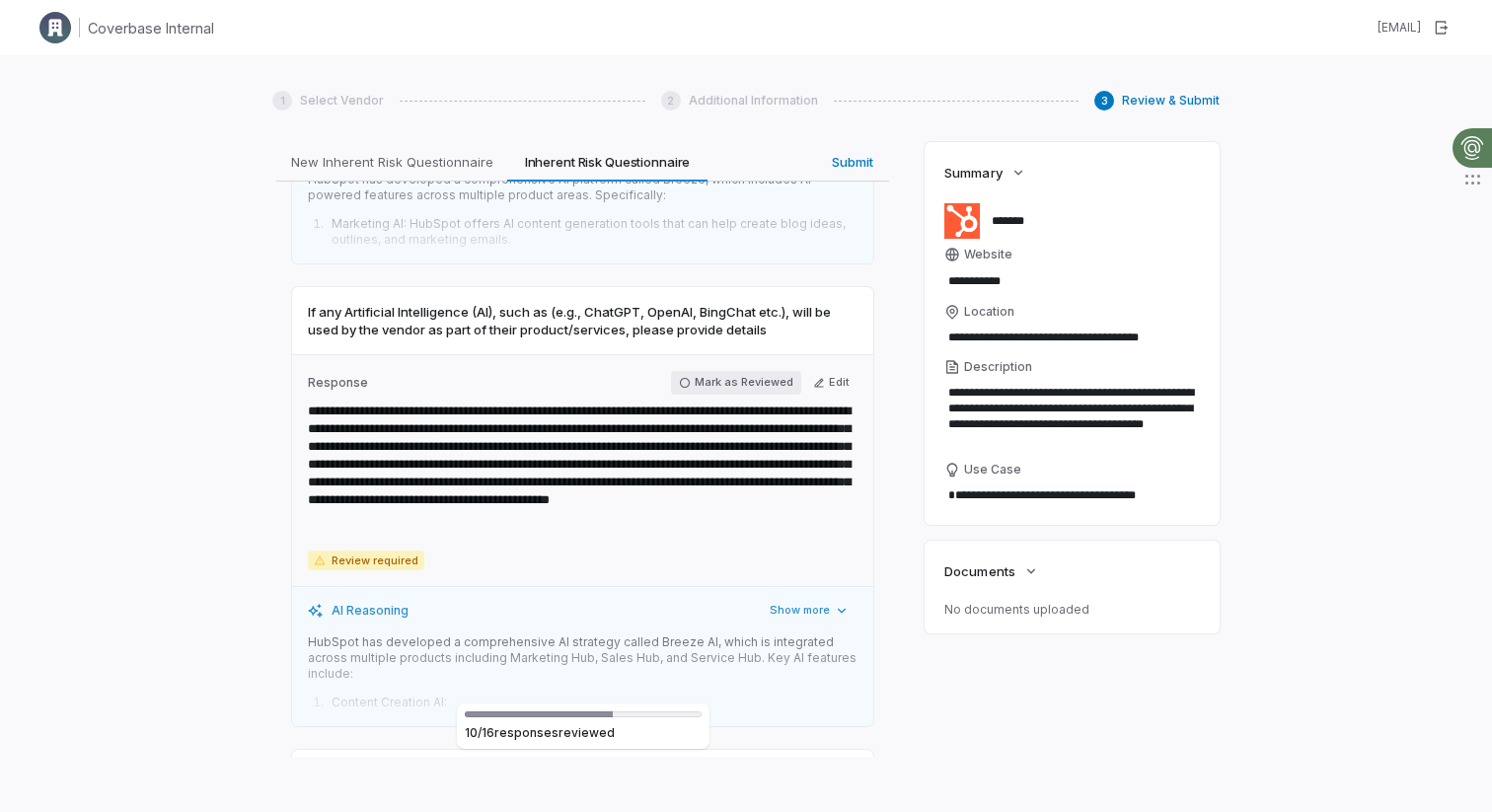 scroll, scrollTop: 4292, scrollLeft: 0, axis: vertical 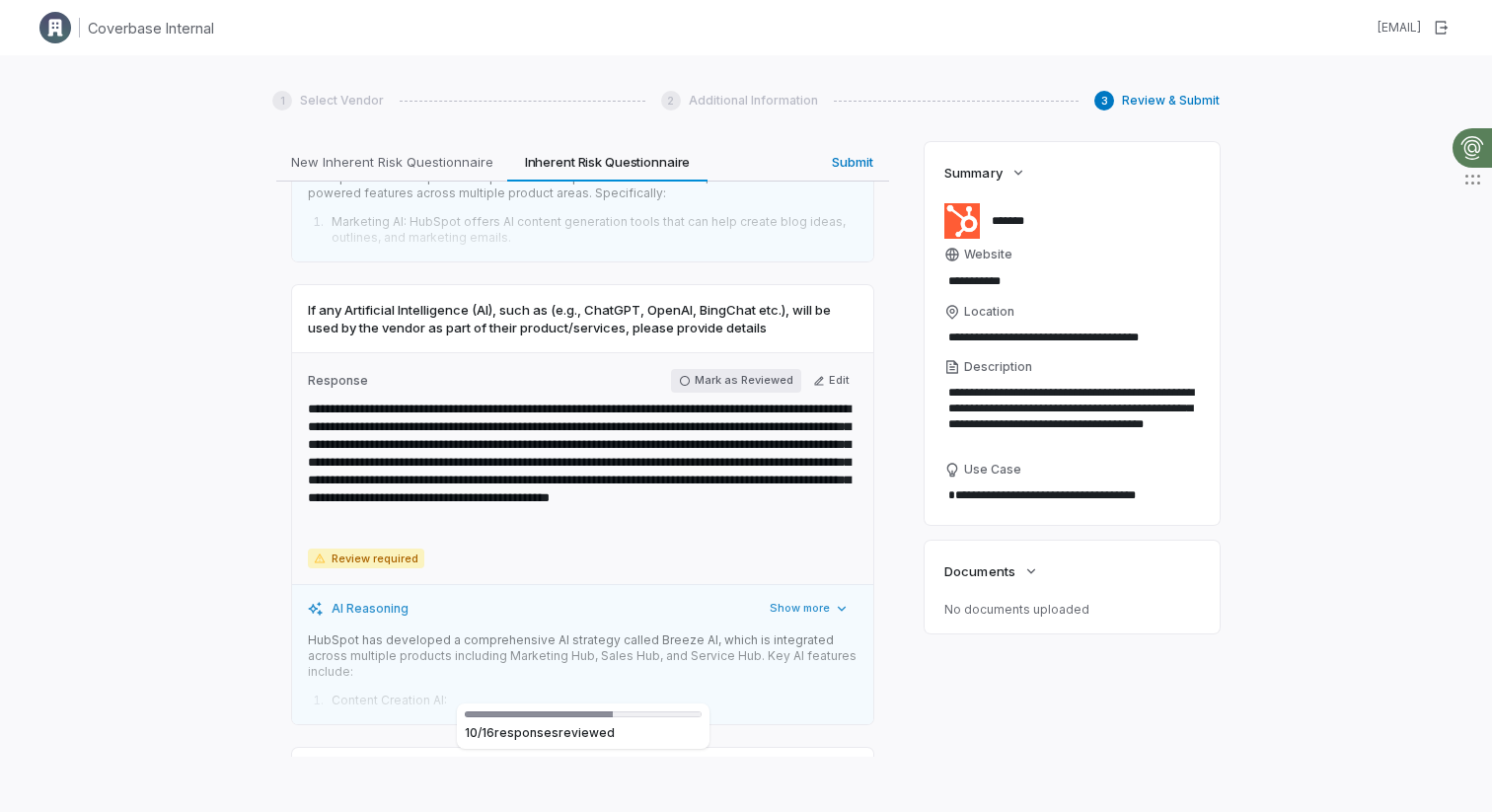 click on "Mark as Reviewed" at bounding box center (736, 381) 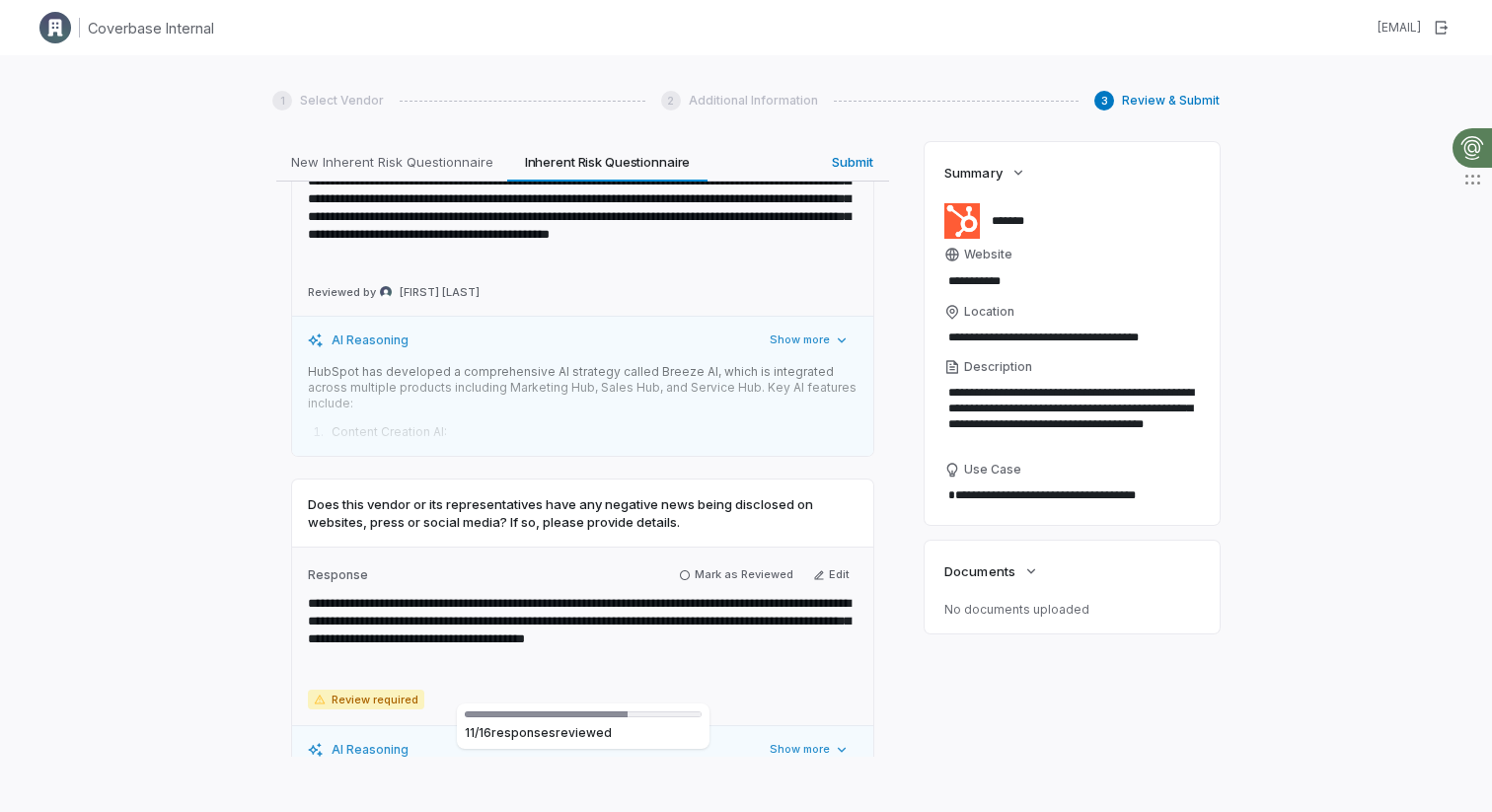 scroll, scrollTop: 4568, scrollLeft: 0, axis: vertical 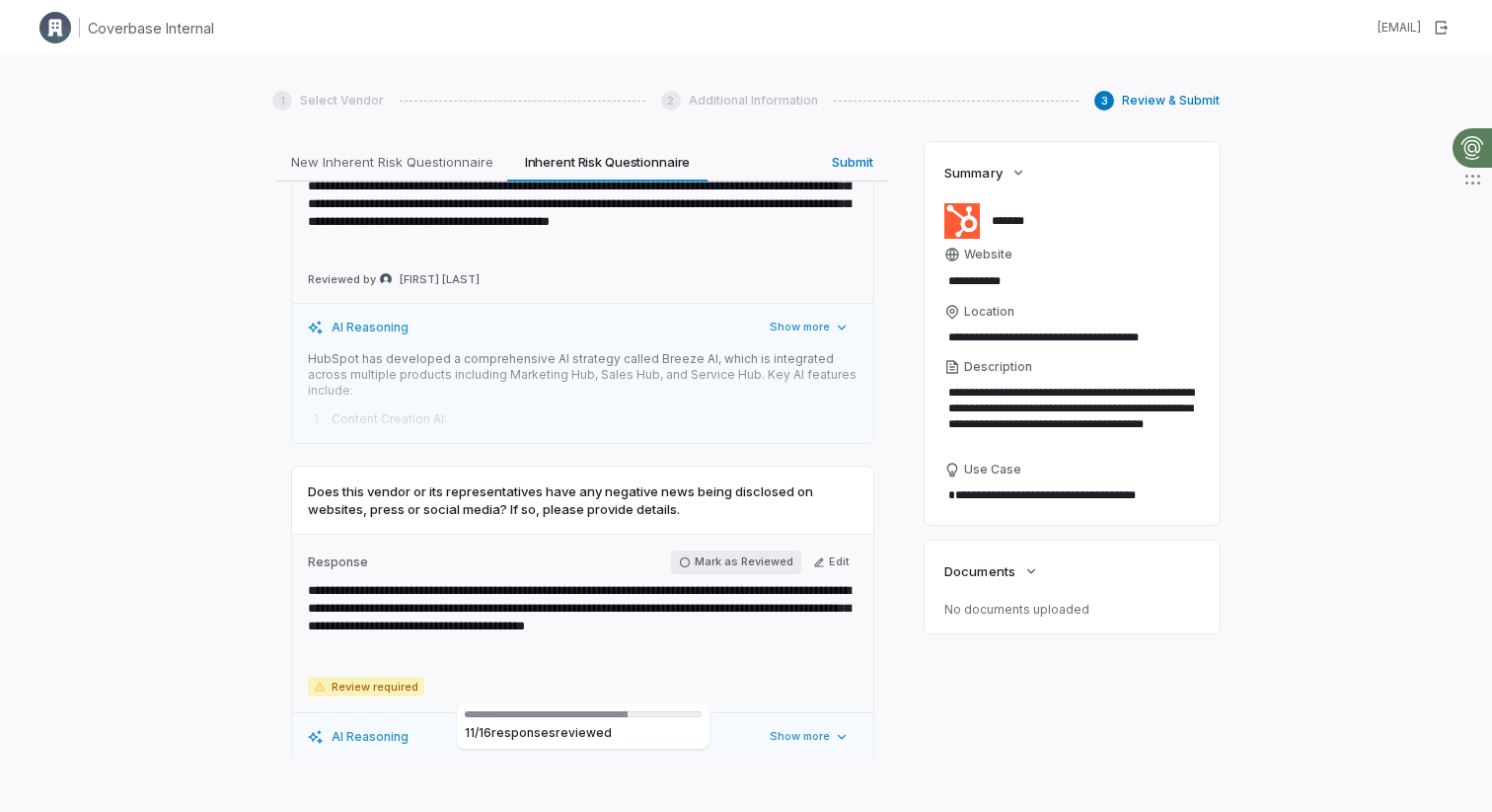 click 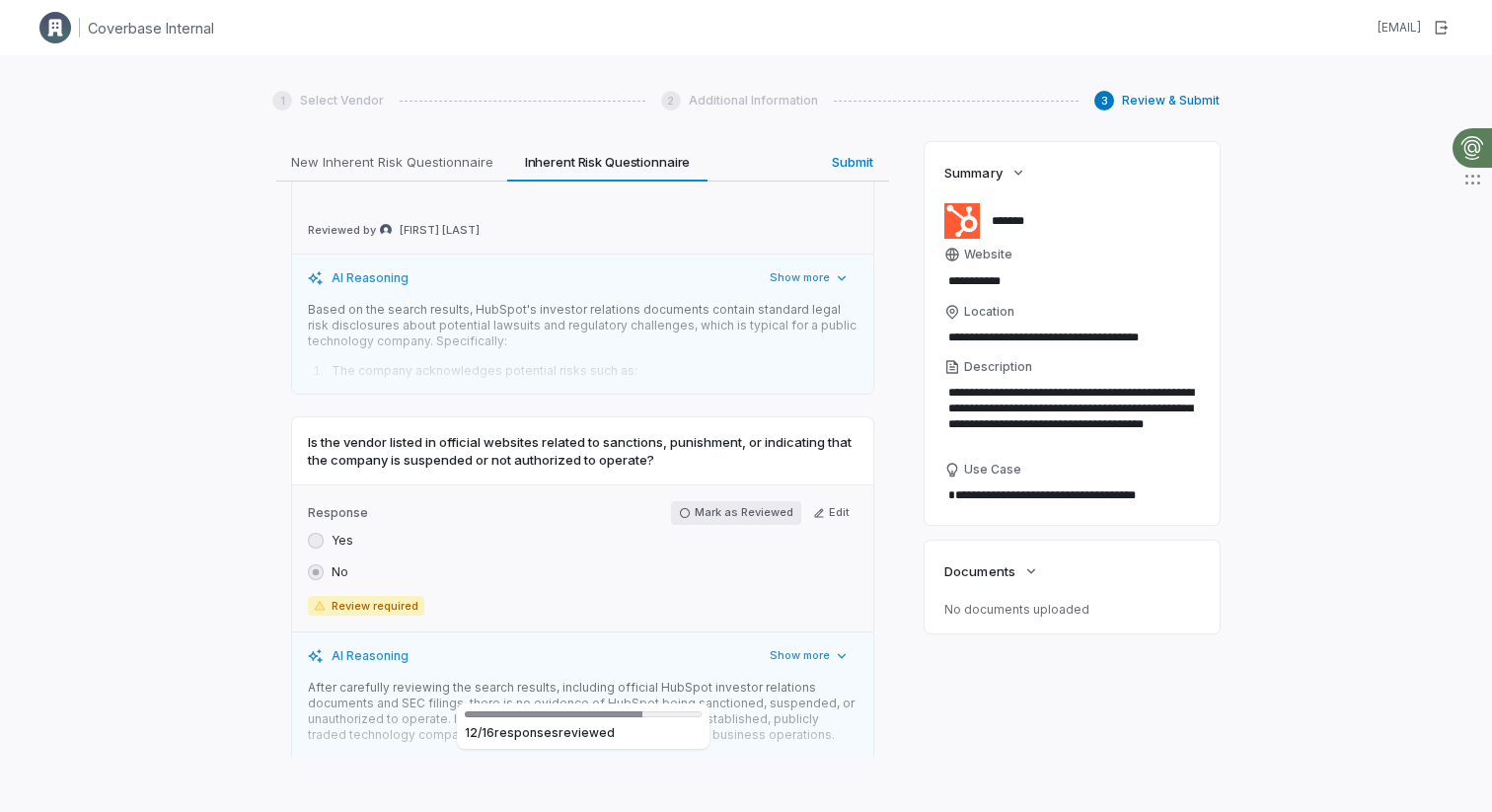 click 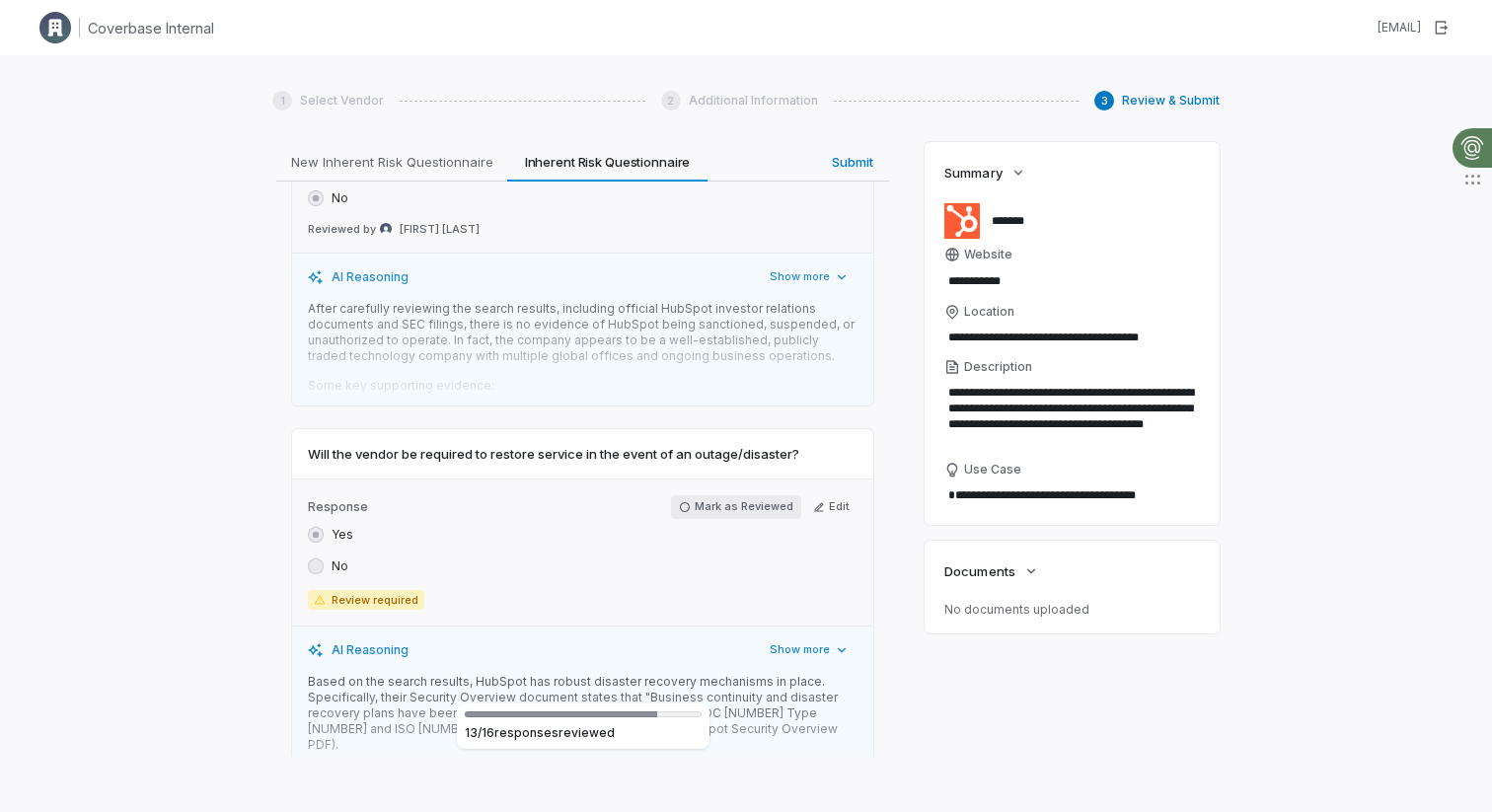 click 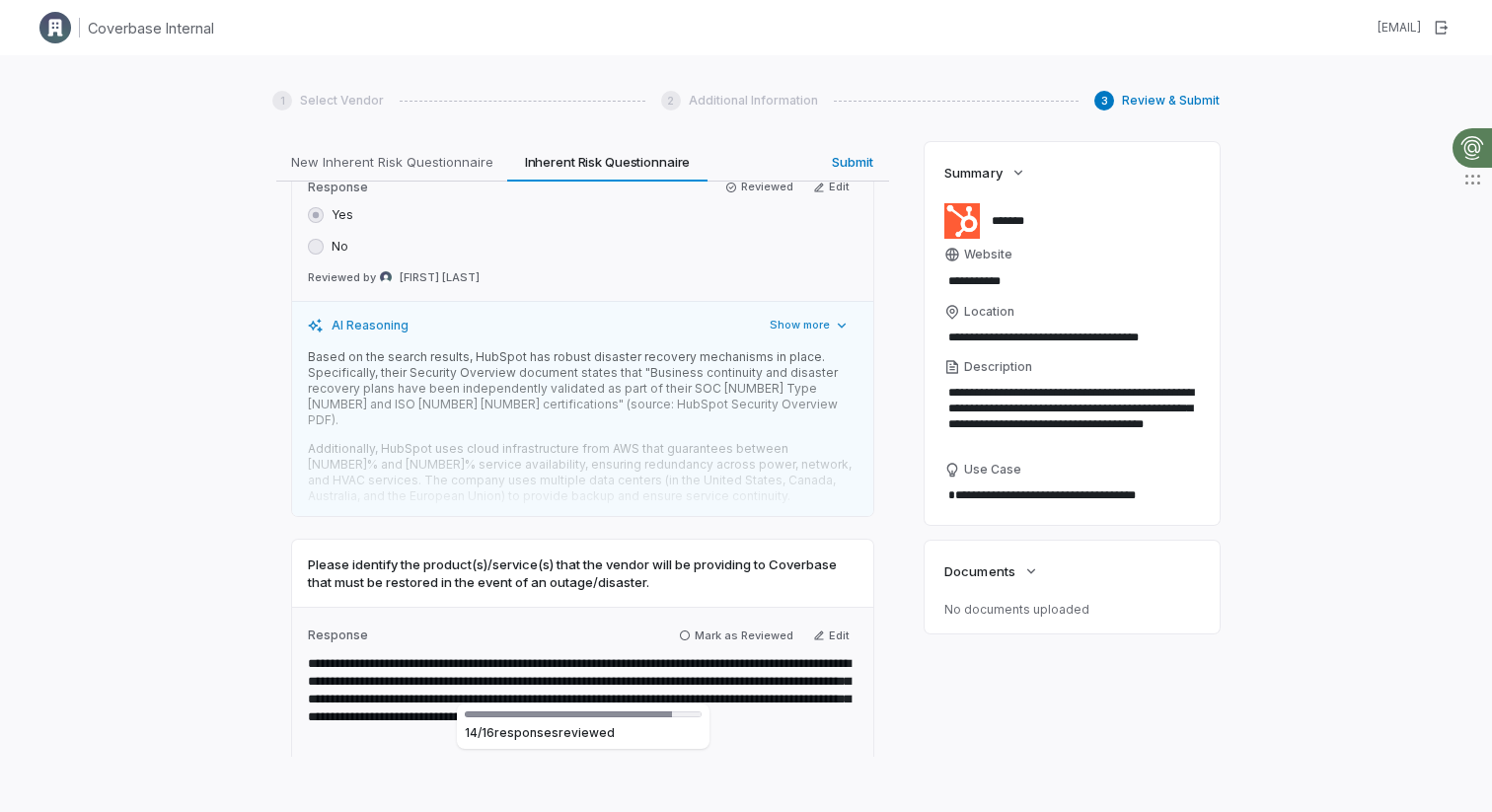 scroll, scrollTop: 5719, scrollLeft: 0, axis: vertical 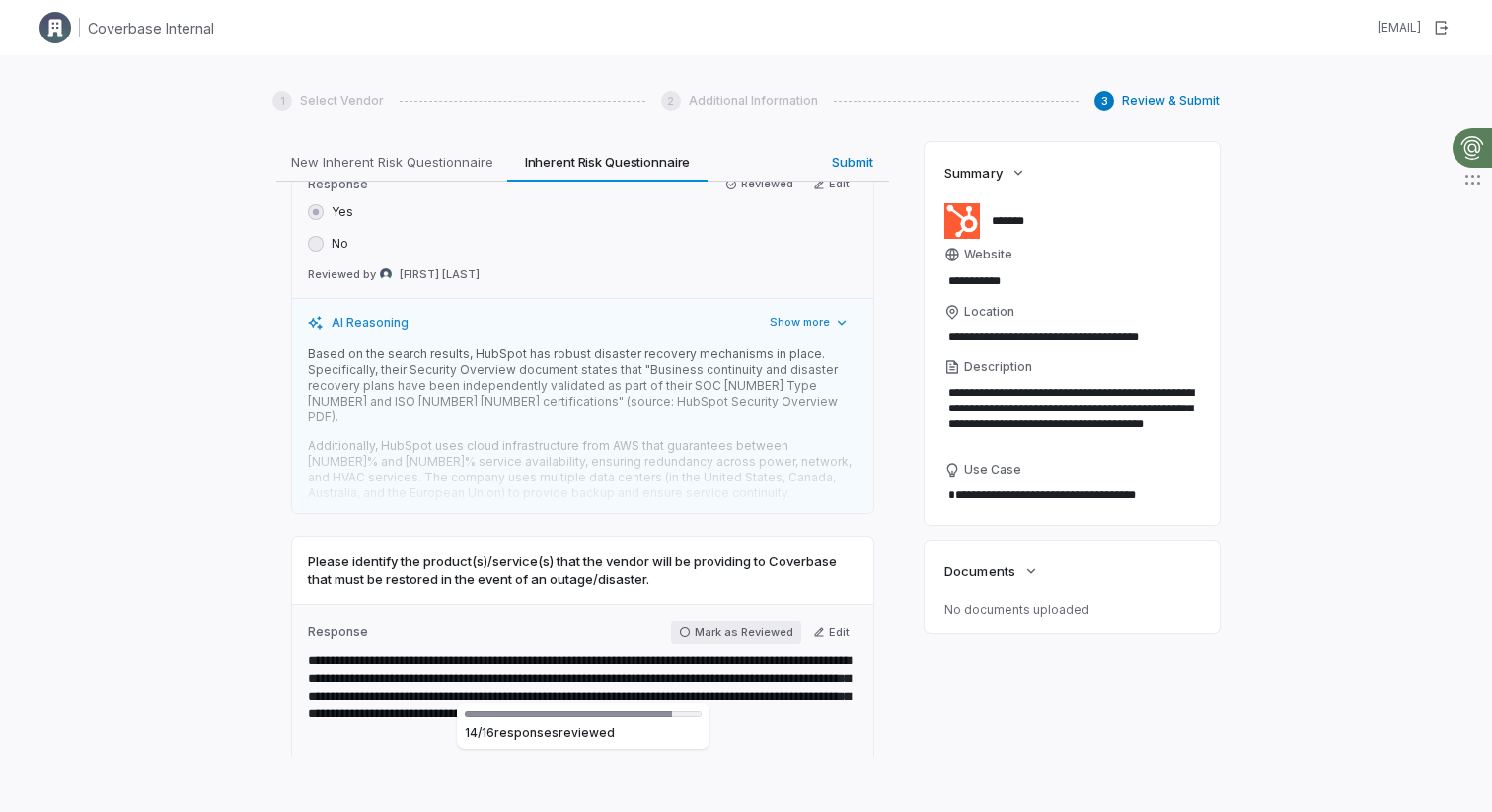 click 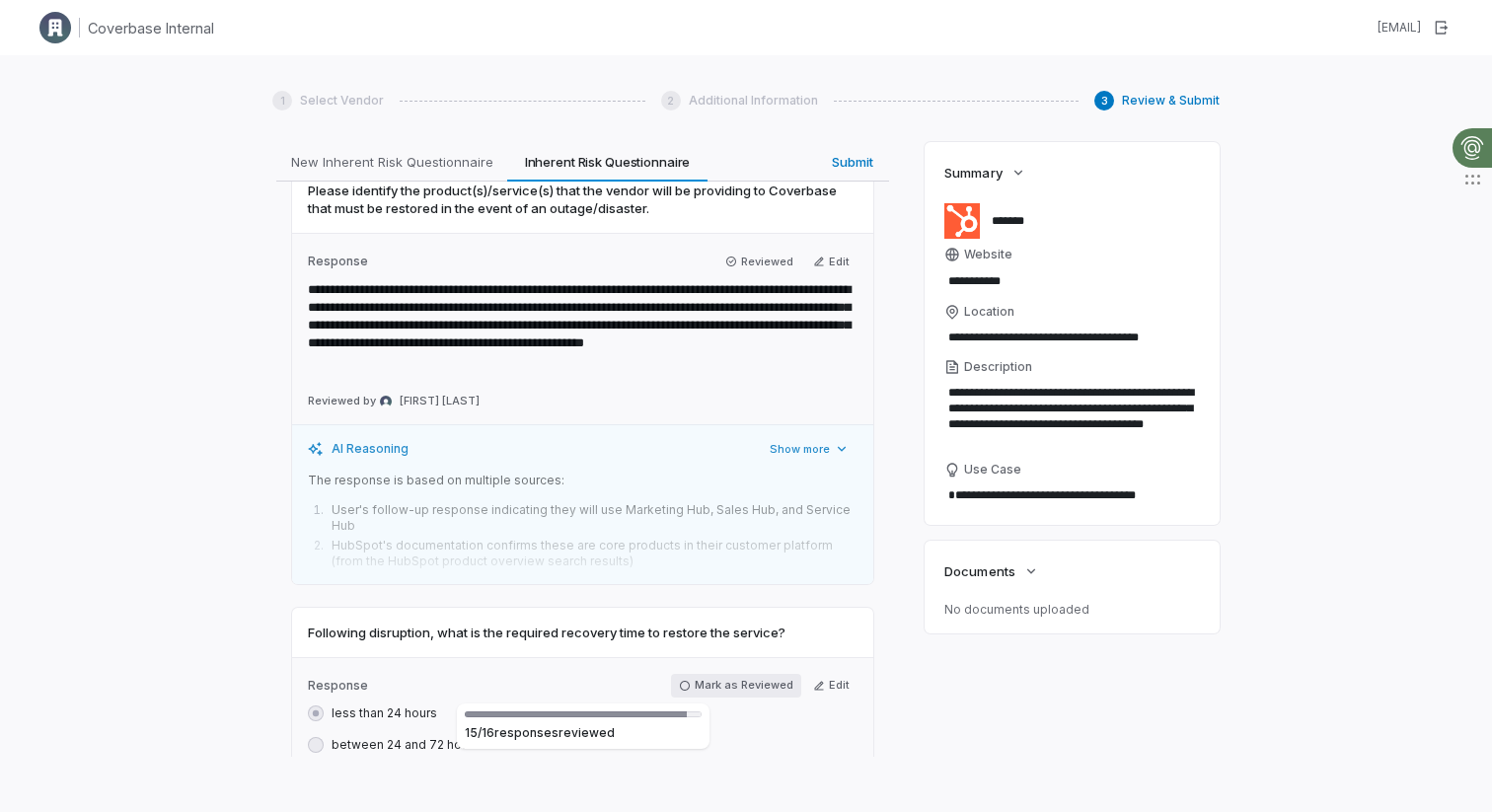 click 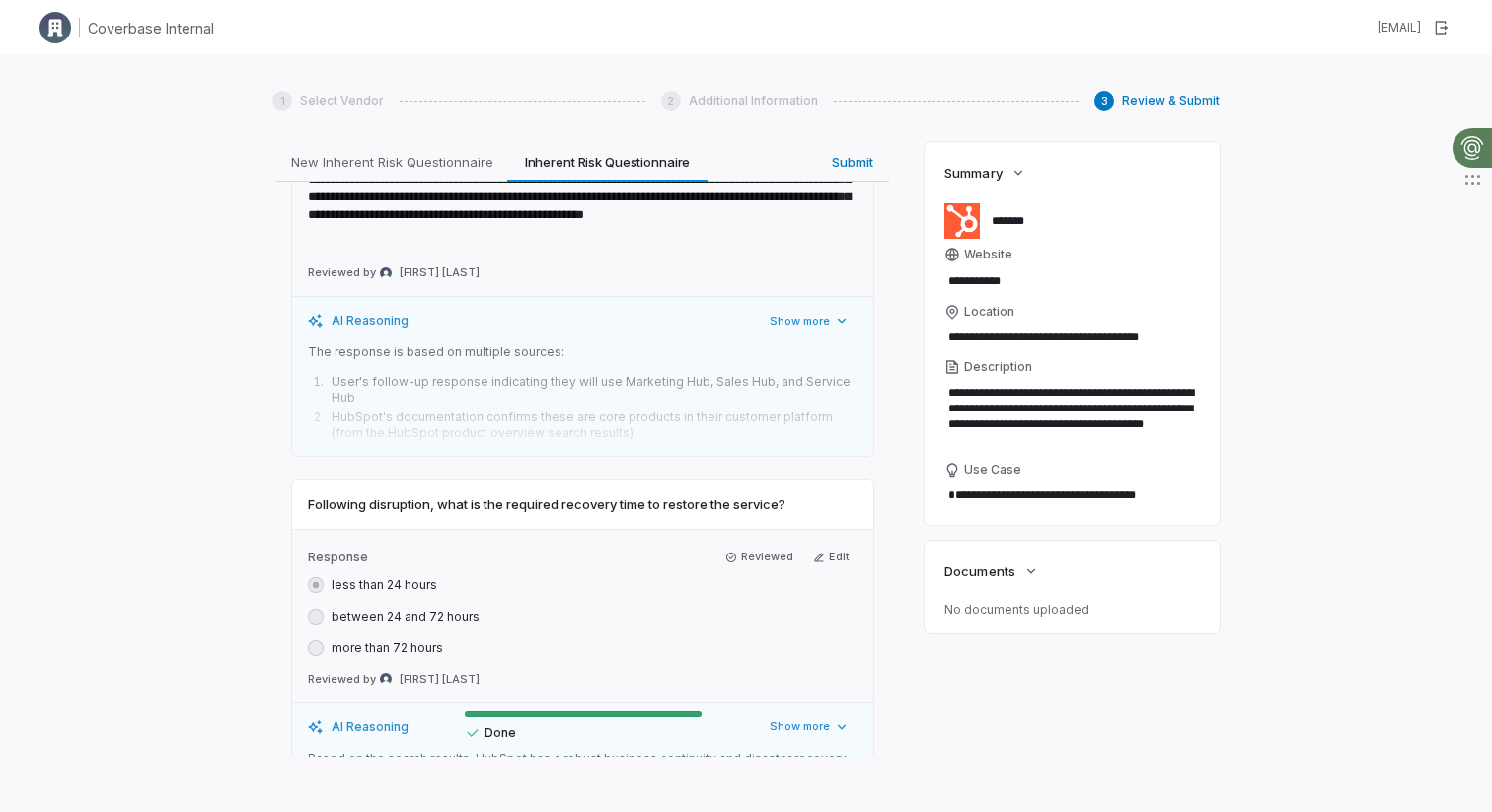 scroll, scrollTop: 6439, scrollLeft: 0, axis: vertical 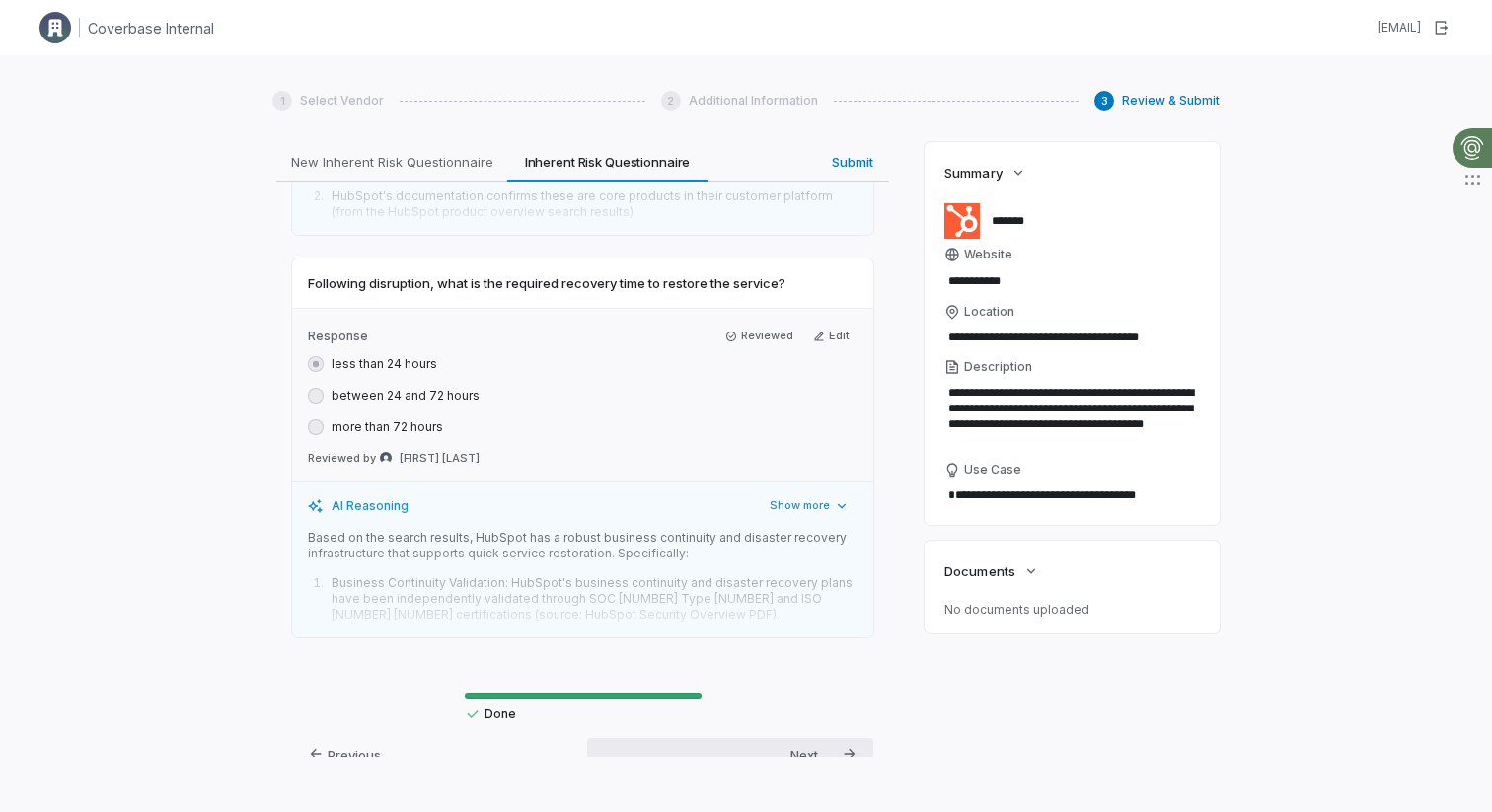 click on "Submit" at bounding box center [814, 777] 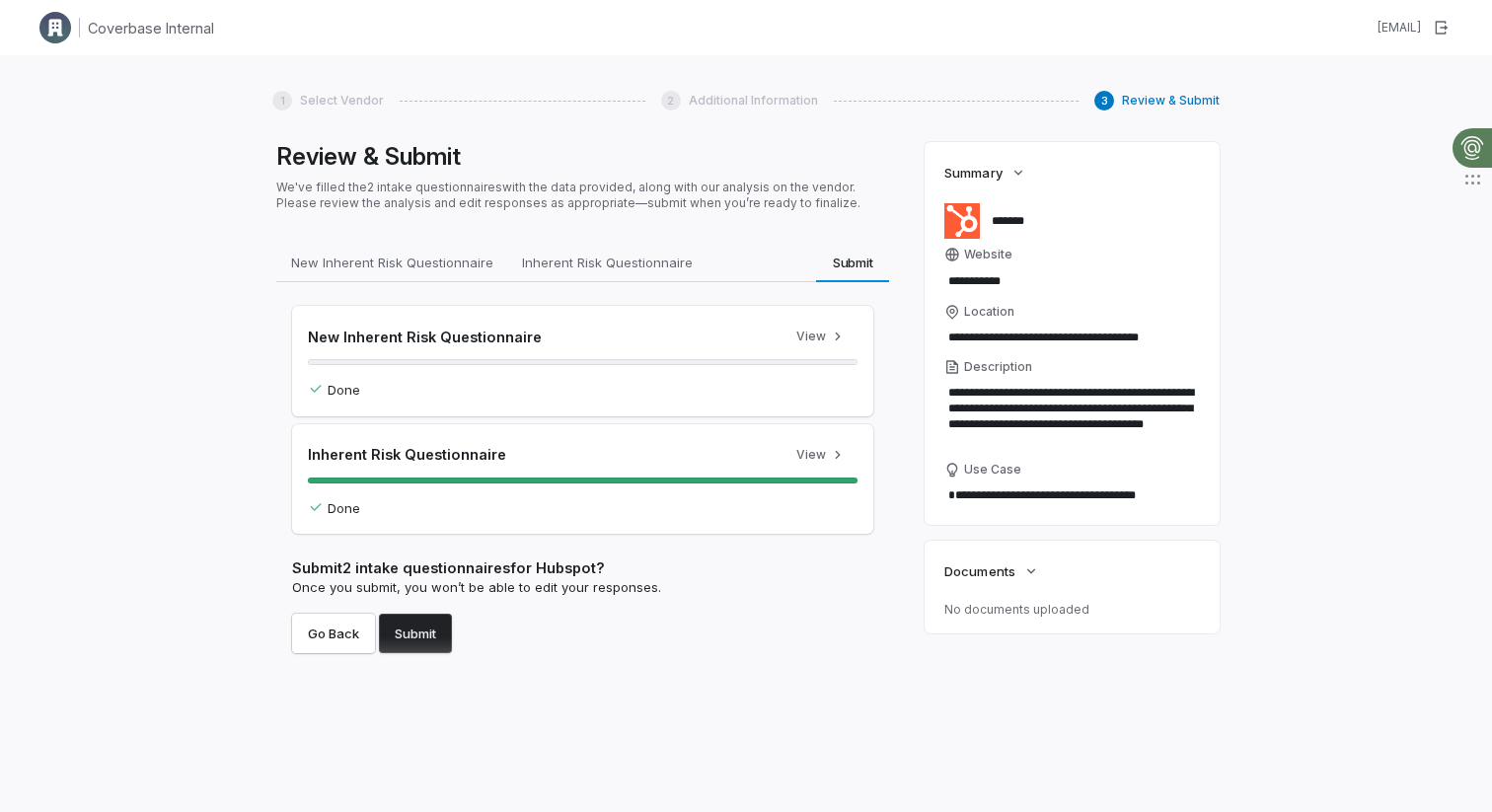 click on "Submit" at bounding box center (415, 633) 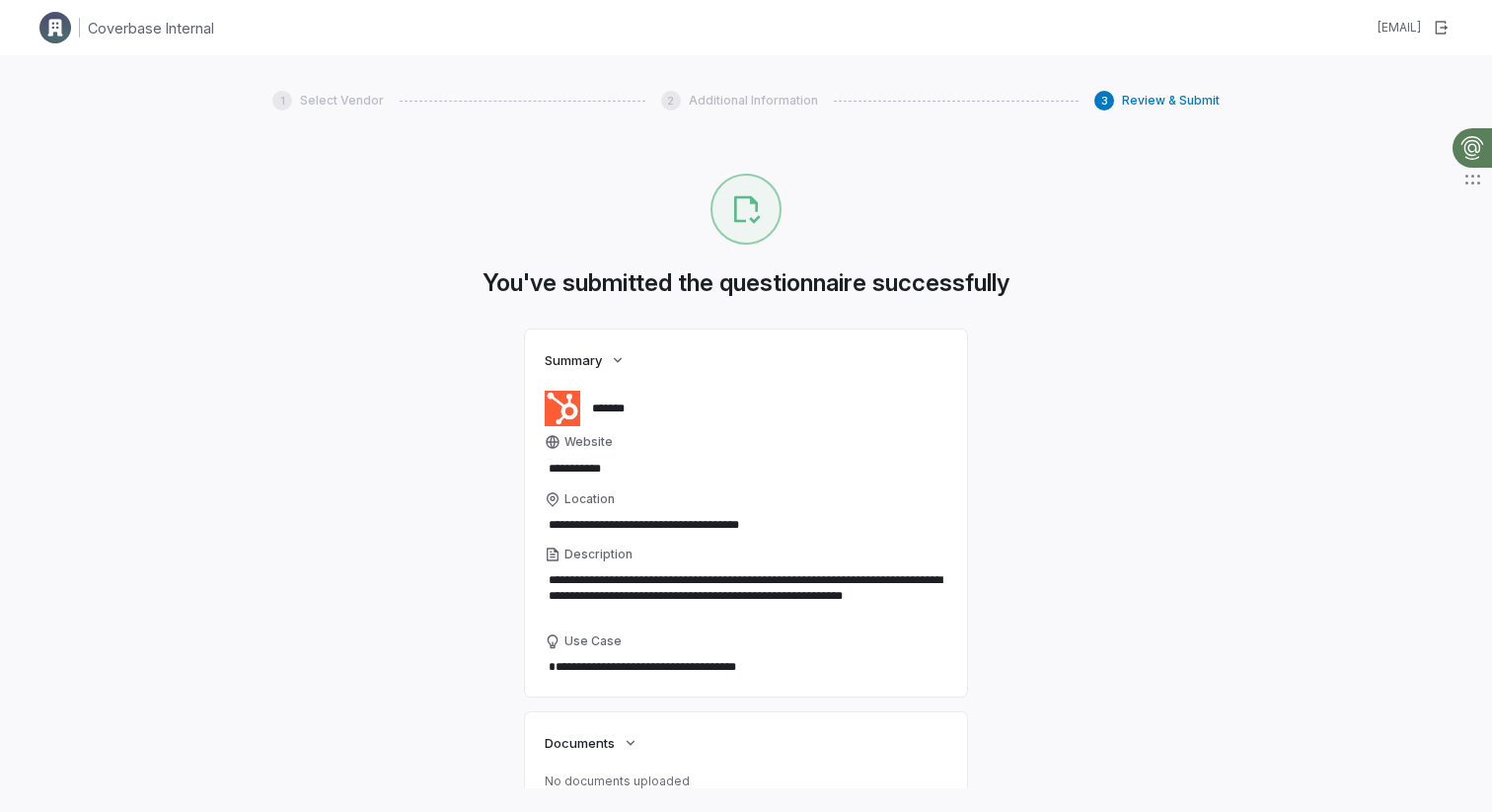 scroll, scrollTop: 119, scrollLeft: 0, axis: vertical 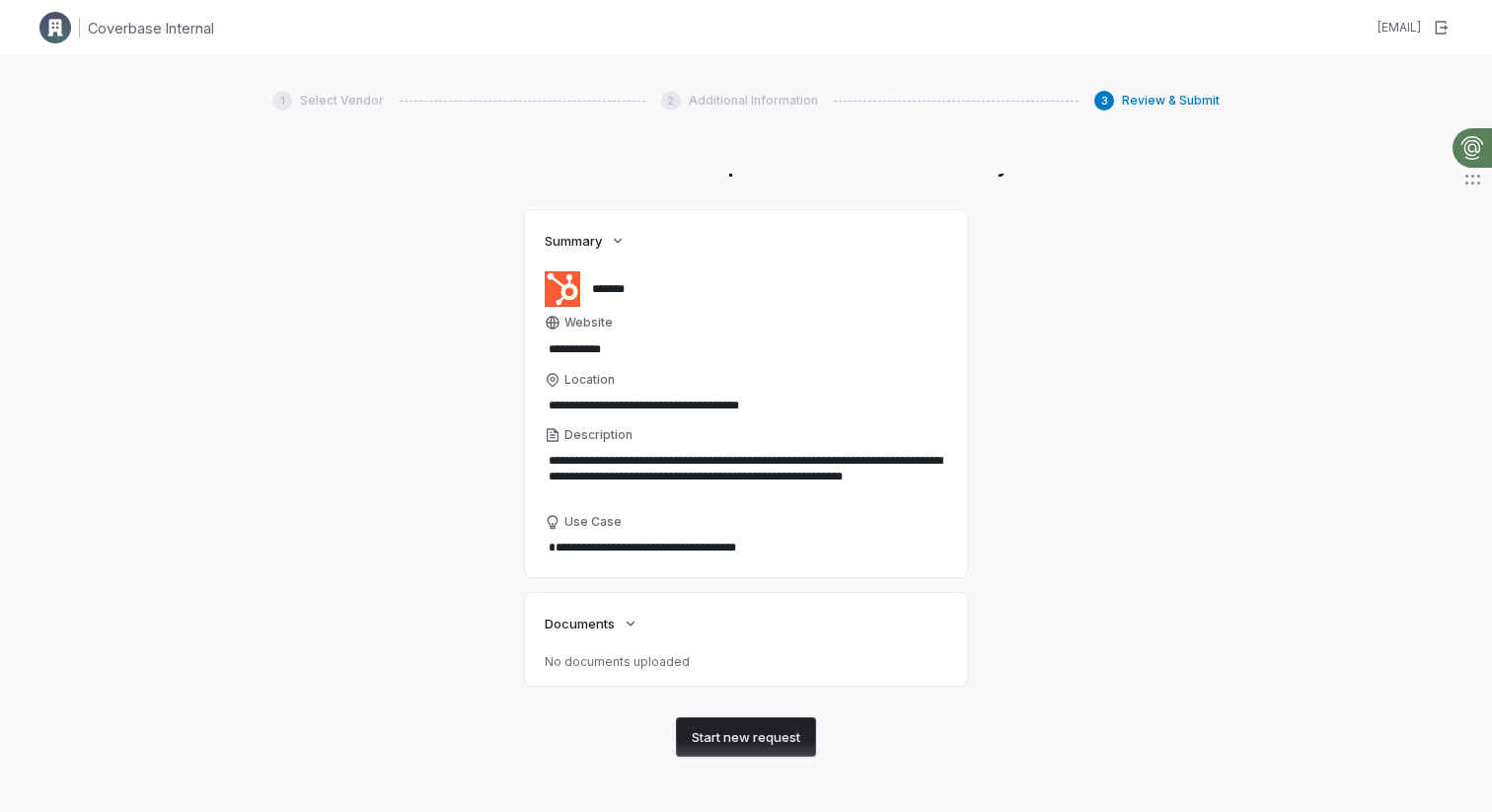 click on "Start new request" at bounding box center (746, 737) 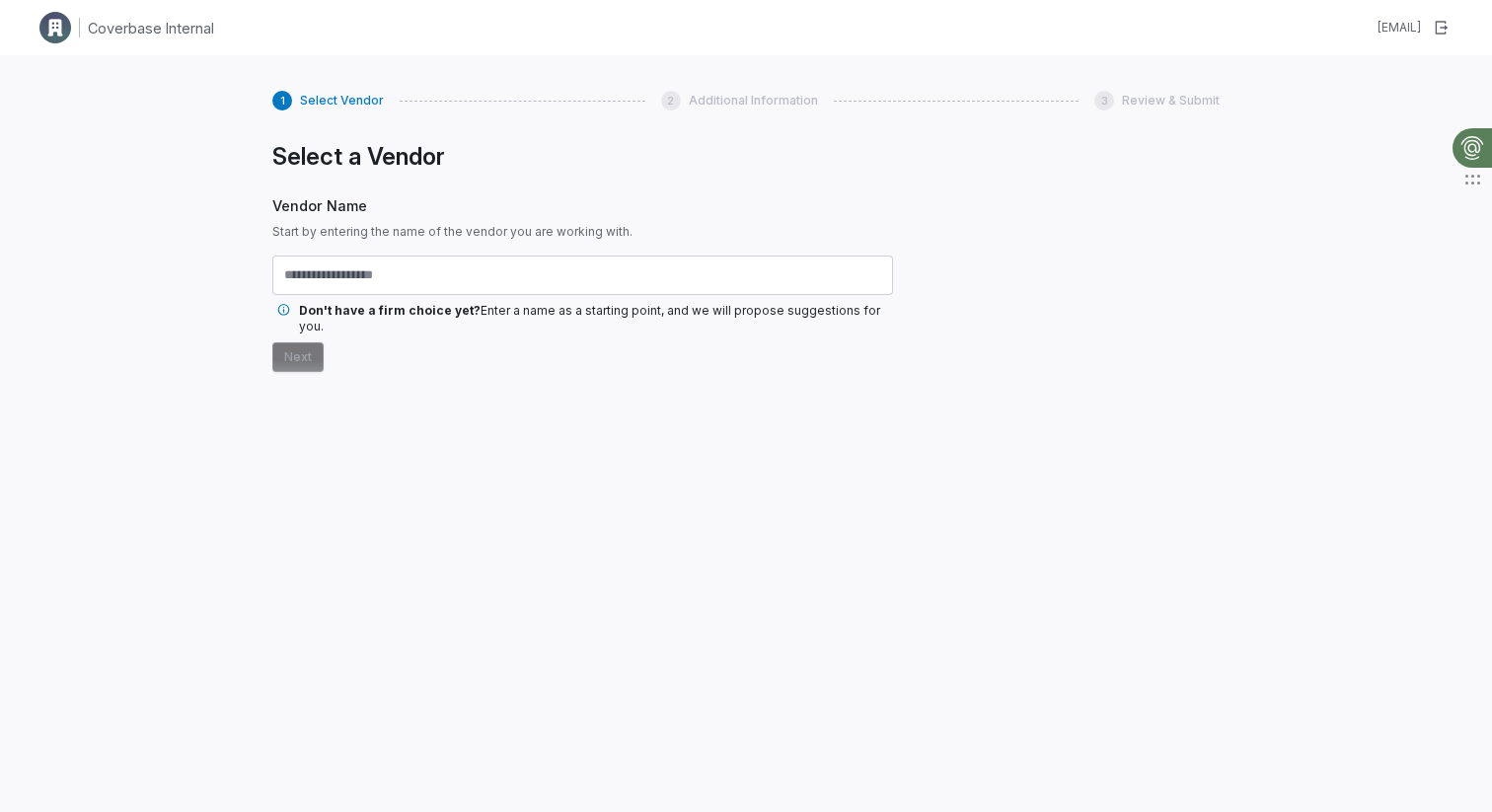 click at bounding box center [55, 28] 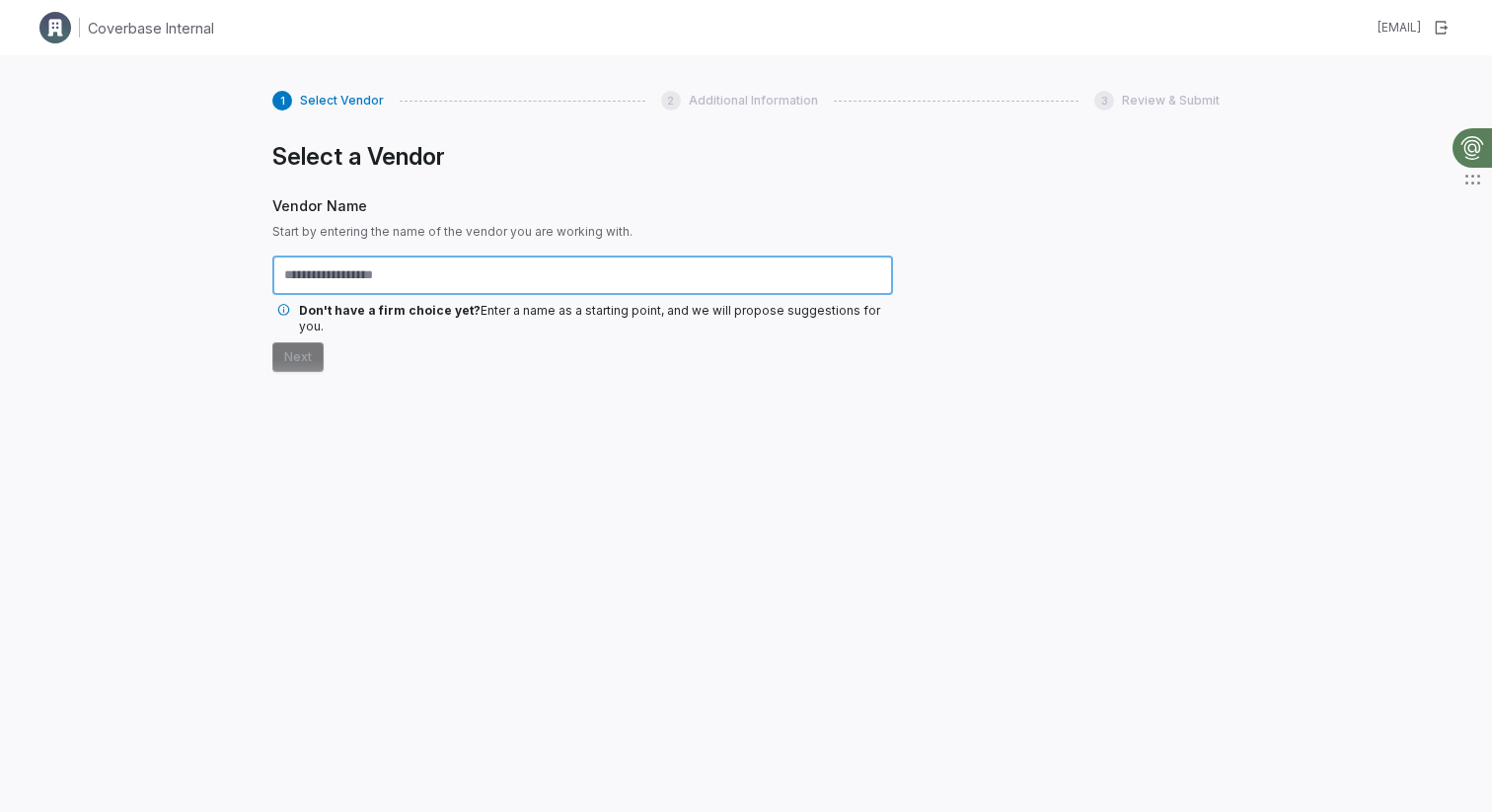 click at bounding box center [582, 275] 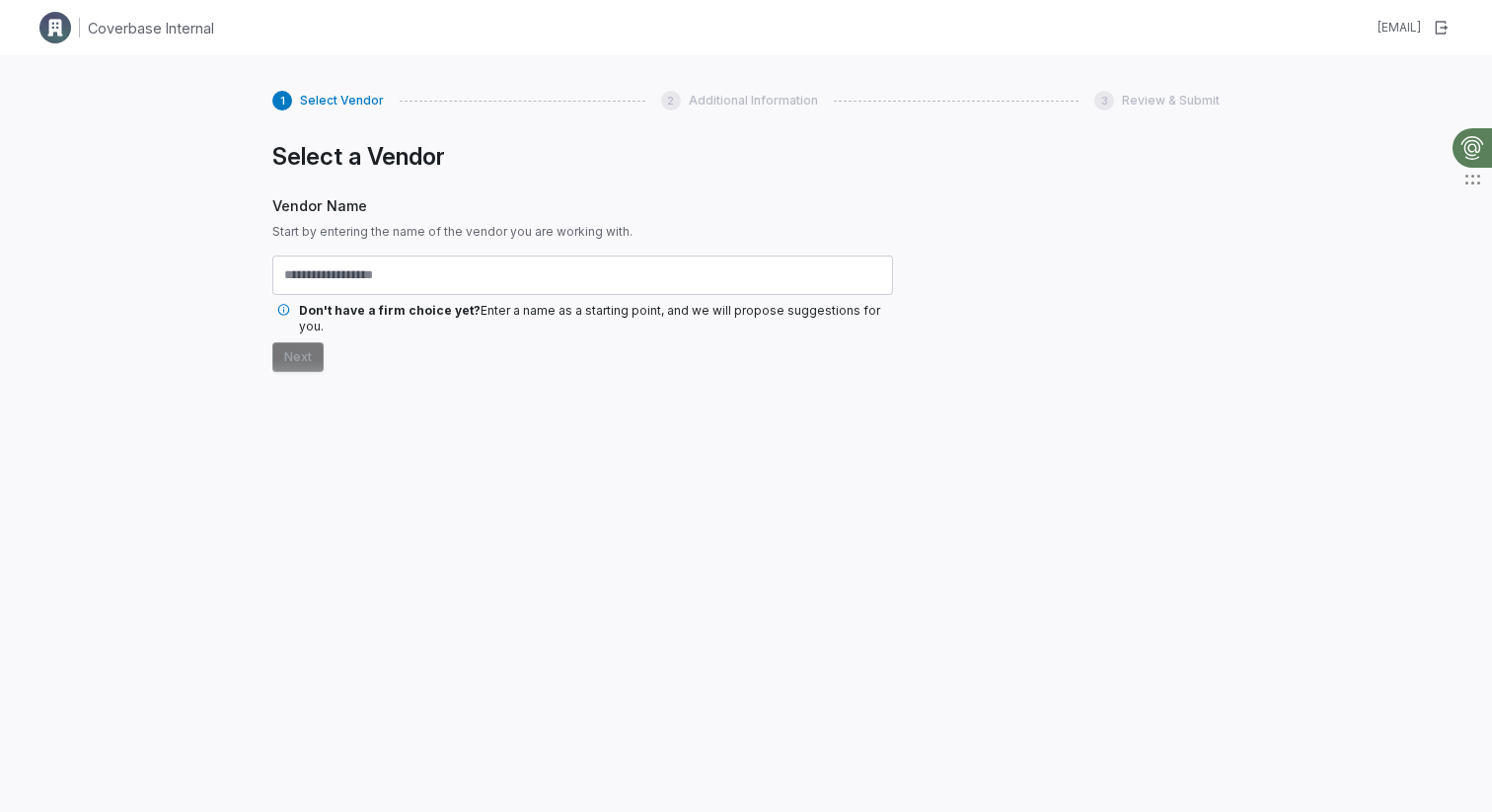 click on "[NUMBER] Select Vendor [NUMBER] Additional Information [NUMBER] Review & Submit Select a Vendor Vendor Name Start by entering the name of the vendor you are working with. Don't have a firm choice yet? Enter a name as a starting point, and we will propose suggestions for you. Next" at bounding box center (746, 461) 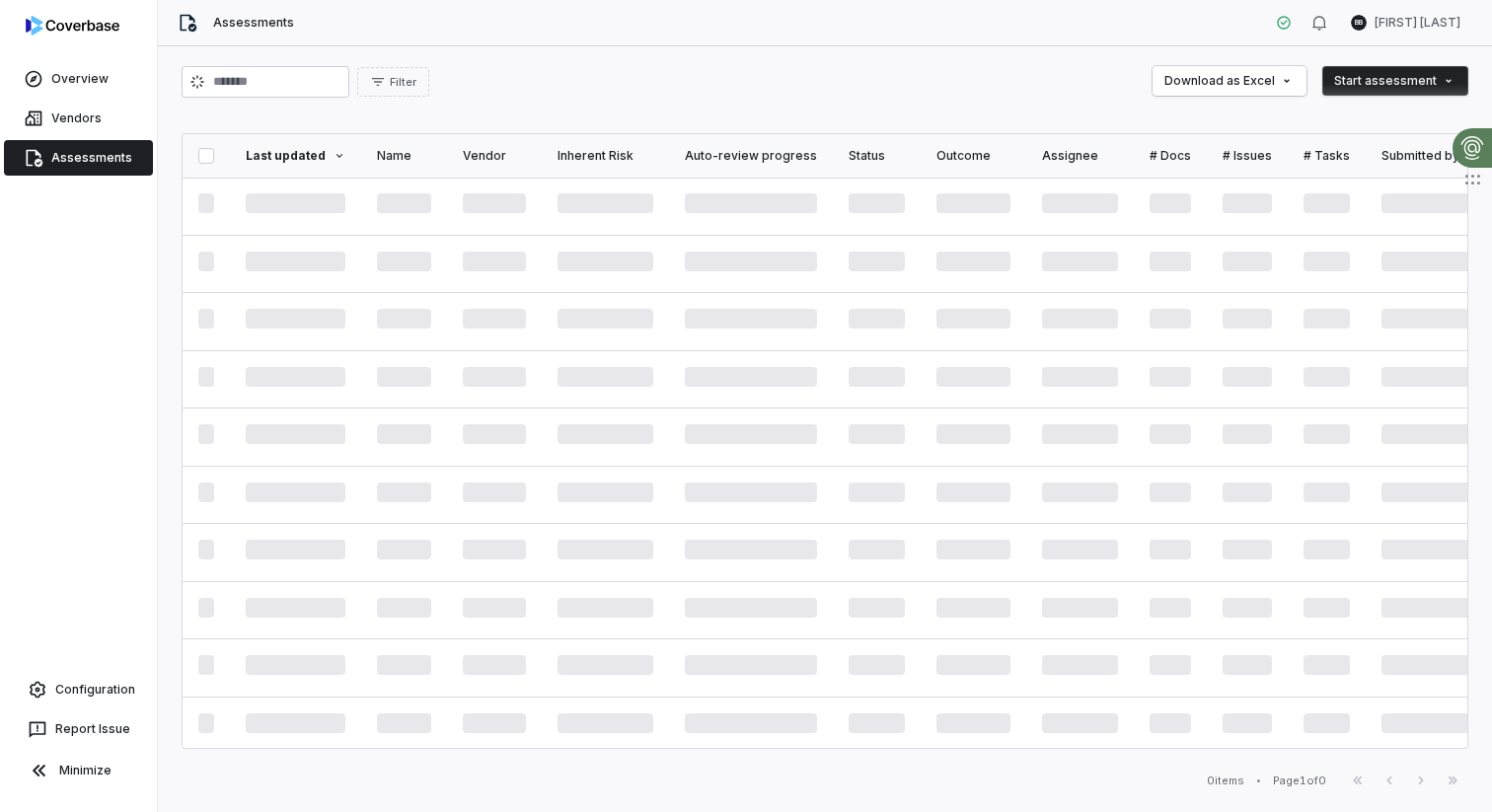 scroll, scrollTop: 0, scrollLeft: 0, axis: both 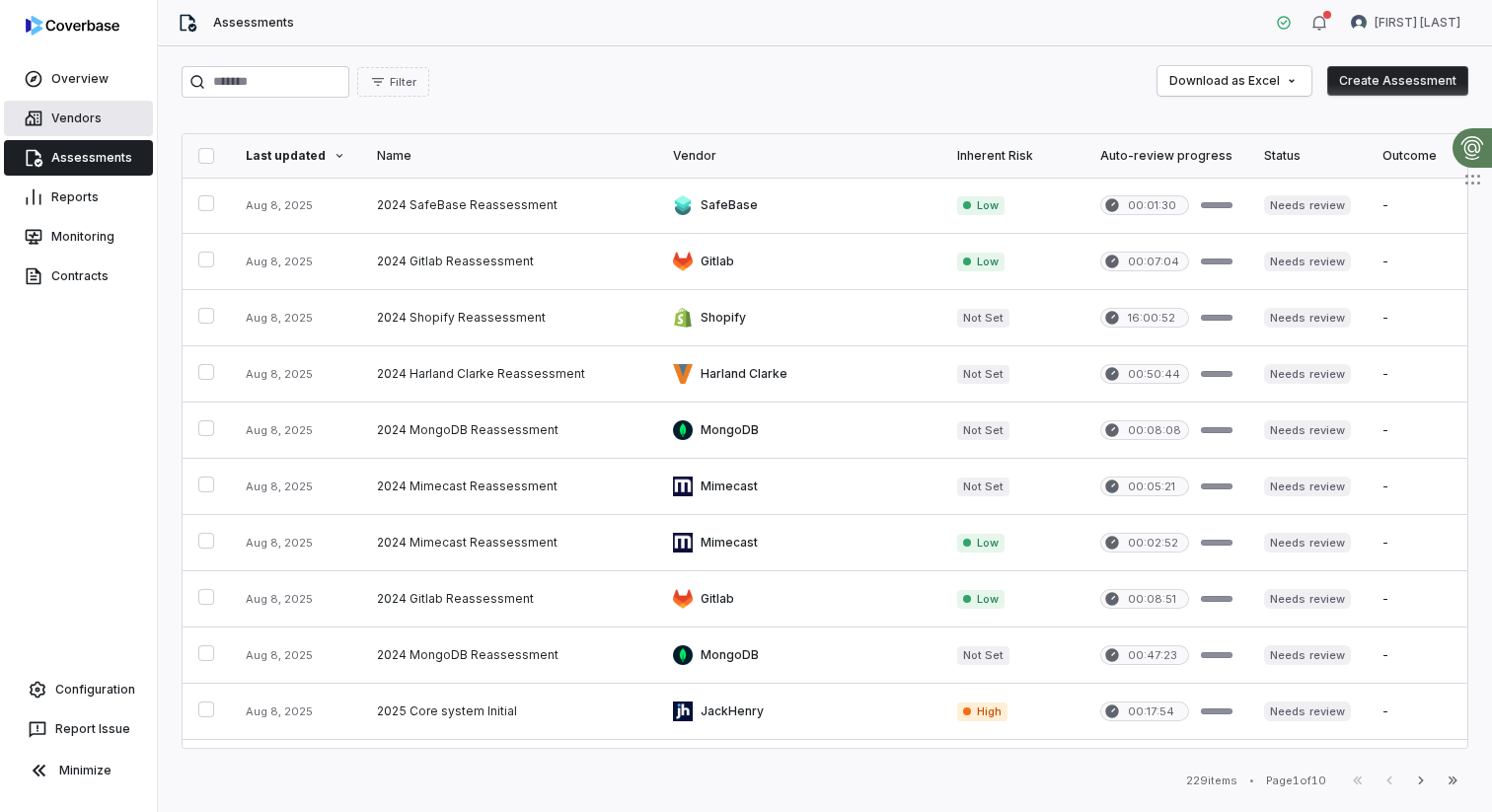 click on "Vendors" at bounding box center [78, 118] 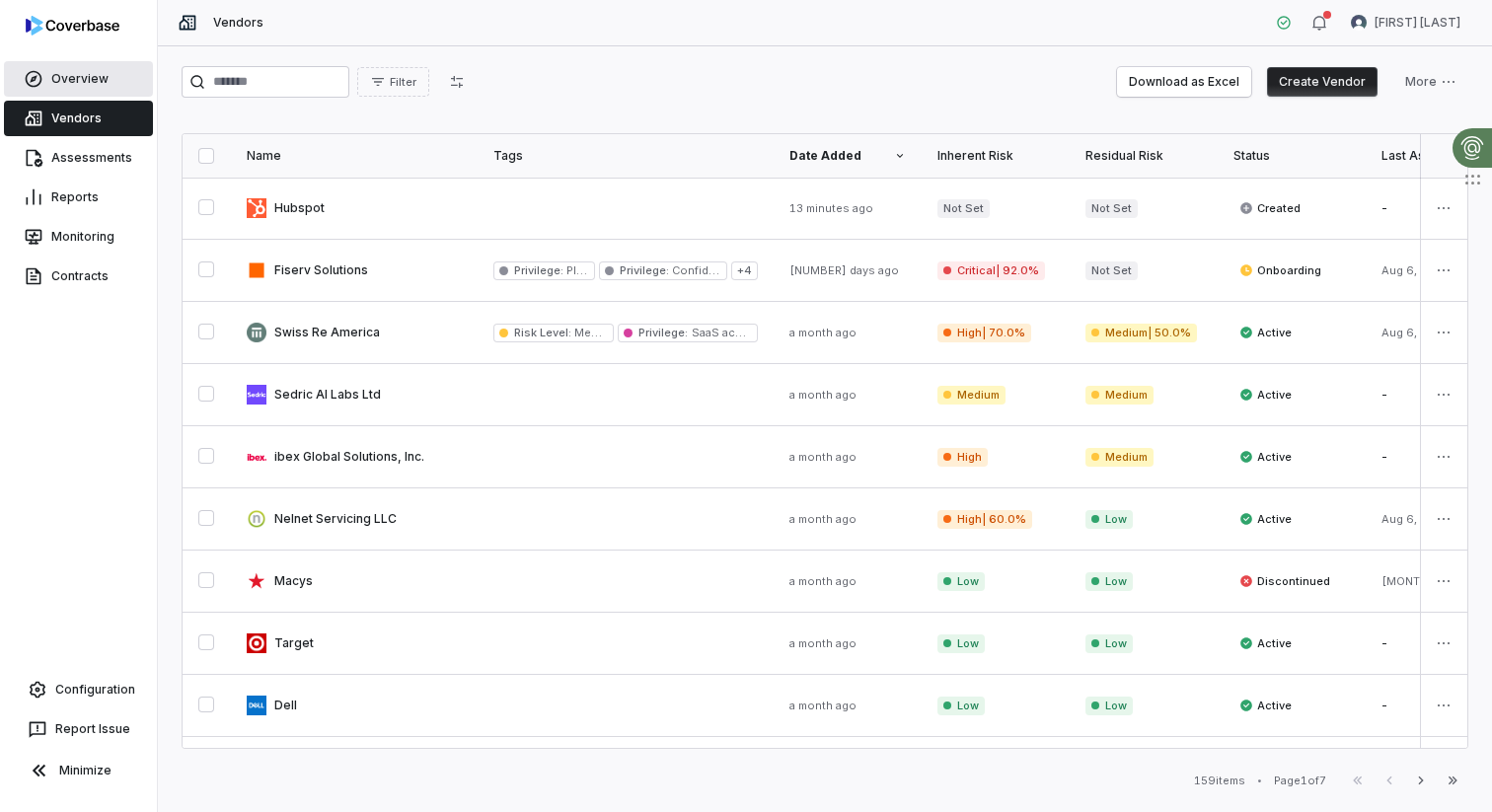 click on "Overview" at bounding box center (78, 79) 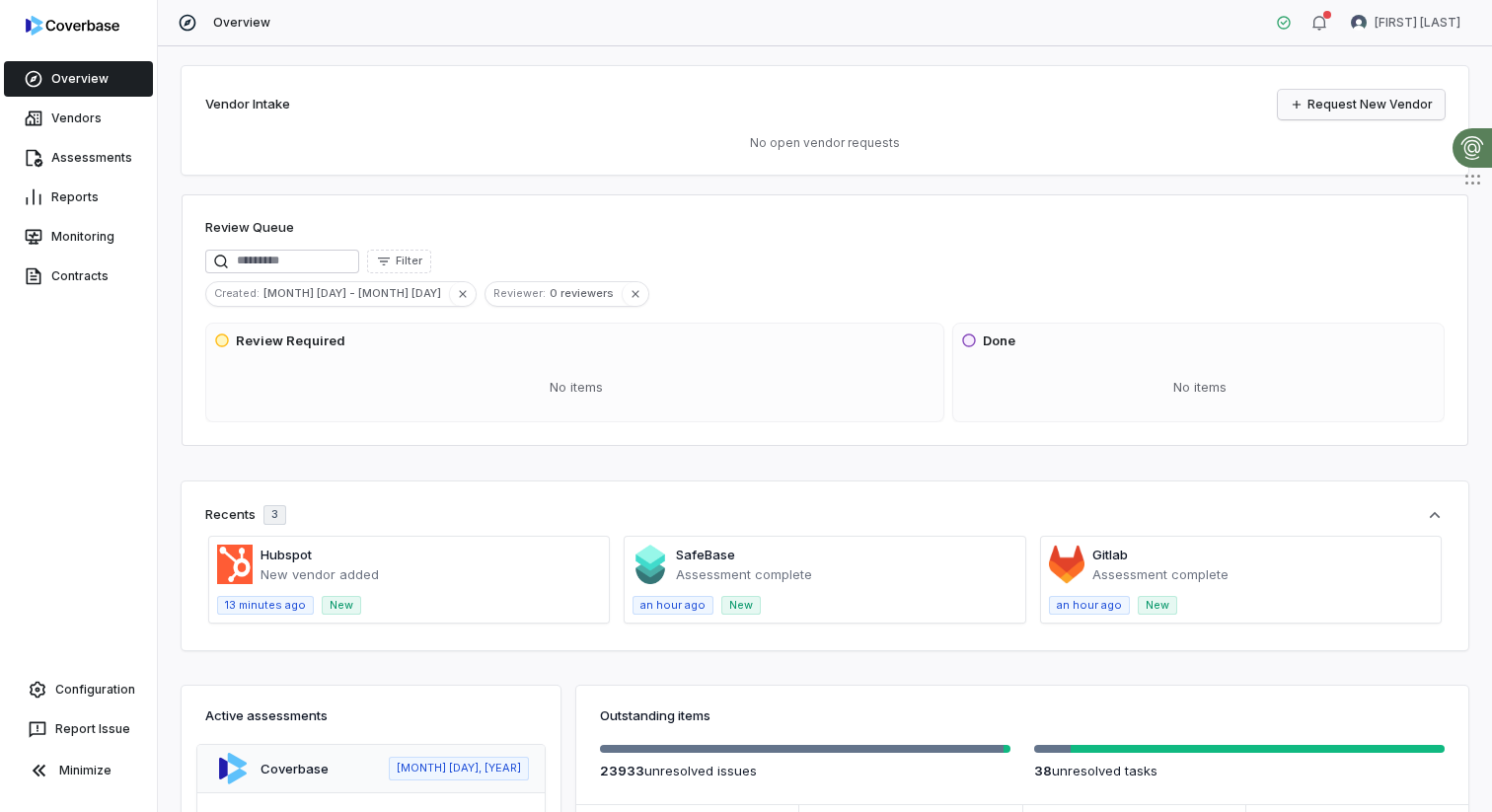click on "Request New Vendor" at bounding box center [1361, 105] 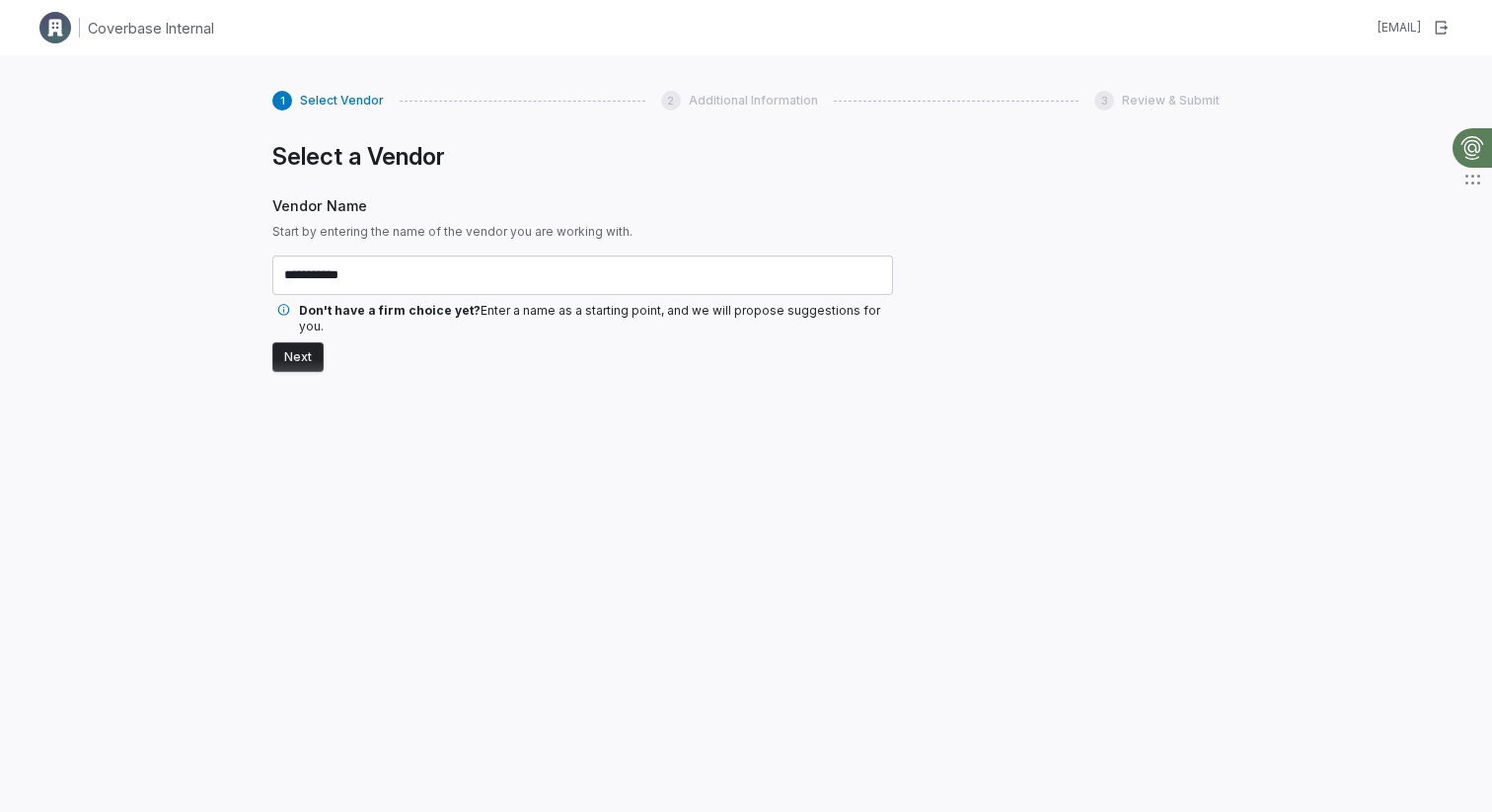 type on "**********" 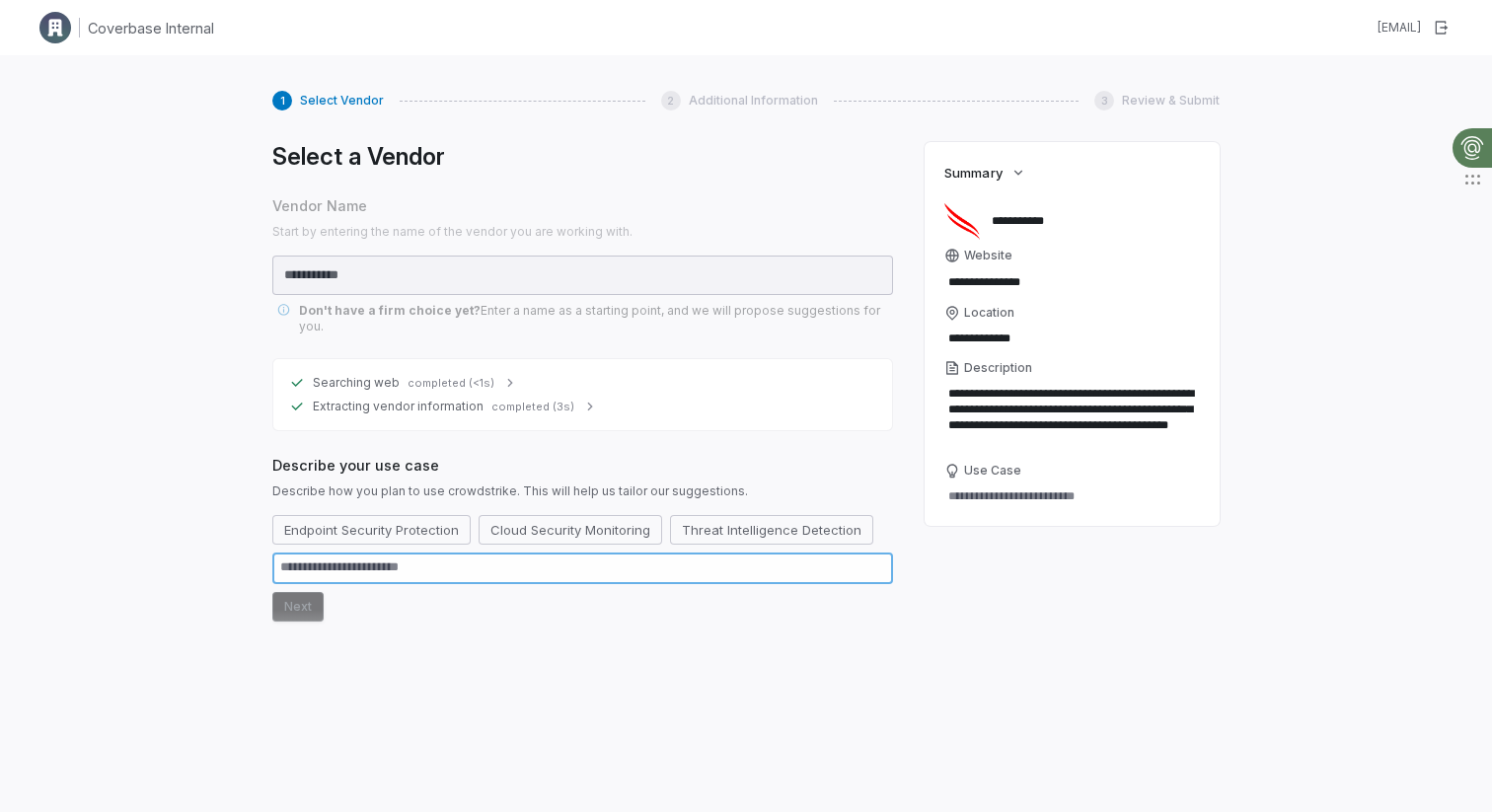 click at bounding box center (582, 568) 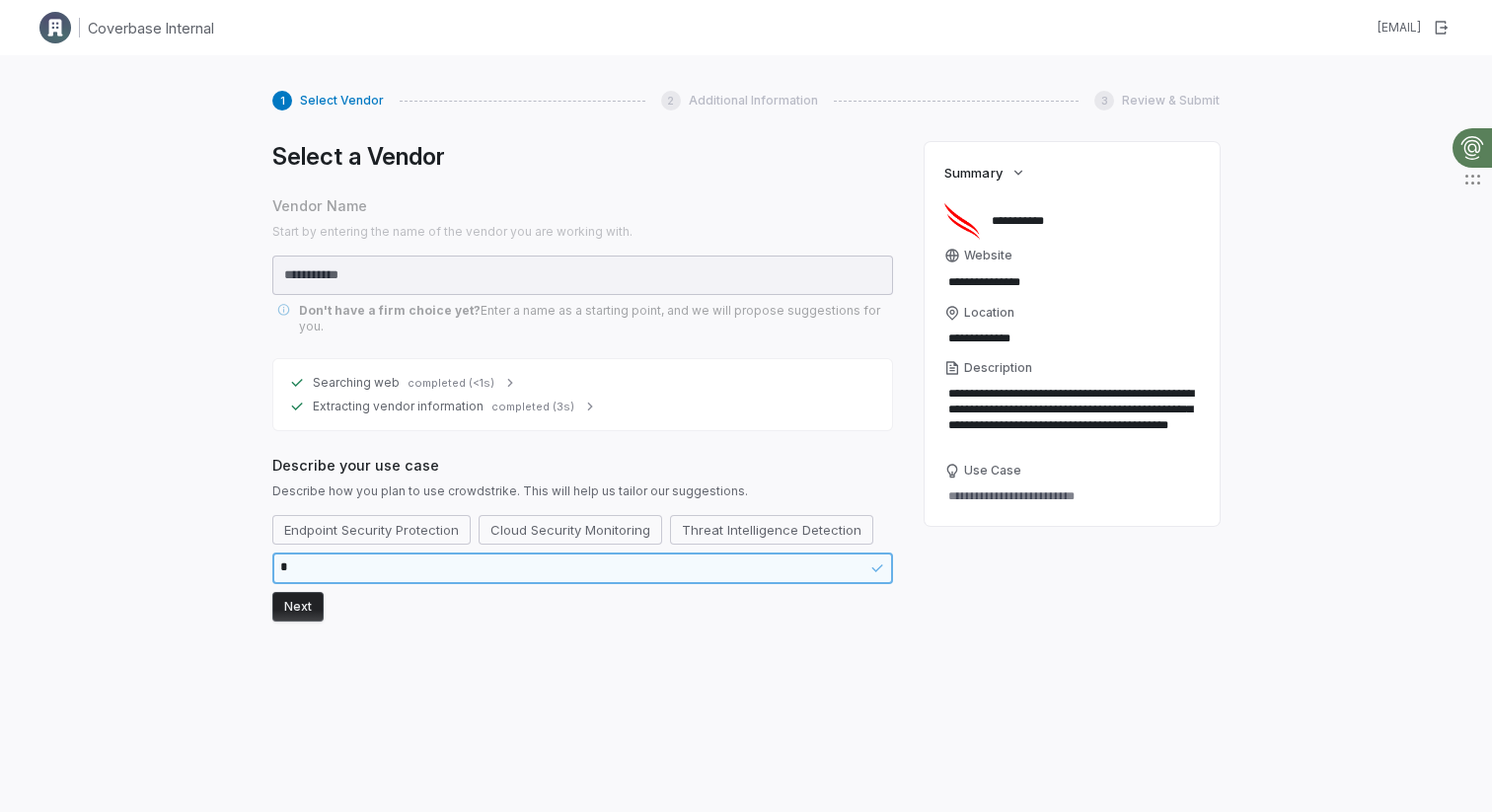 type on "*" 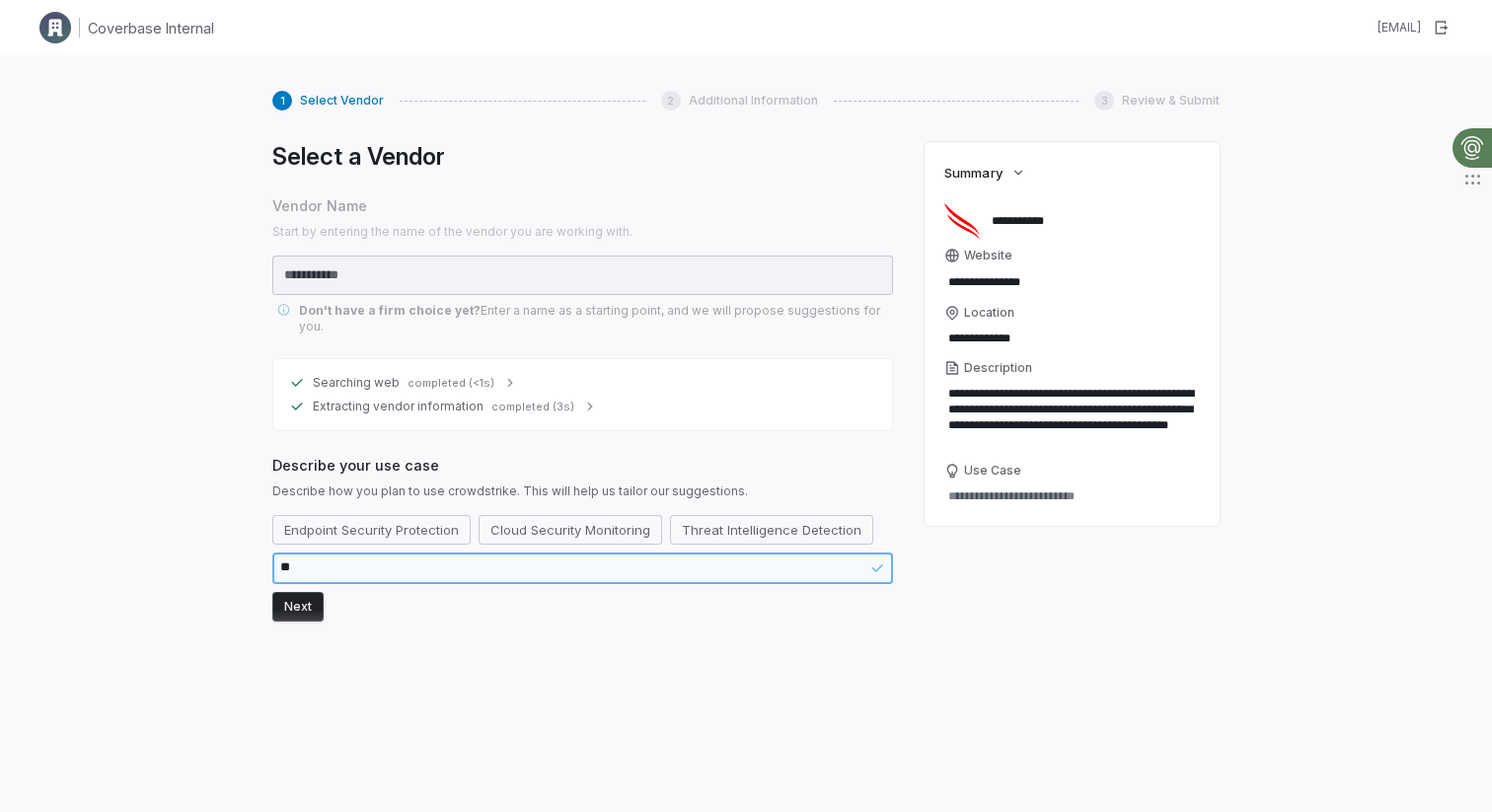 type on "*" 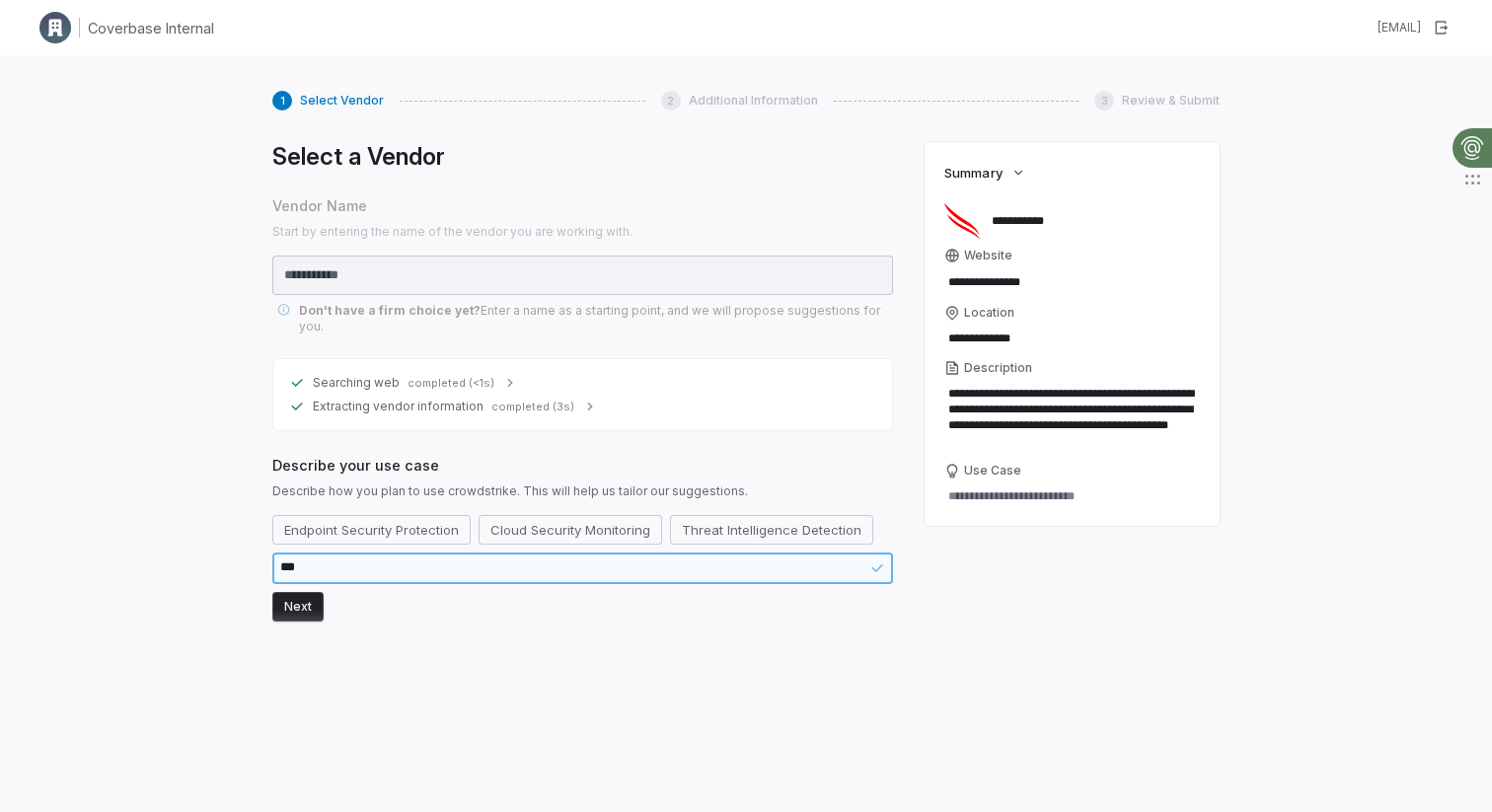 type on "*" 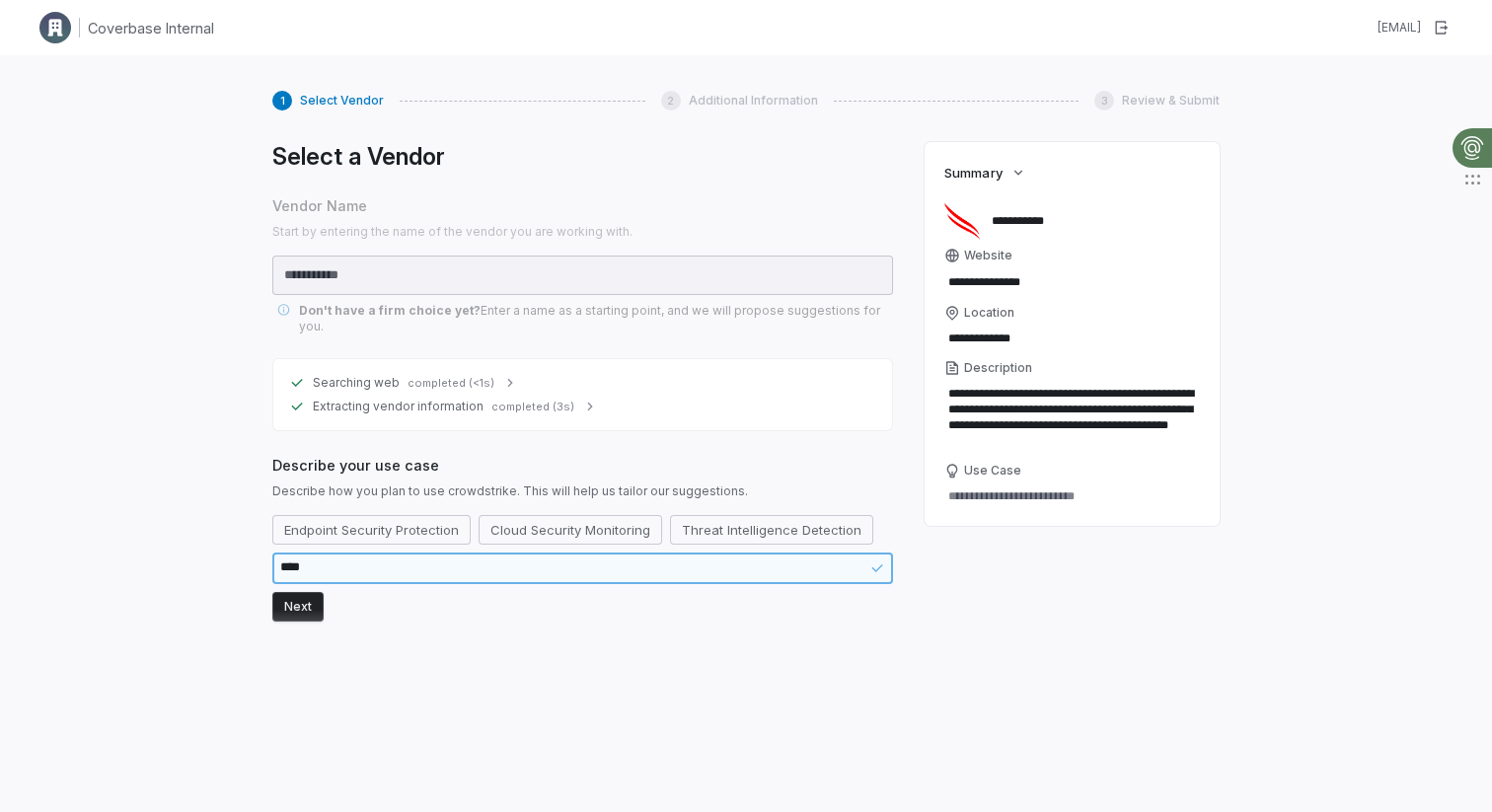 type on "*" 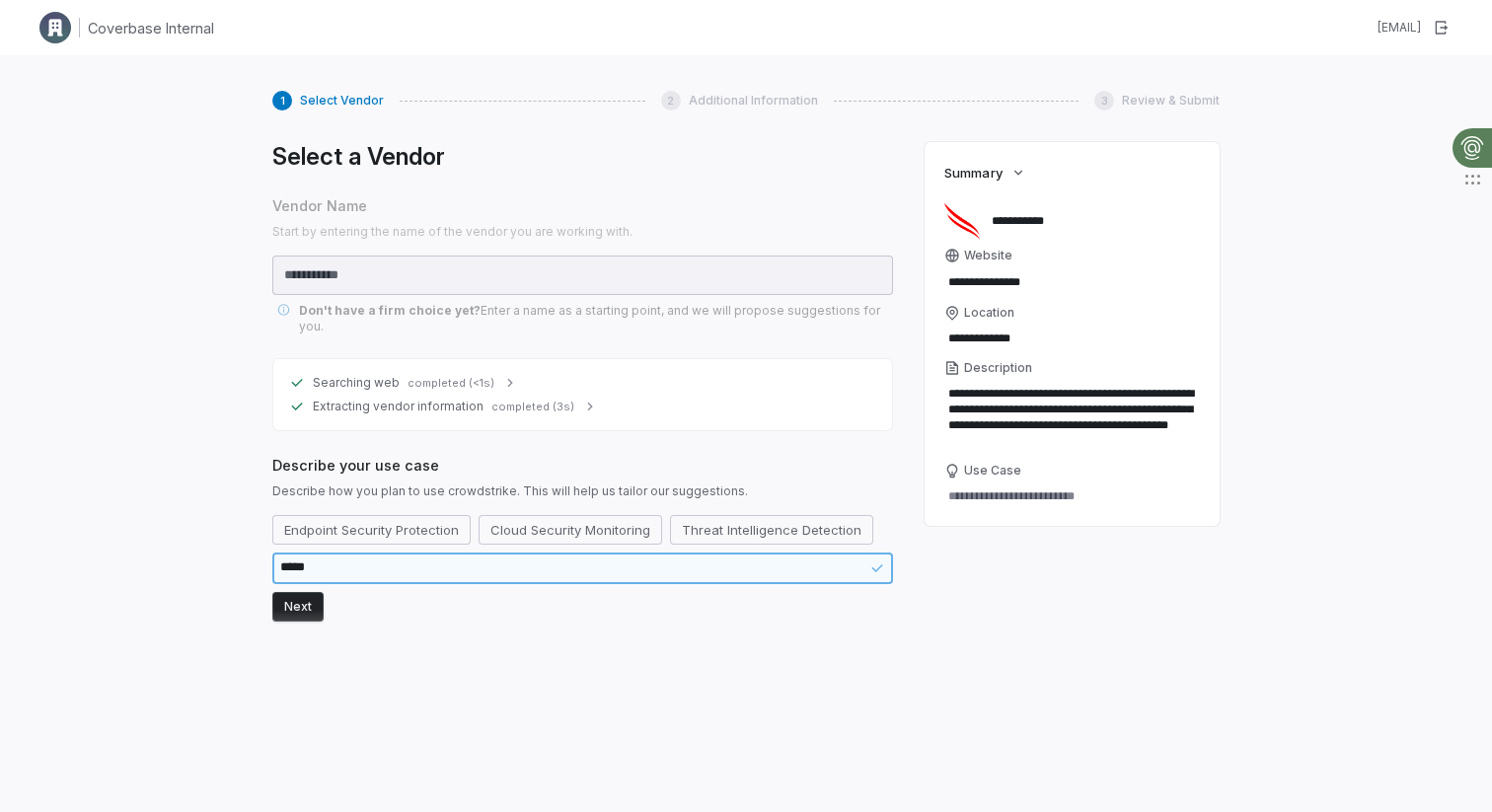type on "*" 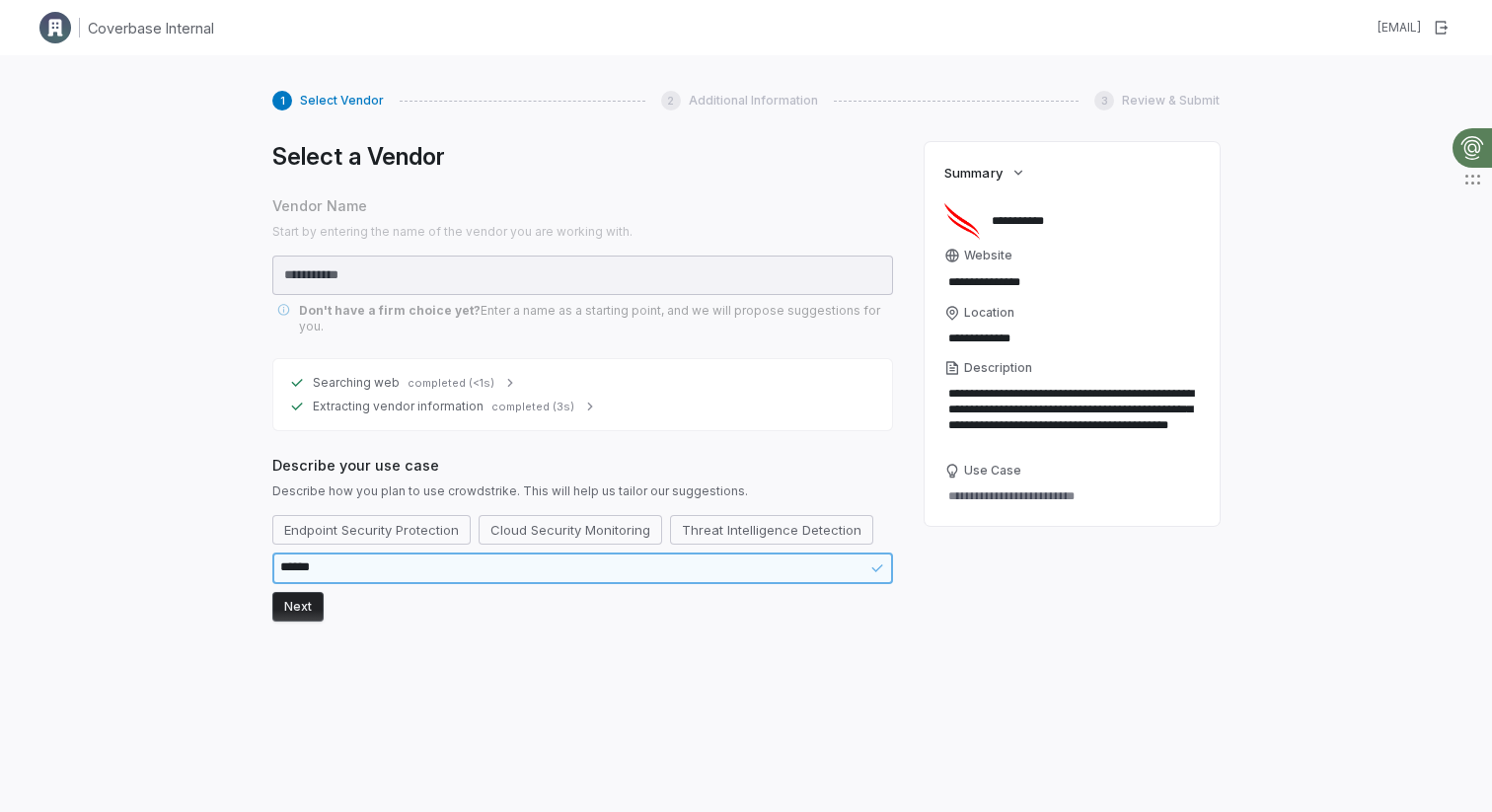 type on "*" 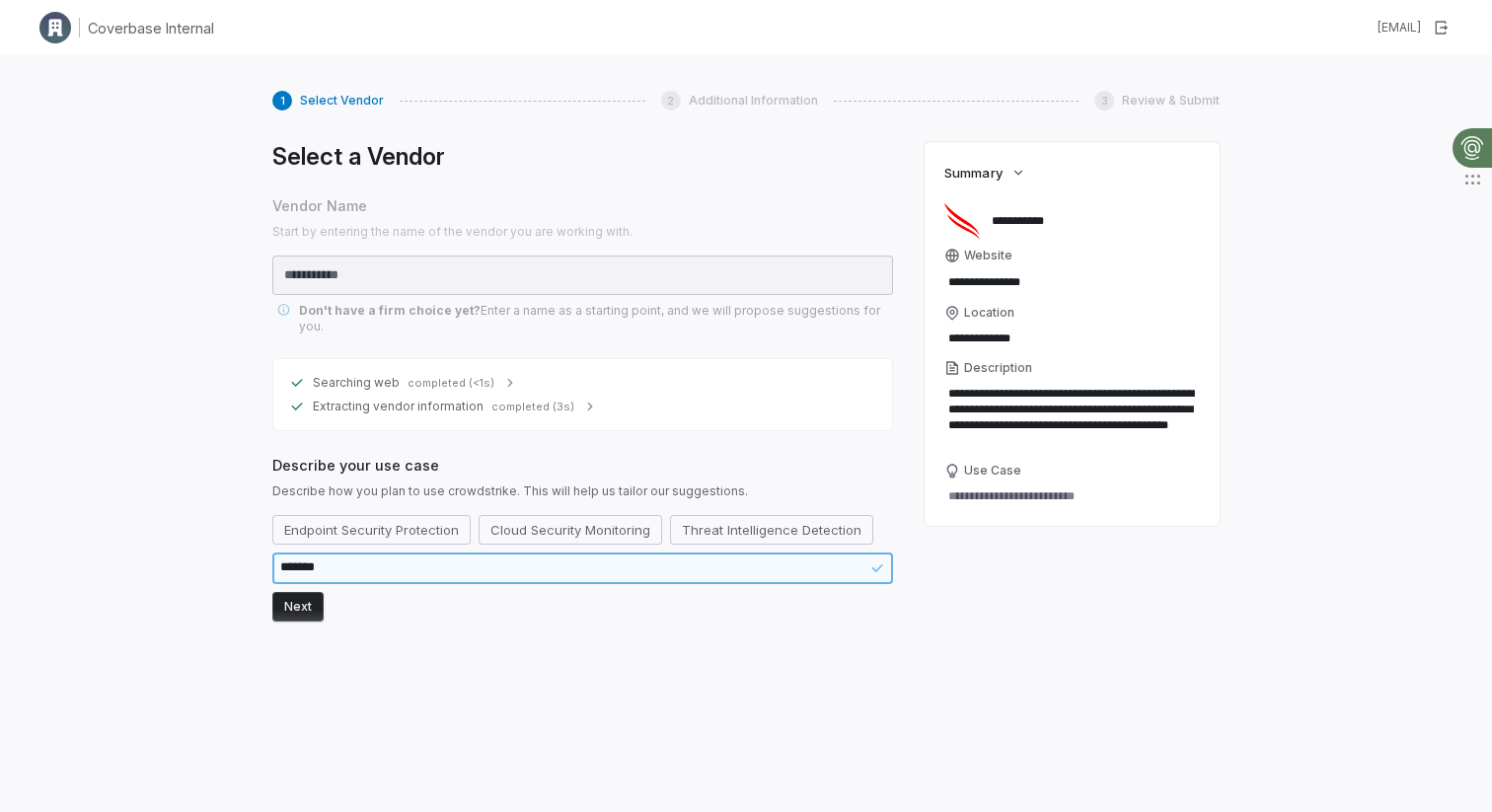 type on "*" 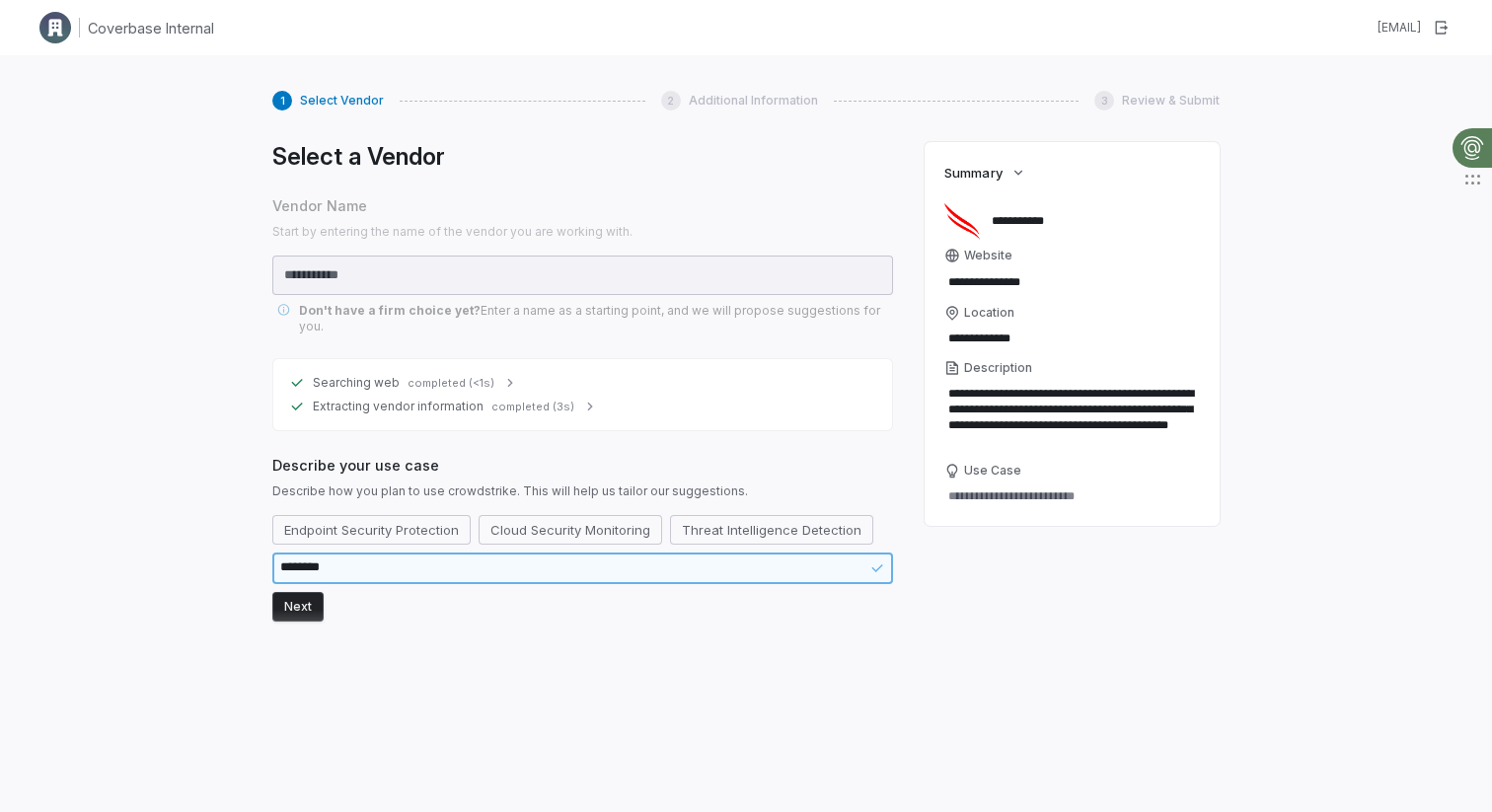 type on "*" 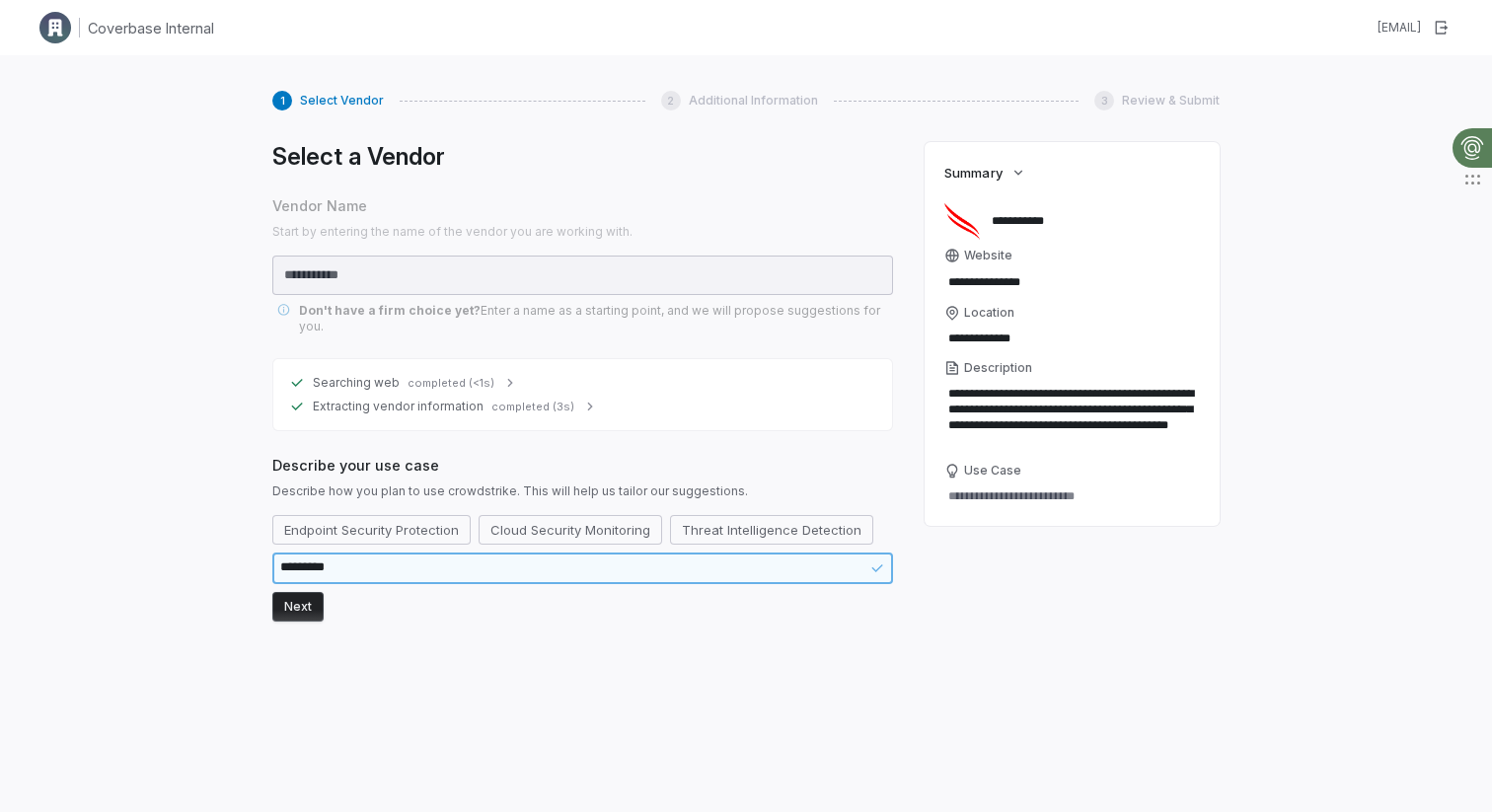 type on "*" 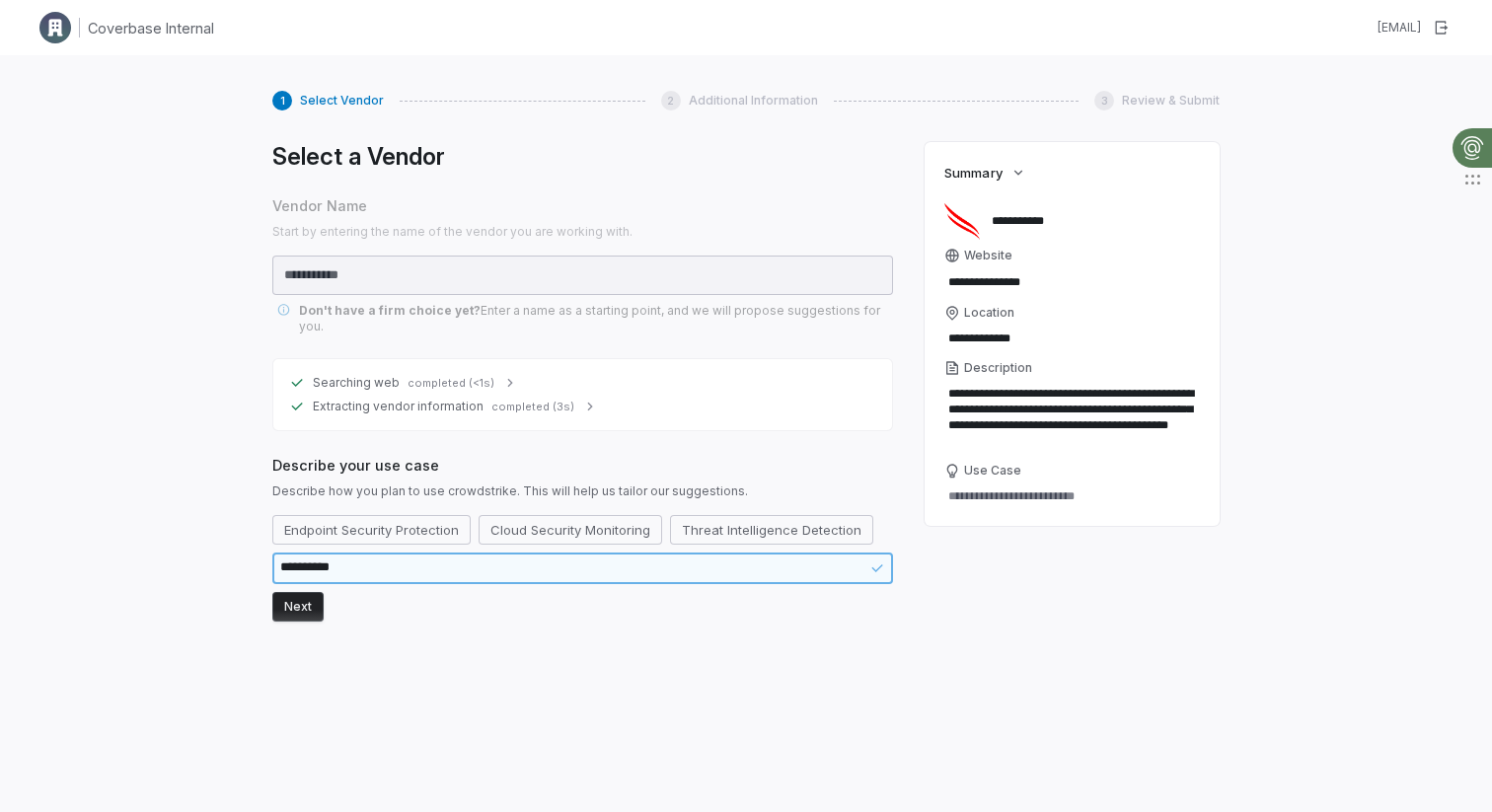 type on "*" 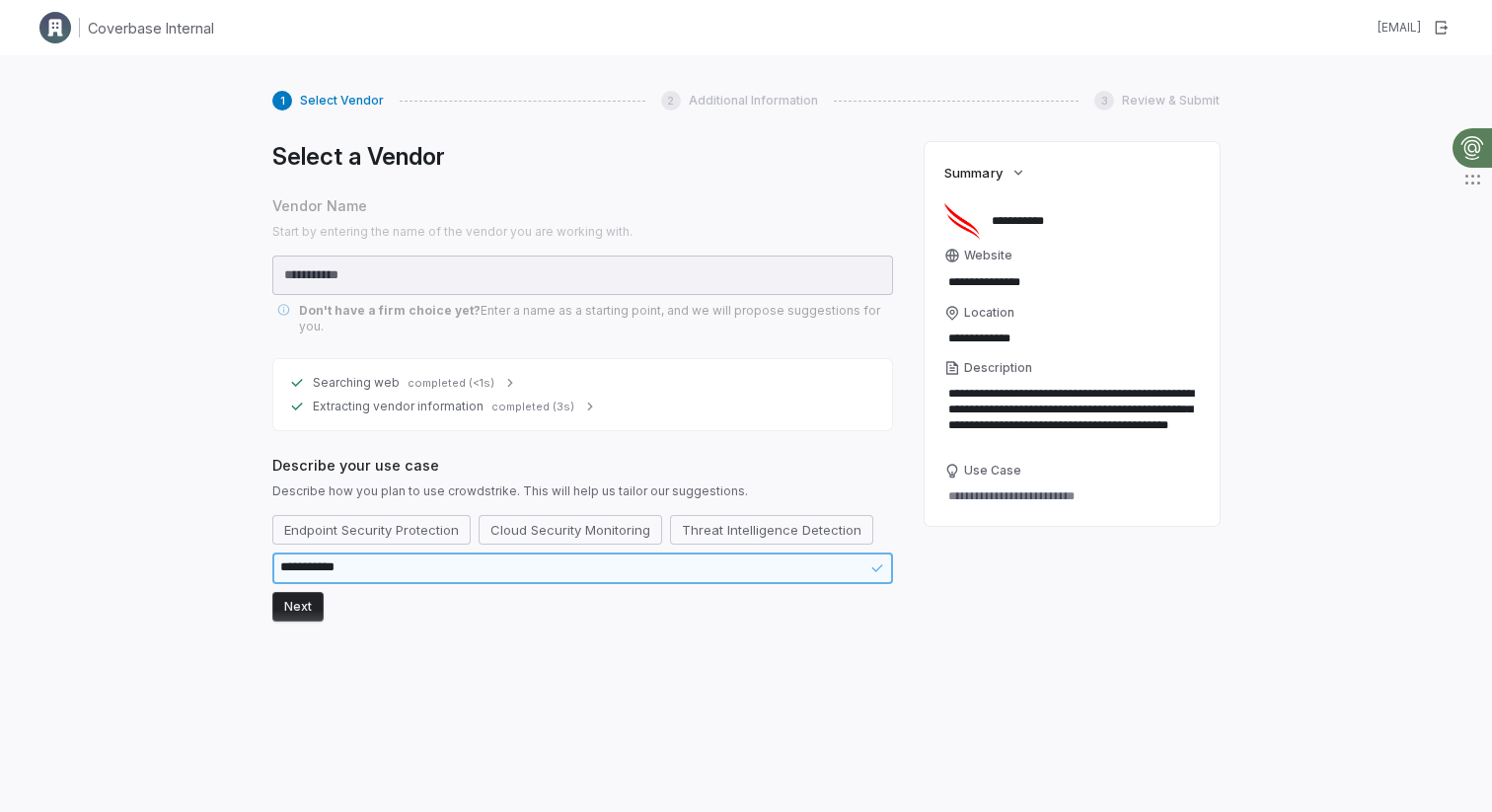 type on "*" 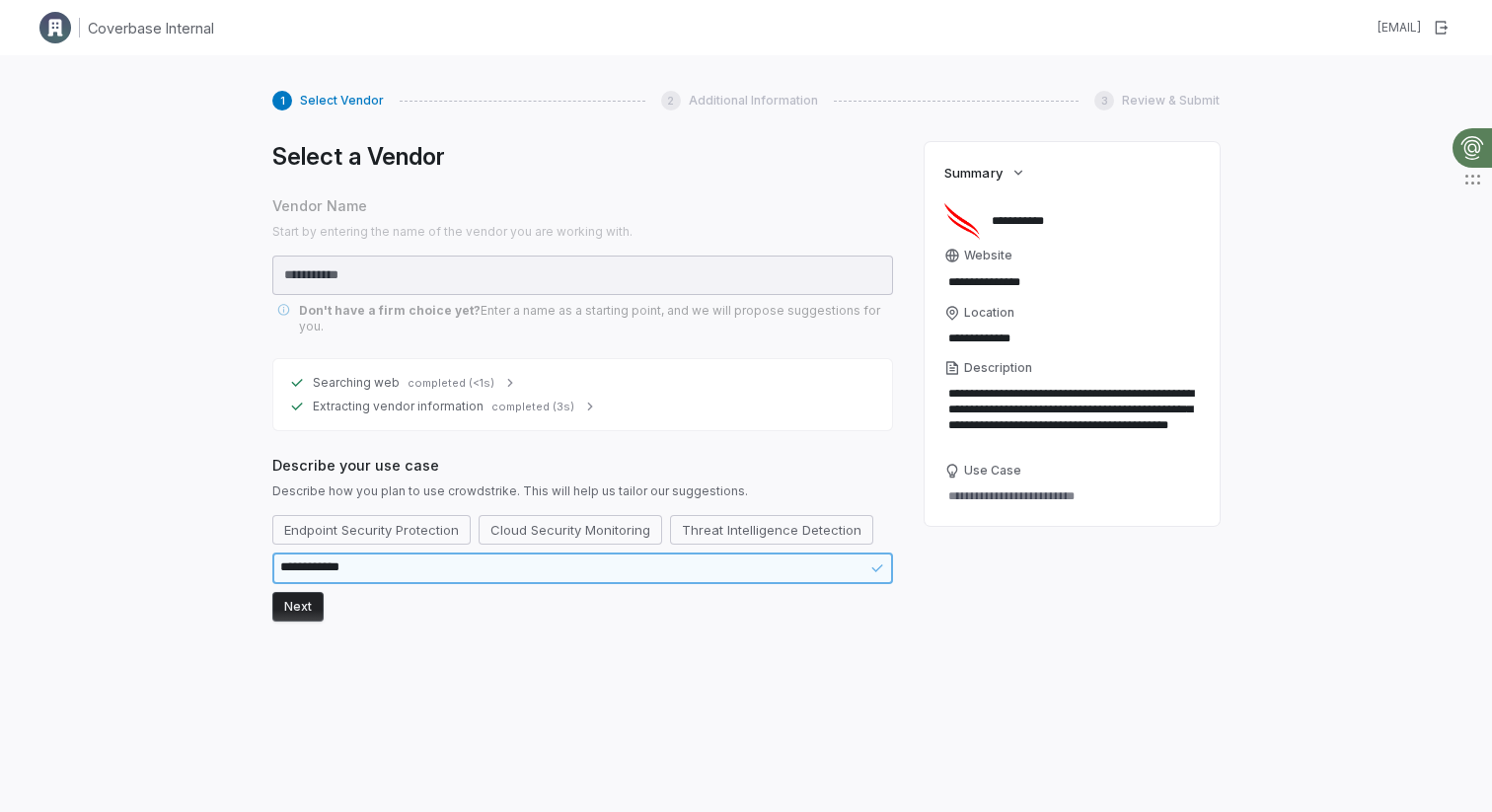 type on "*" 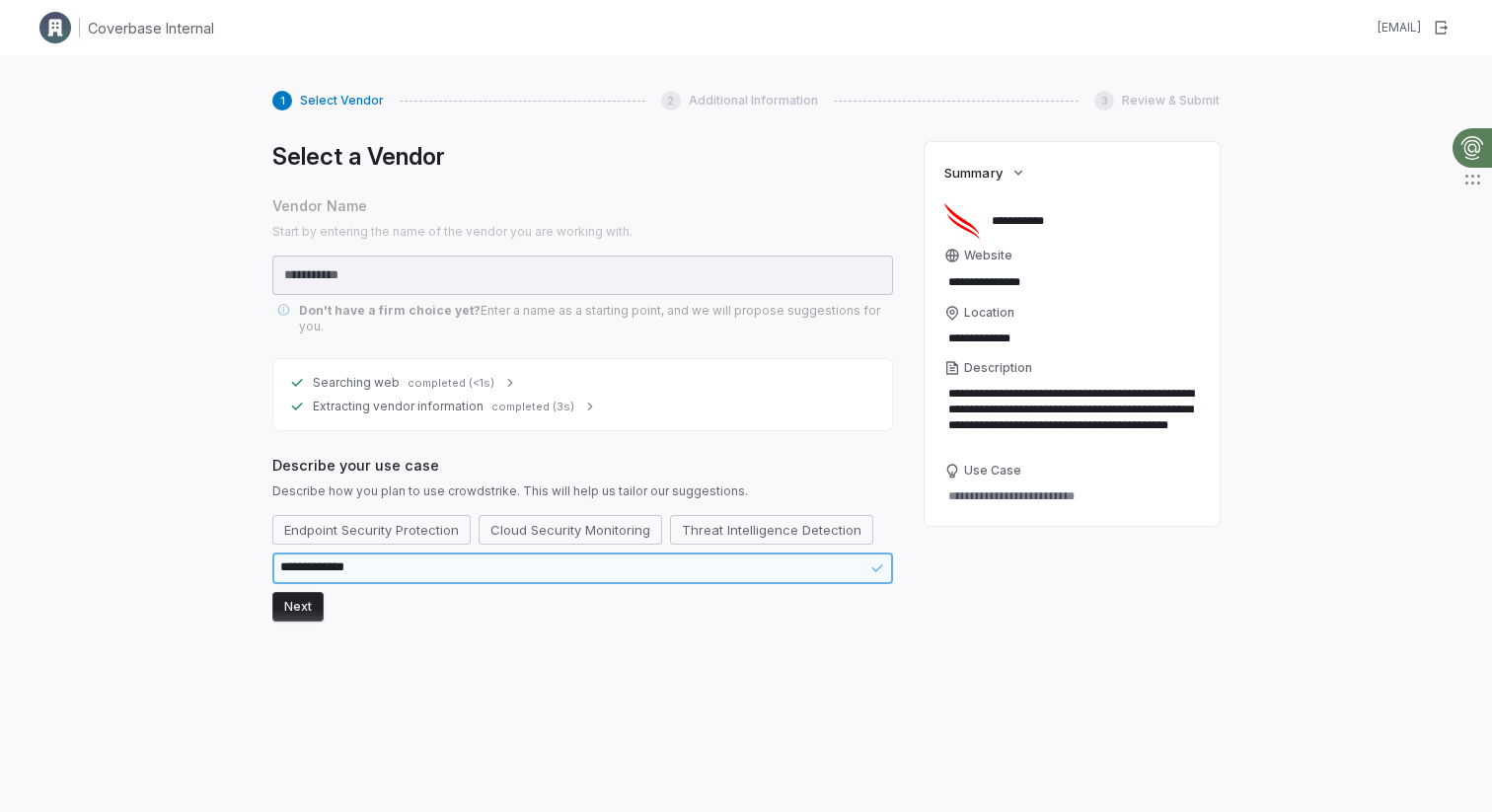 type on "*" 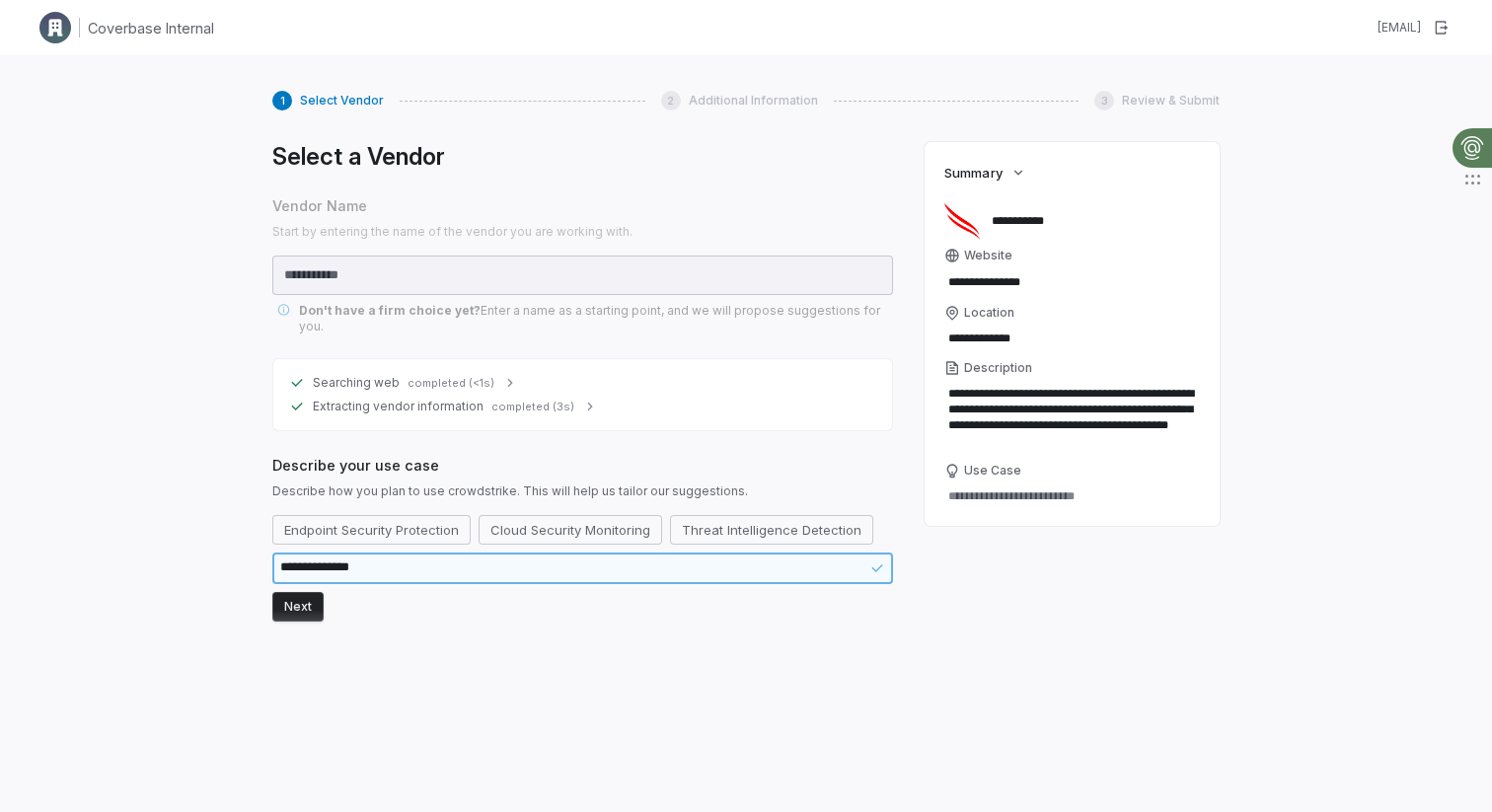 type on "**********" 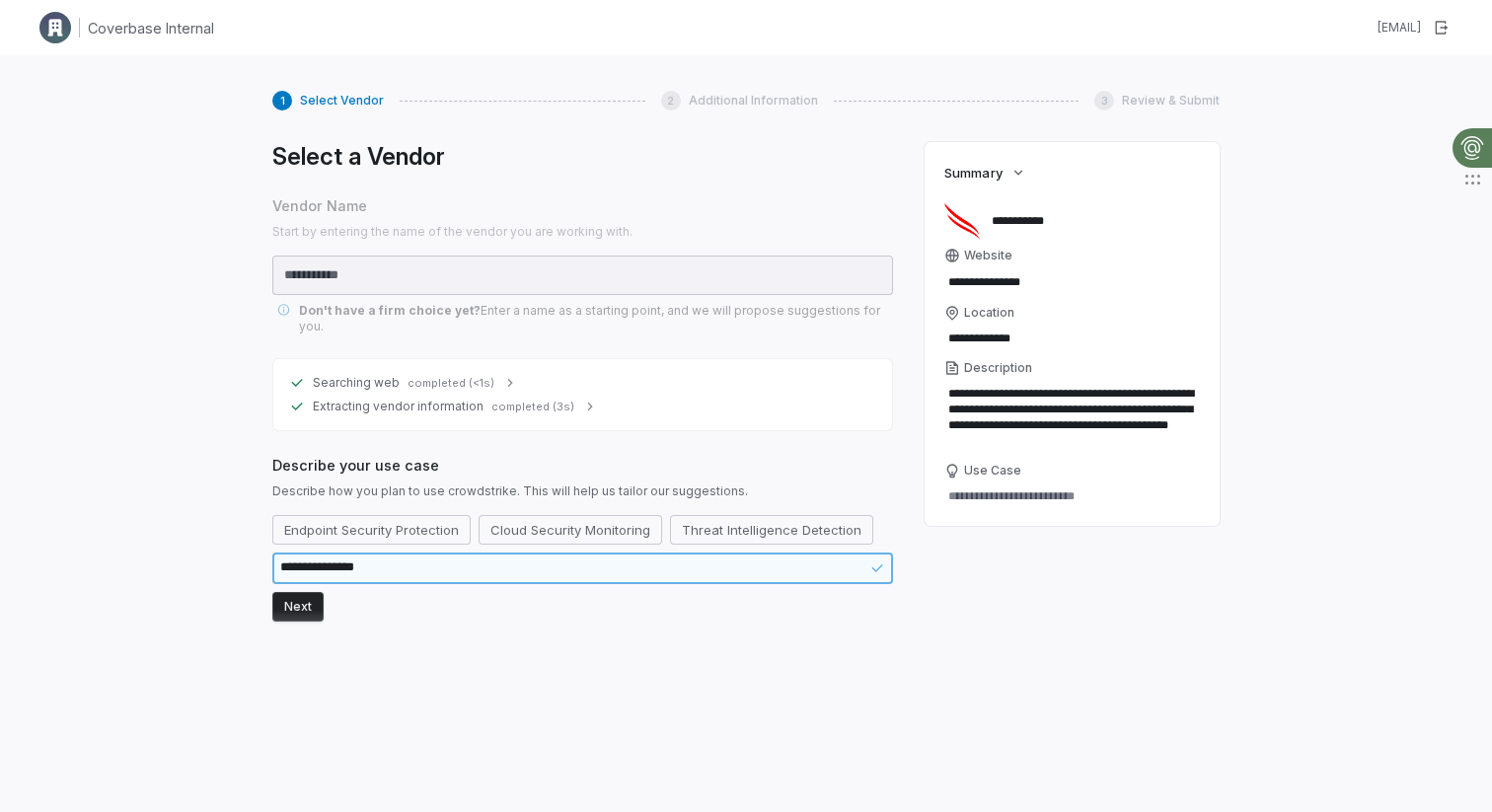type on "*" 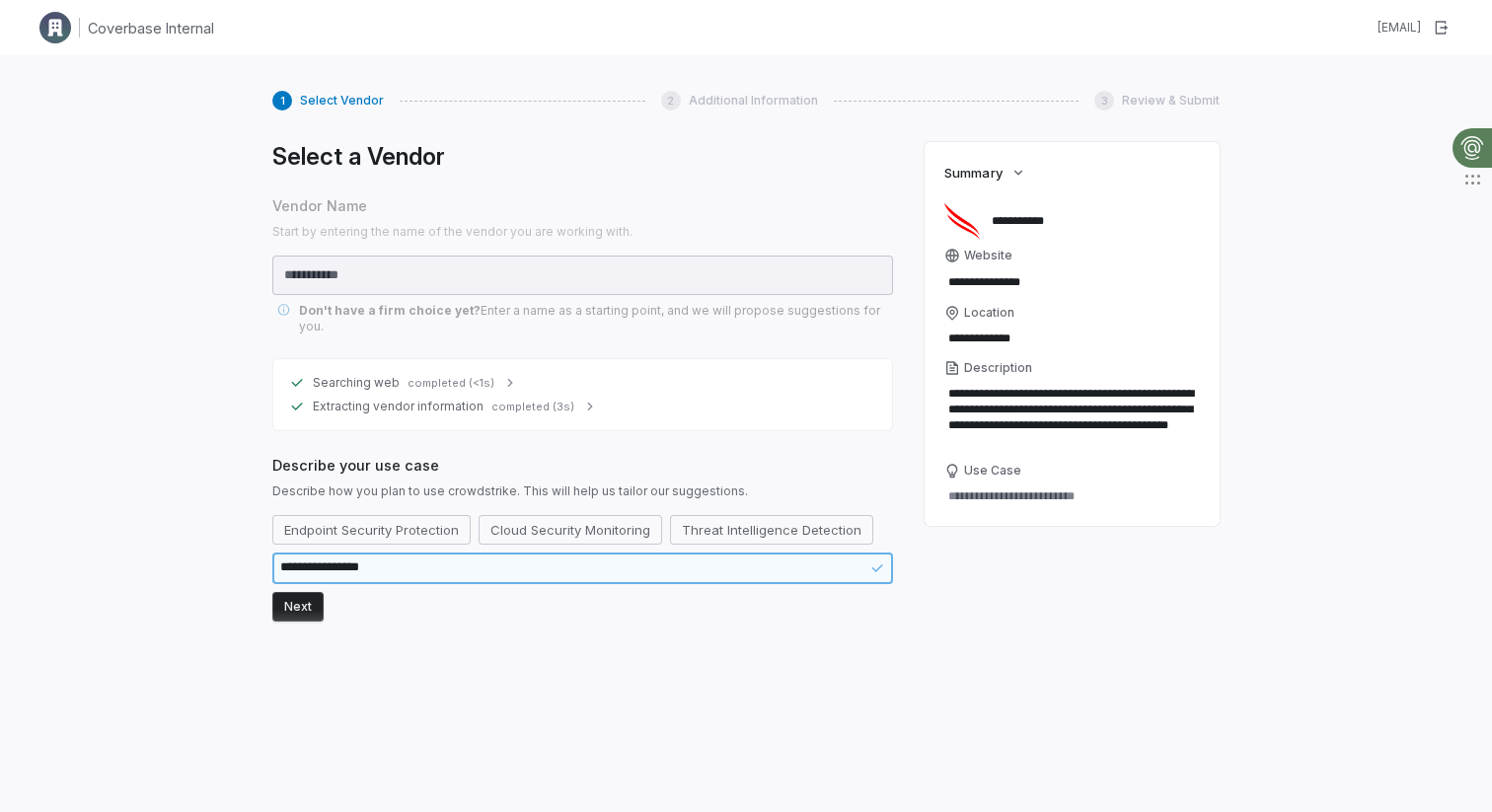 type on "*" 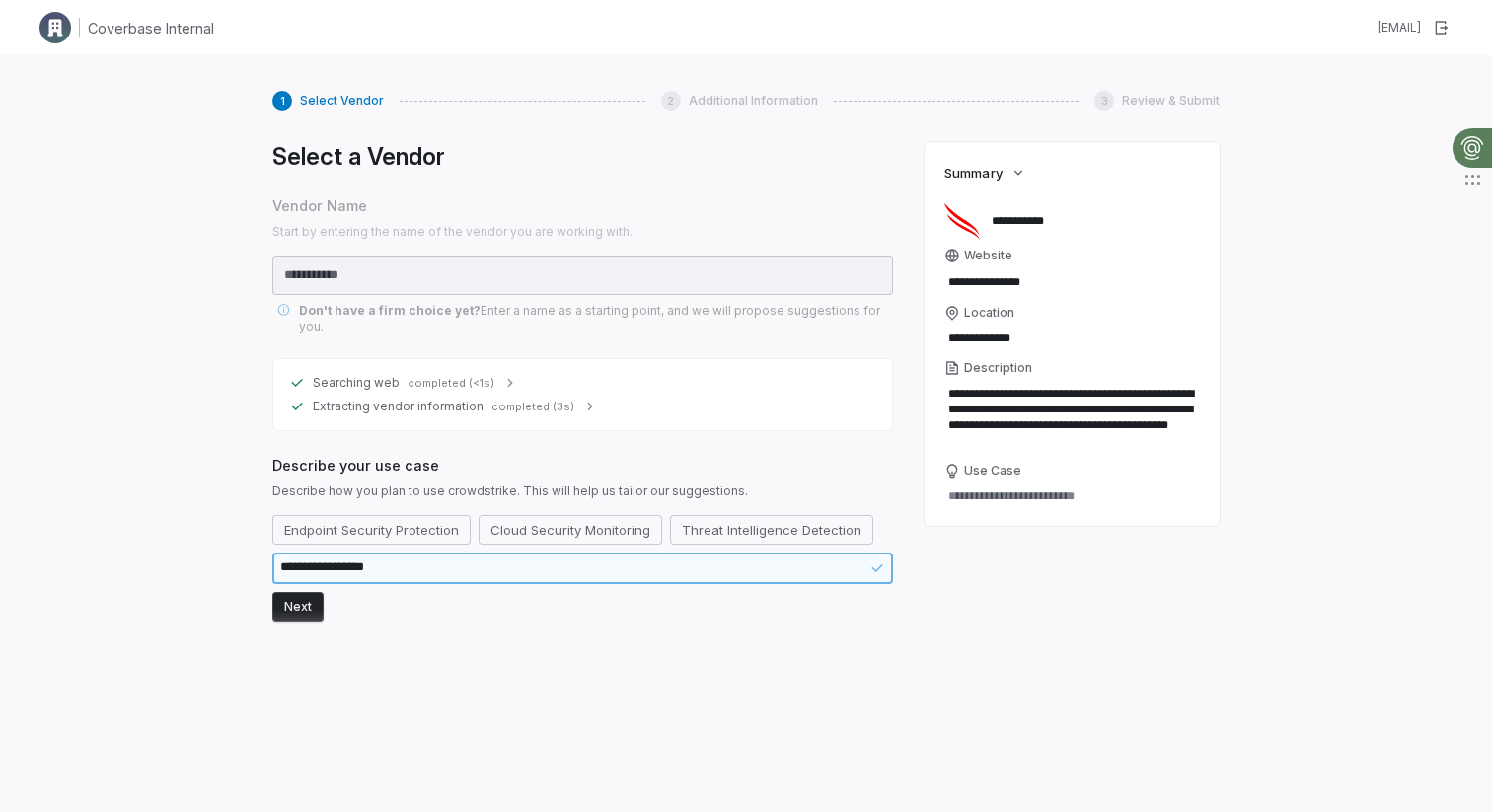 type on "*" 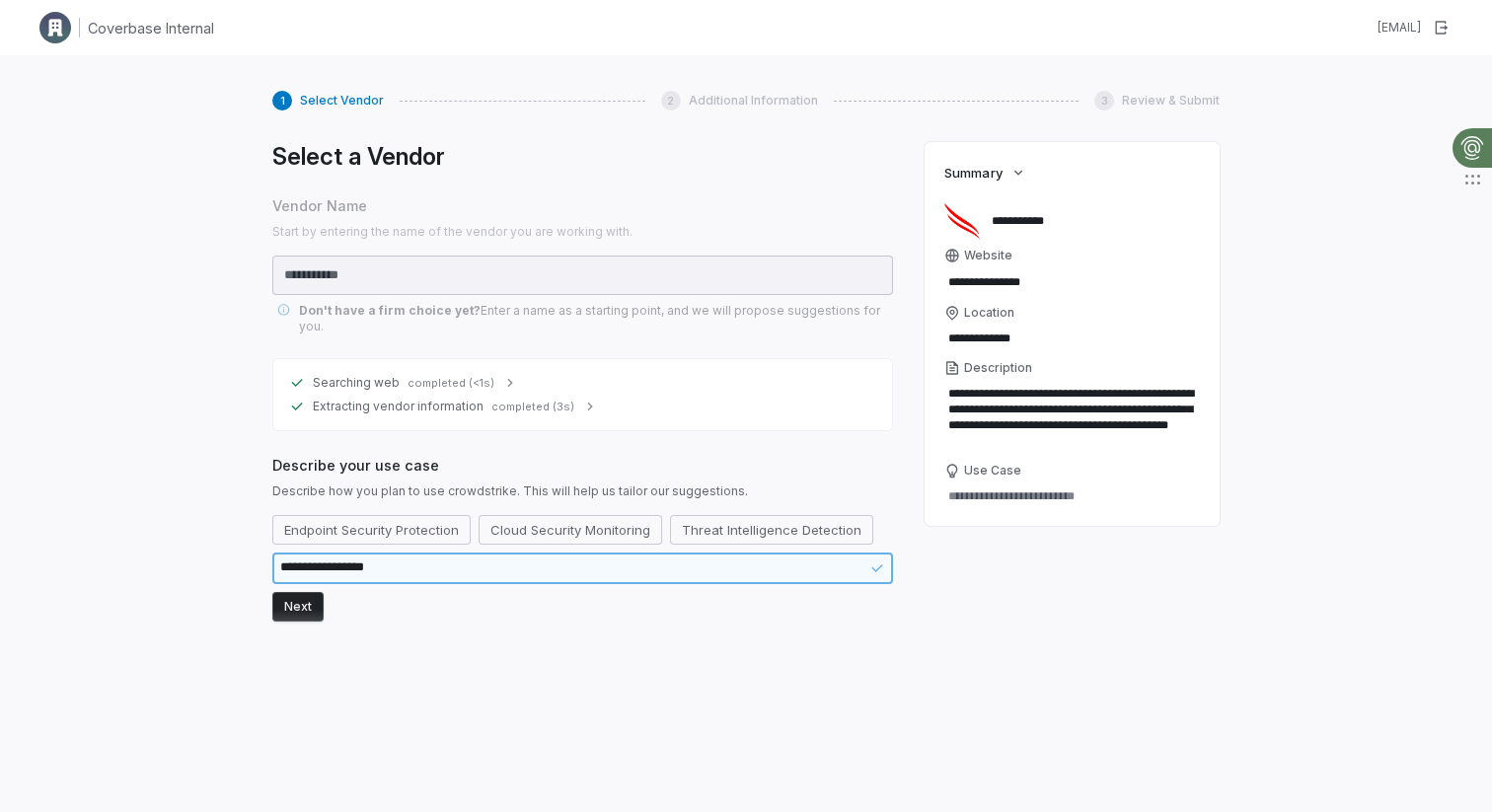 type on "**********" 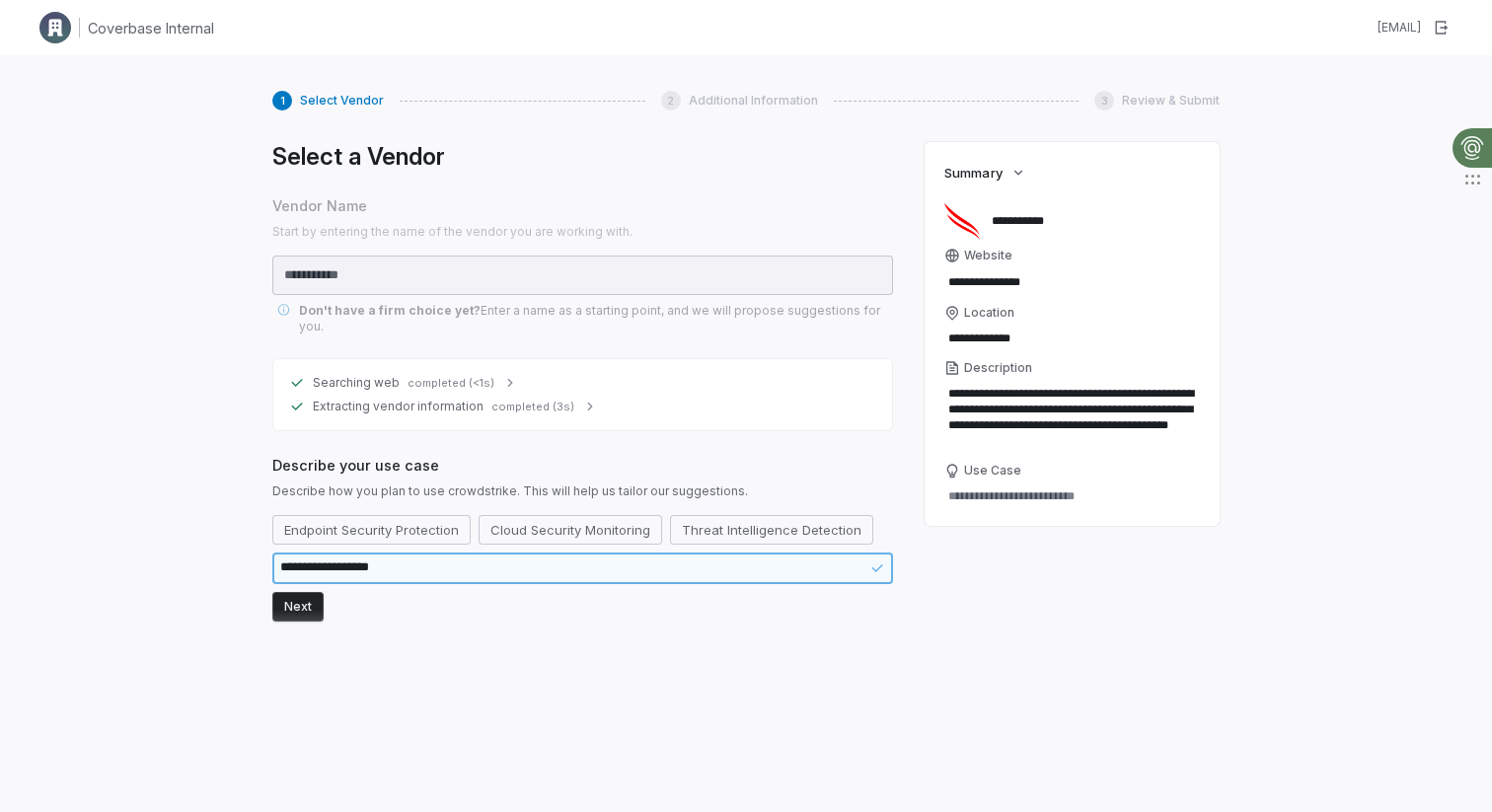 type on "*" 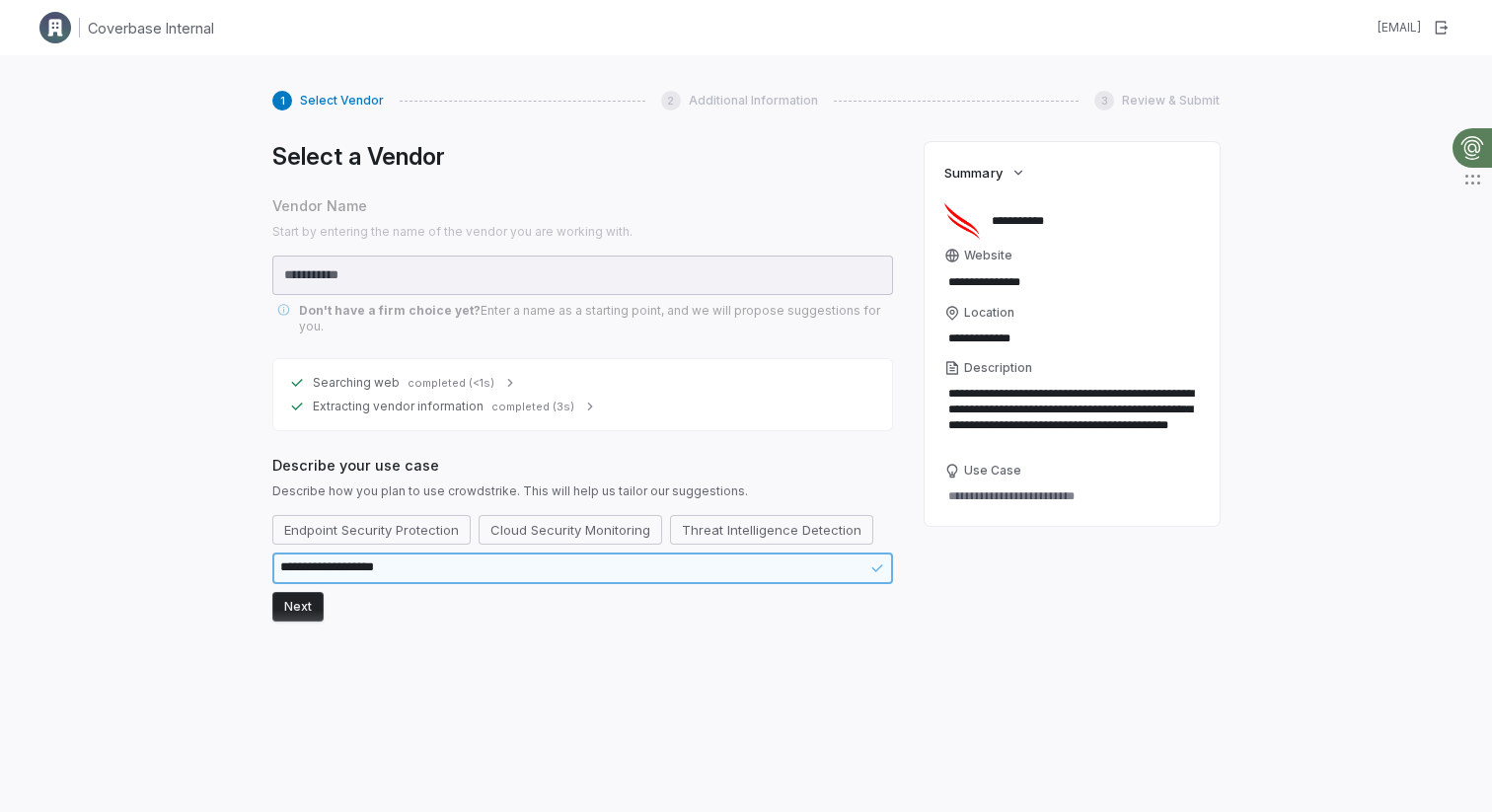 type on "*" 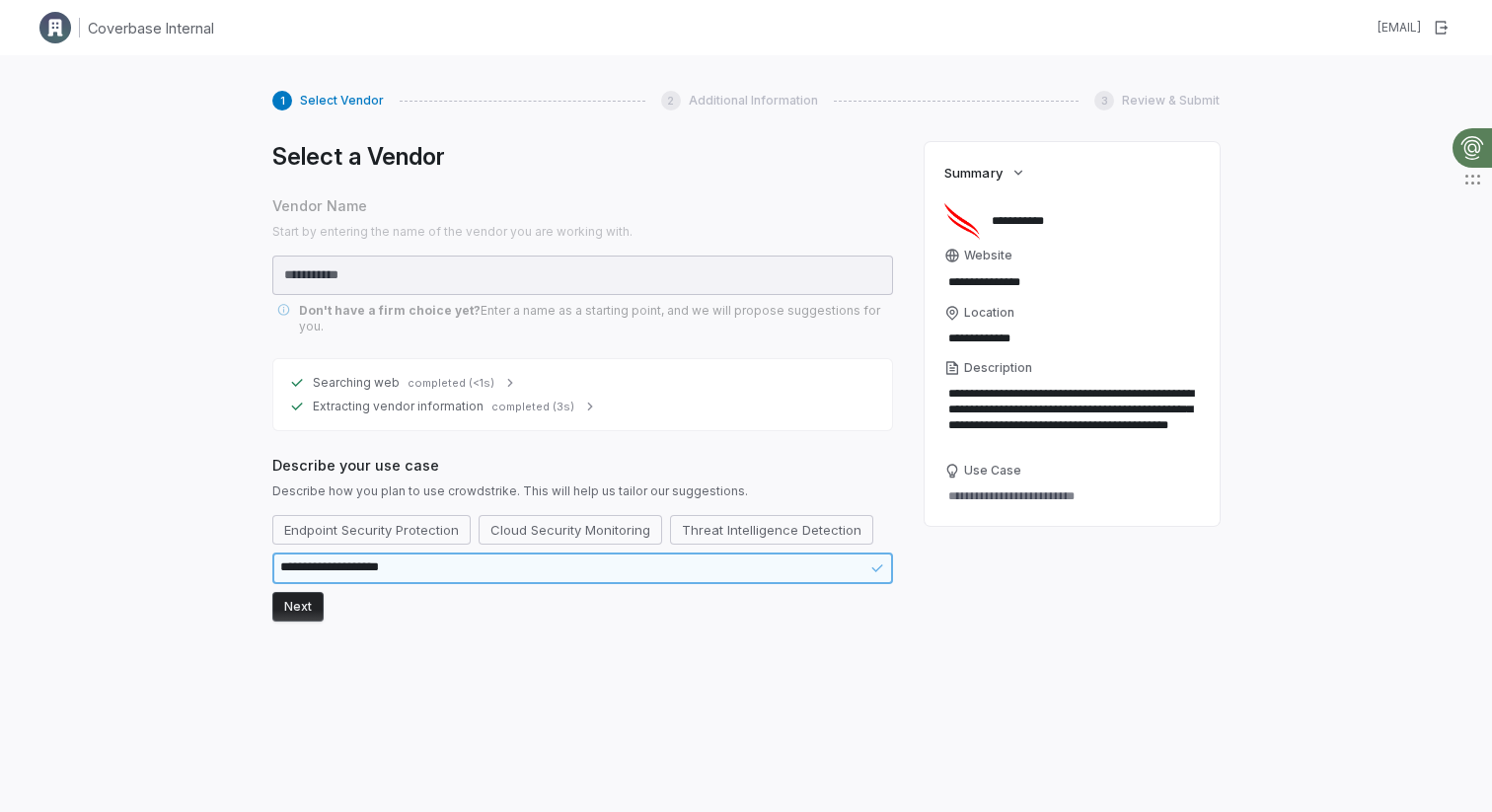 type on "*" 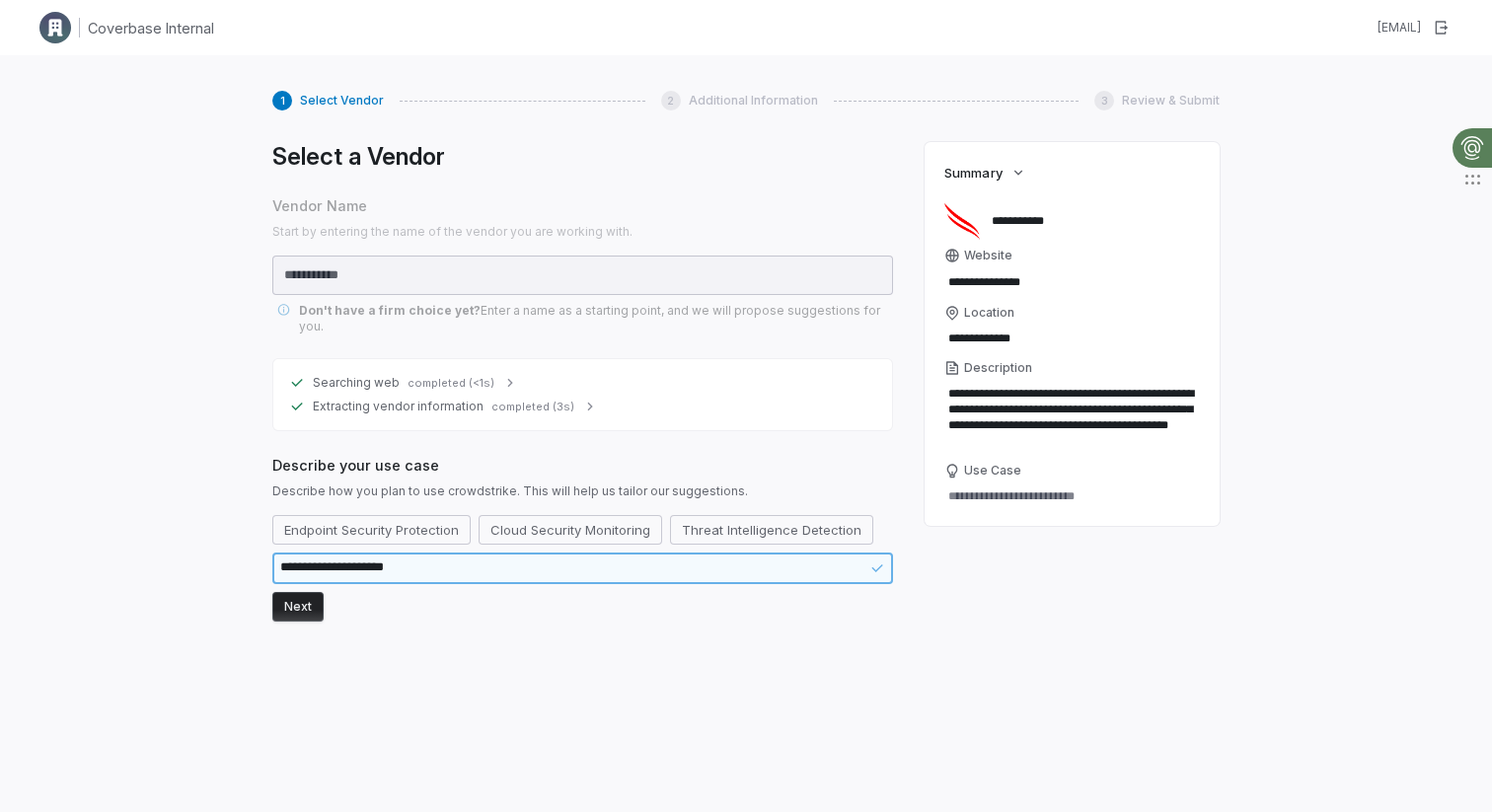 type on "*" 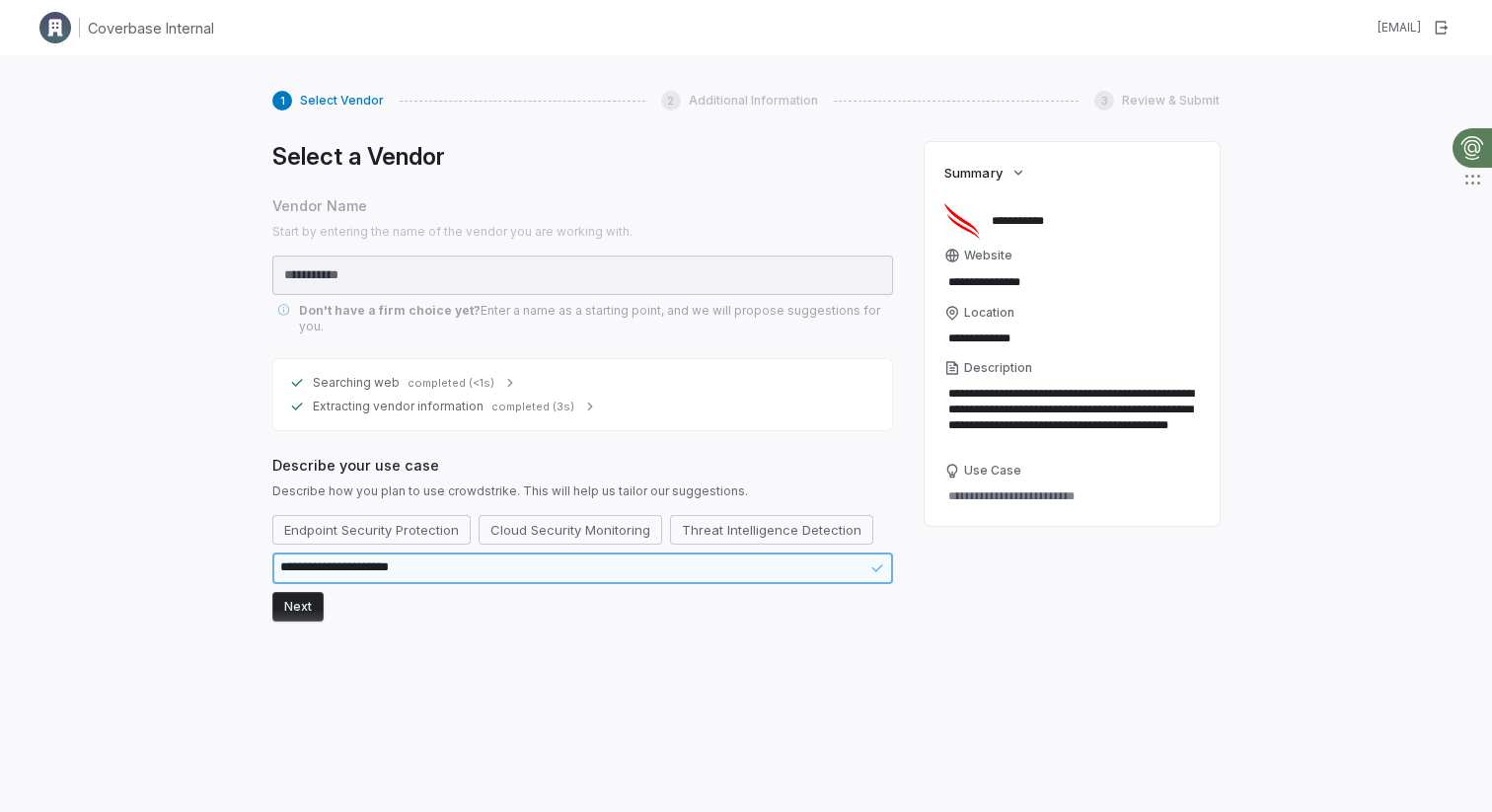 type on "*" 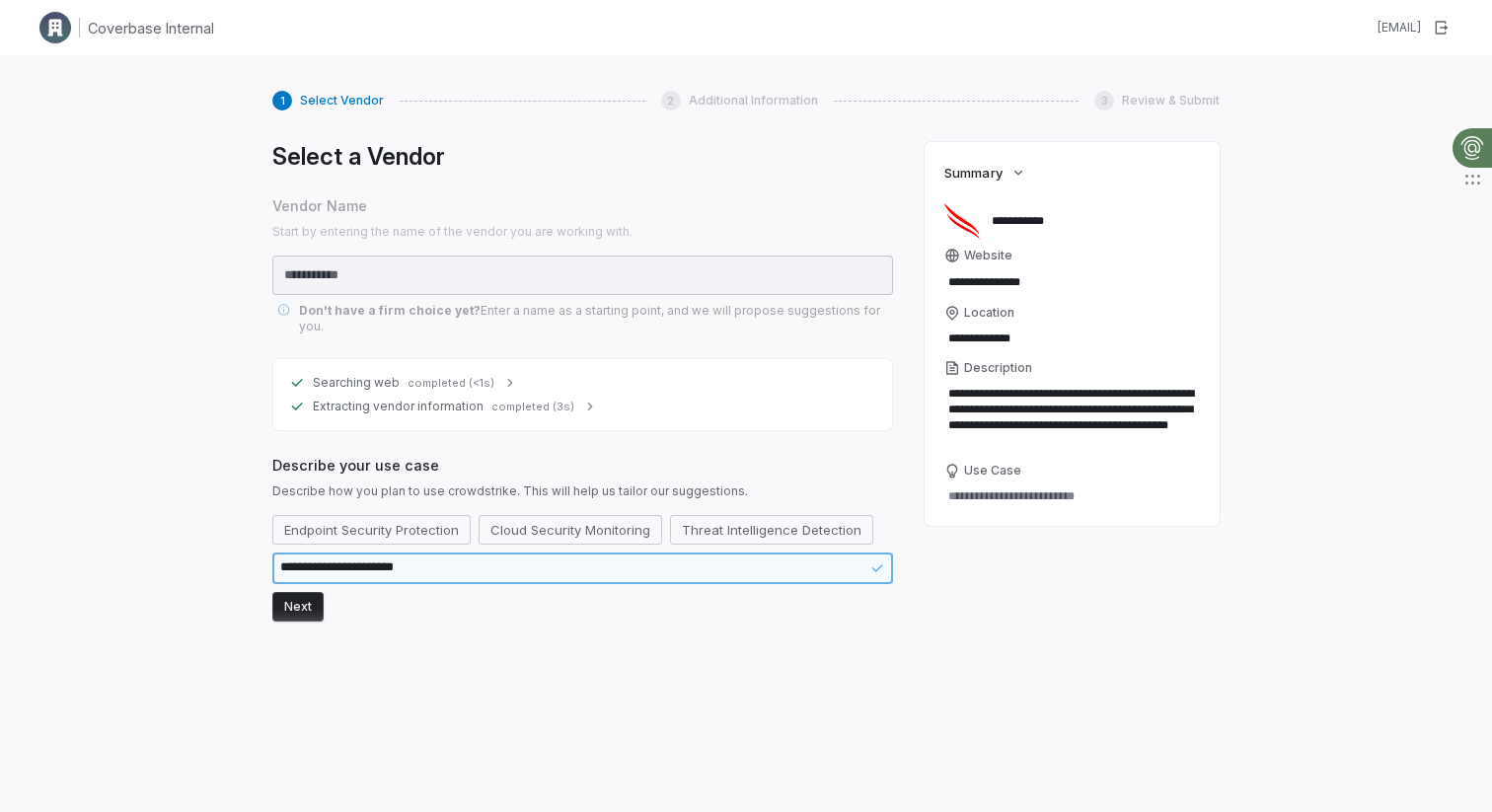 type on "*" 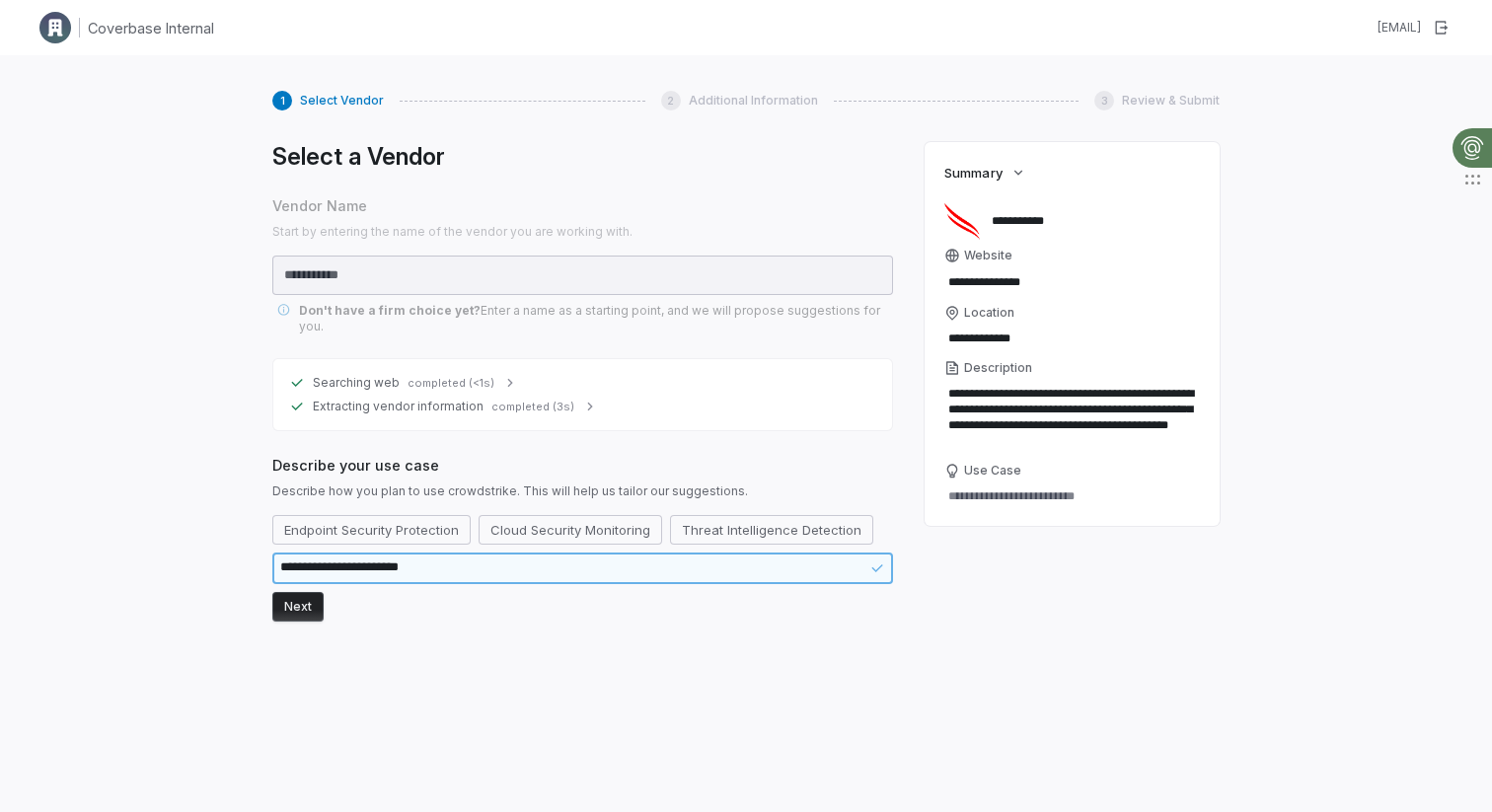 type on "*" 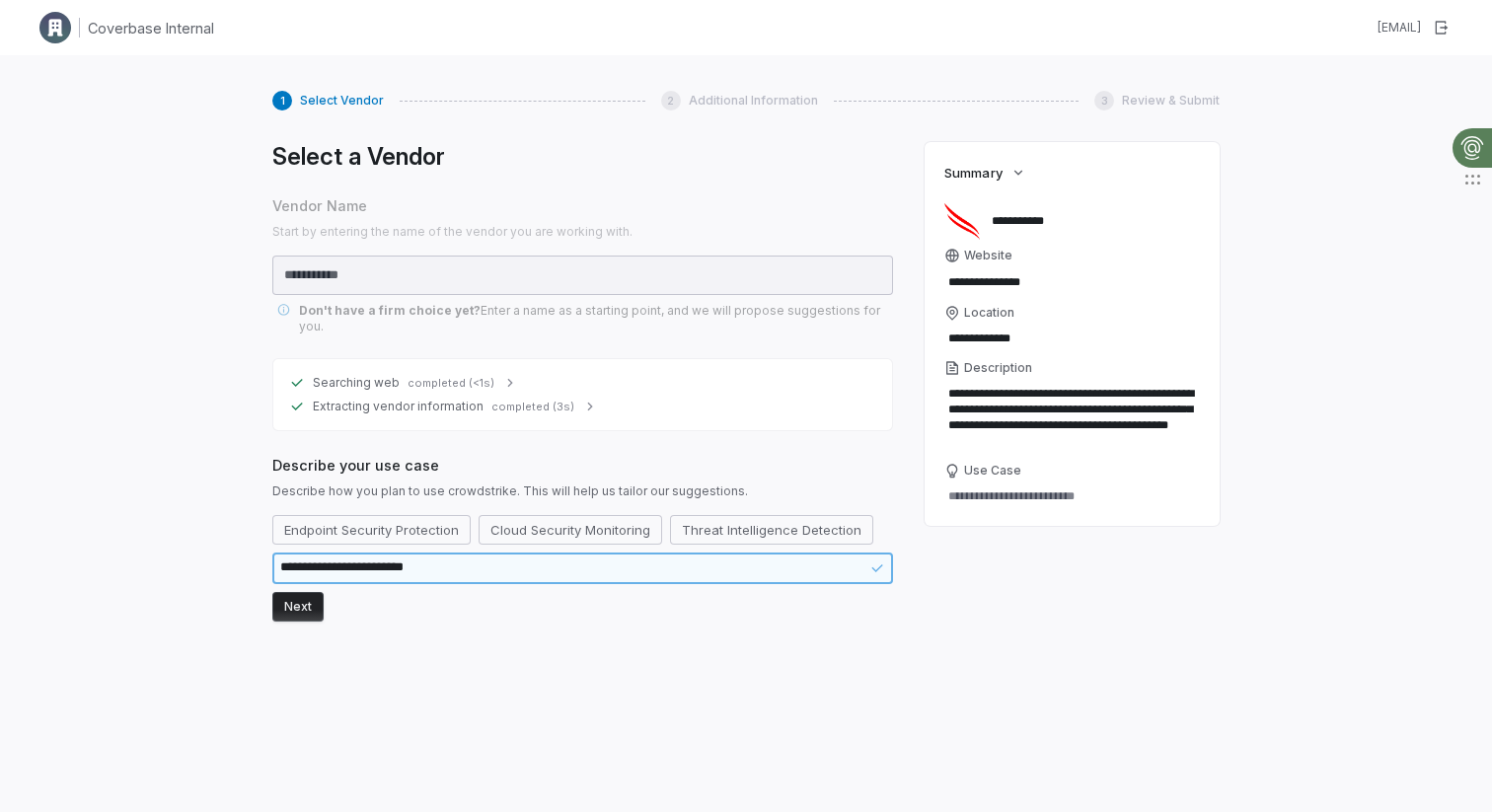 type on "*" 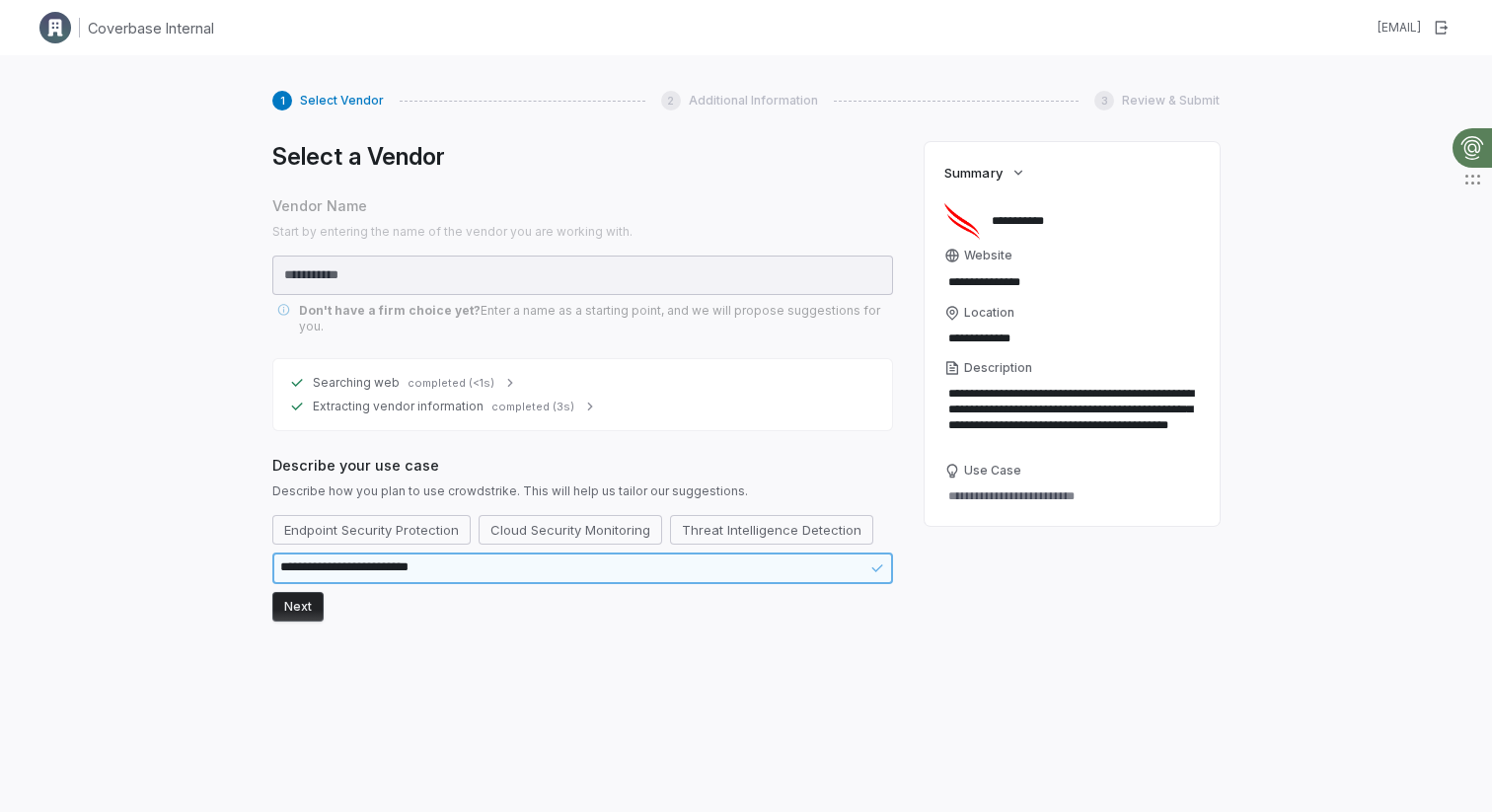 type on "*" 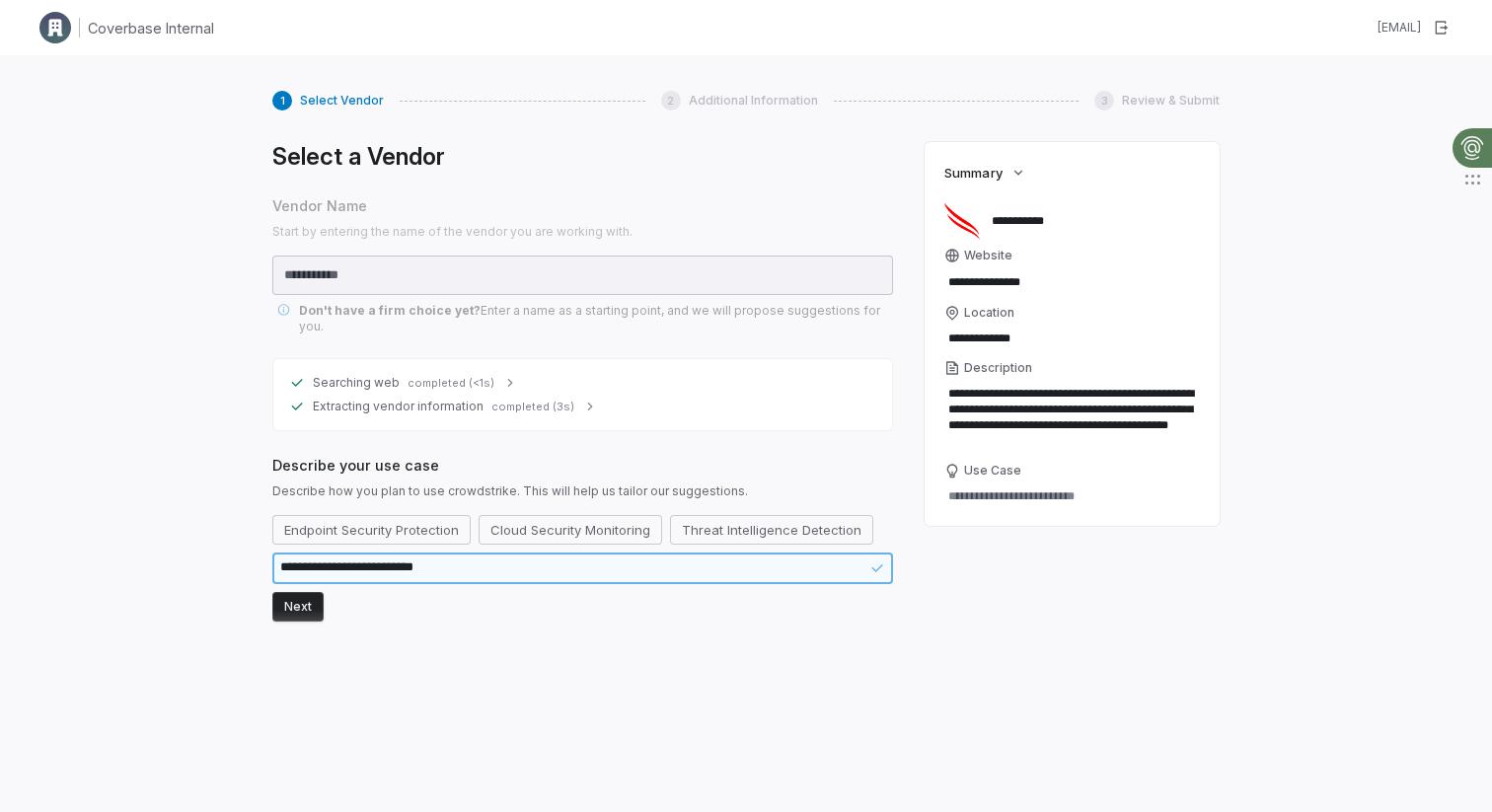 type on "*" 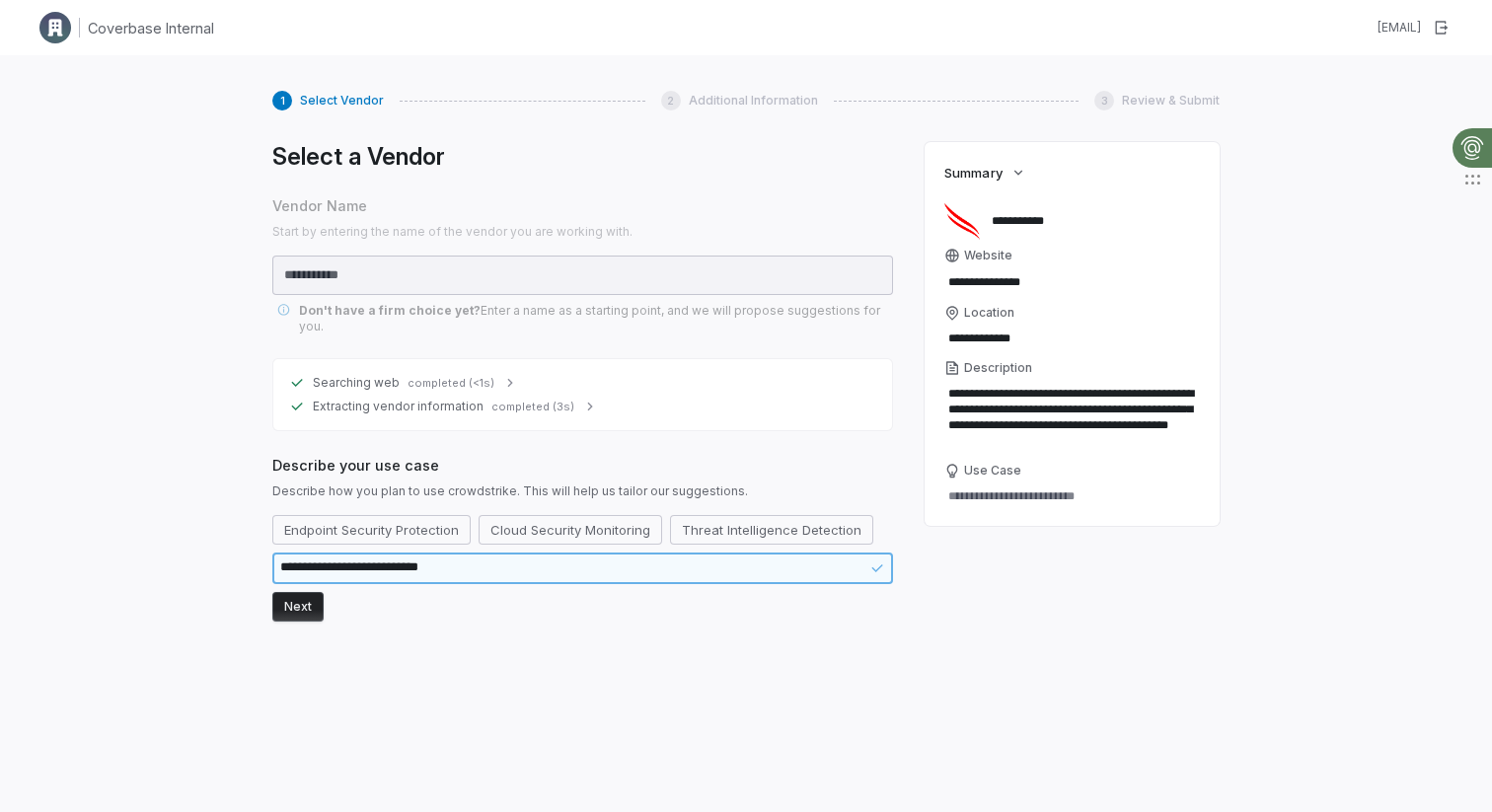 type on "**********" 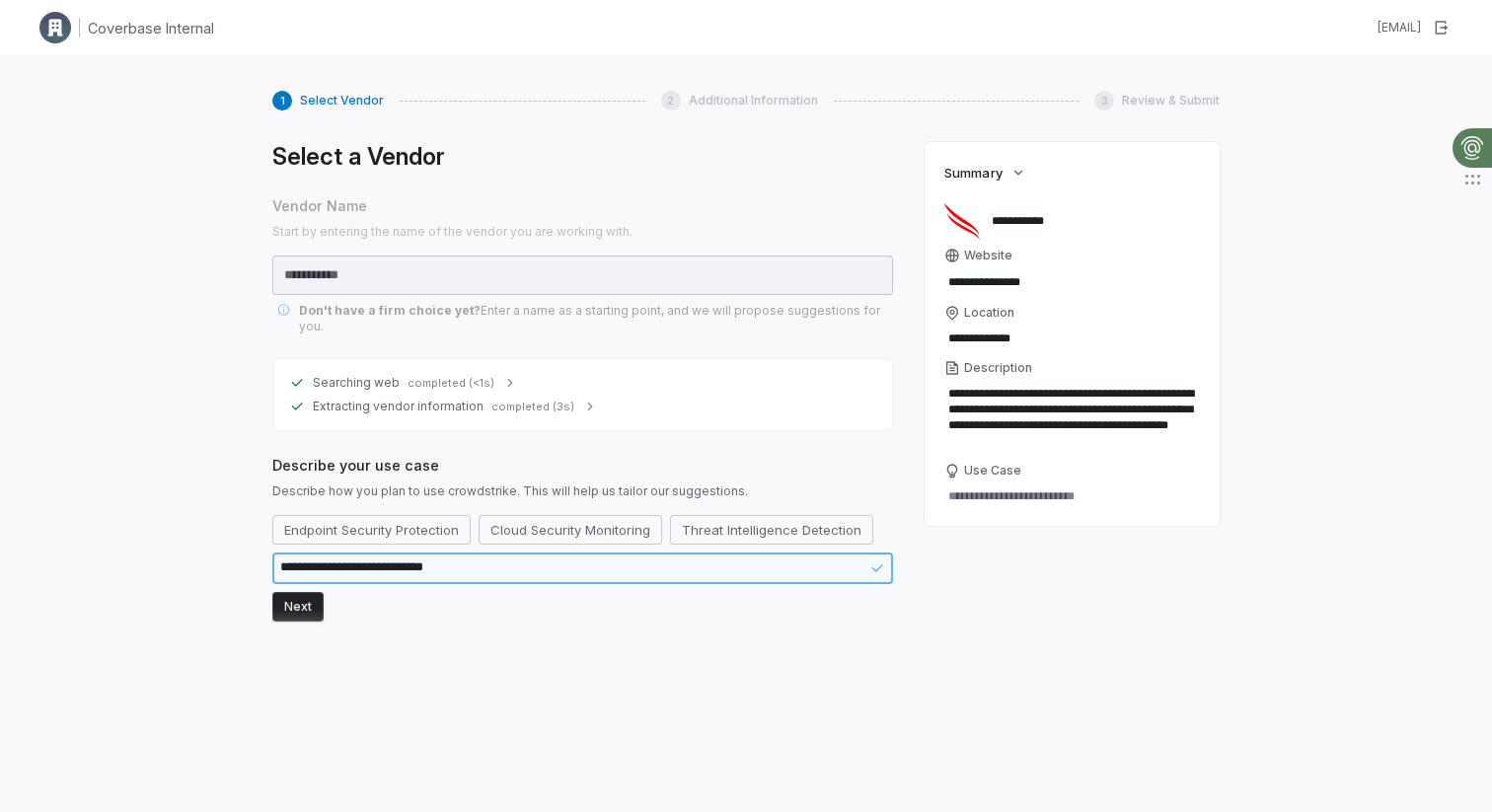 type on "*" 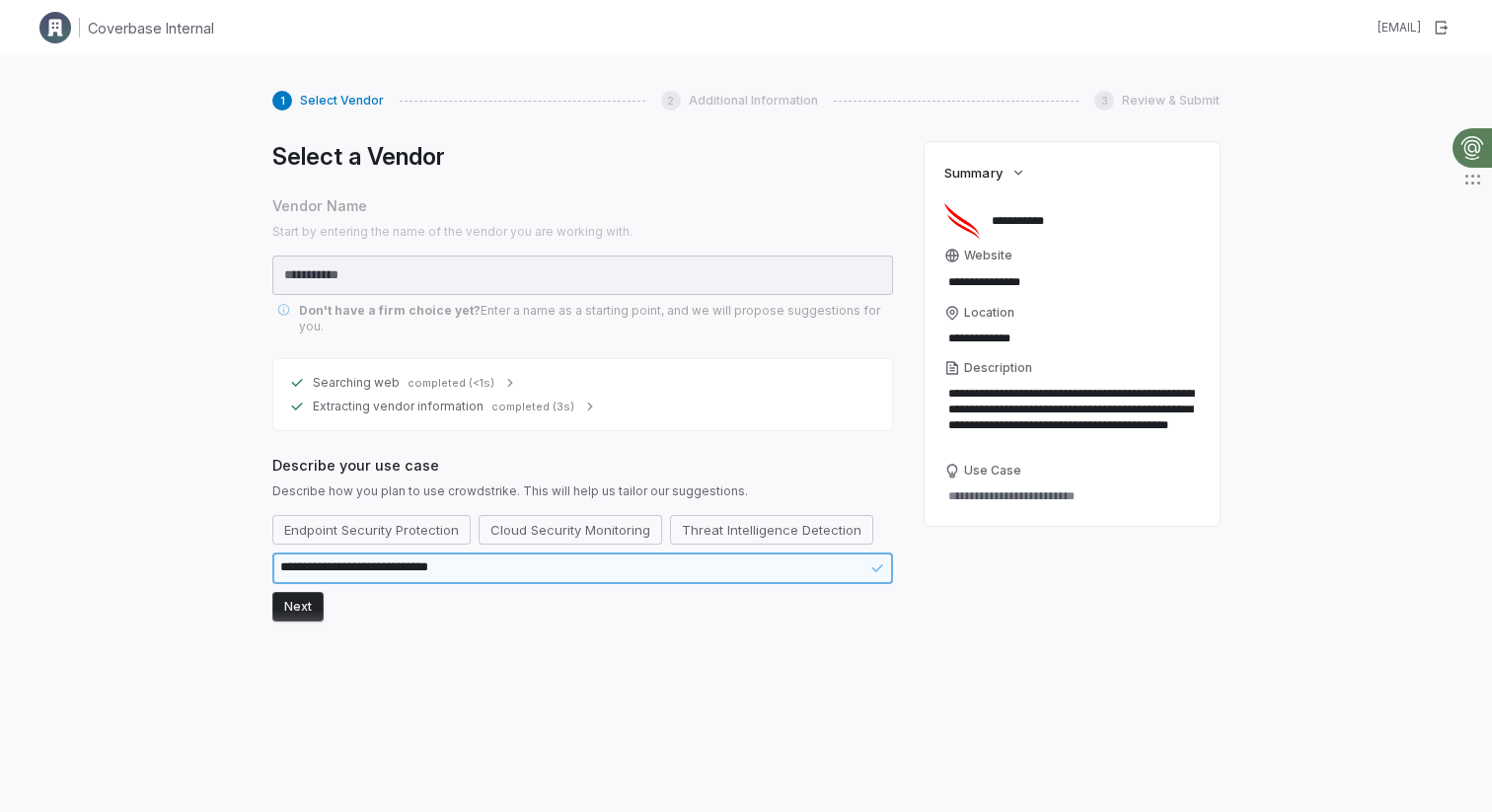 type on "*" 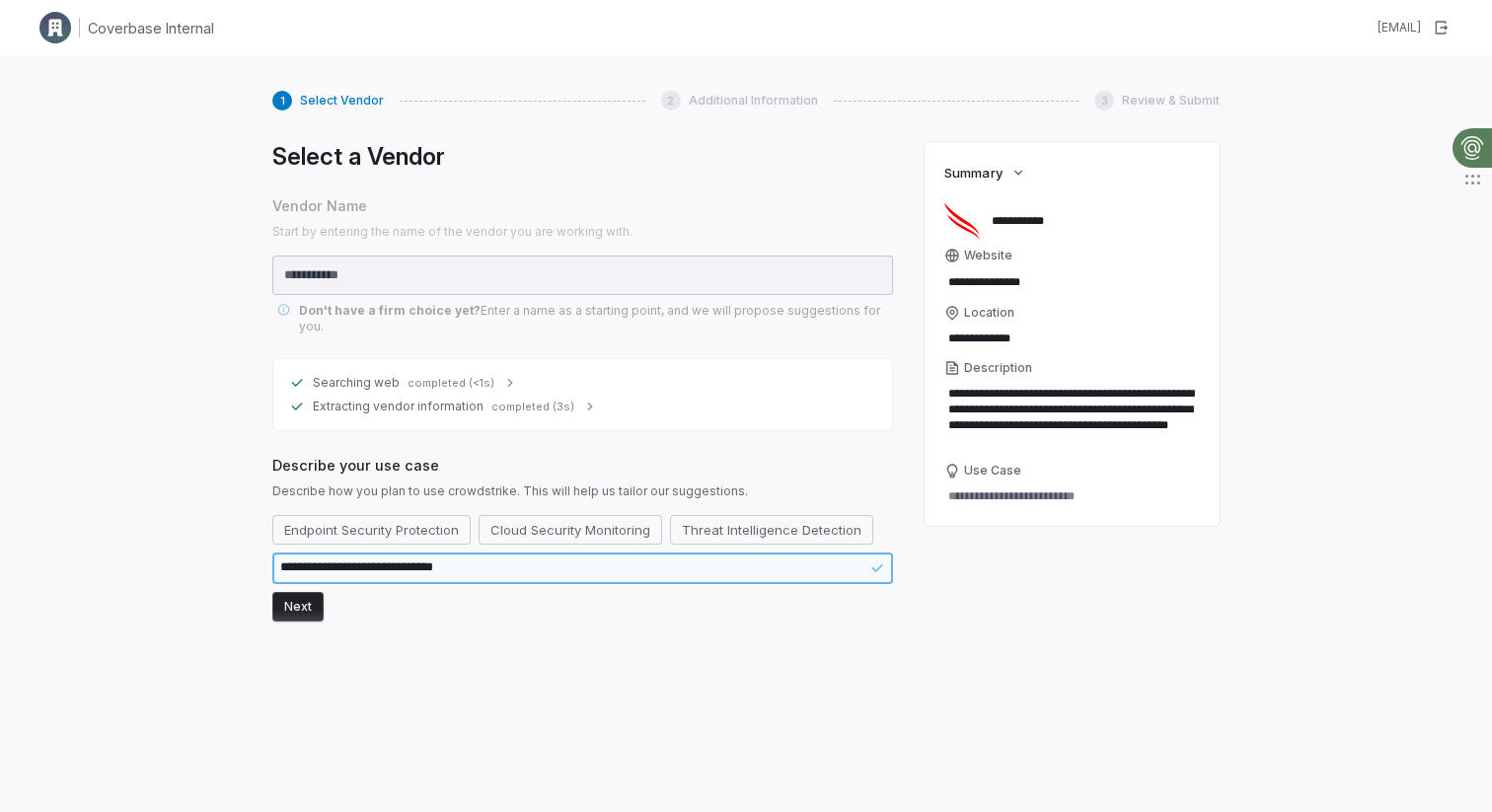 type on "*" 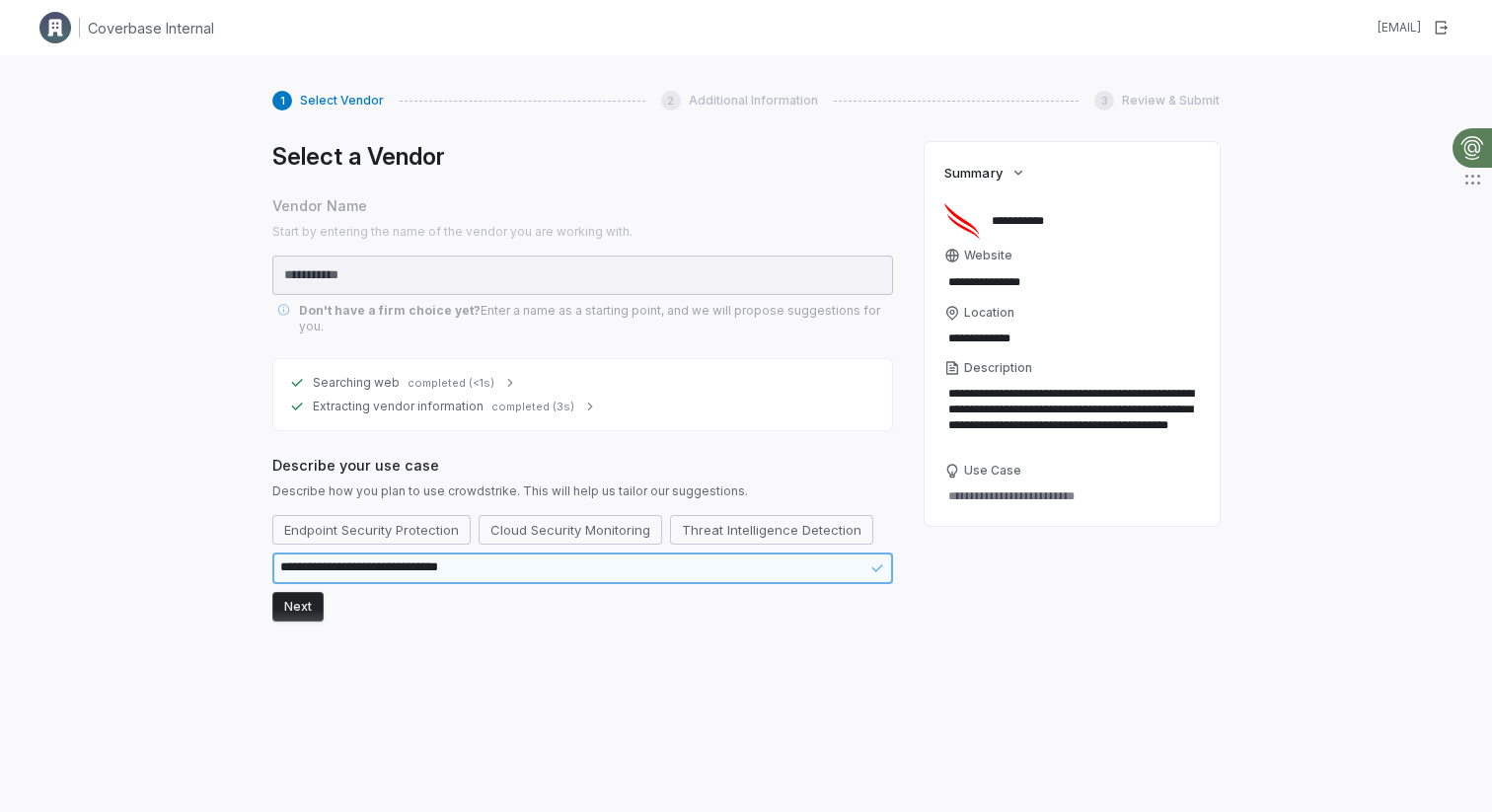 type on "*" 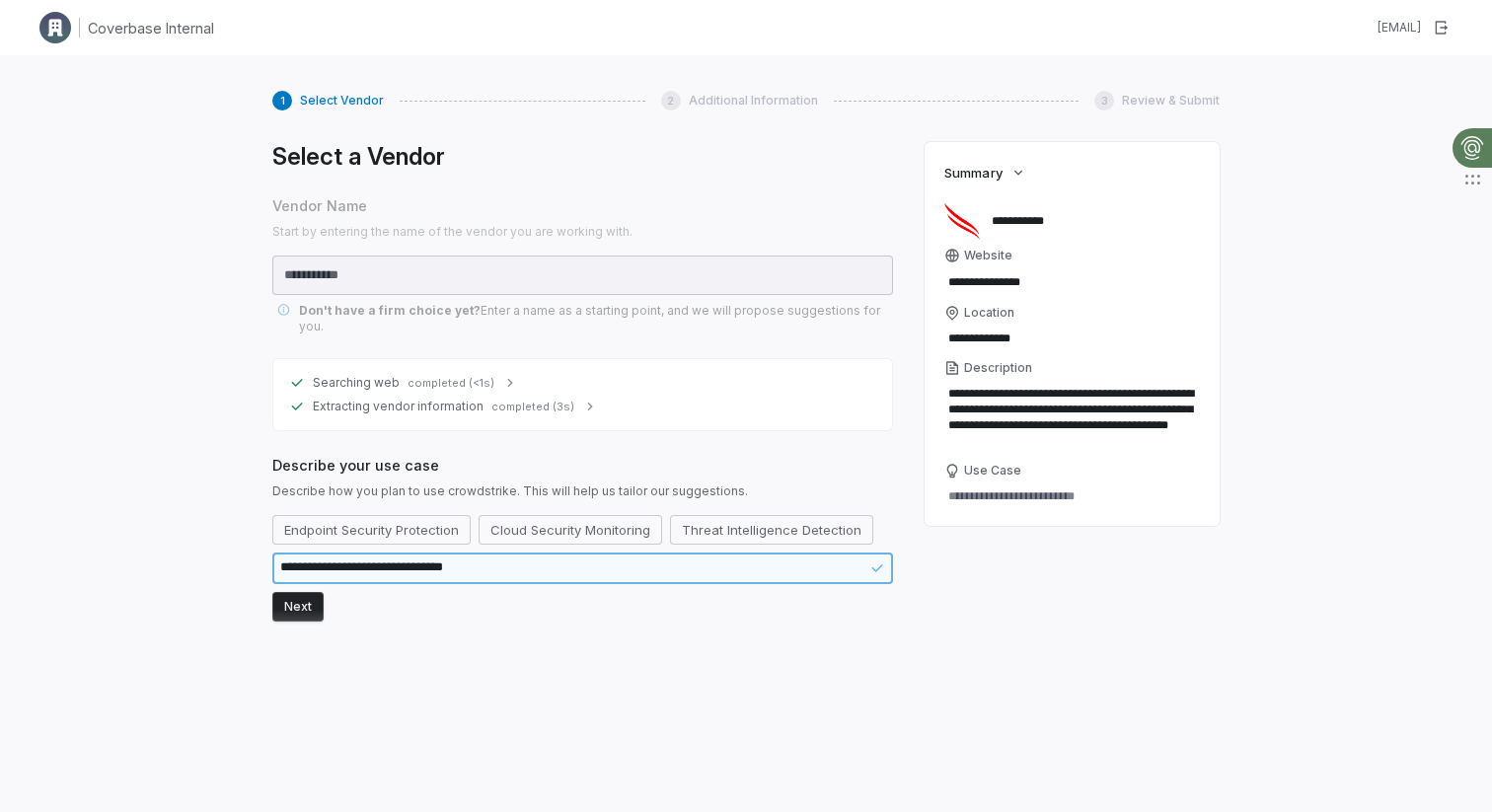 type on "*" 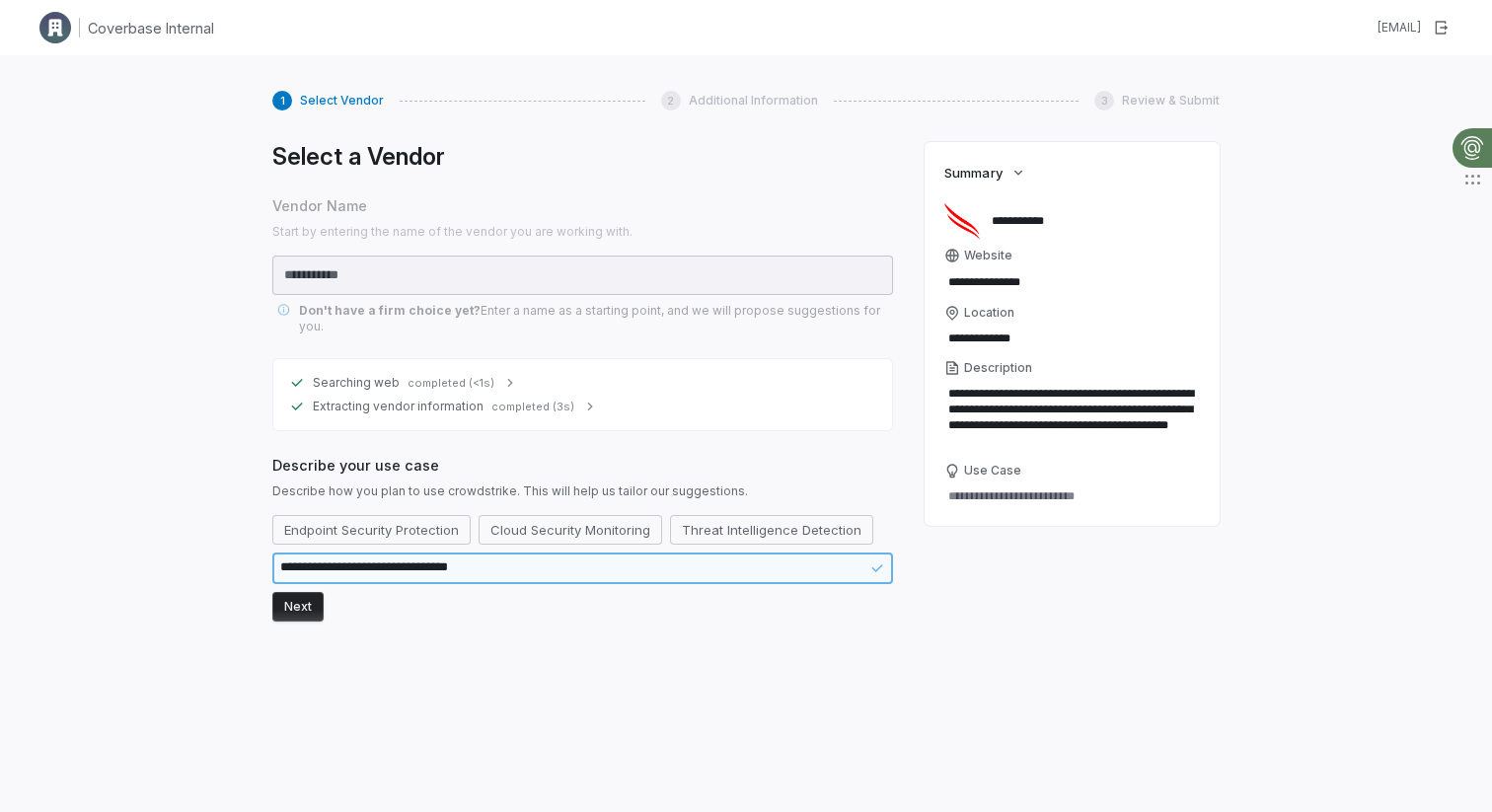 type on "*" 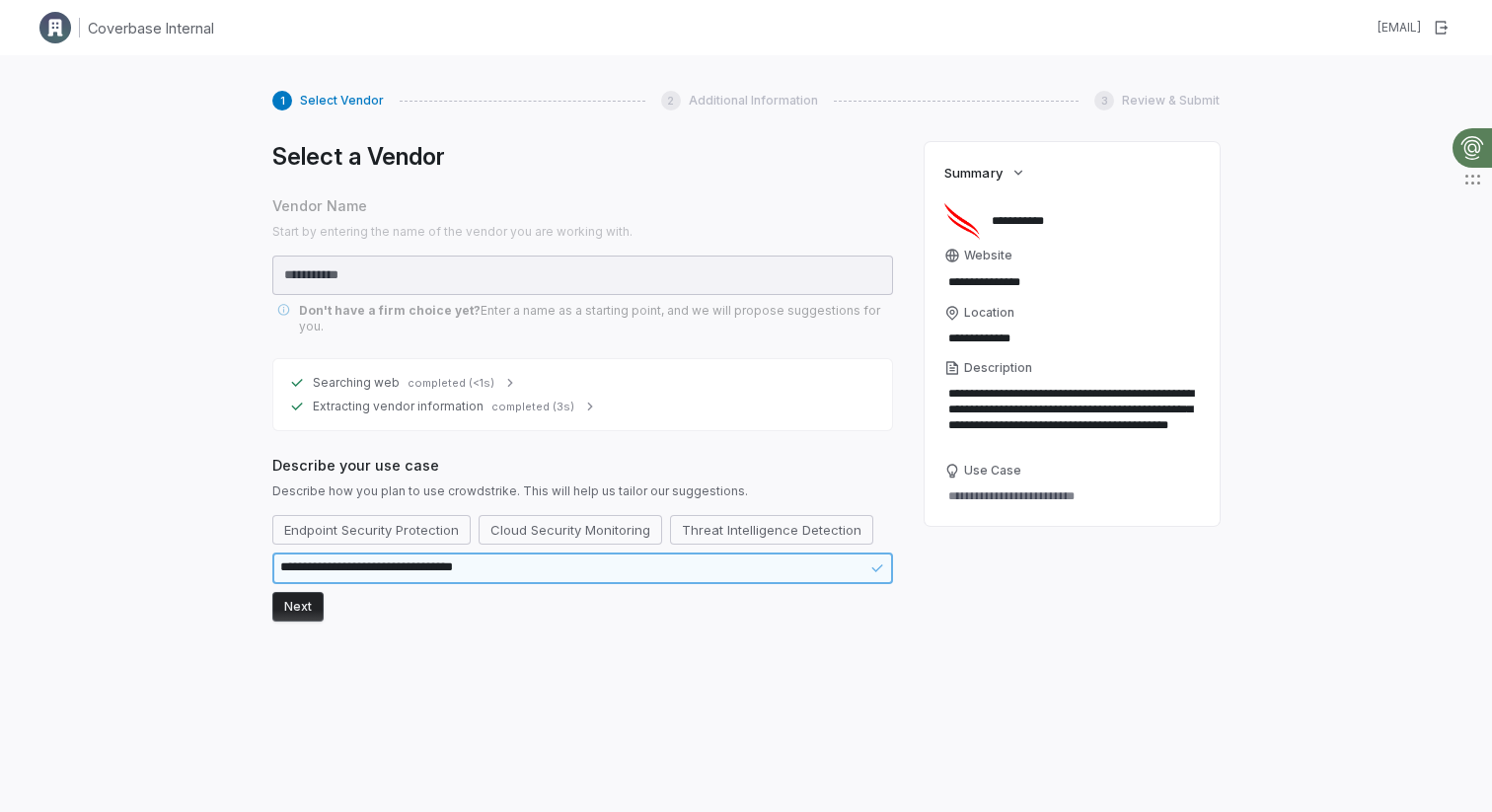 type on "*" 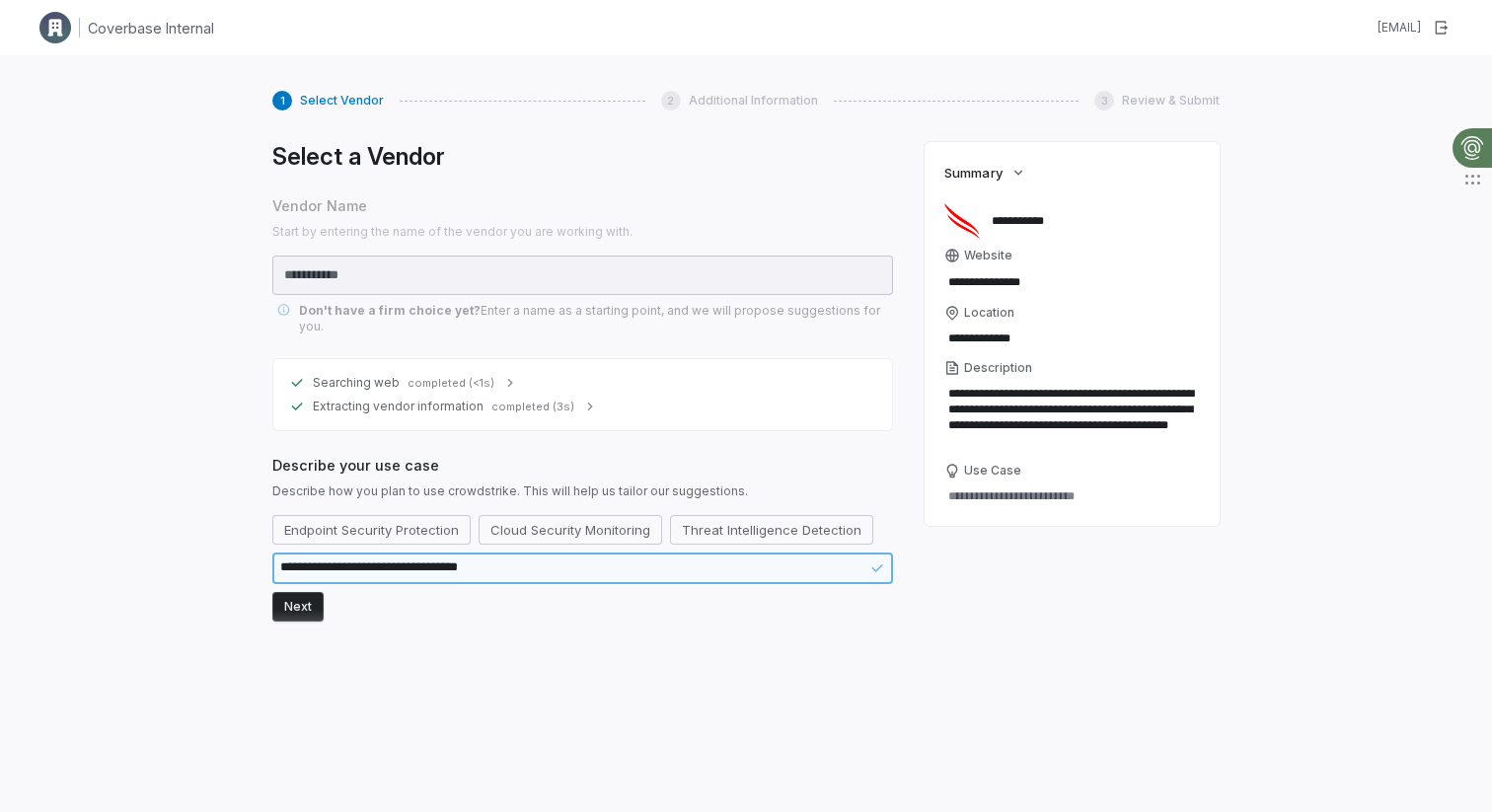 type on "**********" 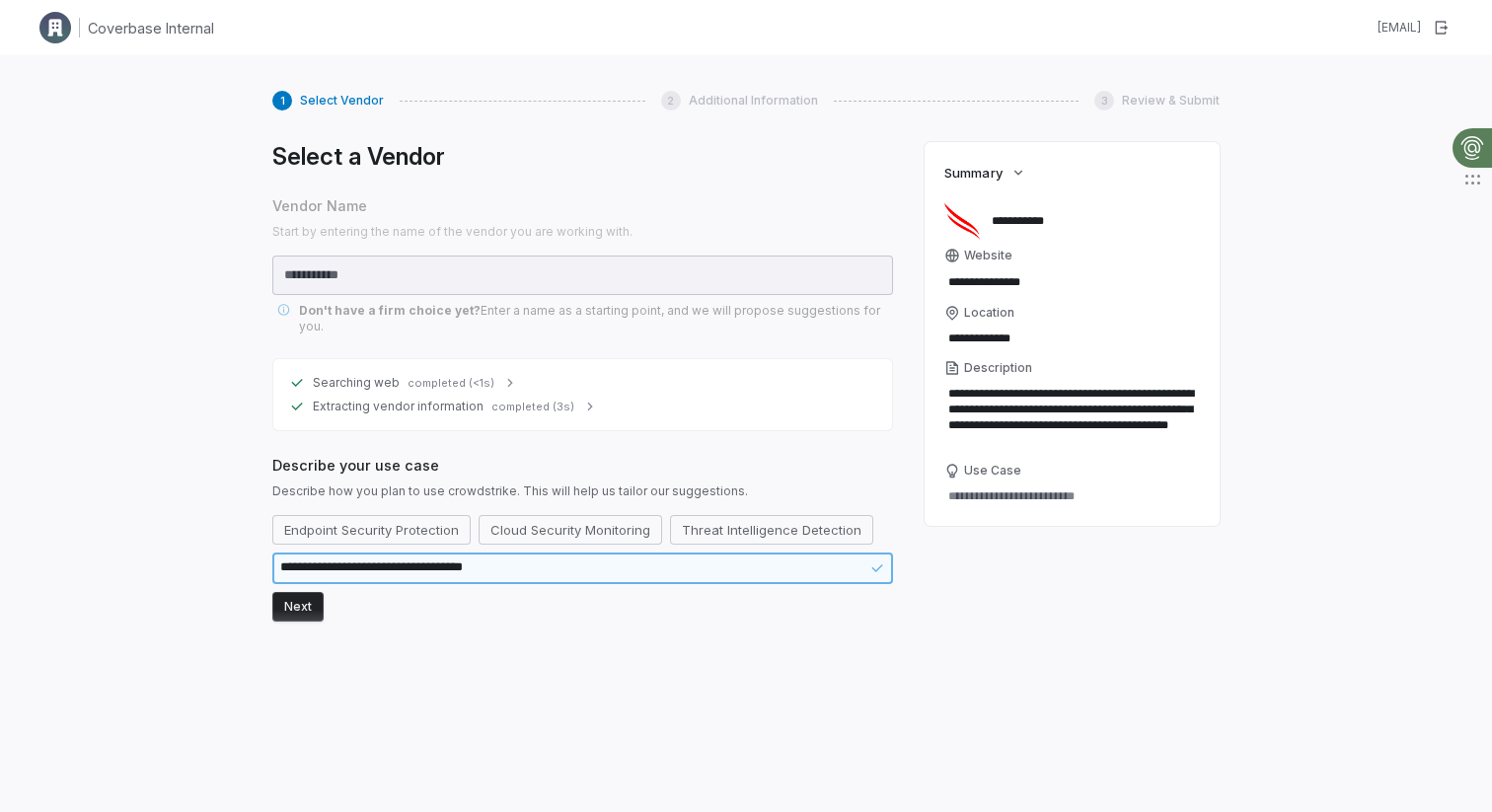 type on "*" 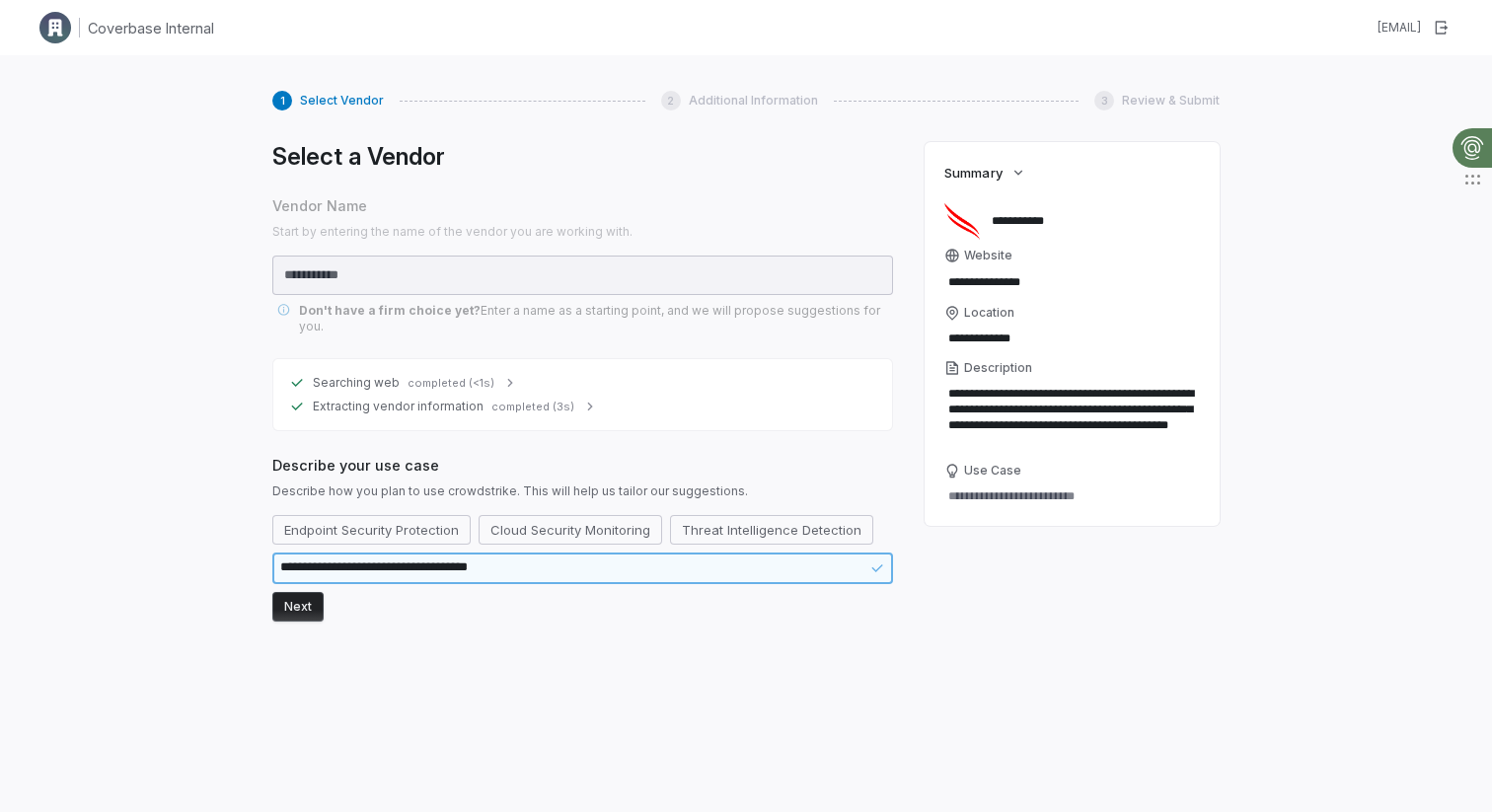 type on "*" 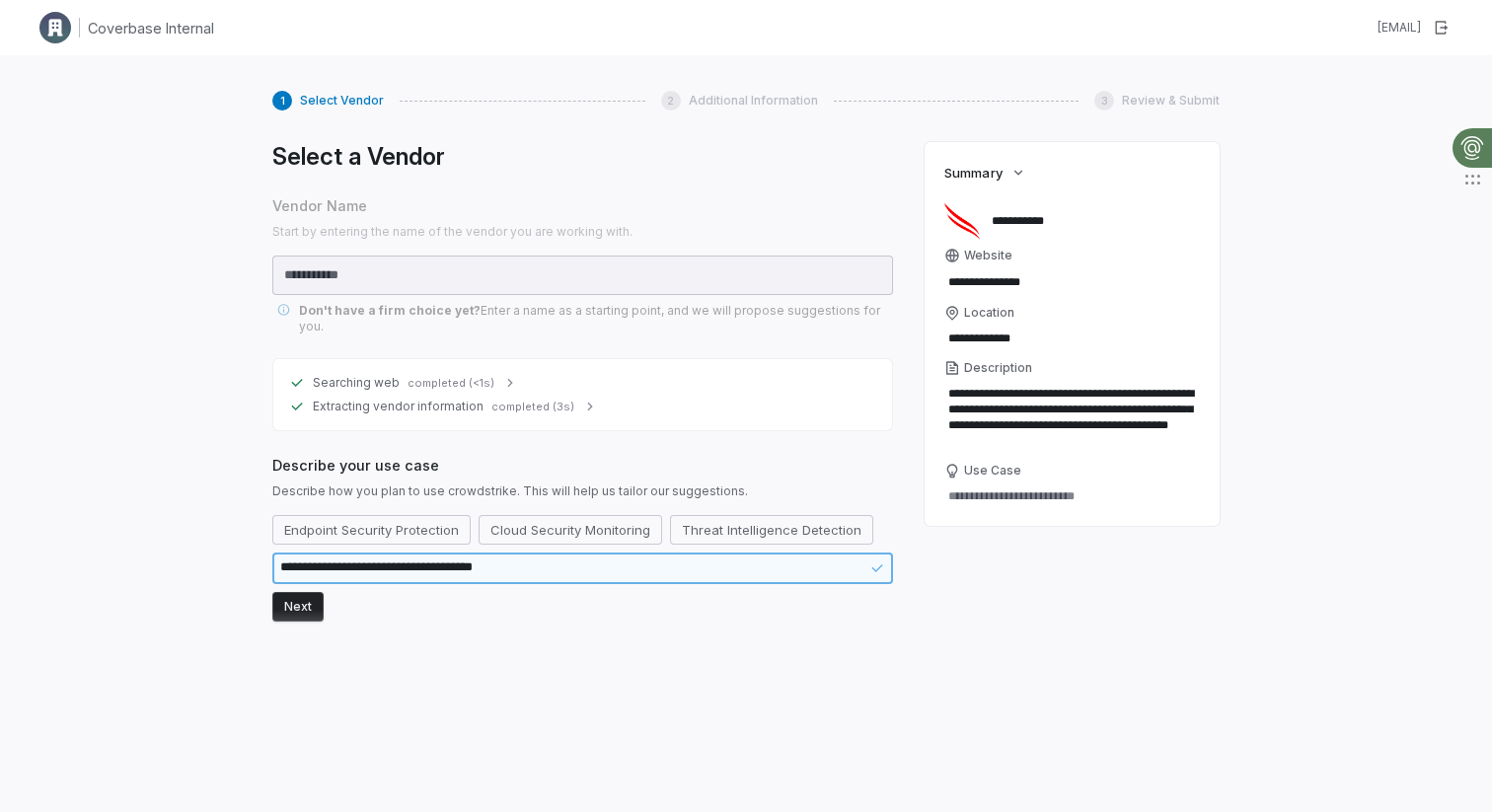 type on "**********" 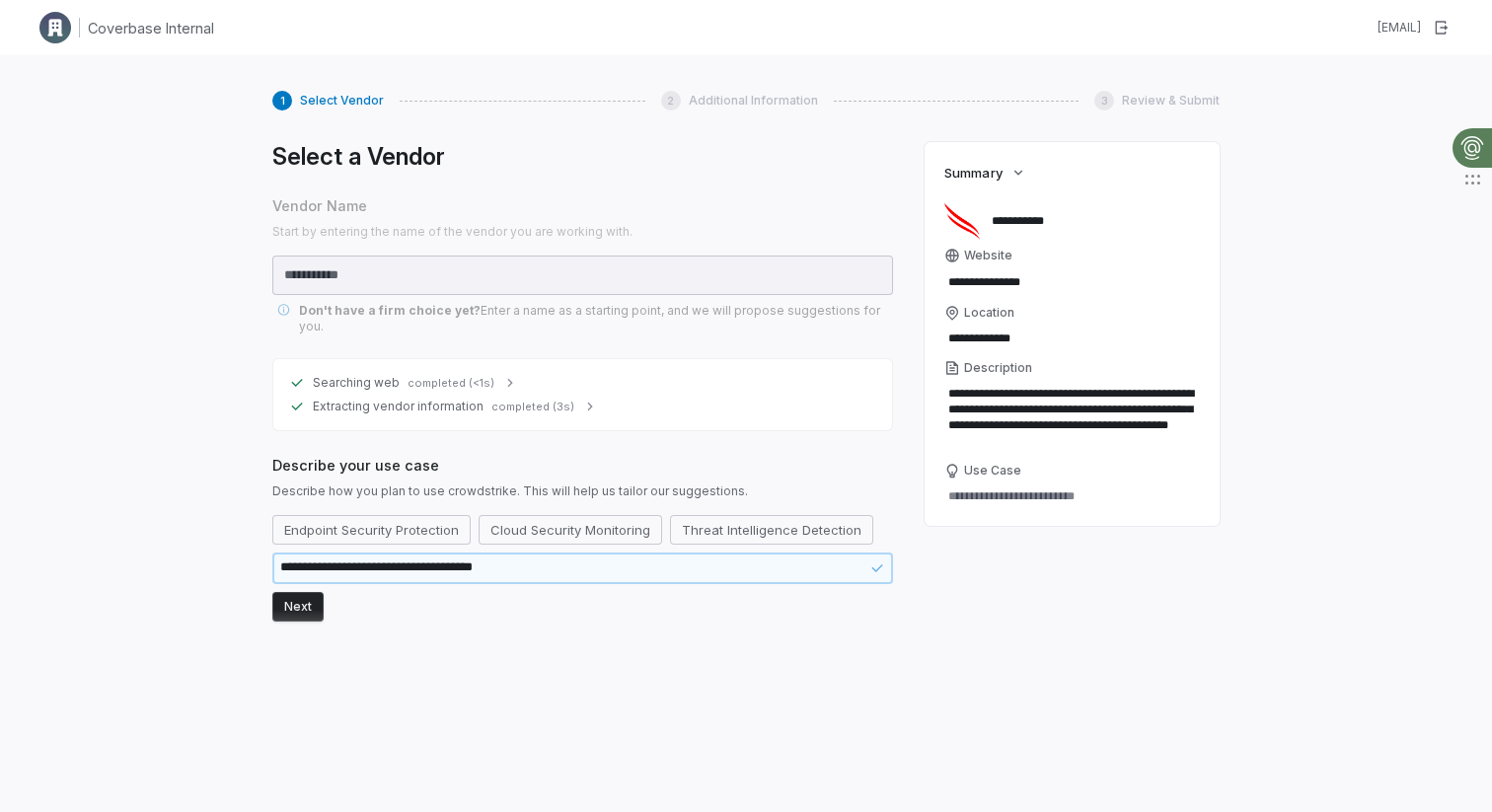 click on "Next" at bounding box center (298, 607) 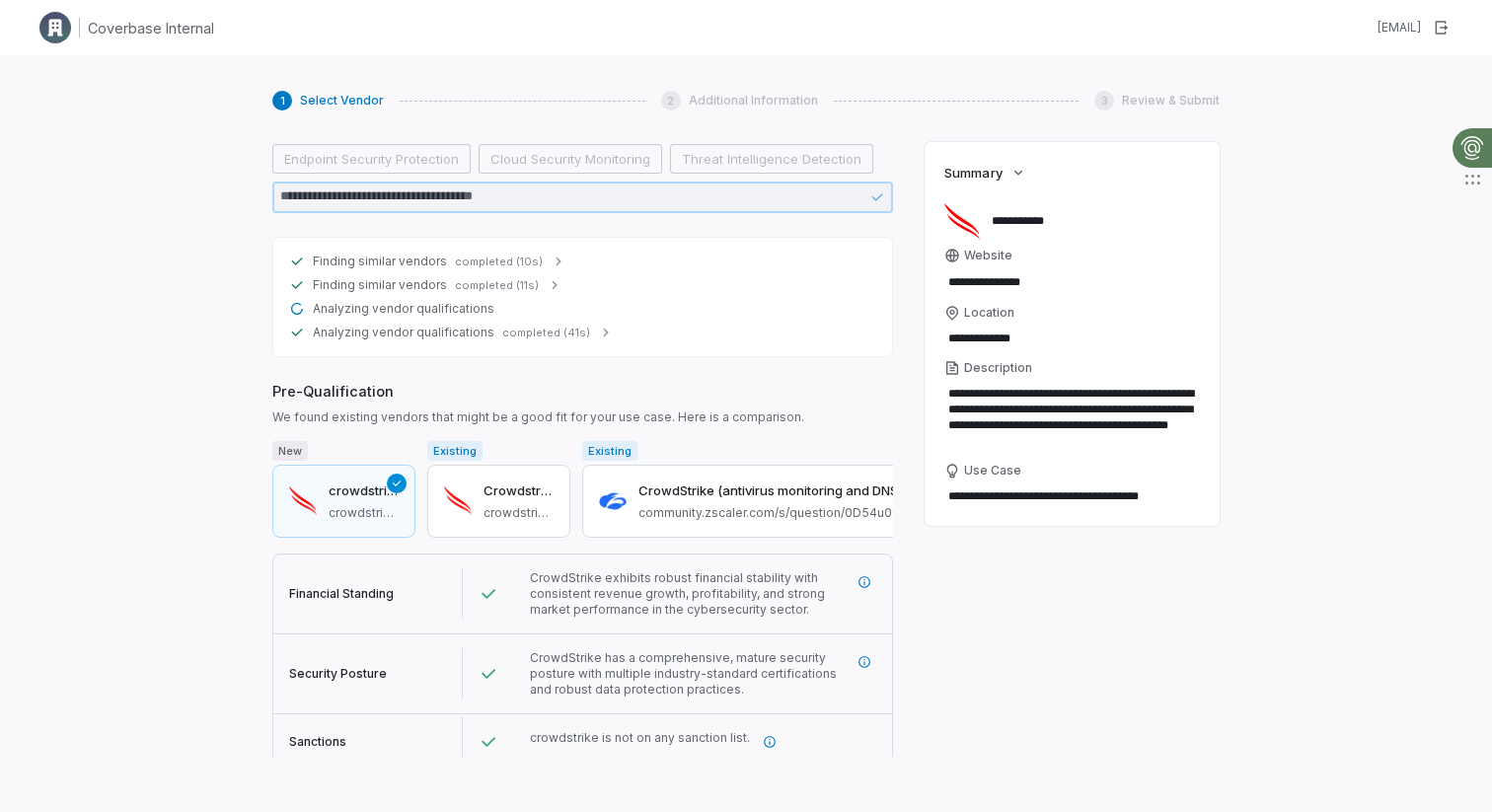 scroll, scrollTop: 405, scrollLeft: 0, axis: vertical 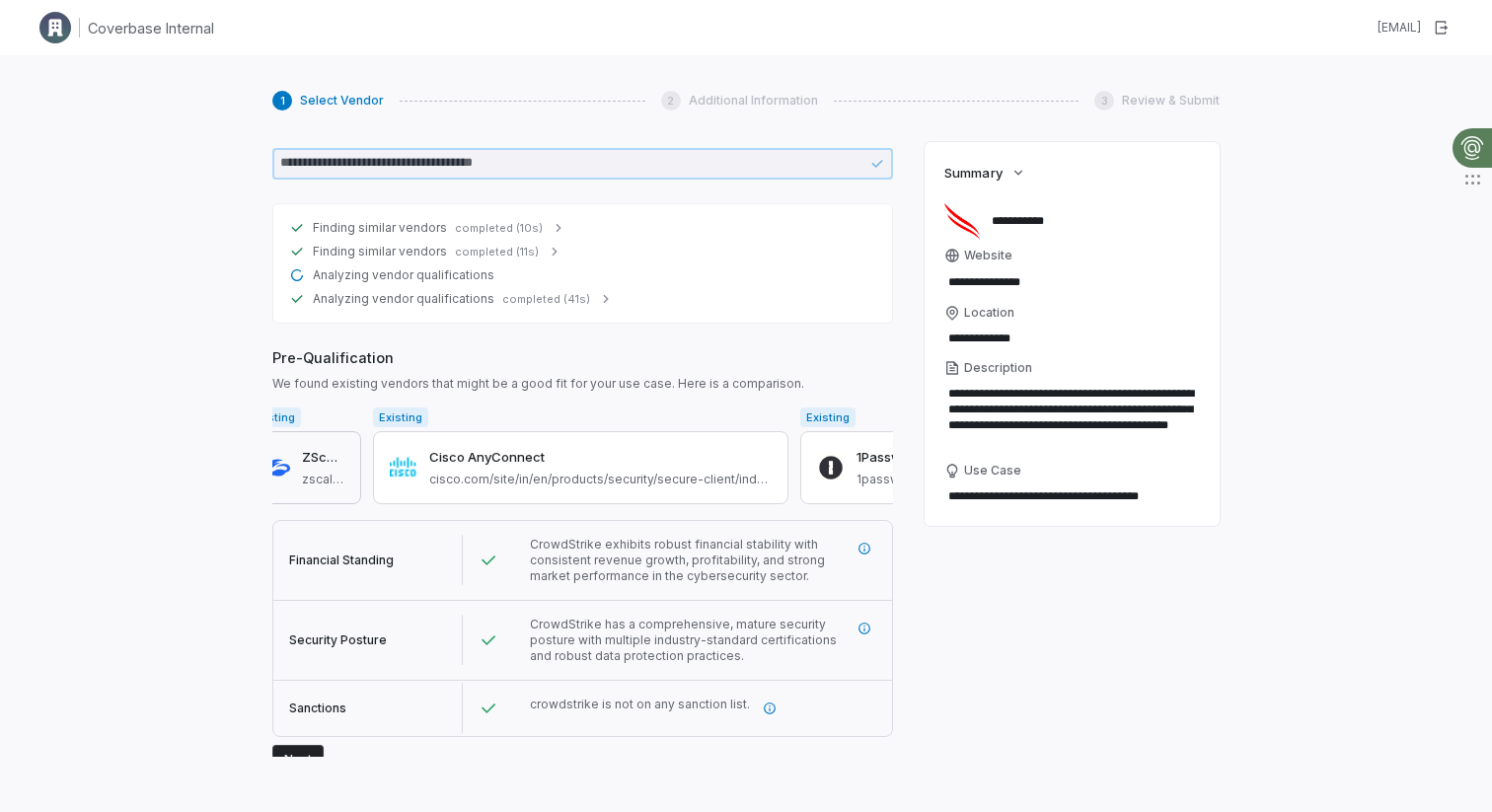 click on "ZScaler zscaler.com" at bounding box center [323, 468] 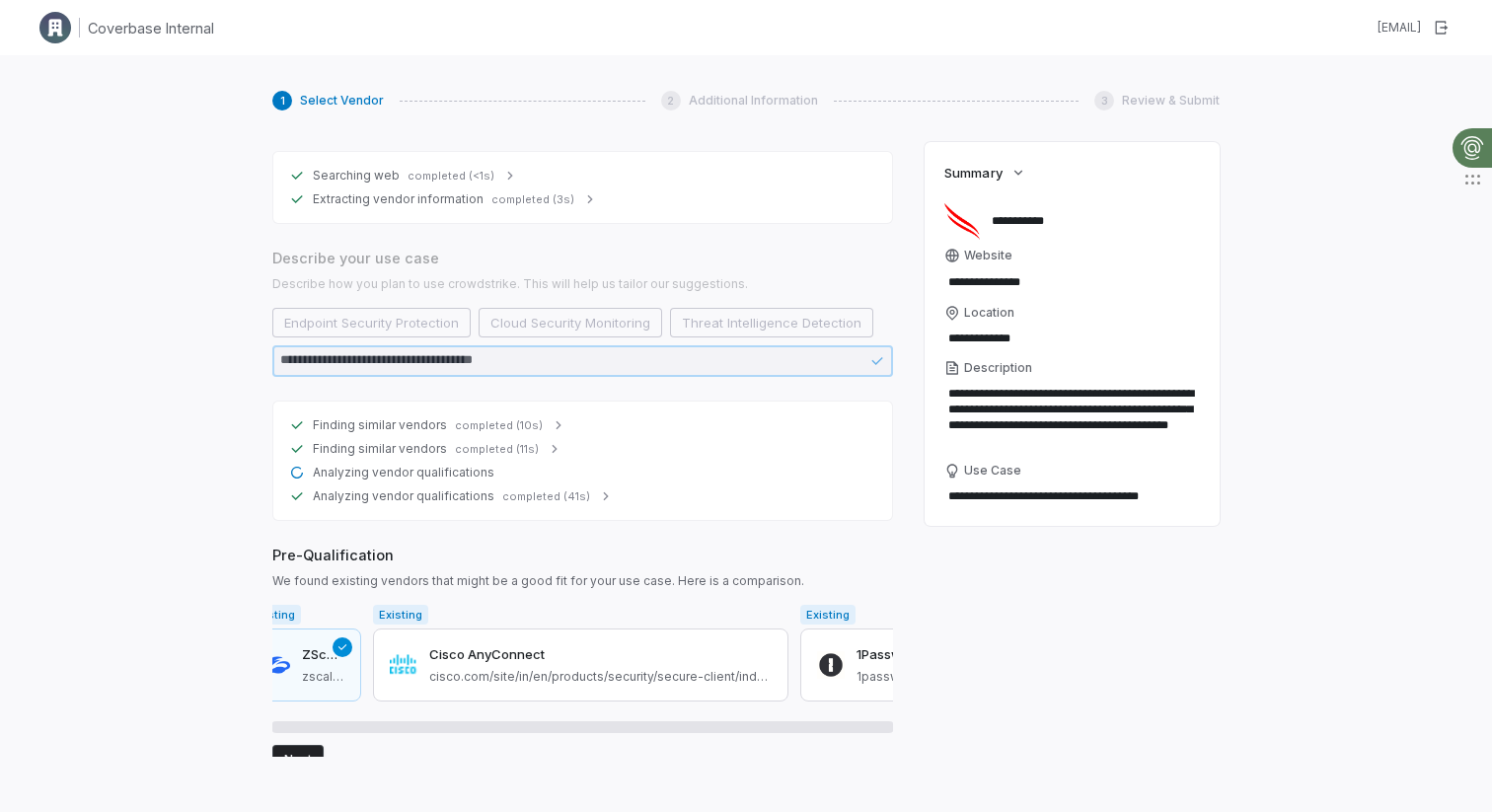 scroll, scrollTop: 333, scrollLeft: 0, axis: vertical 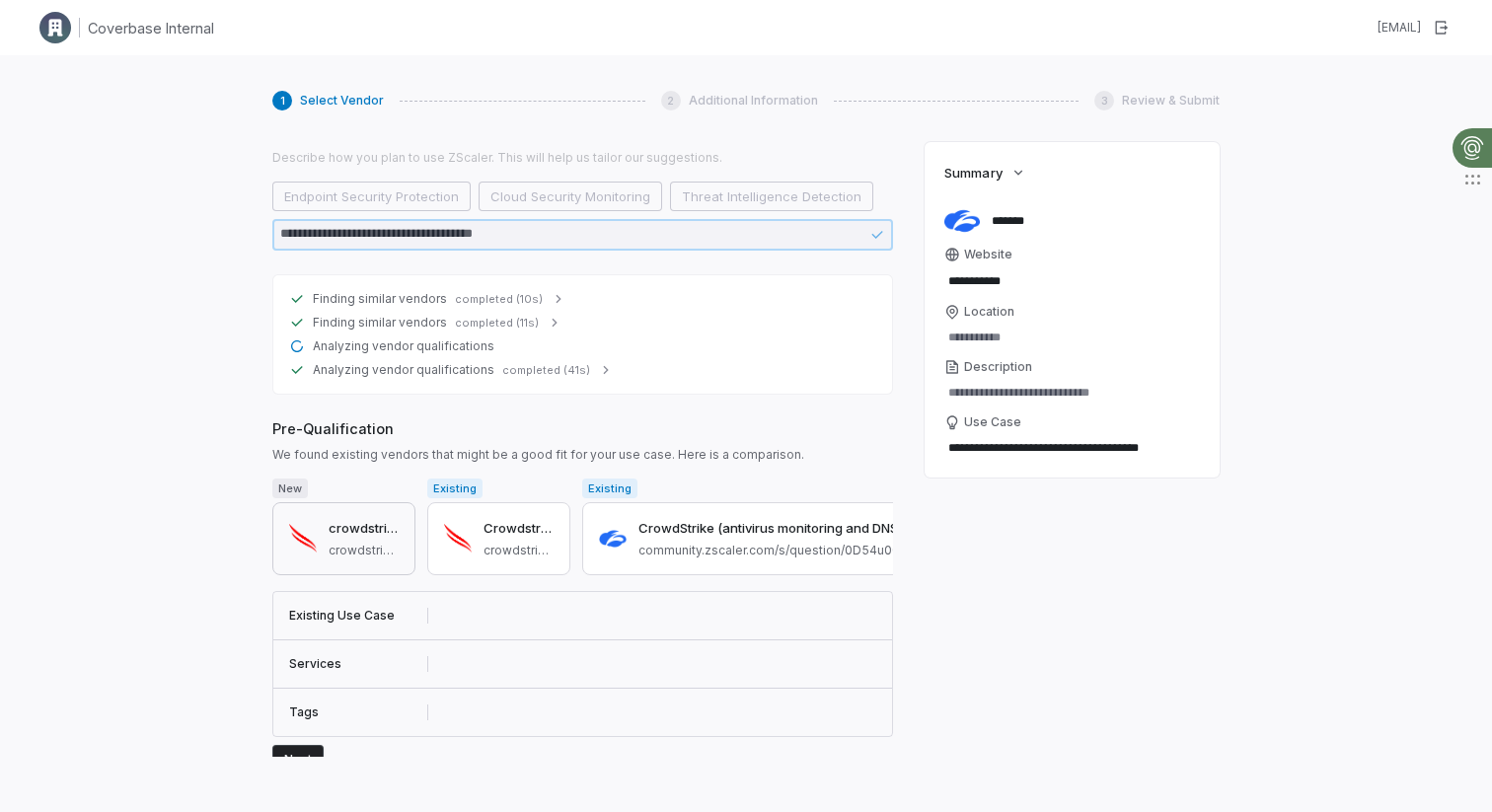 click on "crowdstrike crowdstrike.com" at bounding box center [363, 539] 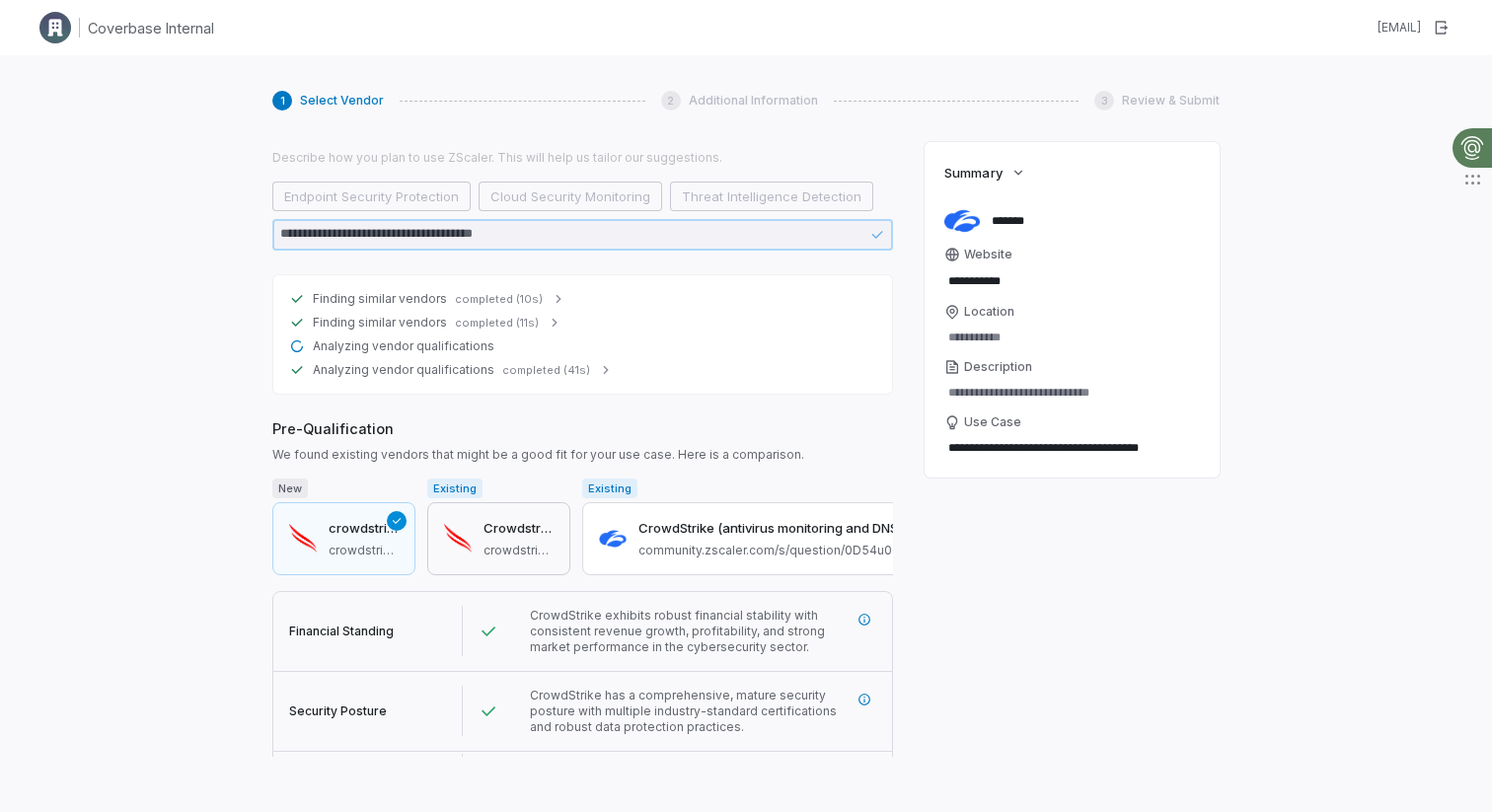 type on "*" 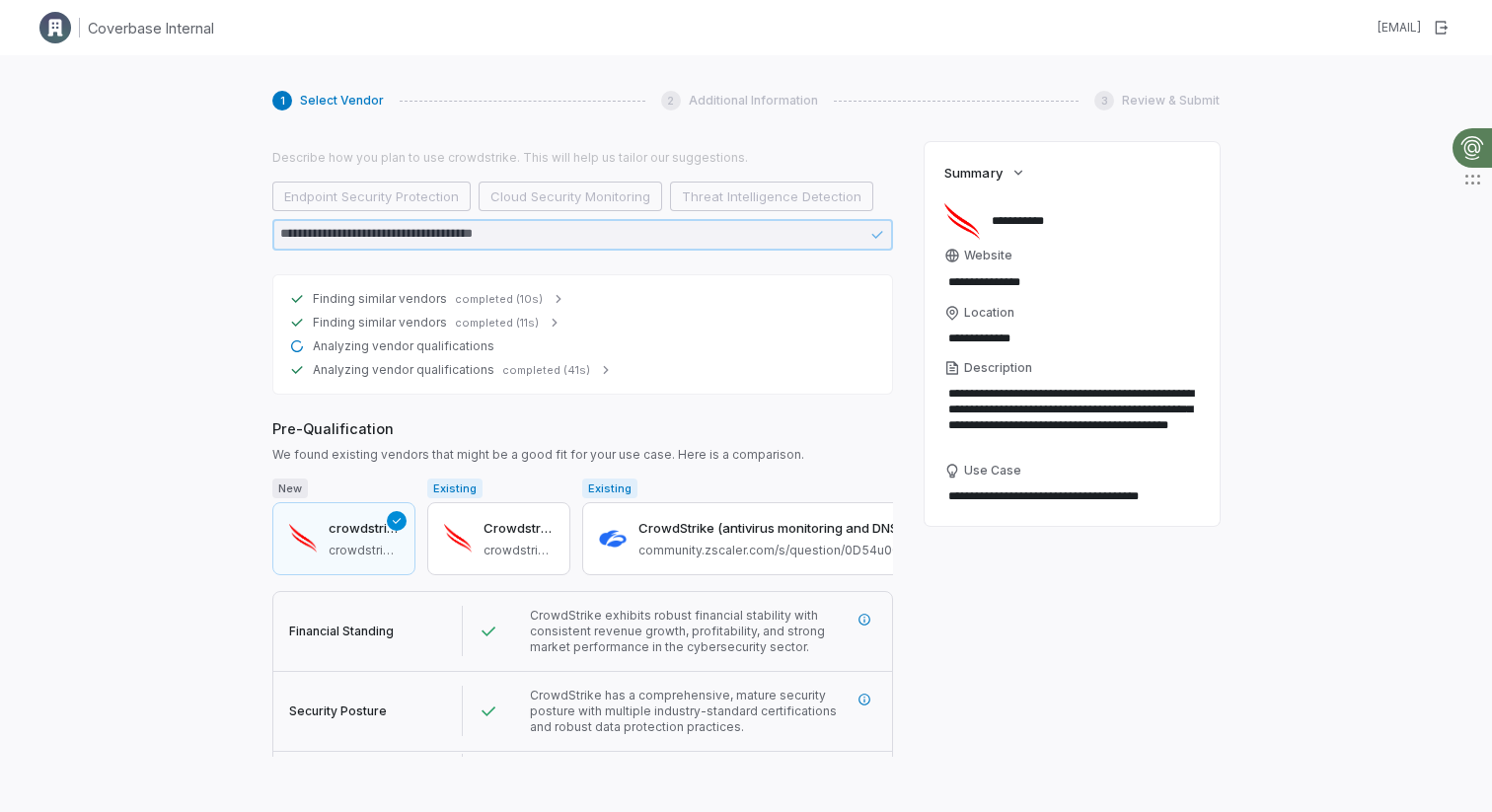scroll, scrollTop: 405, scrollLeft: 0, axis: vertical 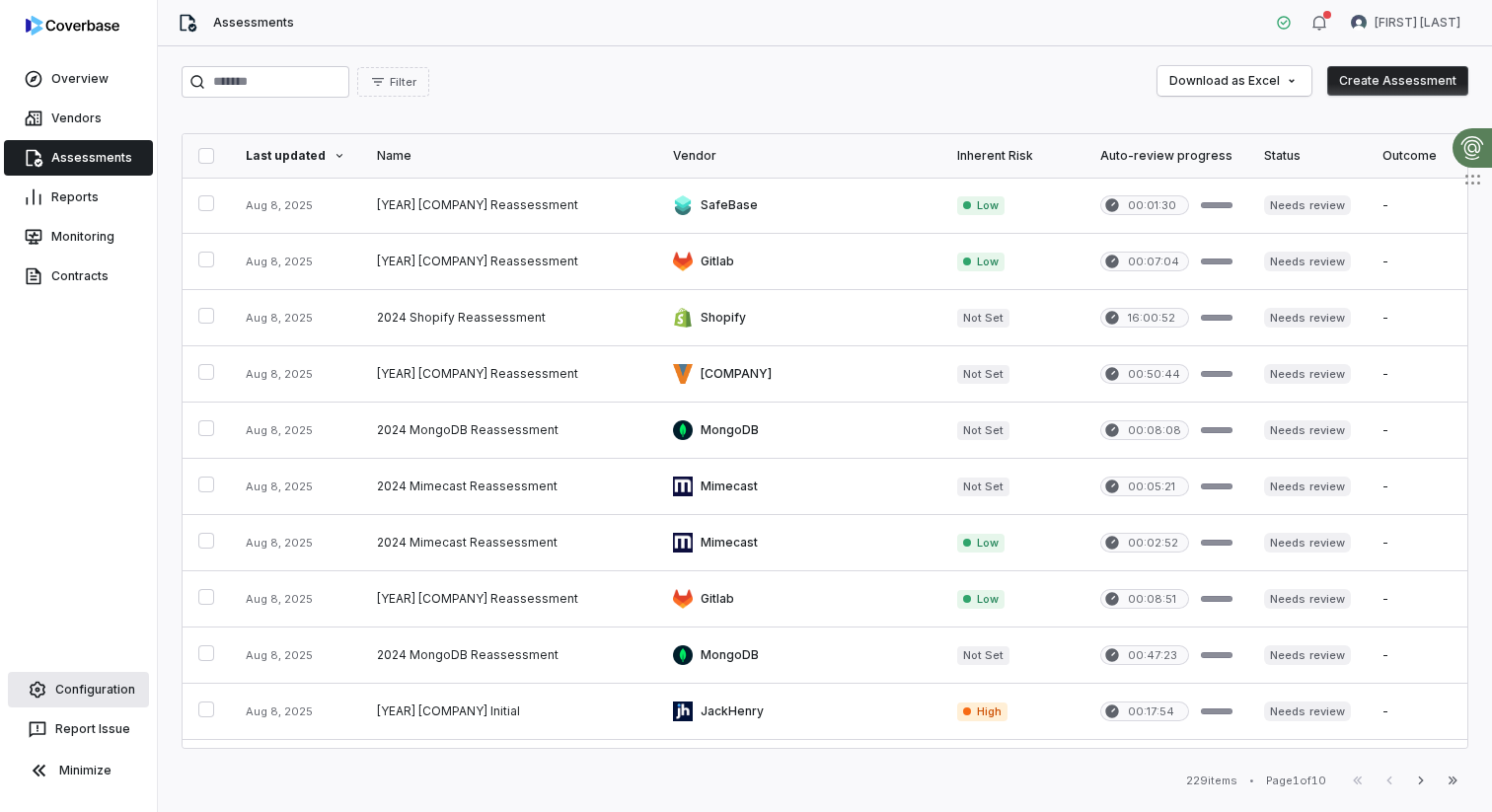click on "Configuration" at bounding box center (78, 690) 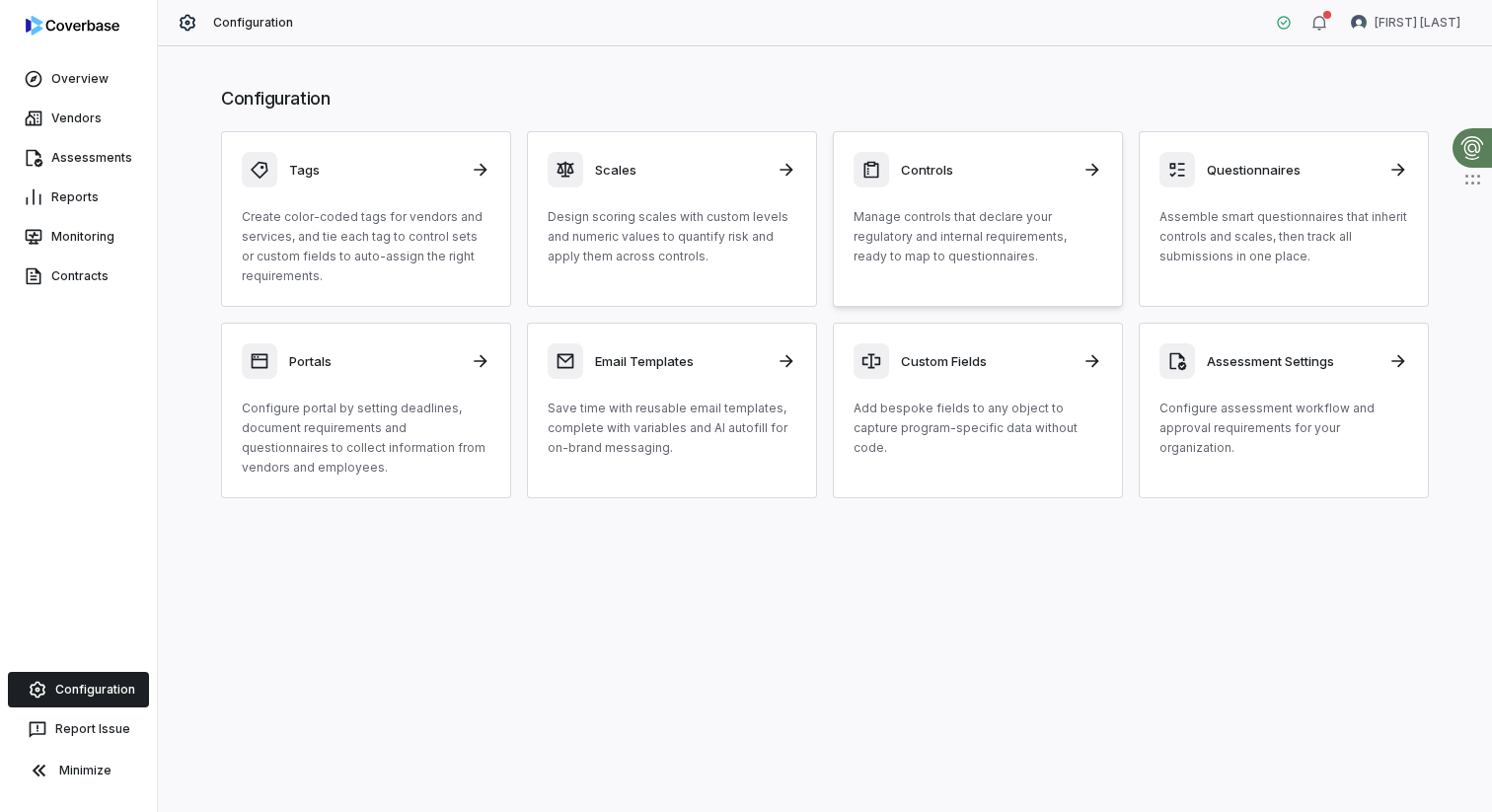 click on "Manage controls that declare your regulatory and internal requirements, ready to map to questionnaires." at bounding box center [978, 237] 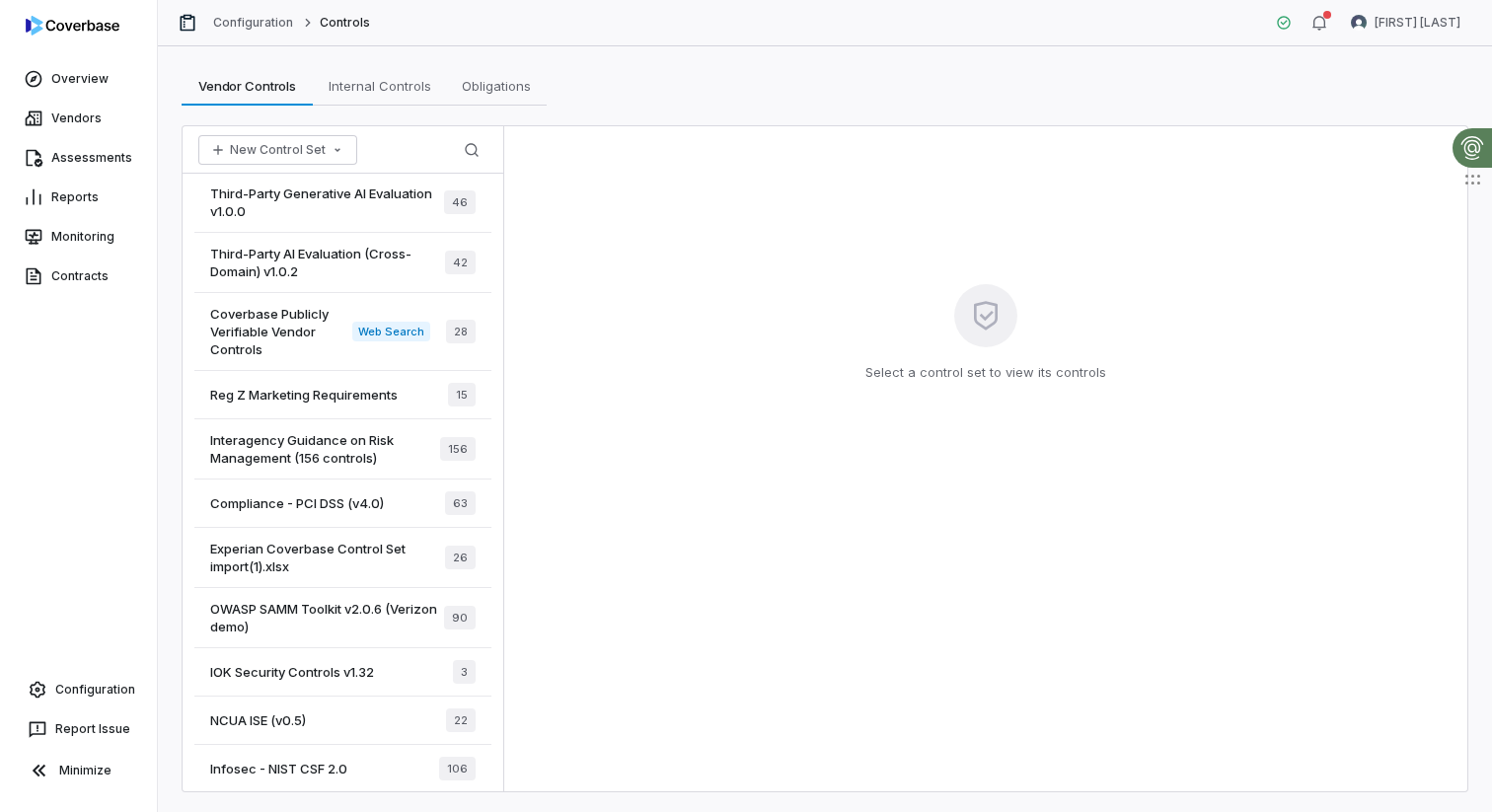 scroll, scrollTop: 598, scrollLeft: 0, axis: vertical 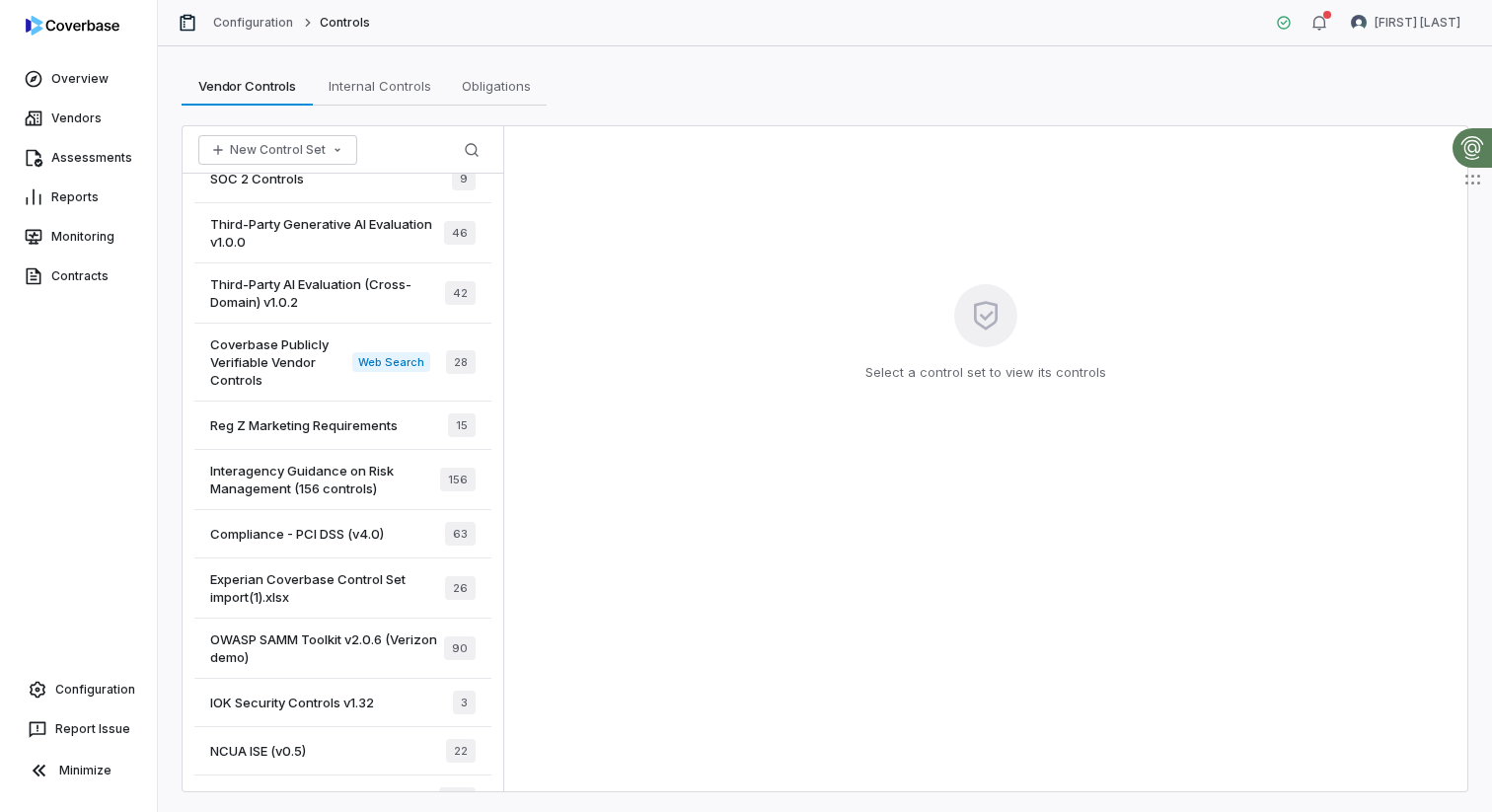 click on "Coverbase Publicly Verifiable Vendor Controls" at bounding box center [281, 362] 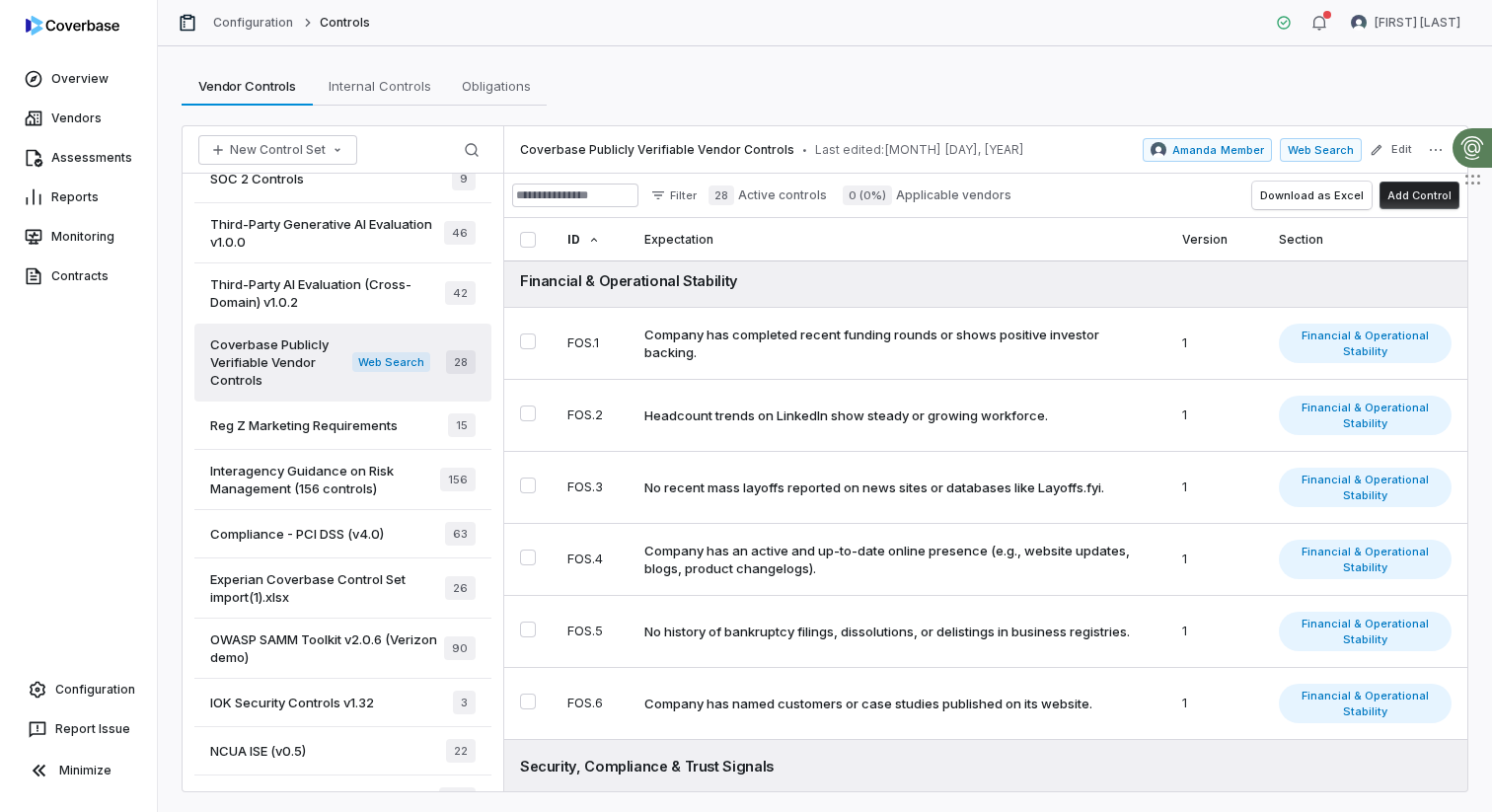 scroll, scrollTop: 493, scrollLeft: 0, axis: vertical 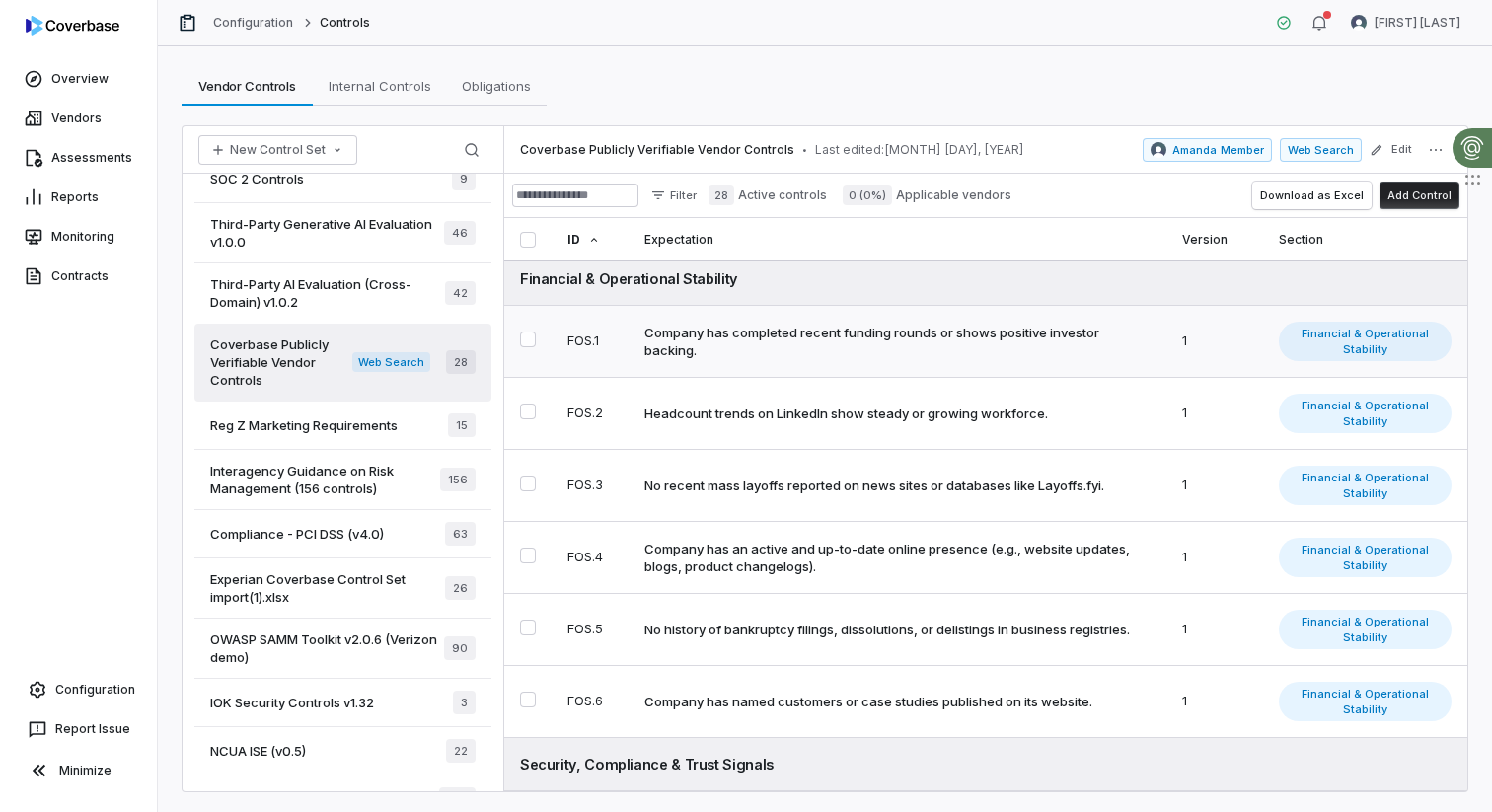 click on "Company has completed recent funding rounds or shows positive investor backing." at bounding box center [893, 341] 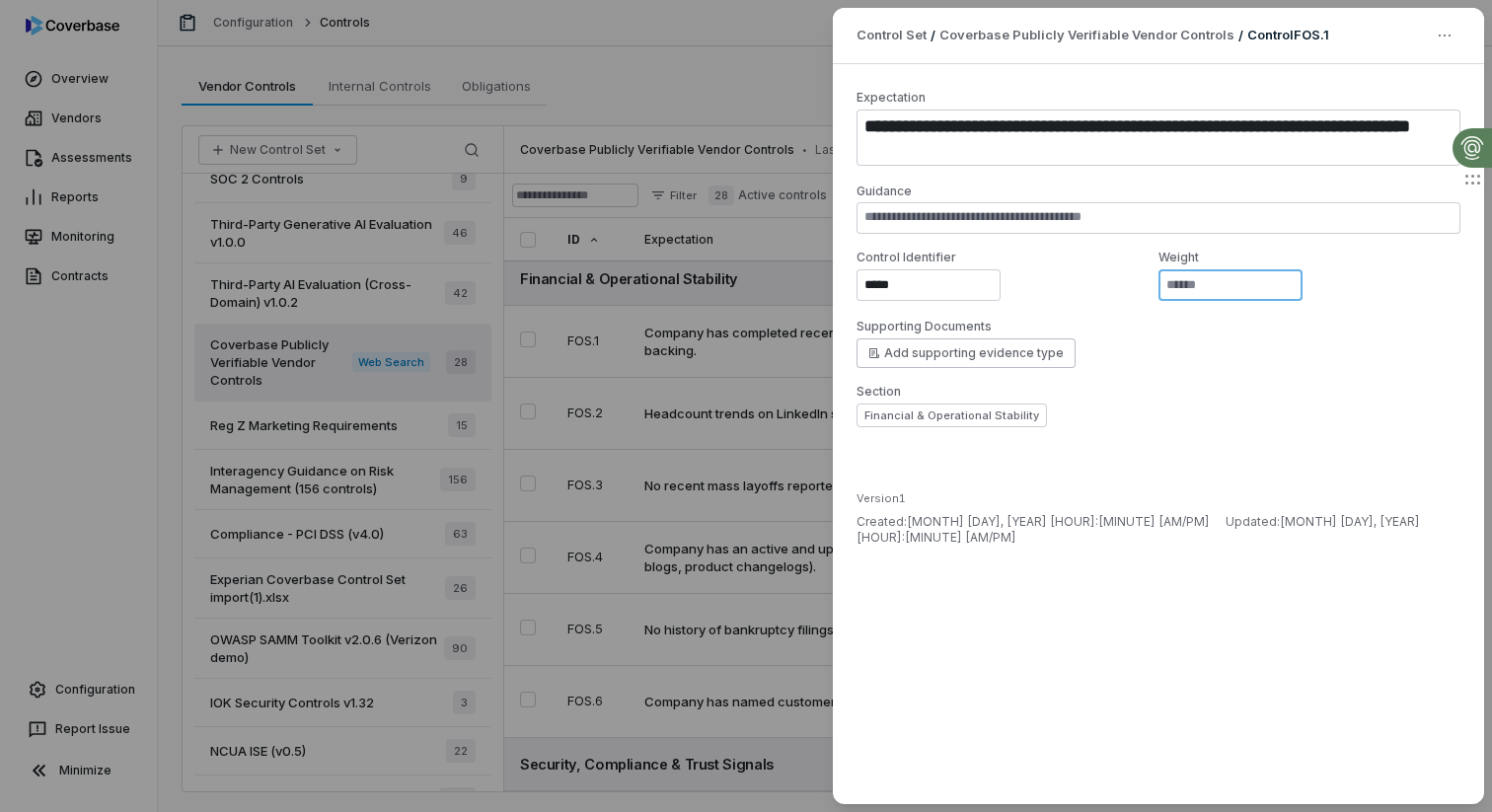click on "*" at bounding box center [1231, 285] 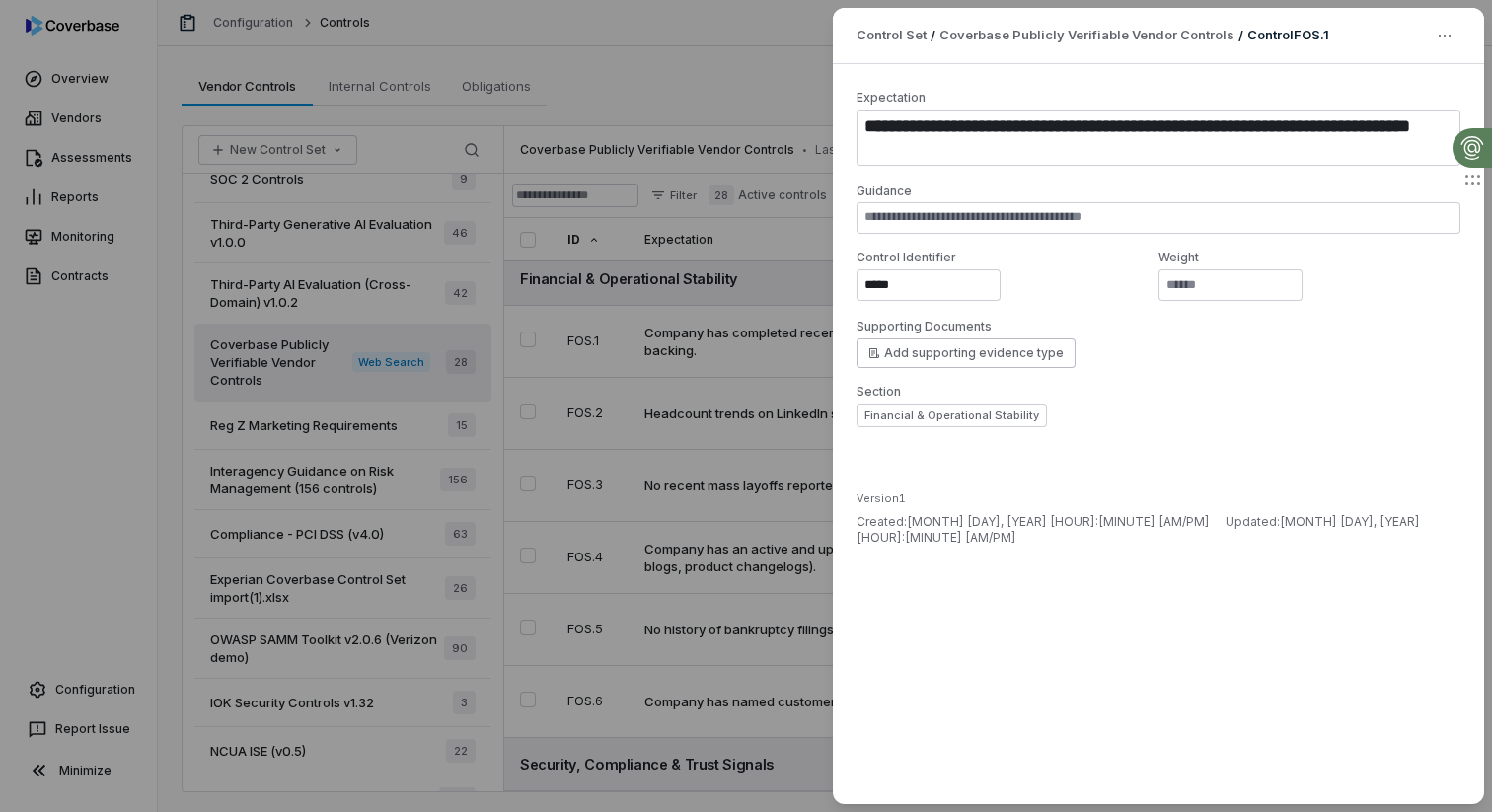 click on "Section Financial & Operational Stability" at bounding box center (1158, 406) 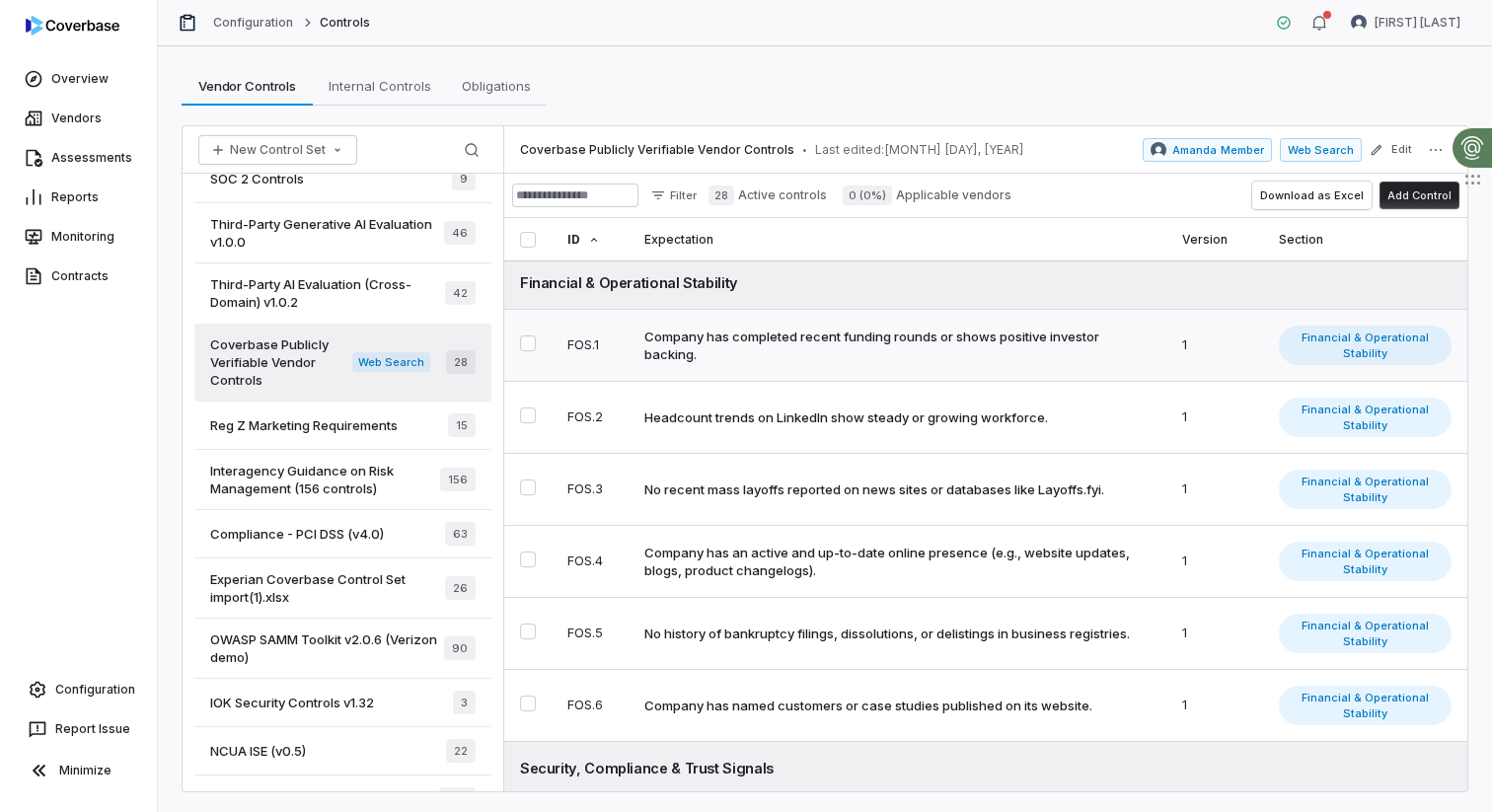 scroll, scrollTop: 491, scrollLeft: 0, axis: vertical 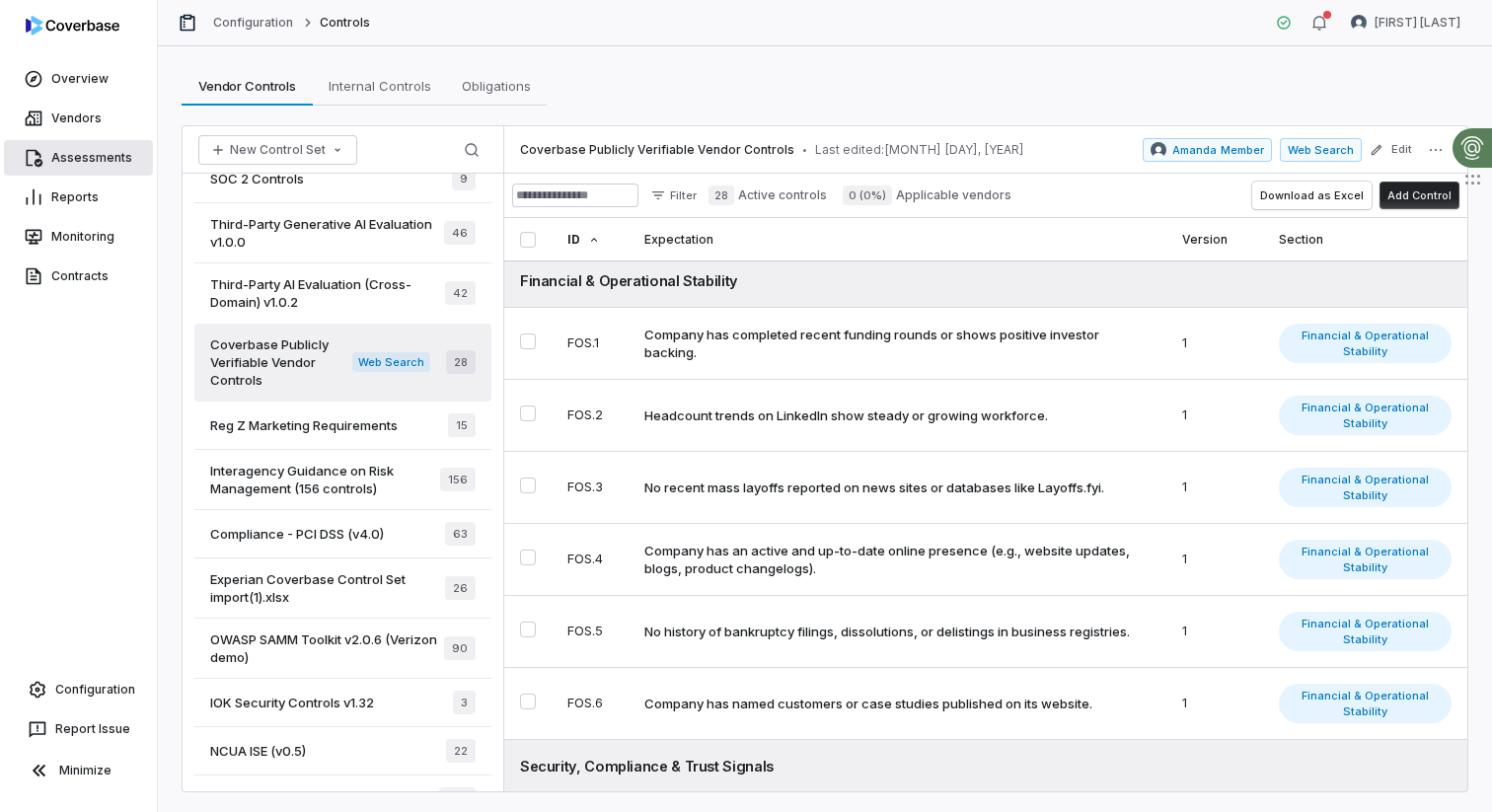 click on "Assessments" at bounding box center (78, 158) 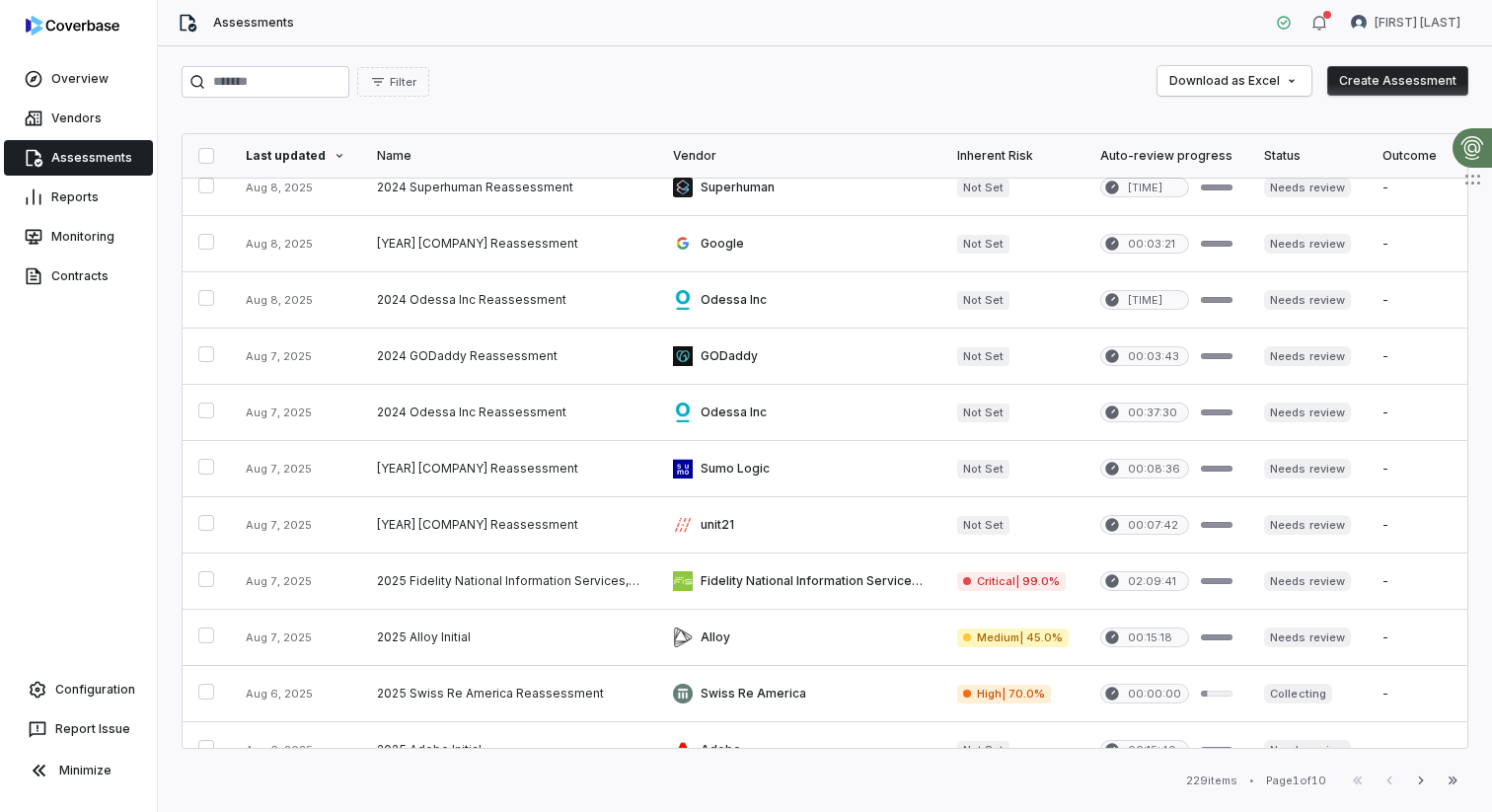 scroll, scrollTop: 728, scrollLeft: 0, axis: vertical 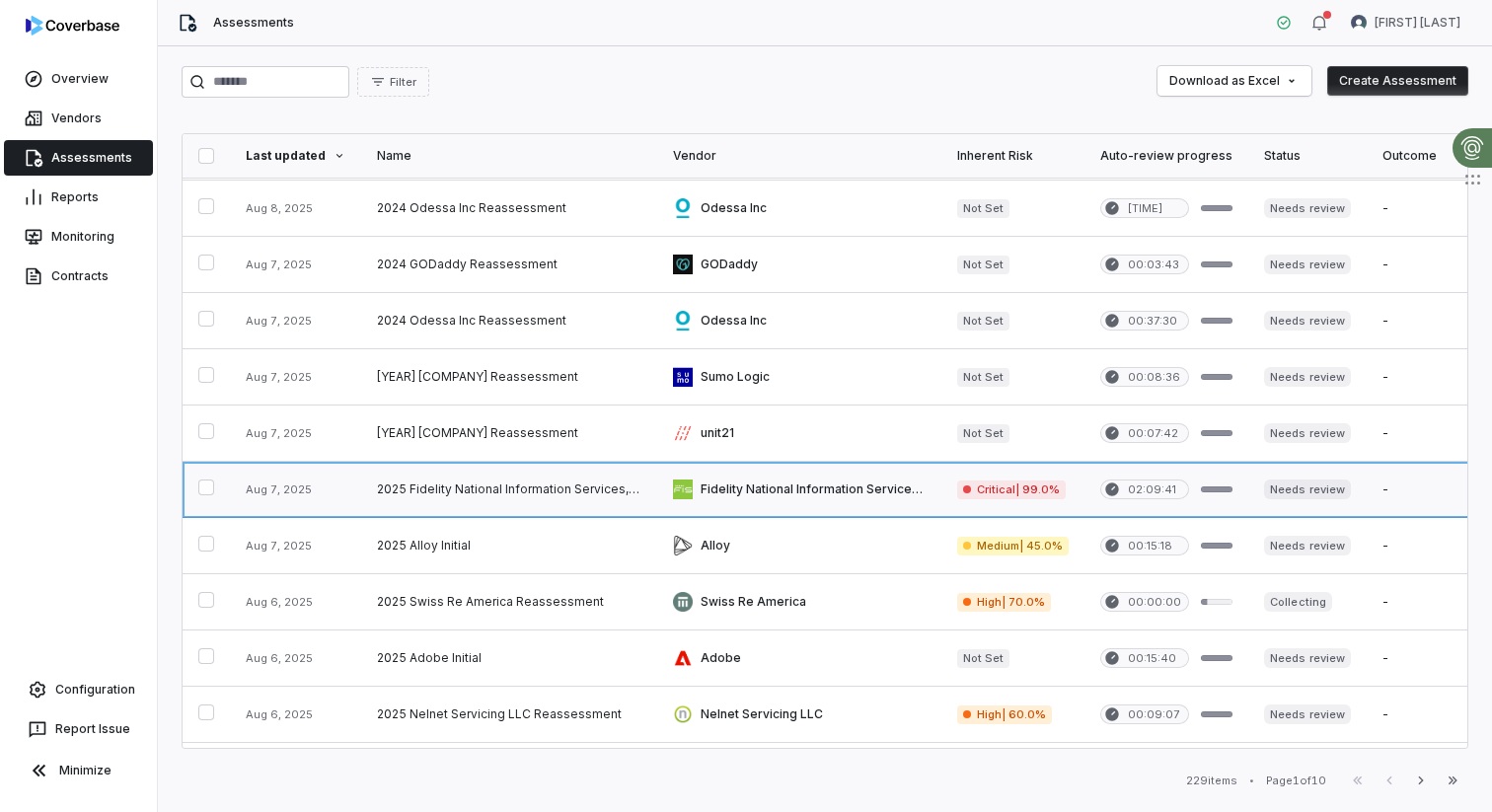 click at bounding box center [509, 489] 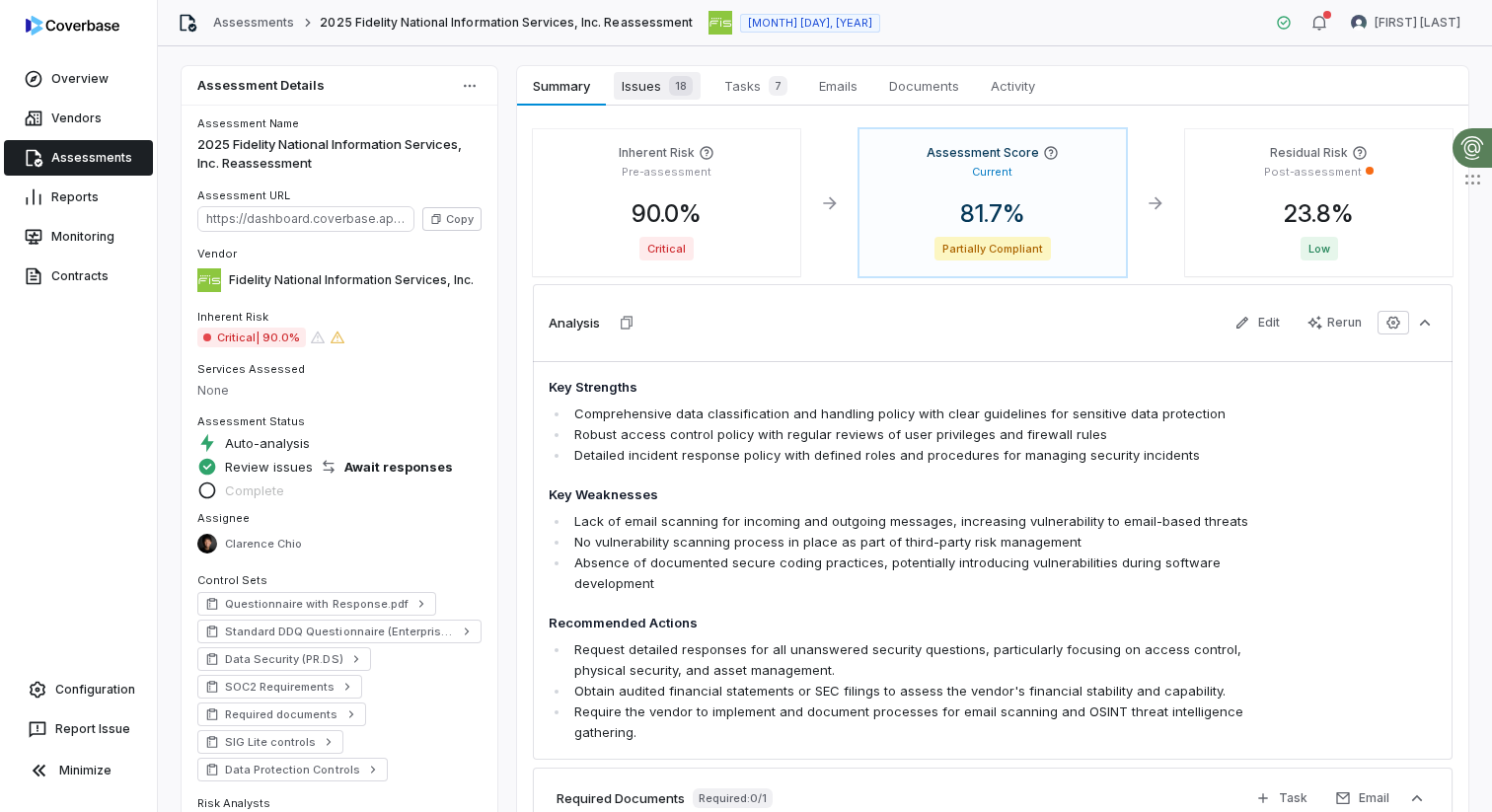 click on "Issues 18" at bounding box center [657, 86] 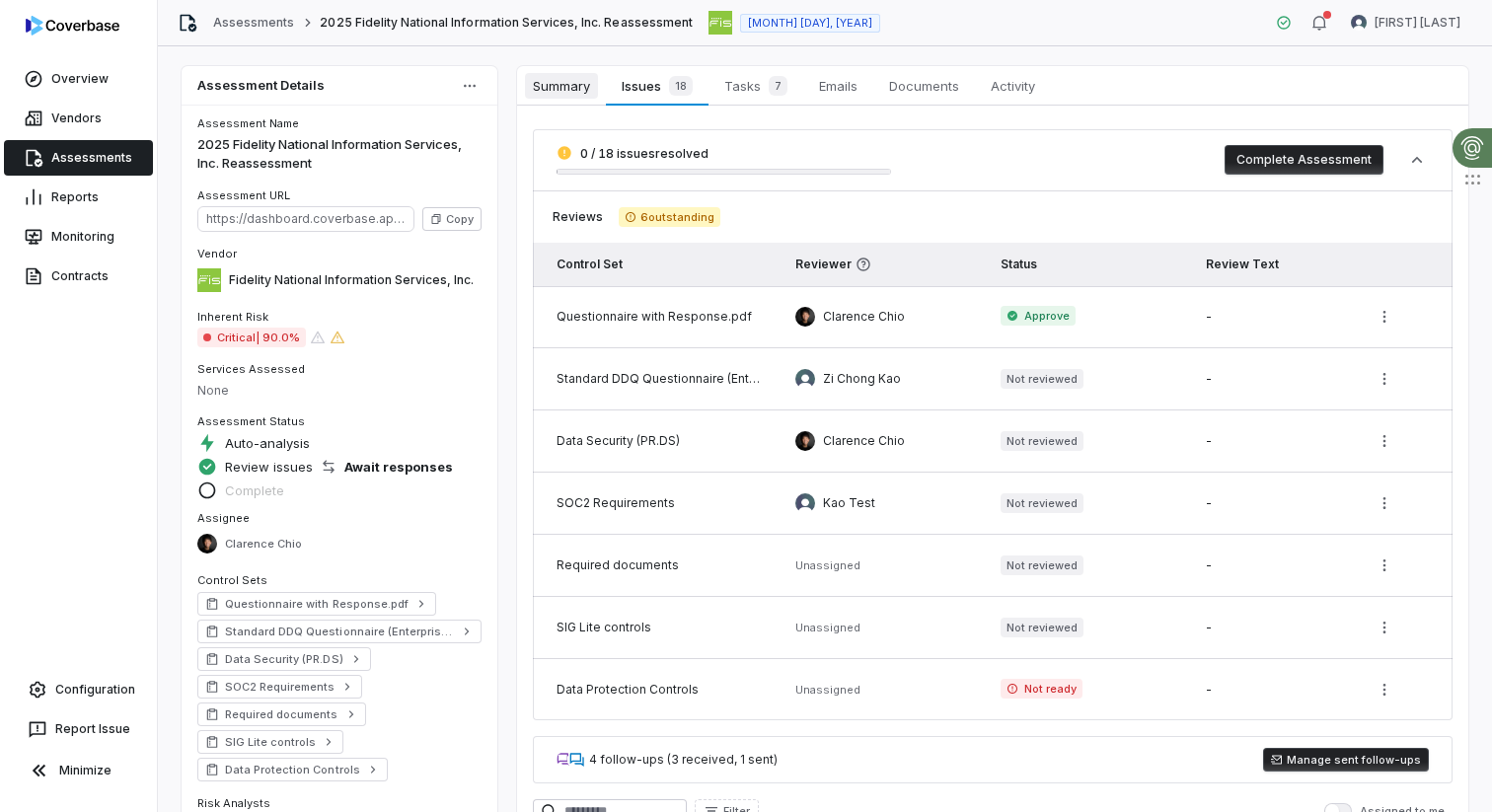 click on "Summary" at bounding box center [561, 86] 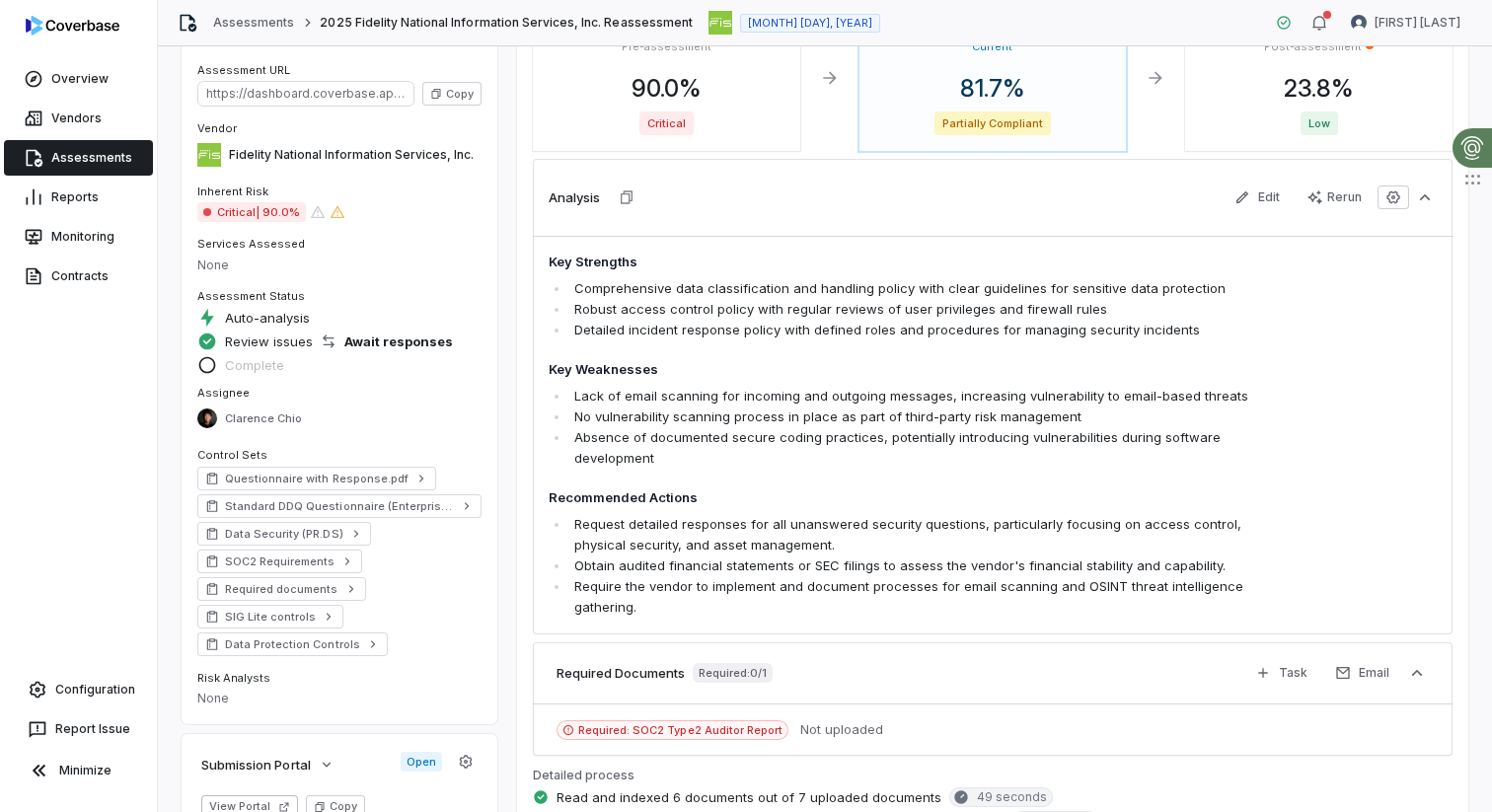 scroll, scrollTop: 0, scrollLeft: 0, axis: both 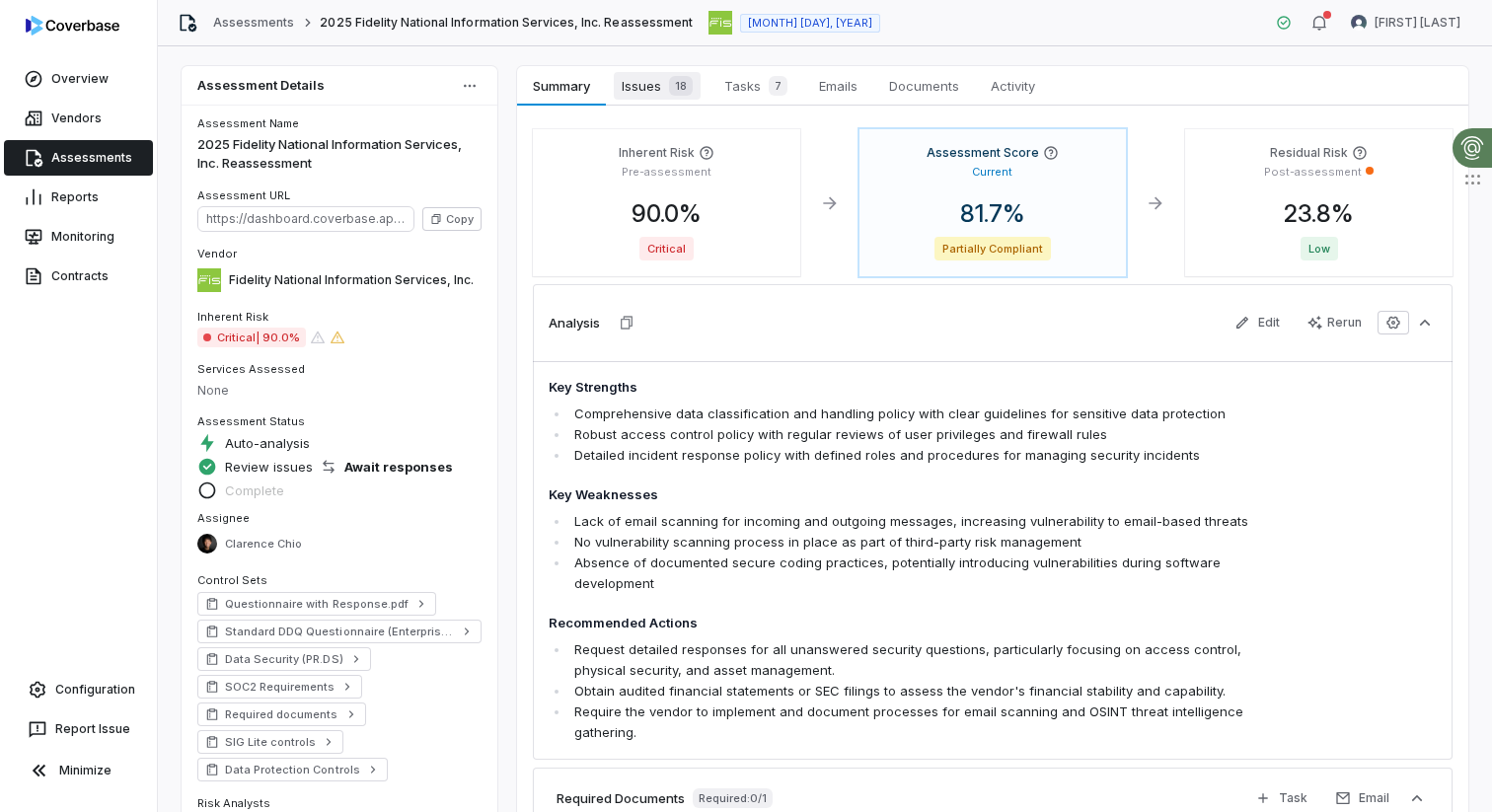 click on "Issues 18" at bounding box center (657, 86) 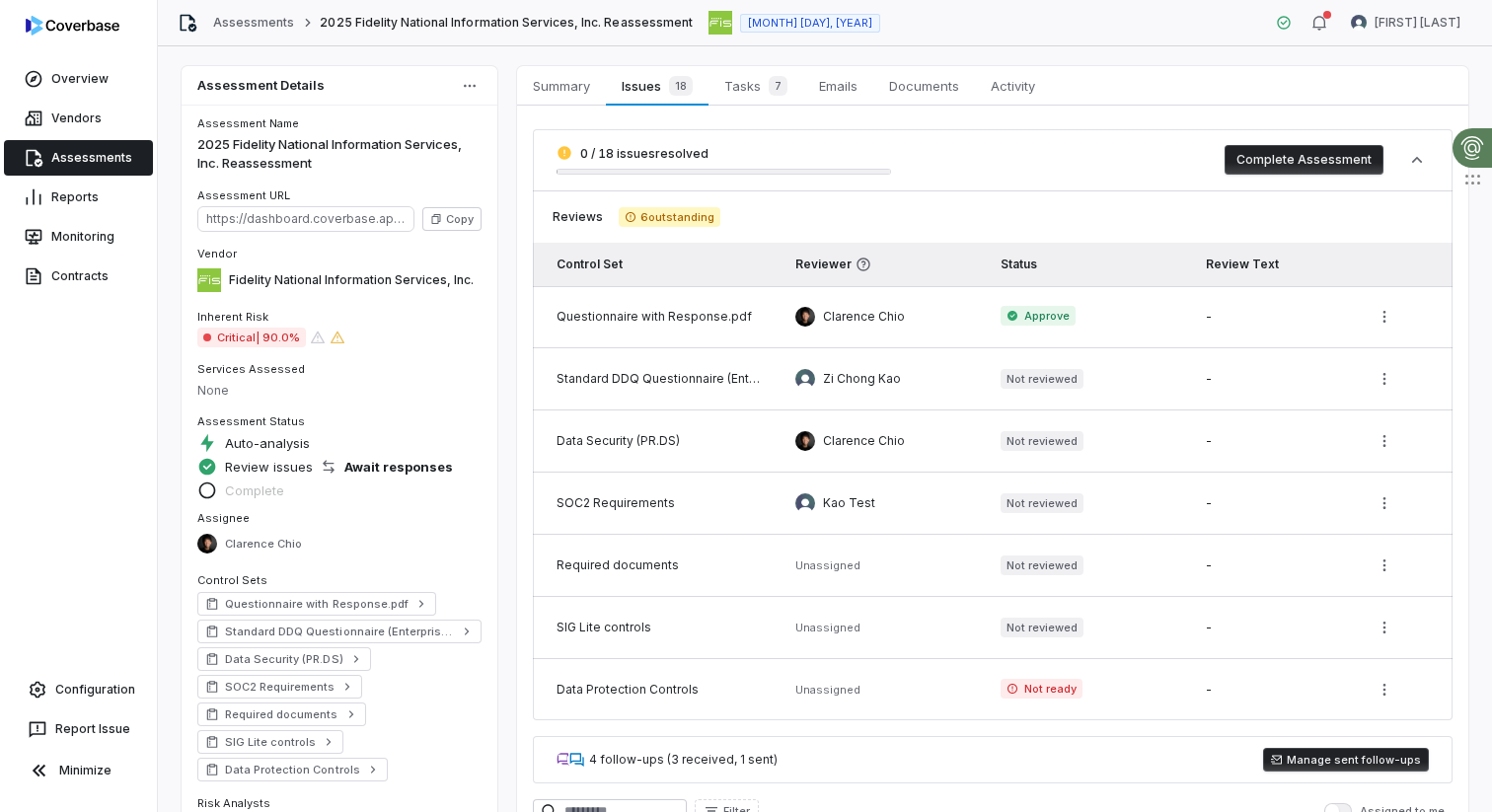 click on "Clarence Chio" at bounding box center (882, 317) 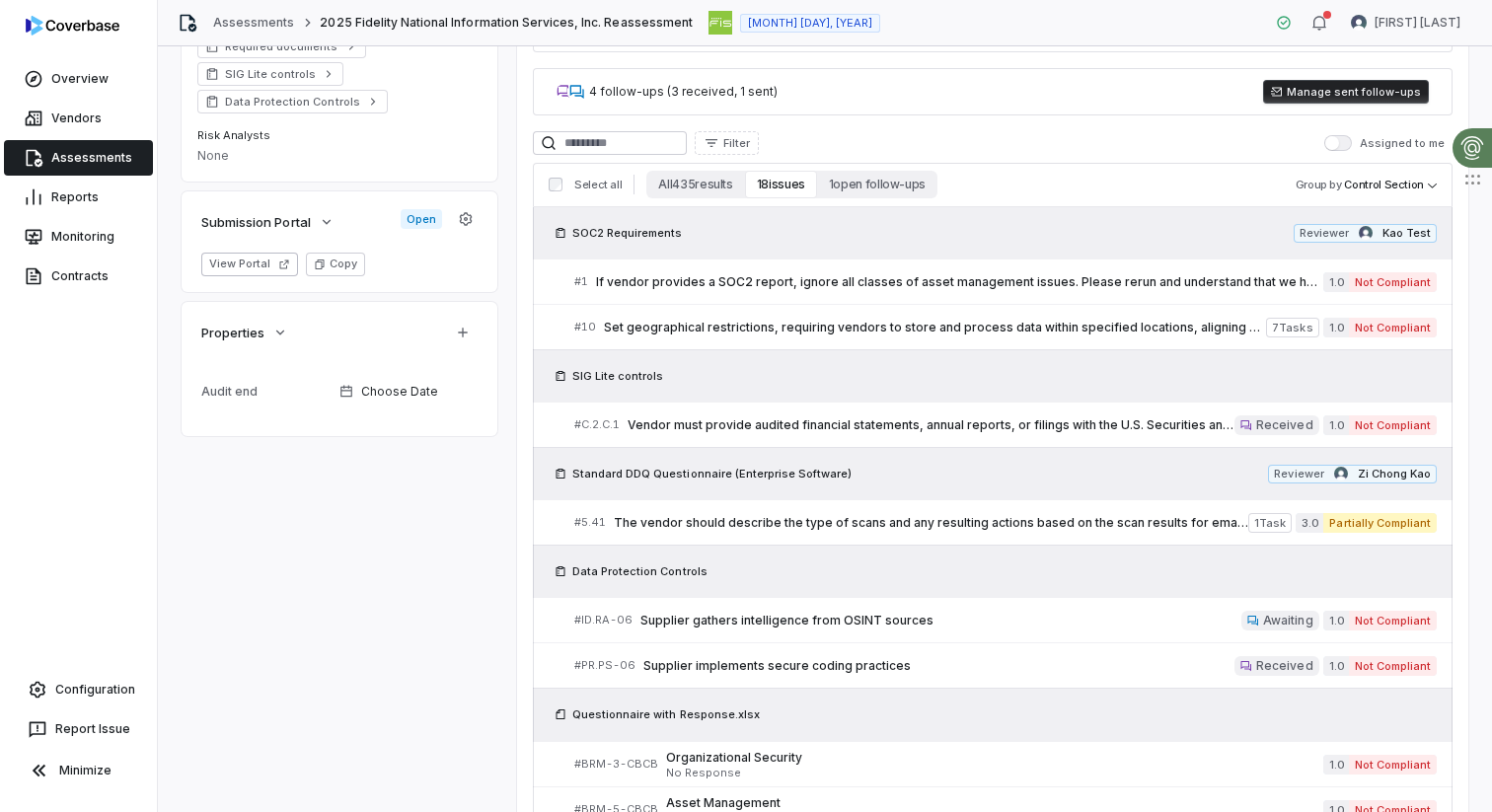 scroll, scrollTop: 670, scrollLeft: 0, axis: vertical 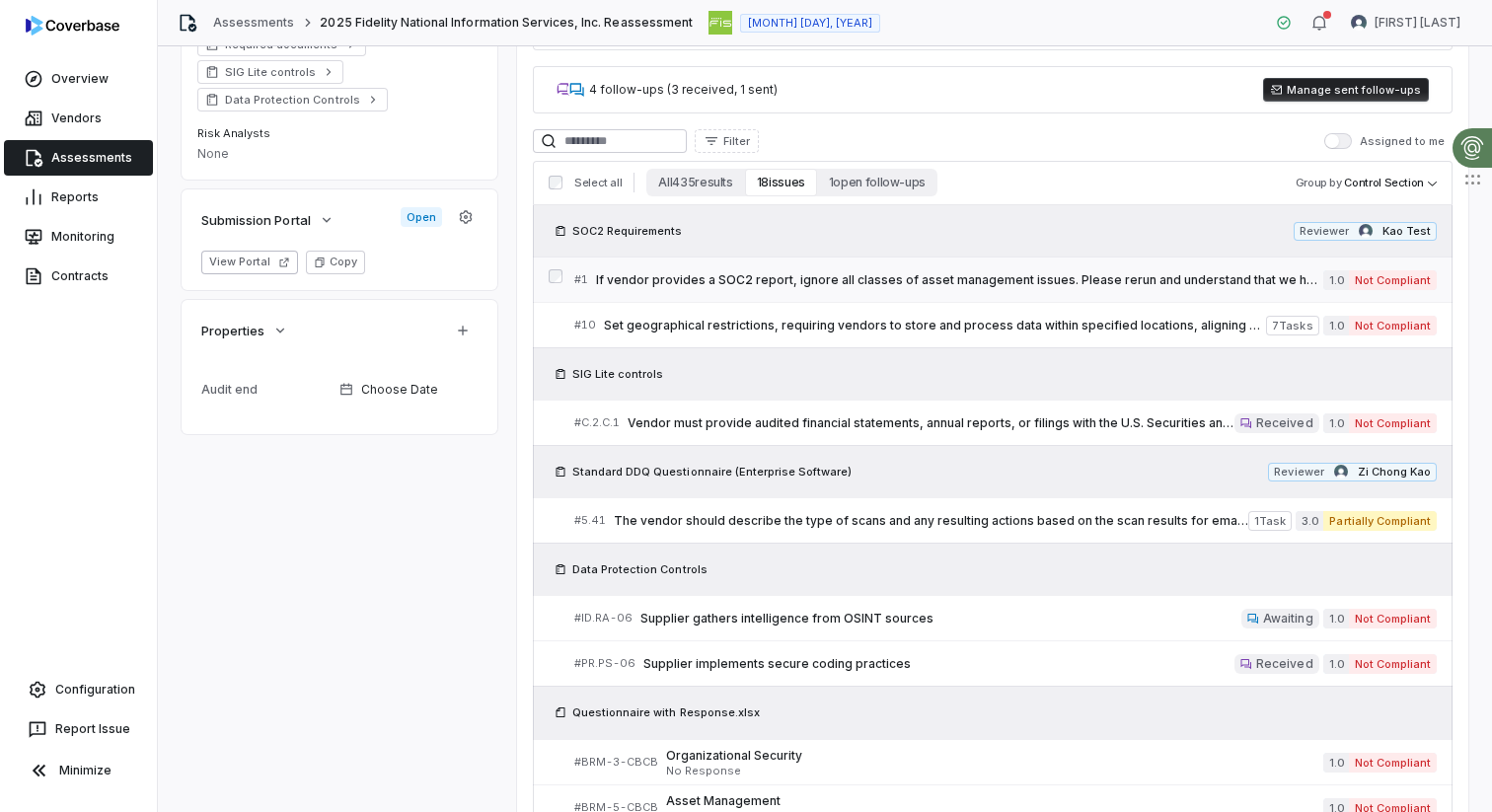 click on "If vendor provides a SOC2 report, ignore all classes of asset management issues. Please rerun and understand that we have a Soc2" at bounding box center [959, 280] 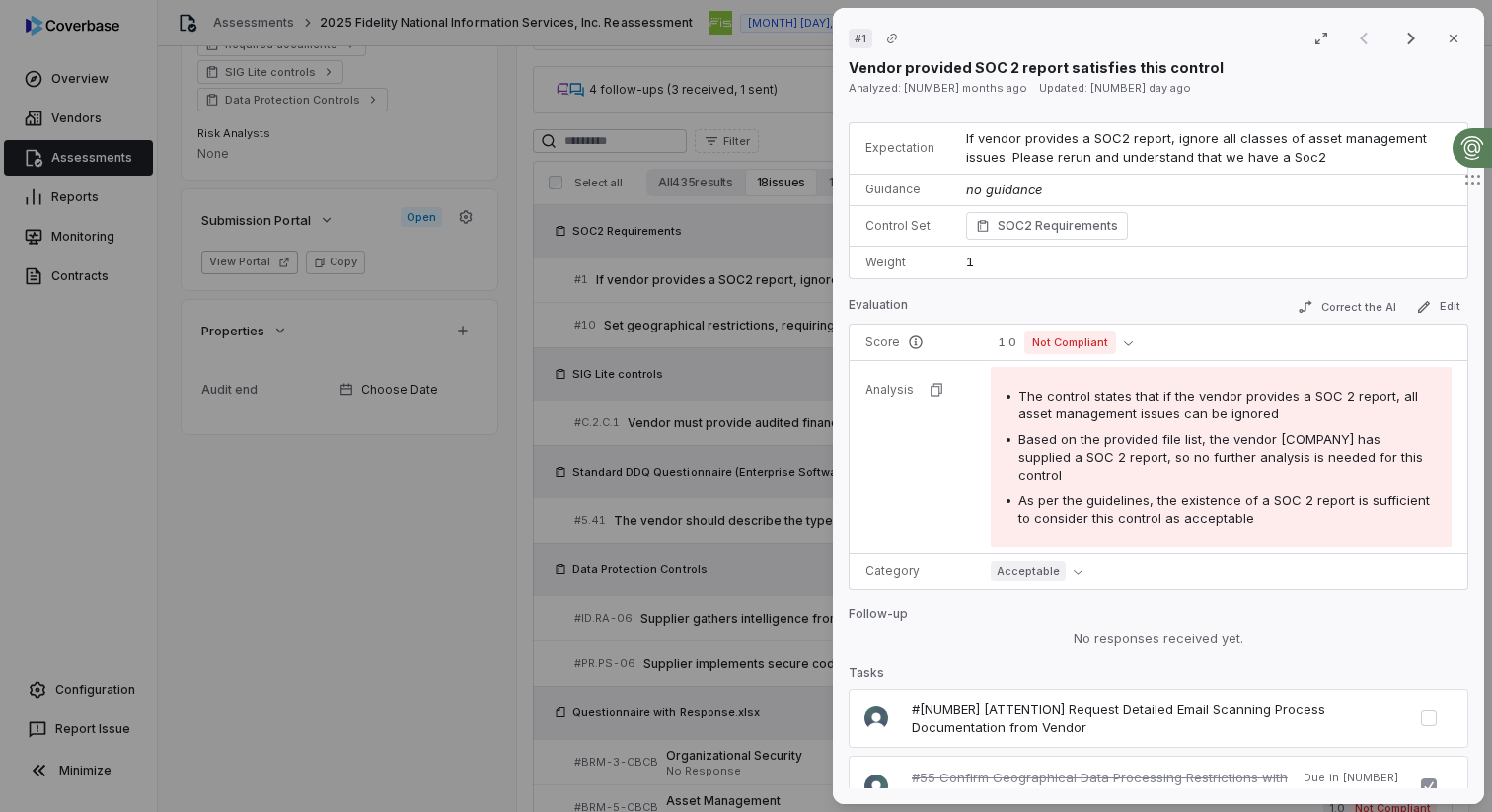 scroll, scrollTop: 0, scrollLeft: 0, axis: both 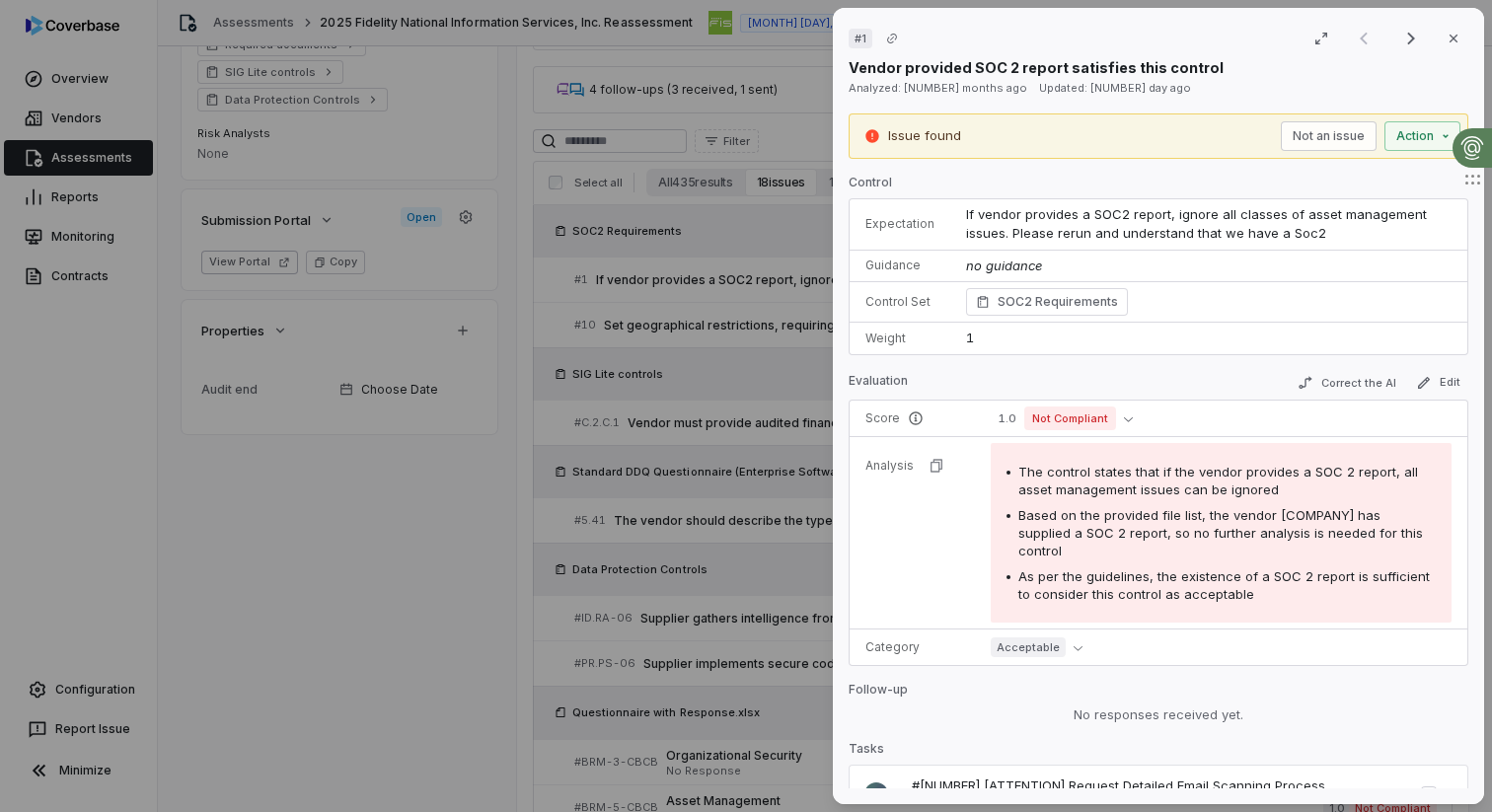 click on "The control states that if the vendor provides a SOC 2 report, all asset management issues can be ignored" at bounding box center [1218, 480] 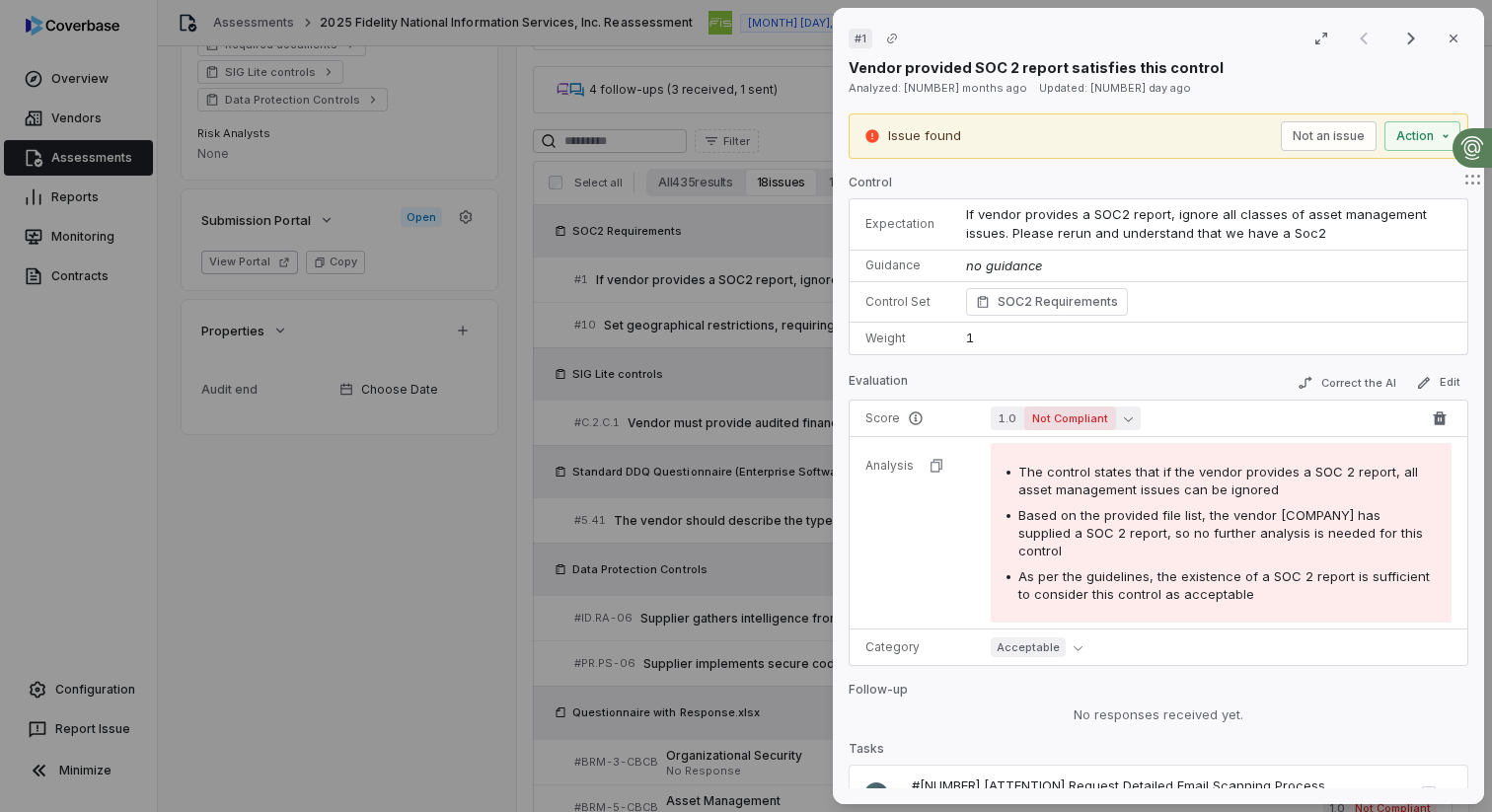 click on "Not Compliant" at bounding box center (1070, 418) 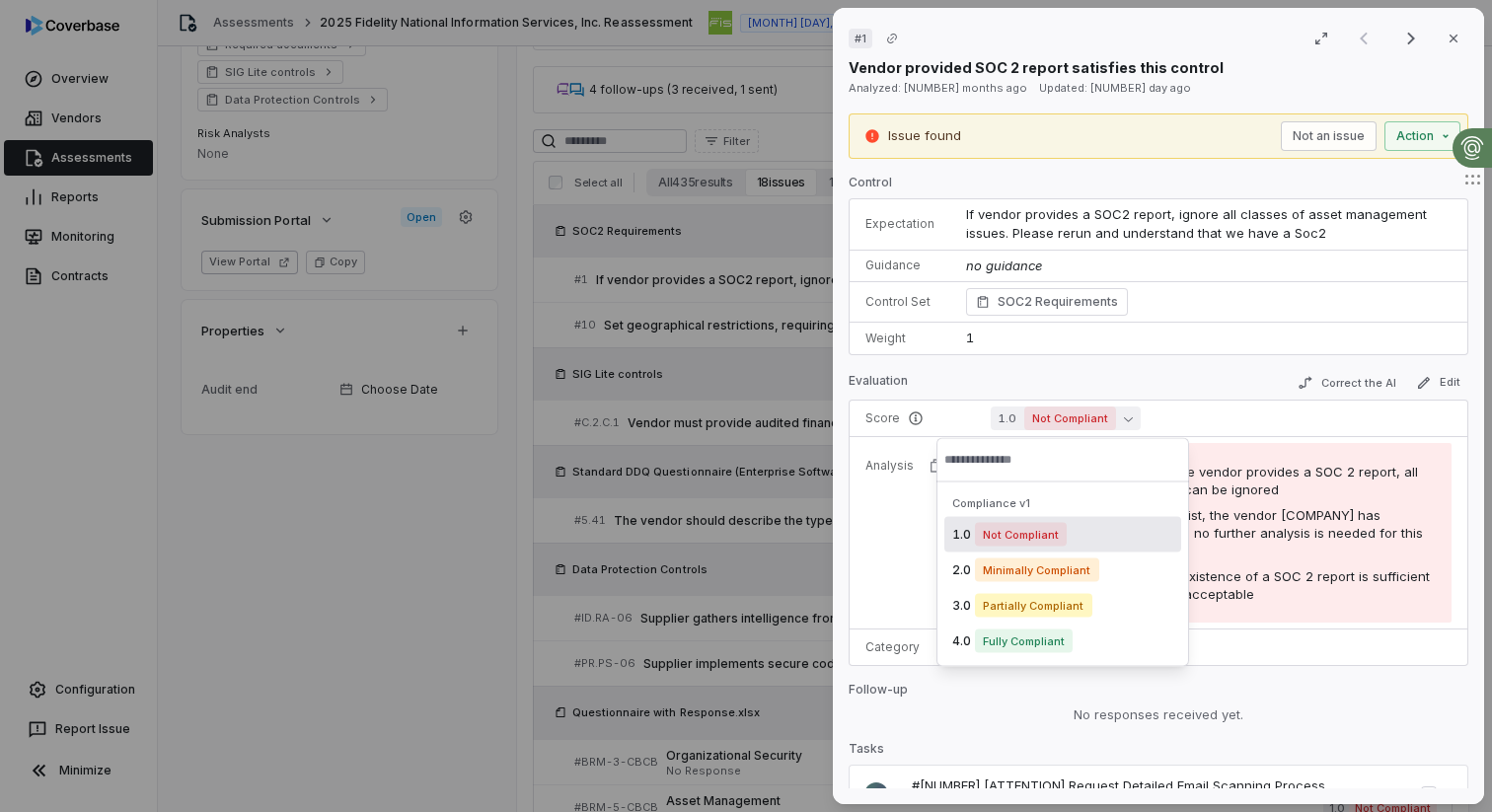 click on "Evaluation Correct the AI Edit" at bounding box center (1158, 386) 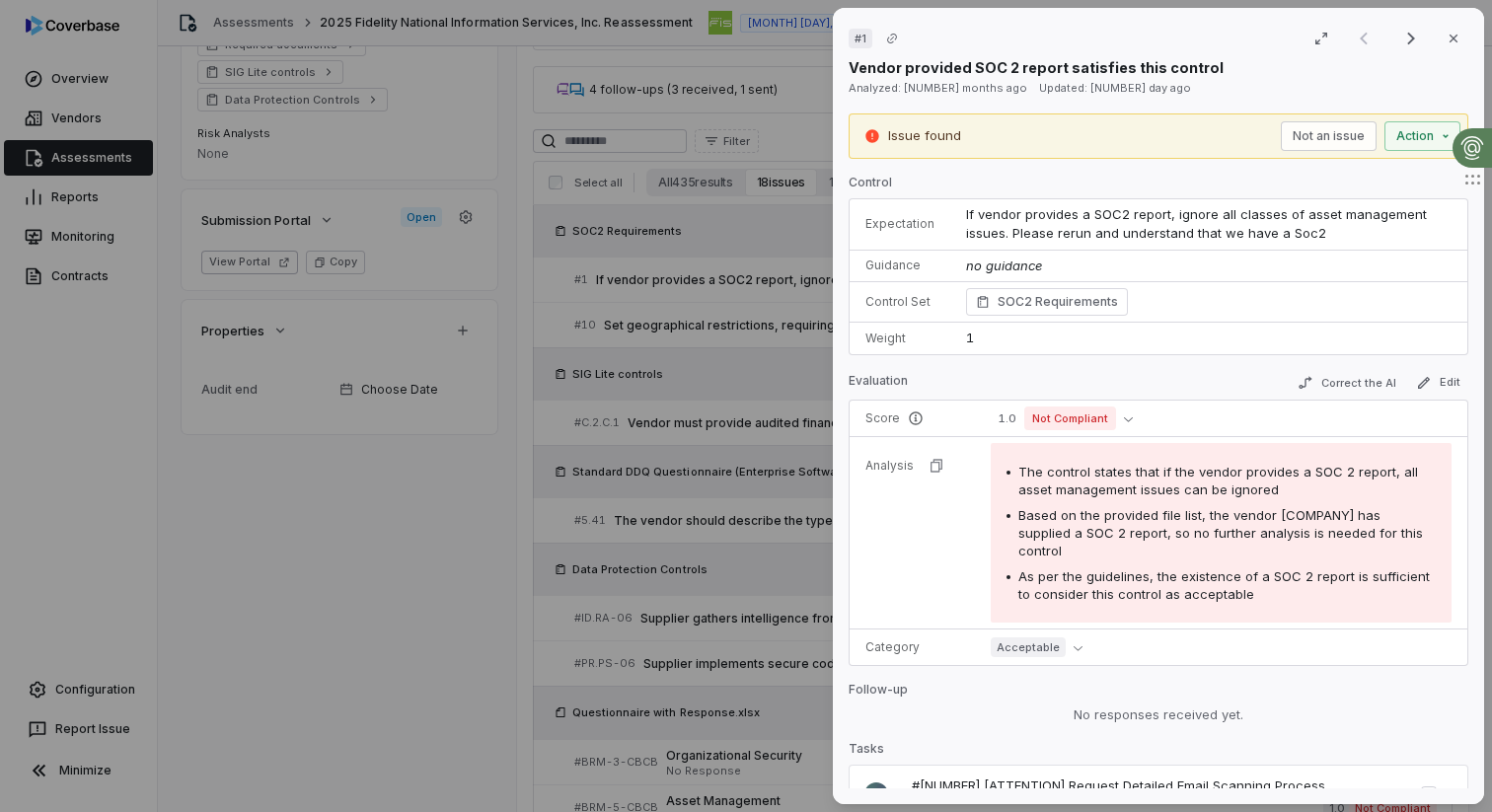 click on "Issue found Not an issue Action" at bounding box center [1158, 136] 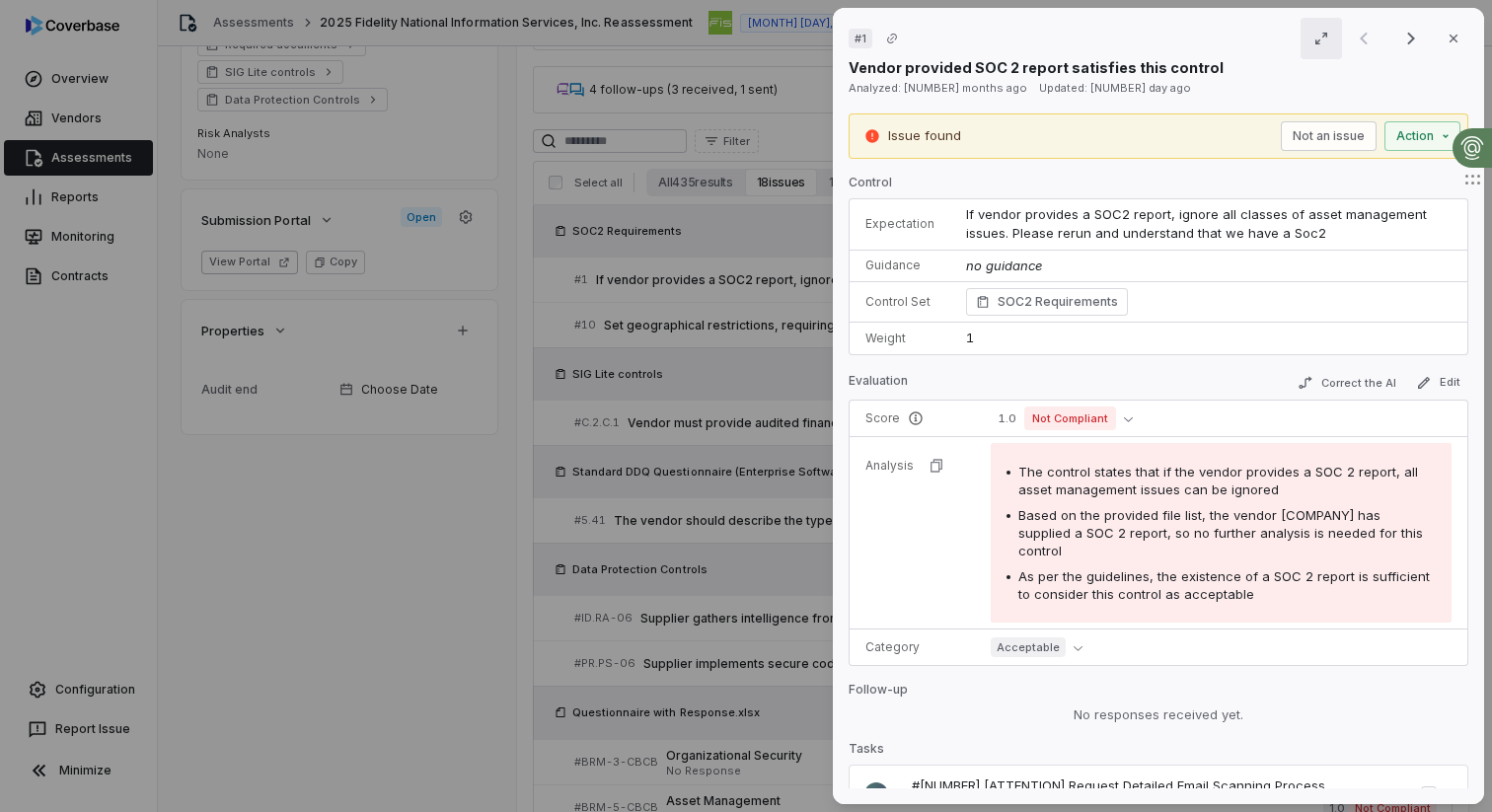 click 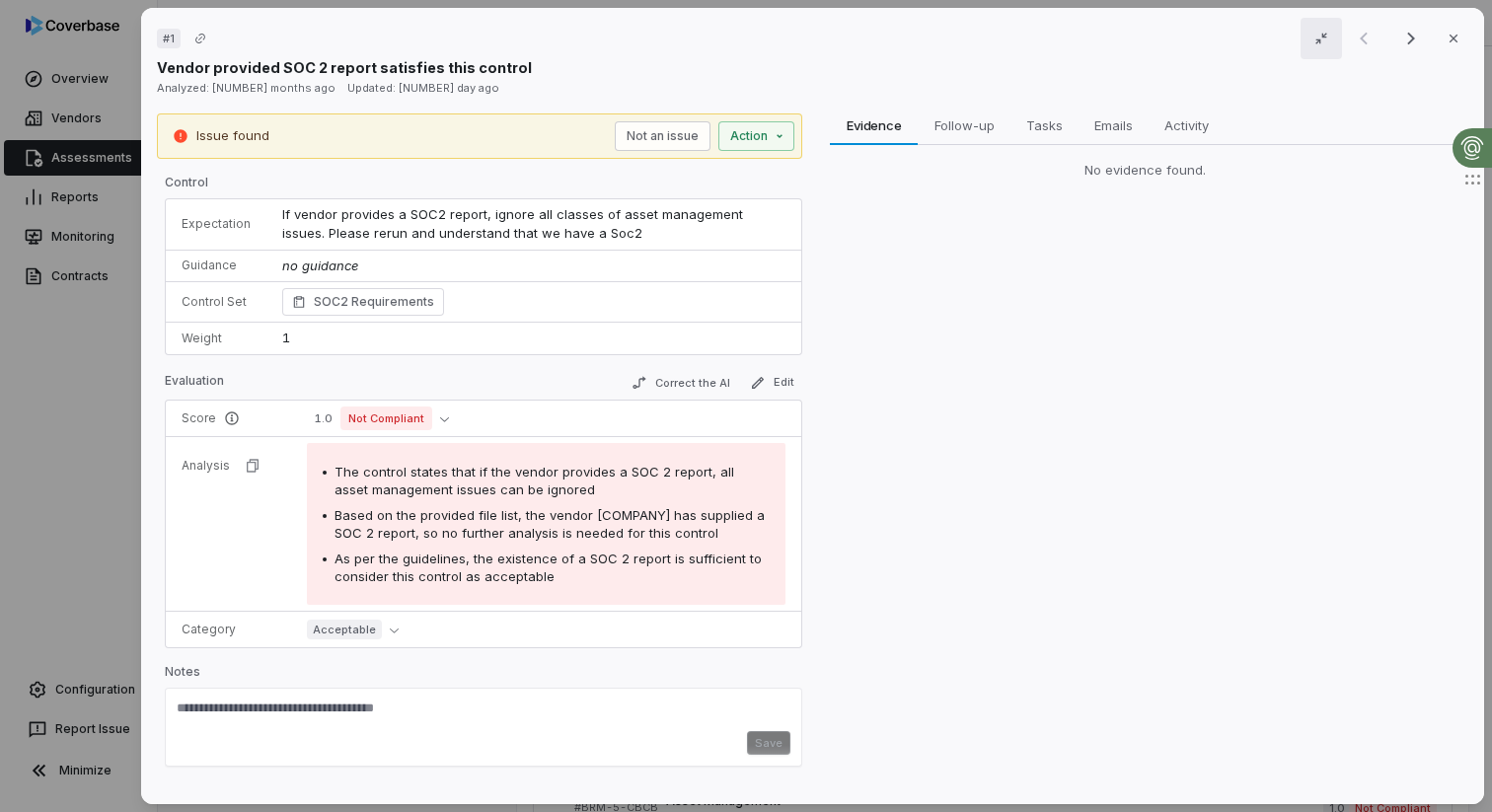 click at bounding box center (1321, 38) 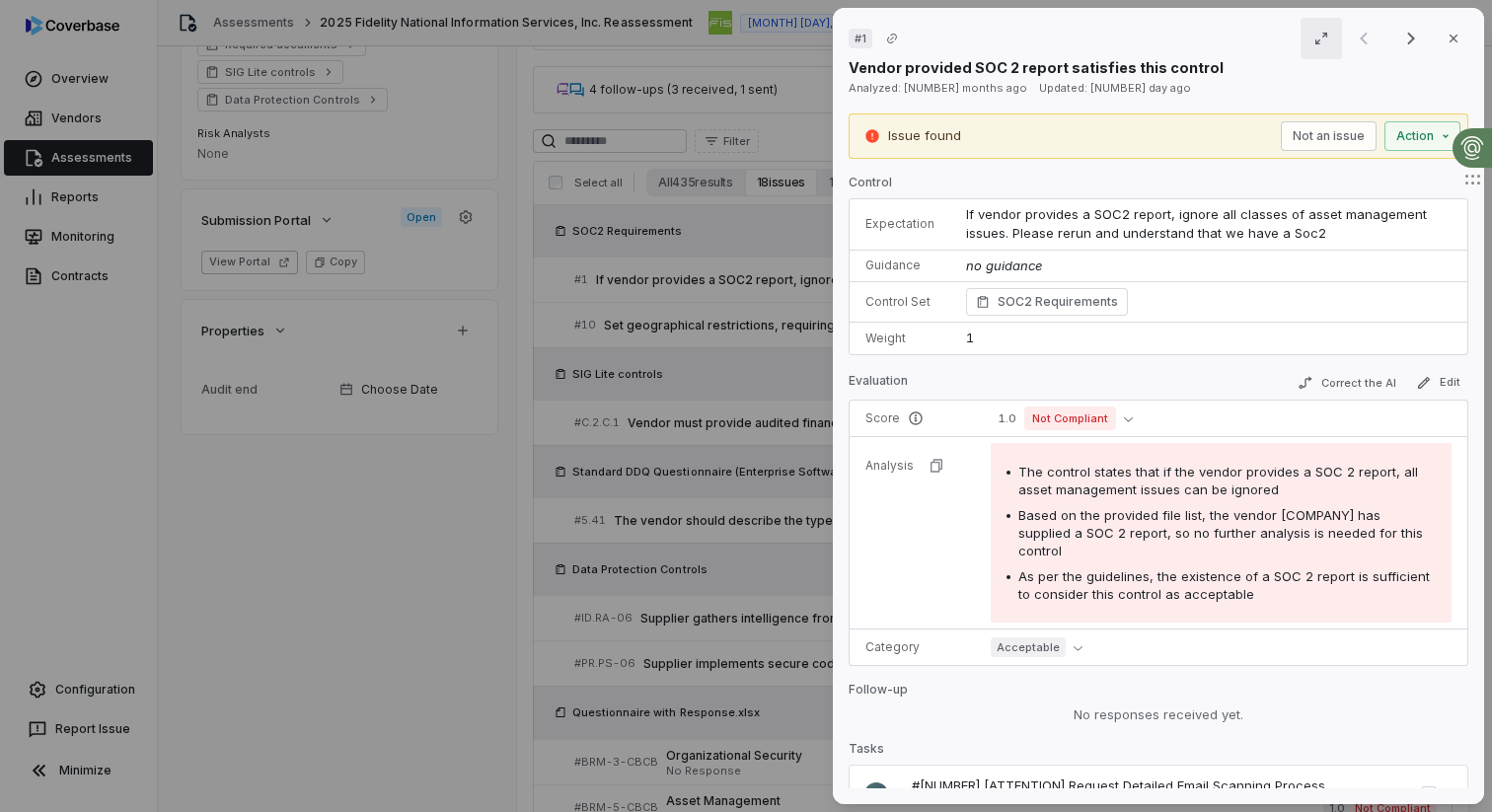 click 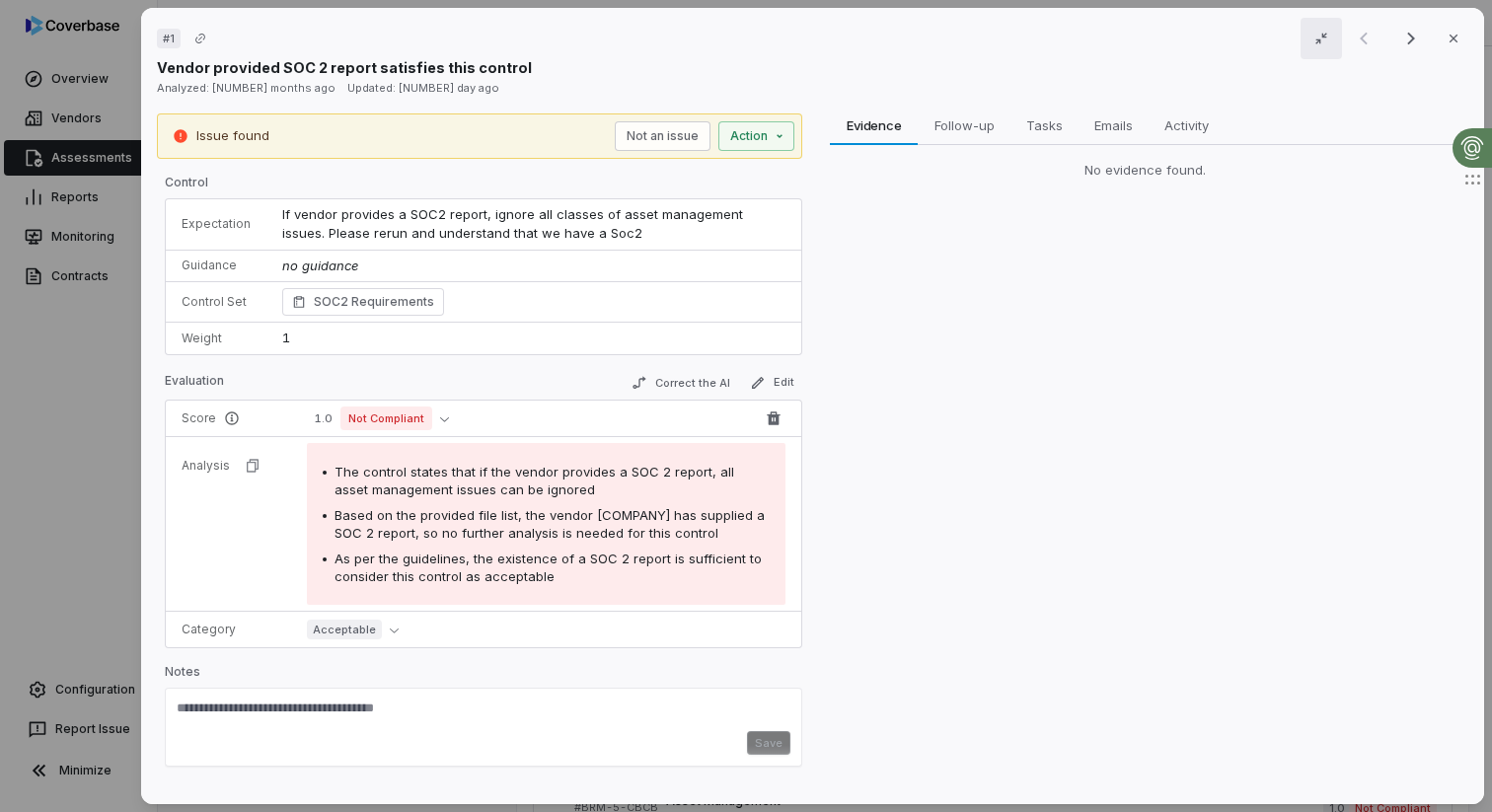 scroll, scrollTop: 3, scrollLeft: 0, axis: vertical 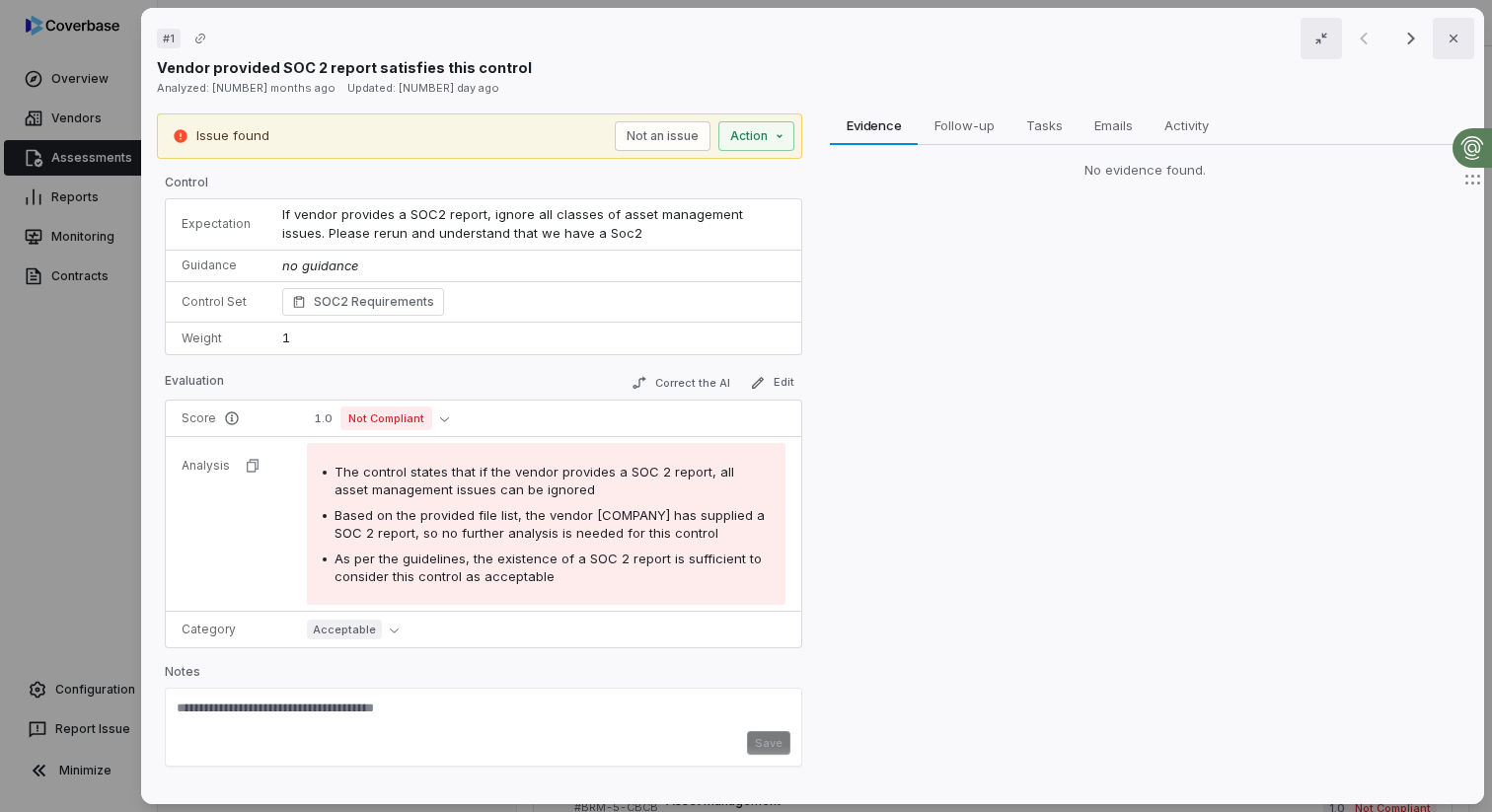 click on "Close" at bounding box center [1454, 38] 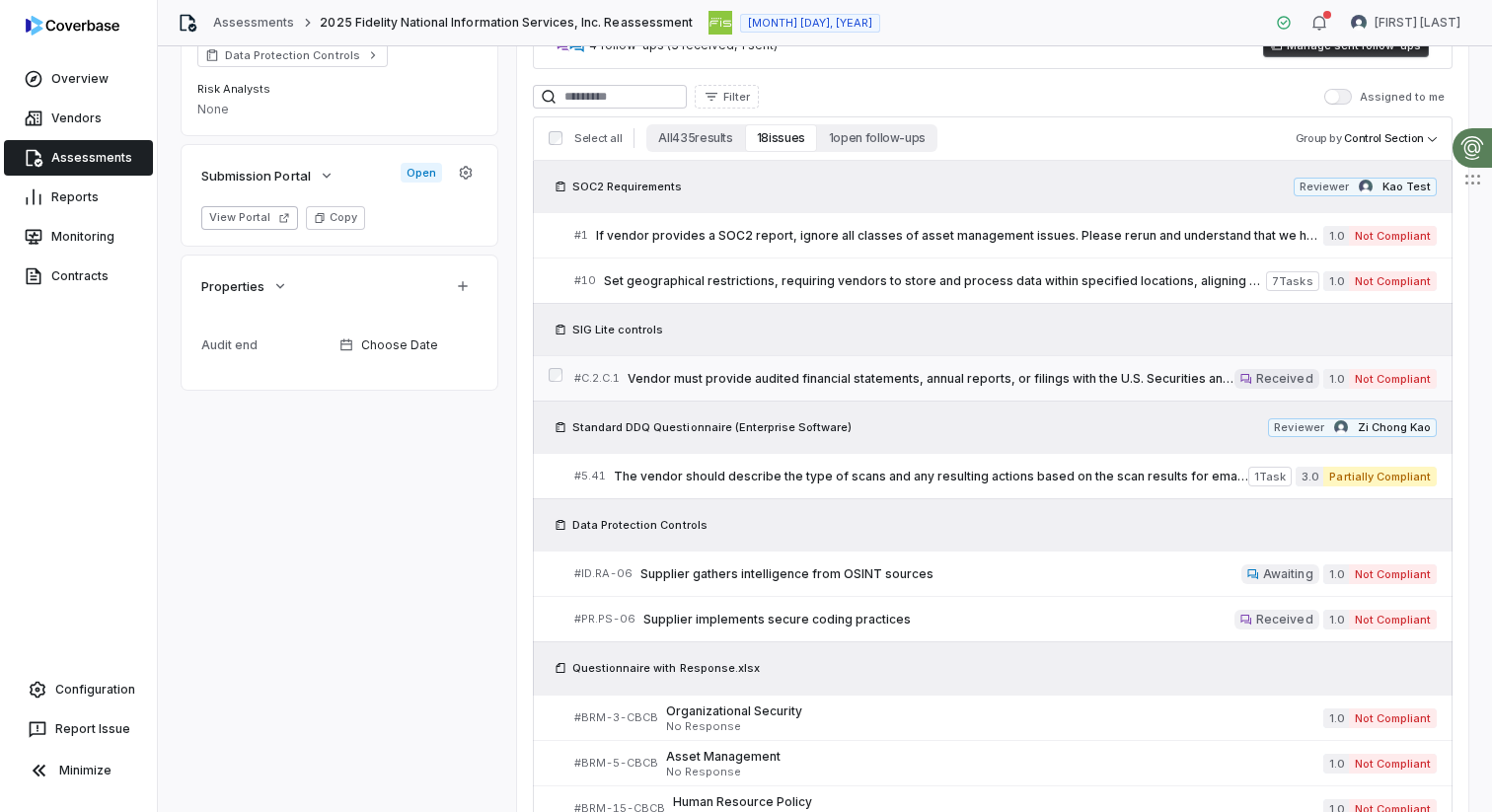 scroll, scrollTop: 691, scrollLeft: 0, axis: vertical 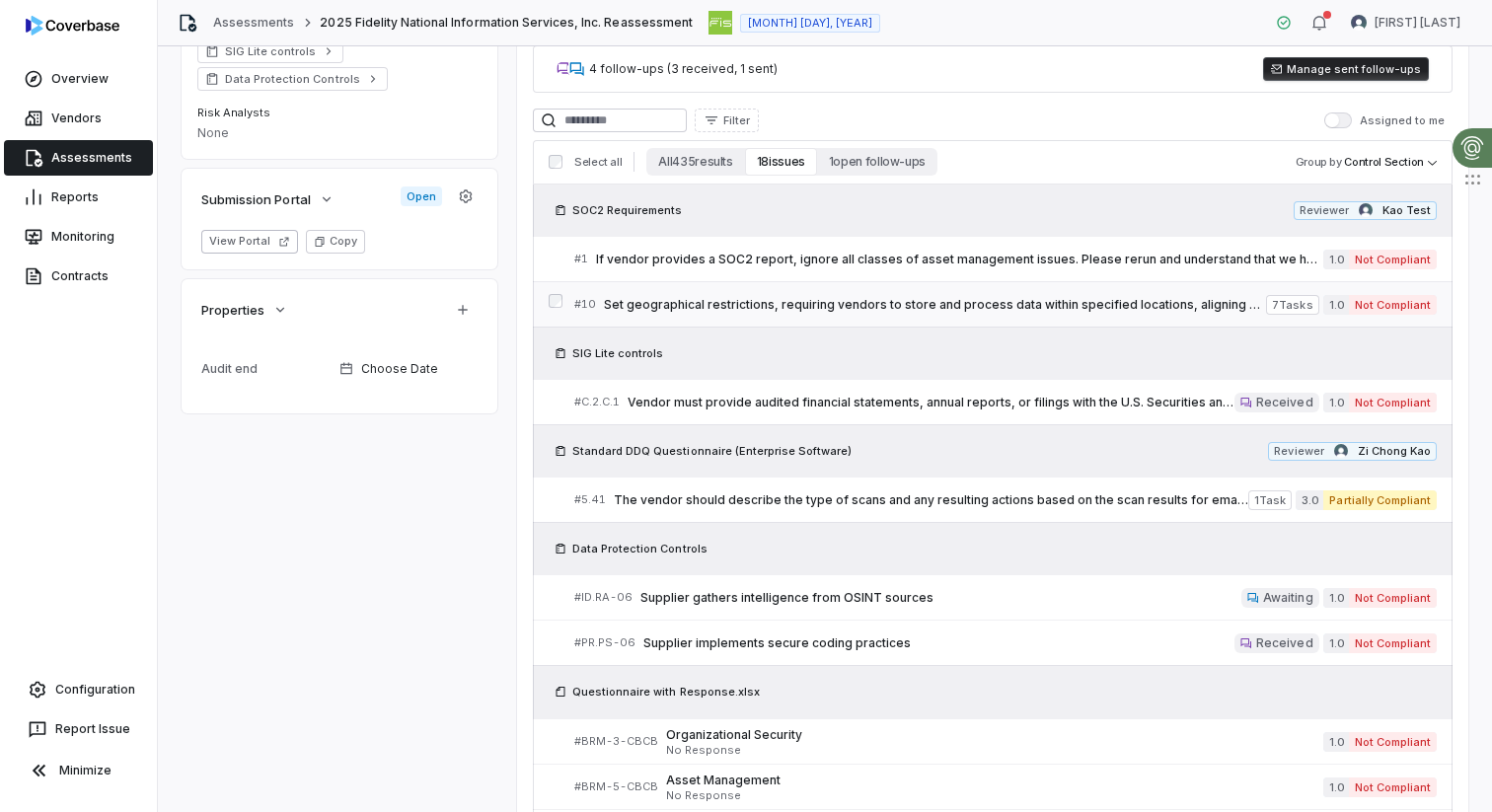 click on "Set geographical restrictions, requiring vendors to store and process data within specified locations, aligning with regulatory requirements and ensuring data sovereignty." at bounding box center [934, 305] 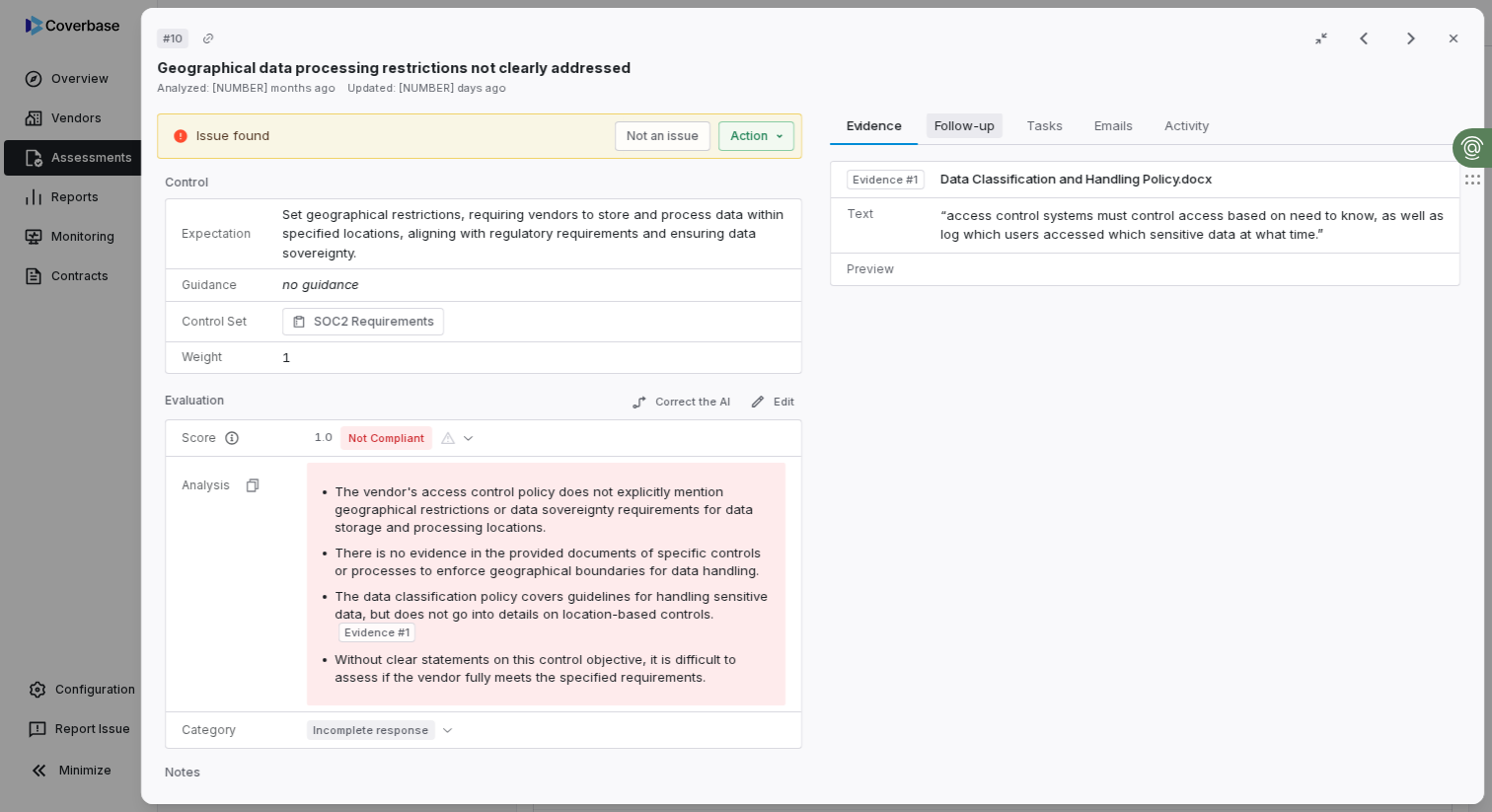 click on "Follow-up" at bounding box center [964, 125] 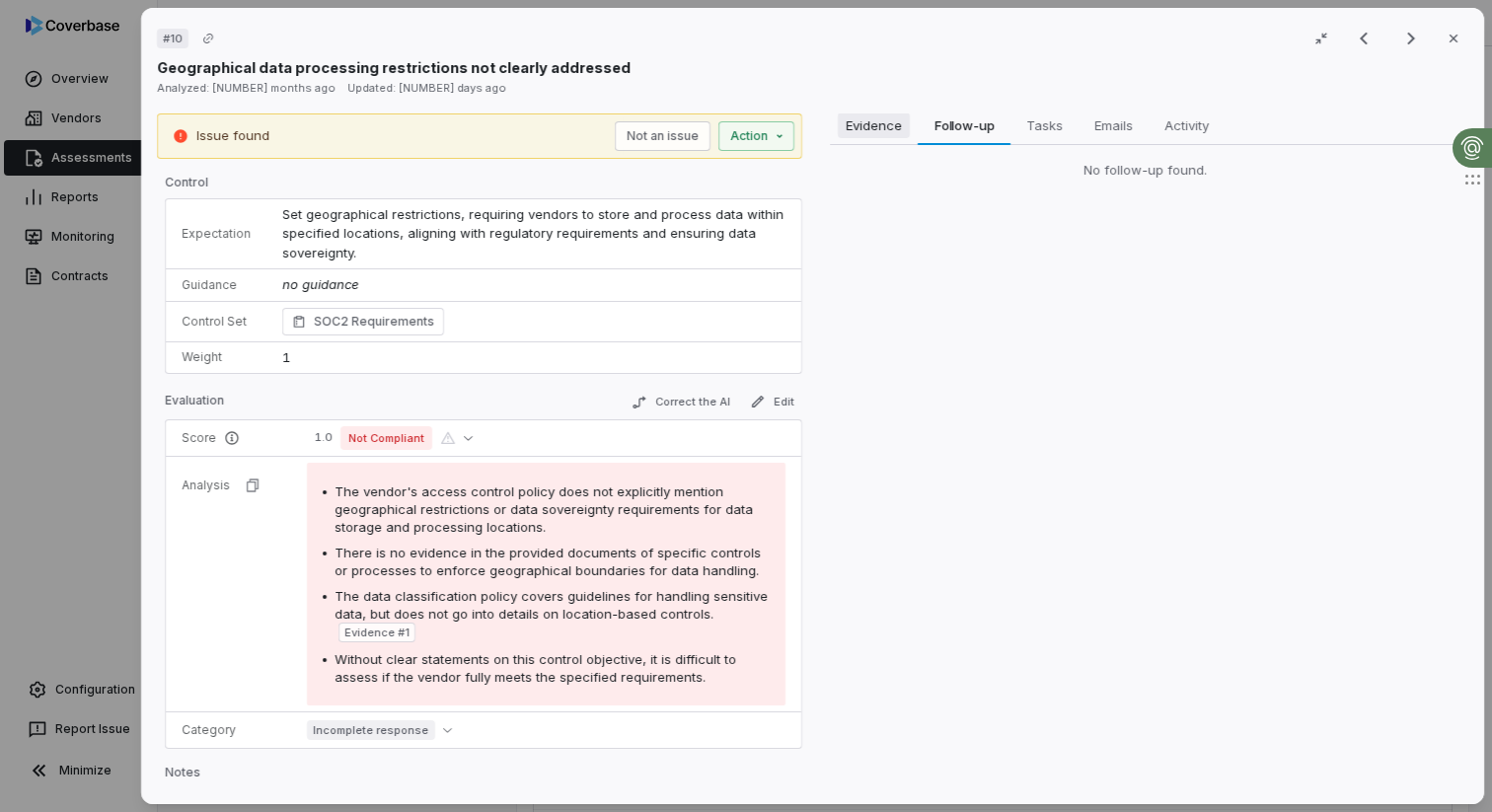 click on "Evidence" at bounding box center (874, 125) 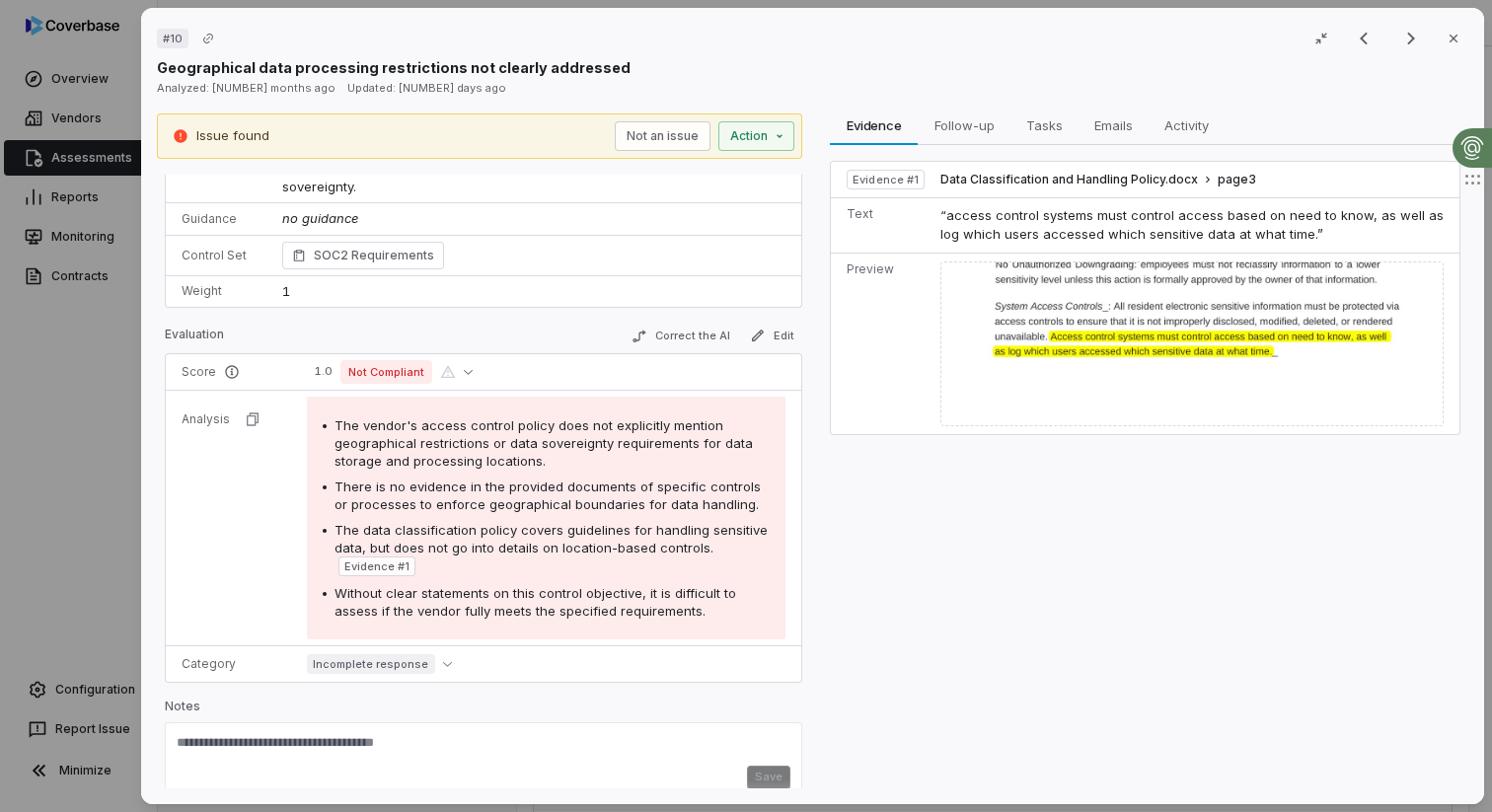 scroll, scrollTop: 78, scrollLeft: 0, axis: vertical 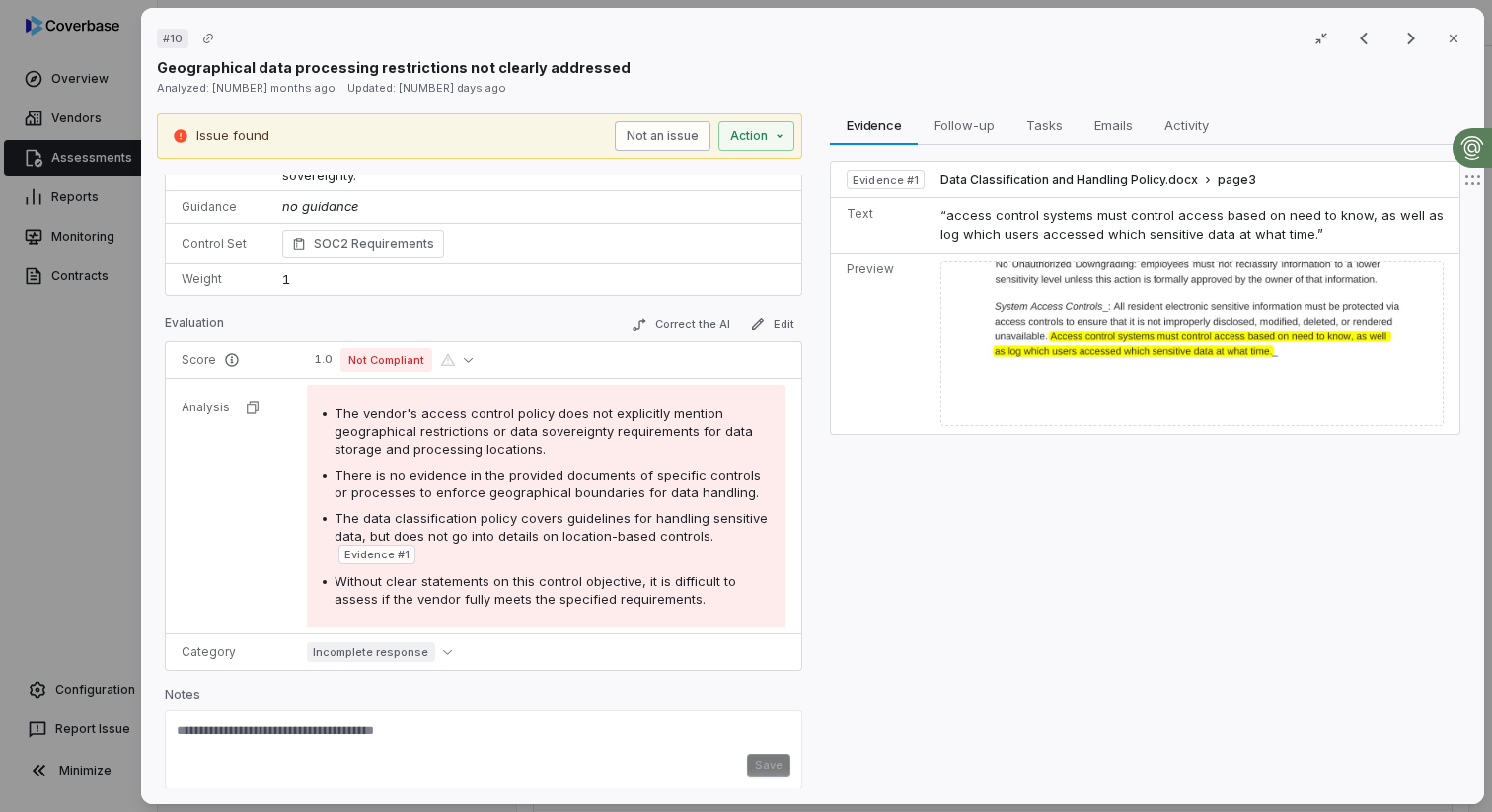 click on "Not an issue" at bounding box center (663, 136) 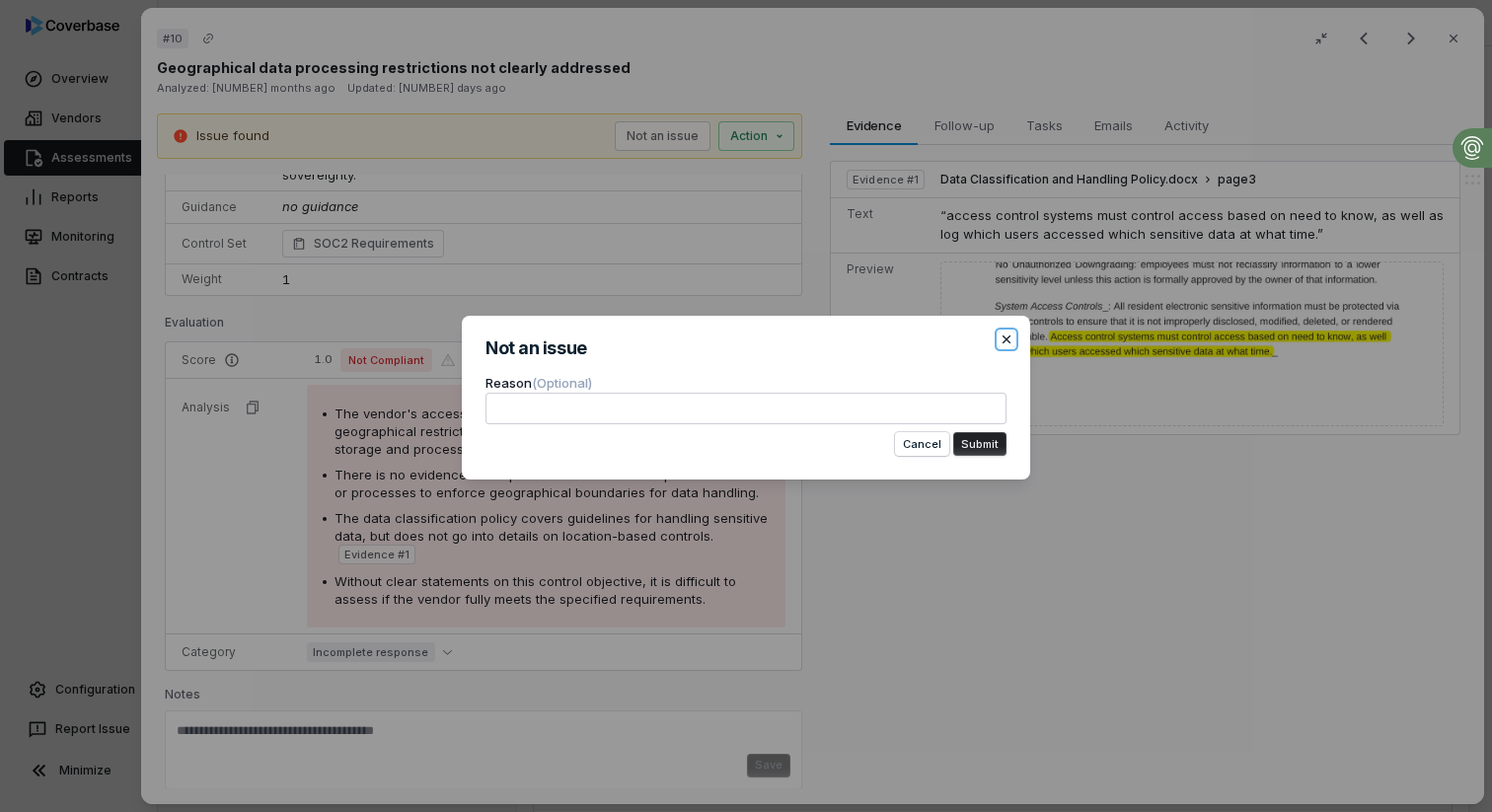 click 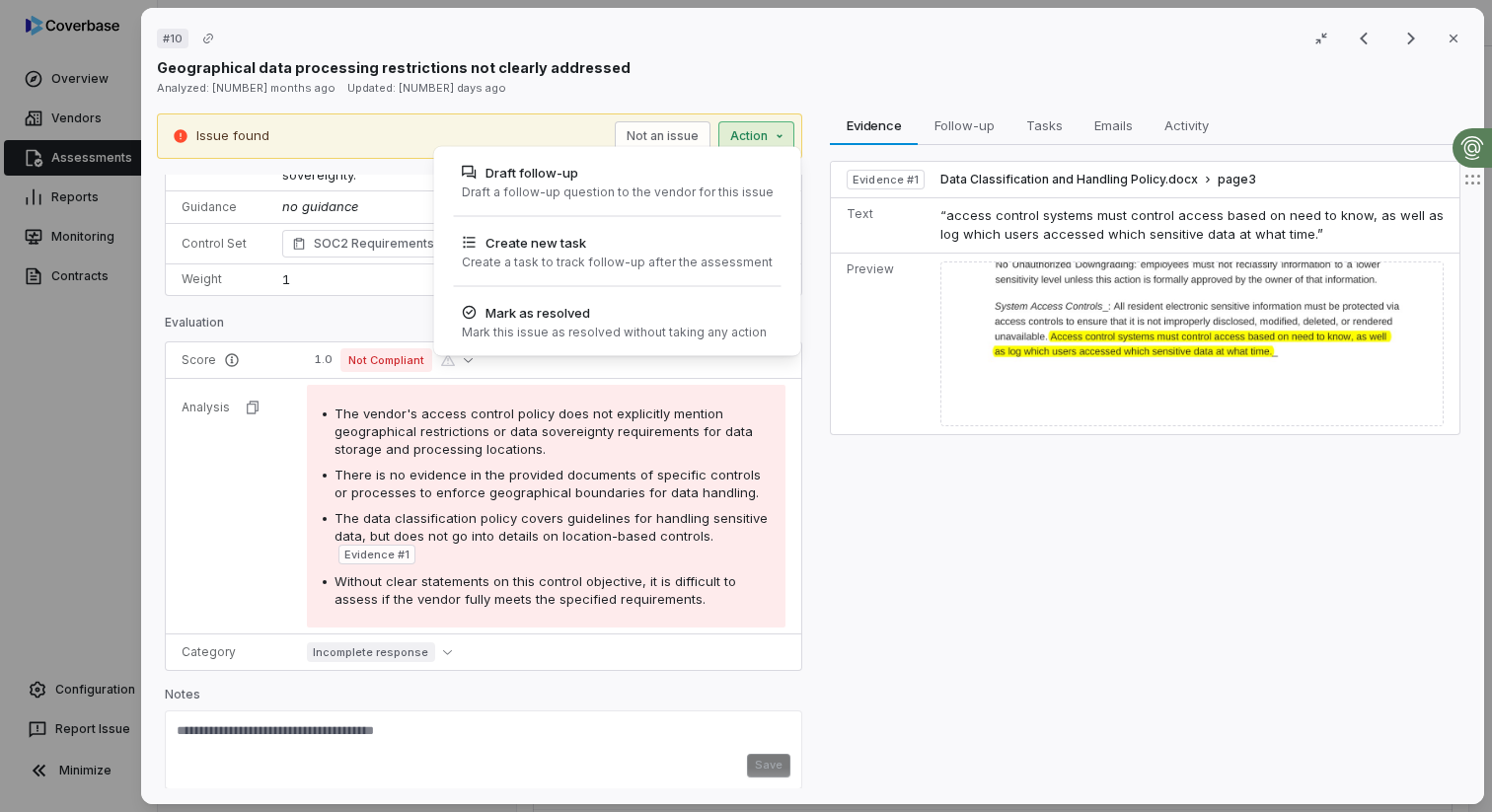 click on "# 10 Result 2 of 18 Close Geographical data processing restrictions not clearly addressed Analyzed: 5 months ago Updated: 4 days ago Issue found Not an issue Action Draft follow-up Draft a follow-up question to the vendor for this issue Create new task Create a task to track follow-up after the assessment Mark as resolved Mark this issue as resolved without taking any action Control Expectation Set geographical restrictions, requiring vendors to store and process data within specified locations, aligning with regulatory requirements and ensuring data sovereignty. Guidance no guidance Control Set SOC2 Requirements Weight 1 Evaluation Correct the AI Edit   Score 1.0 Not Compliant Analysis The vendor's access control policy does not explicitly mention geographical restrictions or data sovereignty requirements for data storage and processing locations. There is no evidence in the provided documents of specific controls or processes to enforce geographical boundaries for data handling. Evidence # 1 Category Notes" at bounding box center (746, 406) 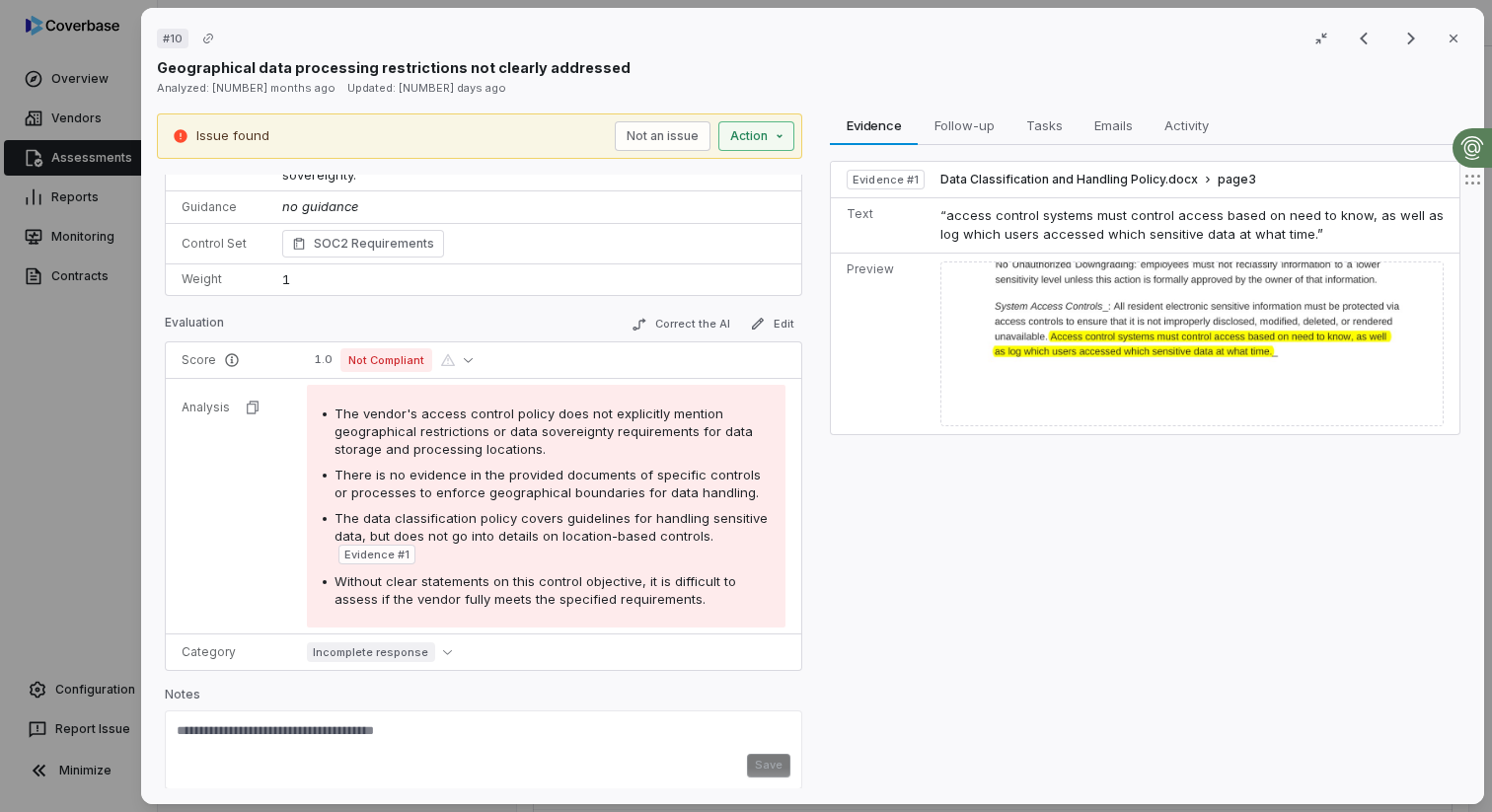 click on "# 10 Result 2 of 18 Close Geographical data processing restrictions not clearly addressed Analyzed: 5 months ago Updated: 4 days ago Issue found Not an issue Action Control Expectation Set geographical restrictions, requiring vendors to store and process data within specified locations, aligning with regulatory requirements and ensuring data sovereignty. Guidance no guidance Control Set SOC2 Requirements Weight 1 Evaluation Correct the AI Edit   Score 1.0 Not Compliant Analysis The vendor's access control policy does not explicitly mention geographical restrictions or data sovereignty requirements for data storage and processing locations. There is no evidence in the provided documents of specific controls or processes to enforce geographical boundaries for data handling. The data classification policy covers guidelines for handling sensitive data, but does not go into details on location-based controls. Evidence # 1 Category Incomplete response Notes   Save Evidence Evidence Follow-up Follow-up Tasks Tasks 1" at bounding box center [746, 406] 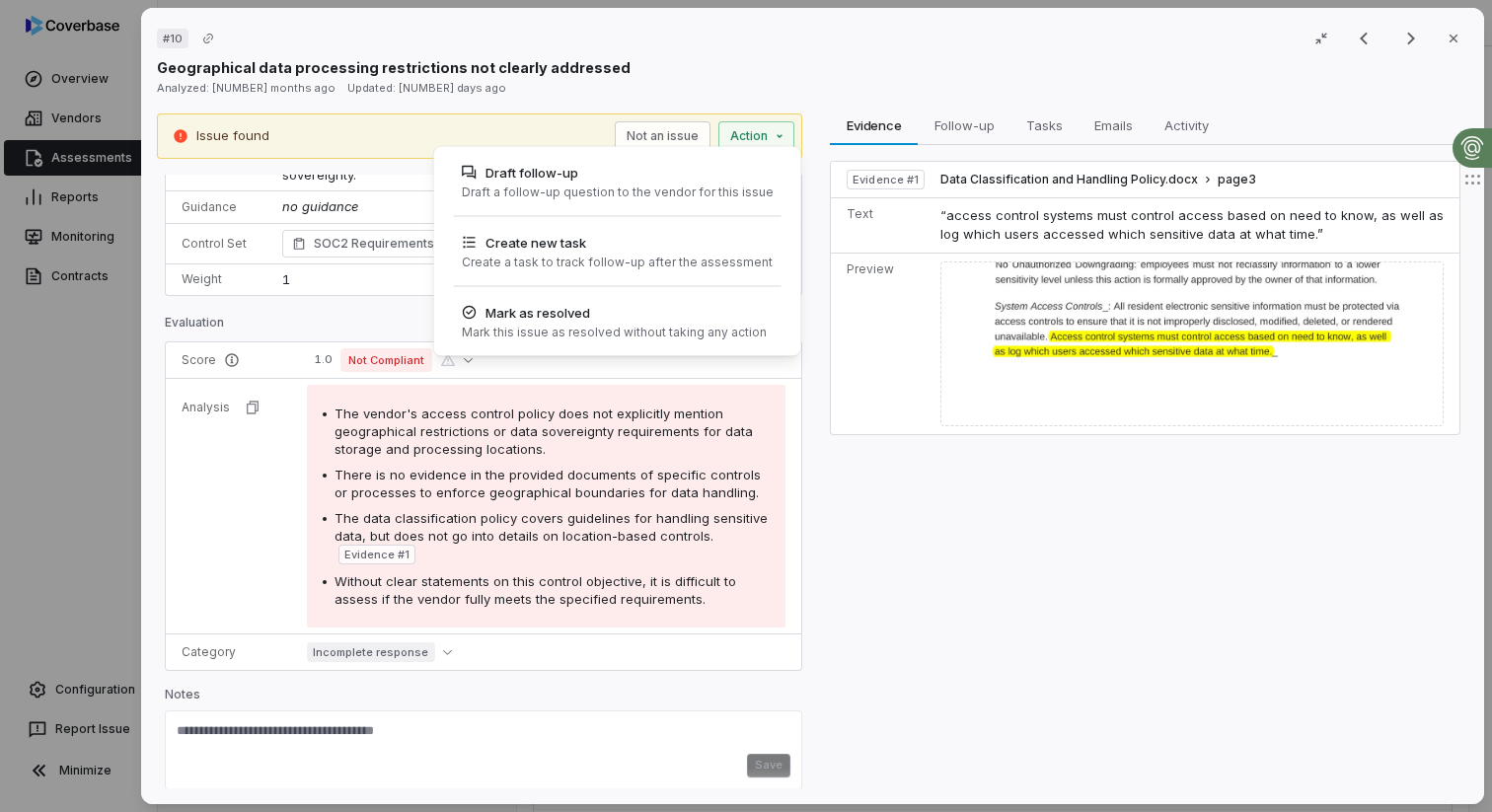 click on "# 10 Result 2 of 18 Close Geographical data processing restrictions not clearly addressed Analyzed: 5 months ago Updated: 4 days ago Issue found Not an issue Action Draft follow-up Draft a follow-up question to the vendor for this issue Create new task Create a task to track follow-up after the assessment Mark as resolved Mark this issue as resolved without taking any action Control Expectation Set geographical restrictions, requiring vendors to store and process data within specified locations, aligning with regulatory requirements and ensuring data sovereignty. Guidance no guidance Control Set SOC2 Requirements Weight 1 Evaluation Correct the AI Edit   Score 1.0 Not Compliant Analysis The vendor's access control policy does not explicitly mention geographical restrictions or data sovereignty requirements for data storage and processing locations. There is no evidence in the provided documents of specific controls or processes to enforce geographical boundaries for data handling. Evidence # 1 Category Notes" at bounding box center (746, 406) 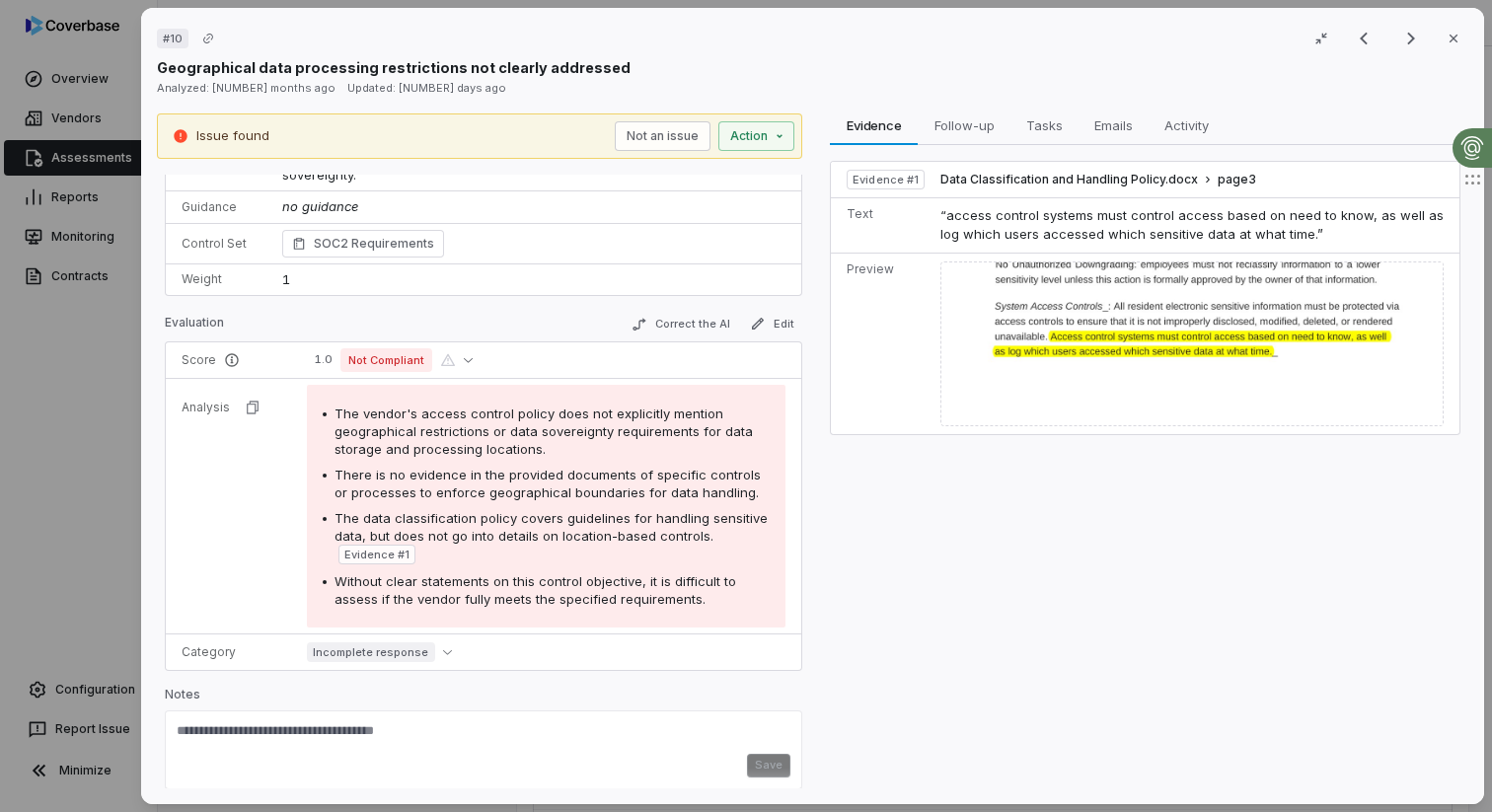 scroll, scrollTop: 0, scrollLeft: 0, axis: both 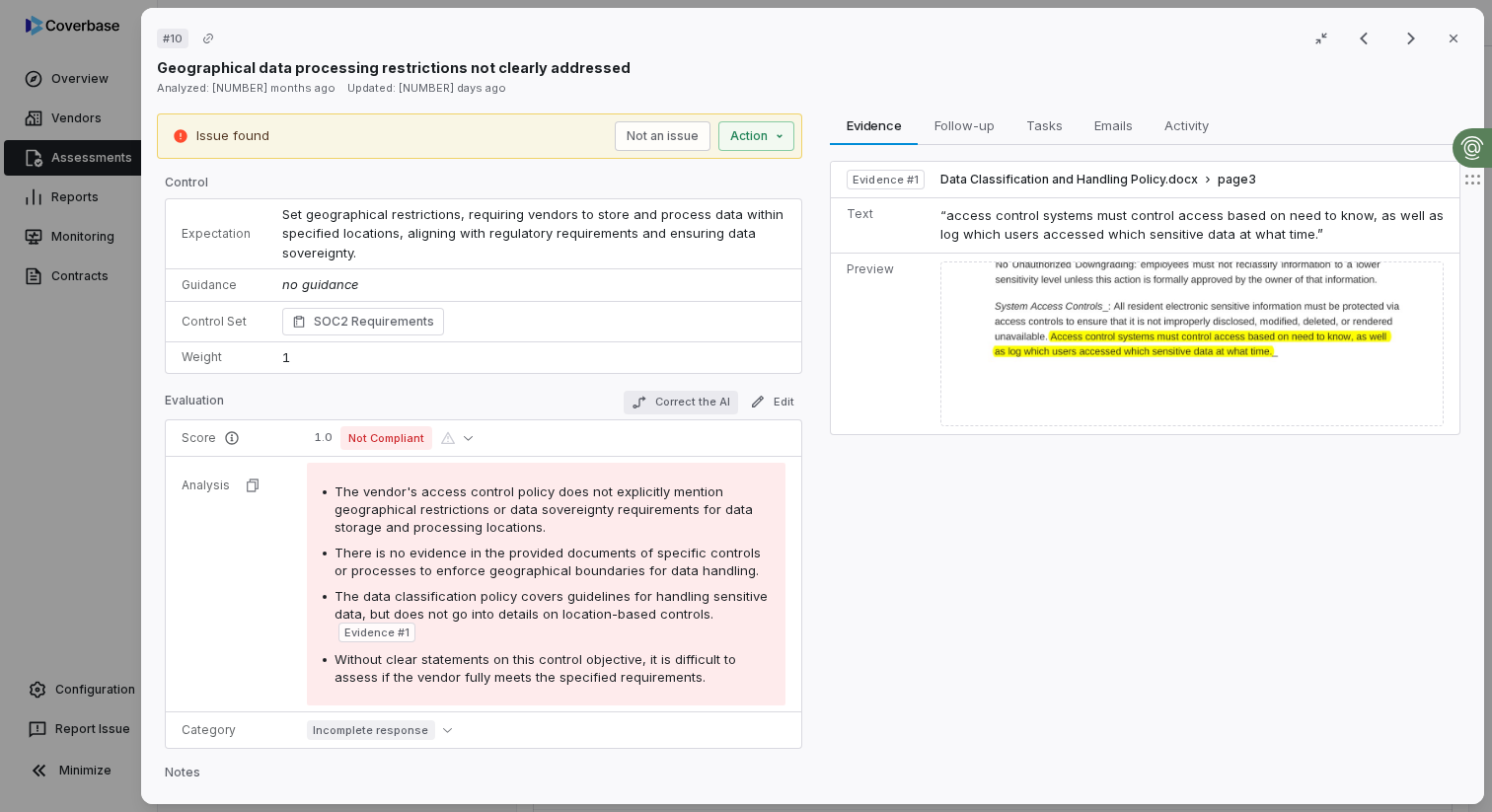 click on "Correct the AI" at bounding box center (682, 403) 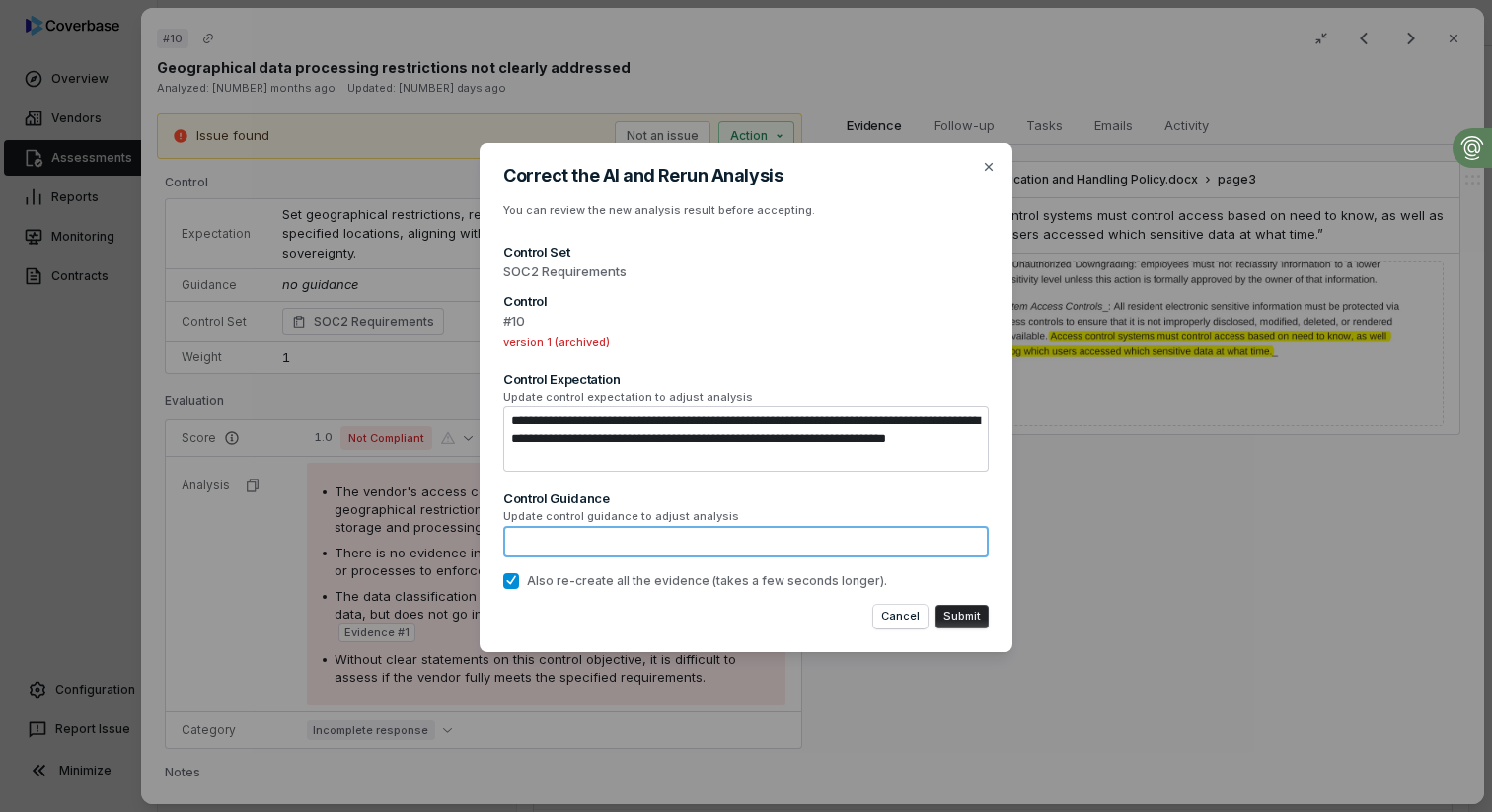 click at bounding box center [746, 542] 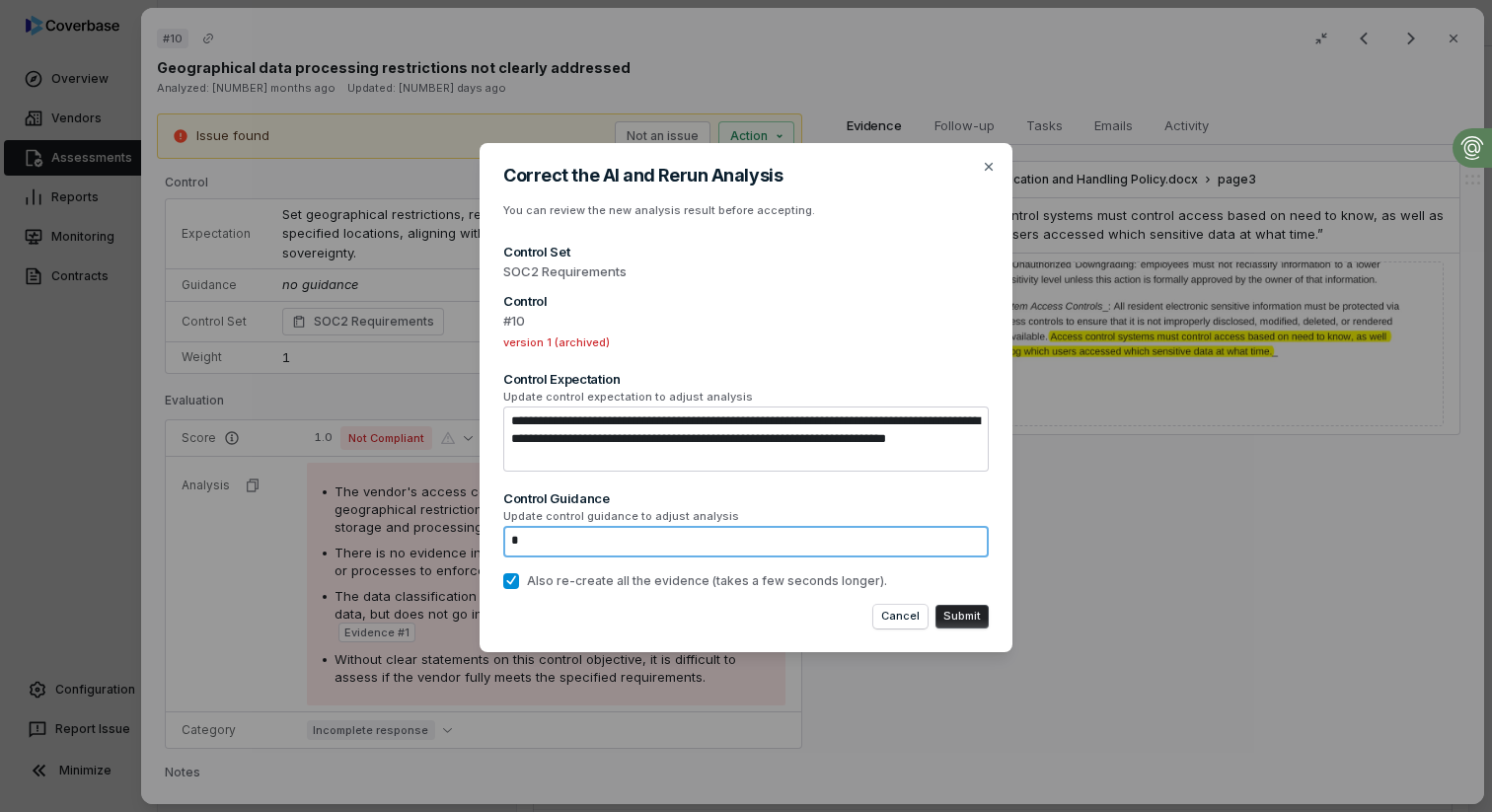 type on "*" 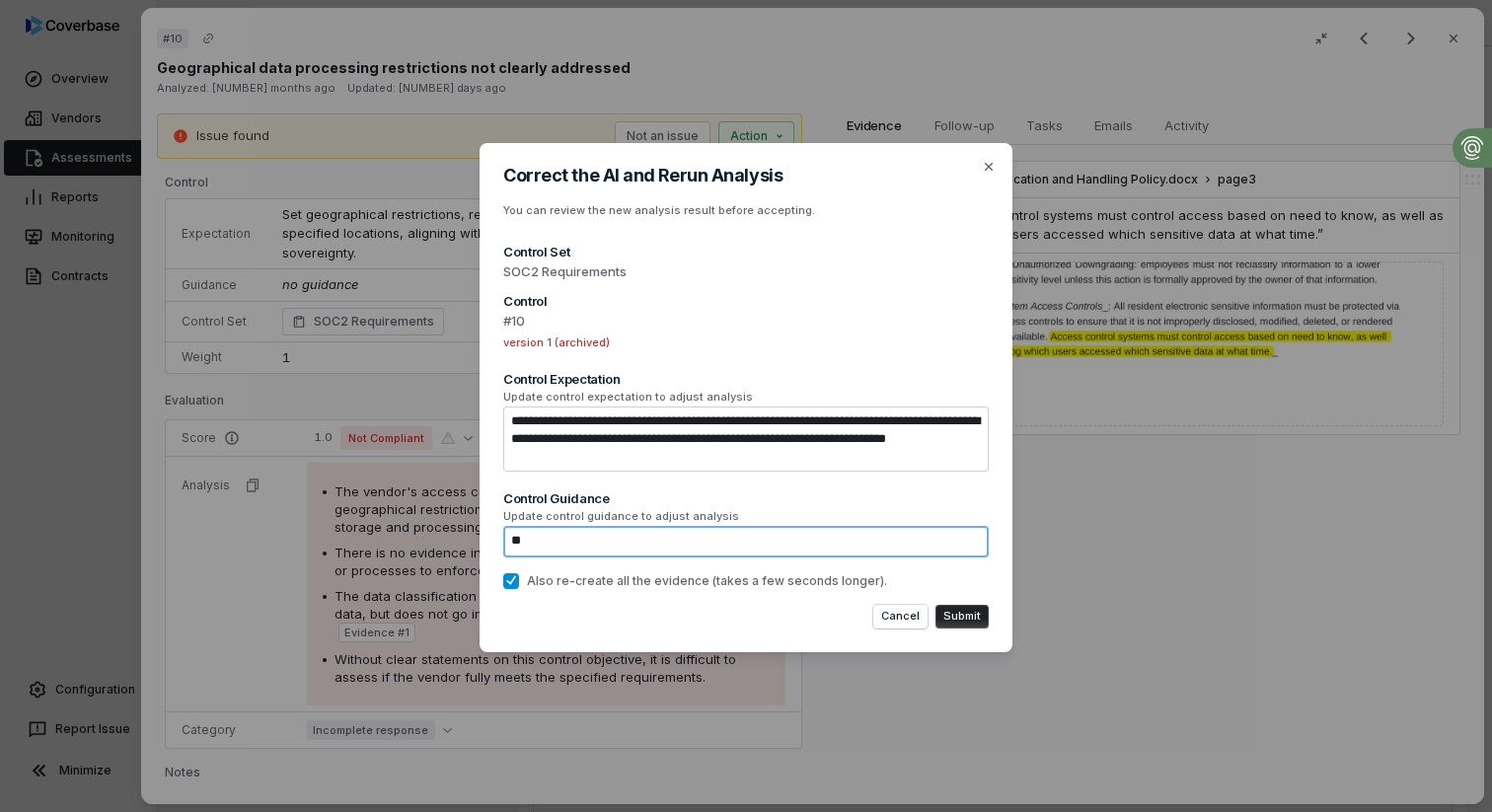 type on "*" 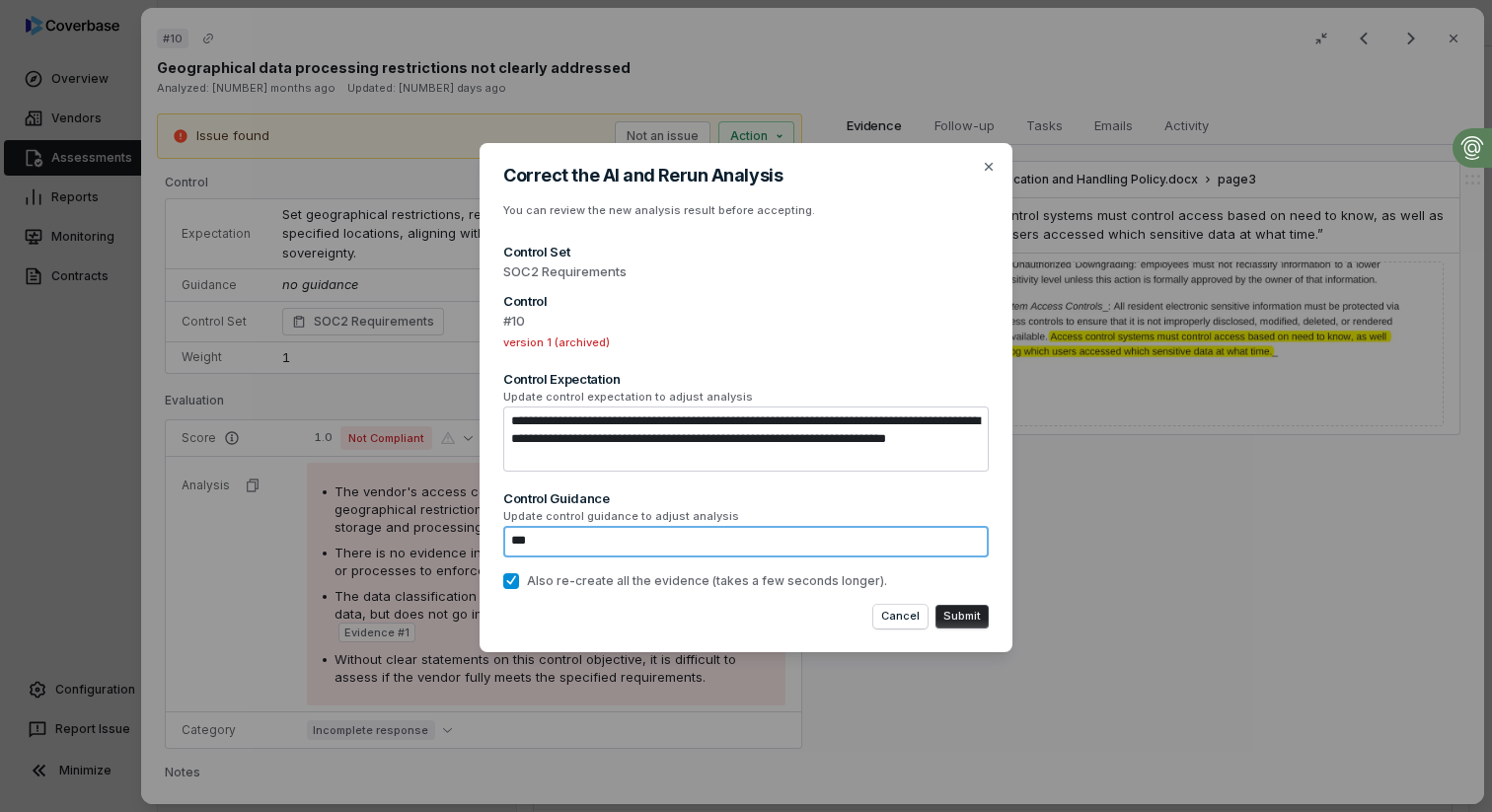type on "*" 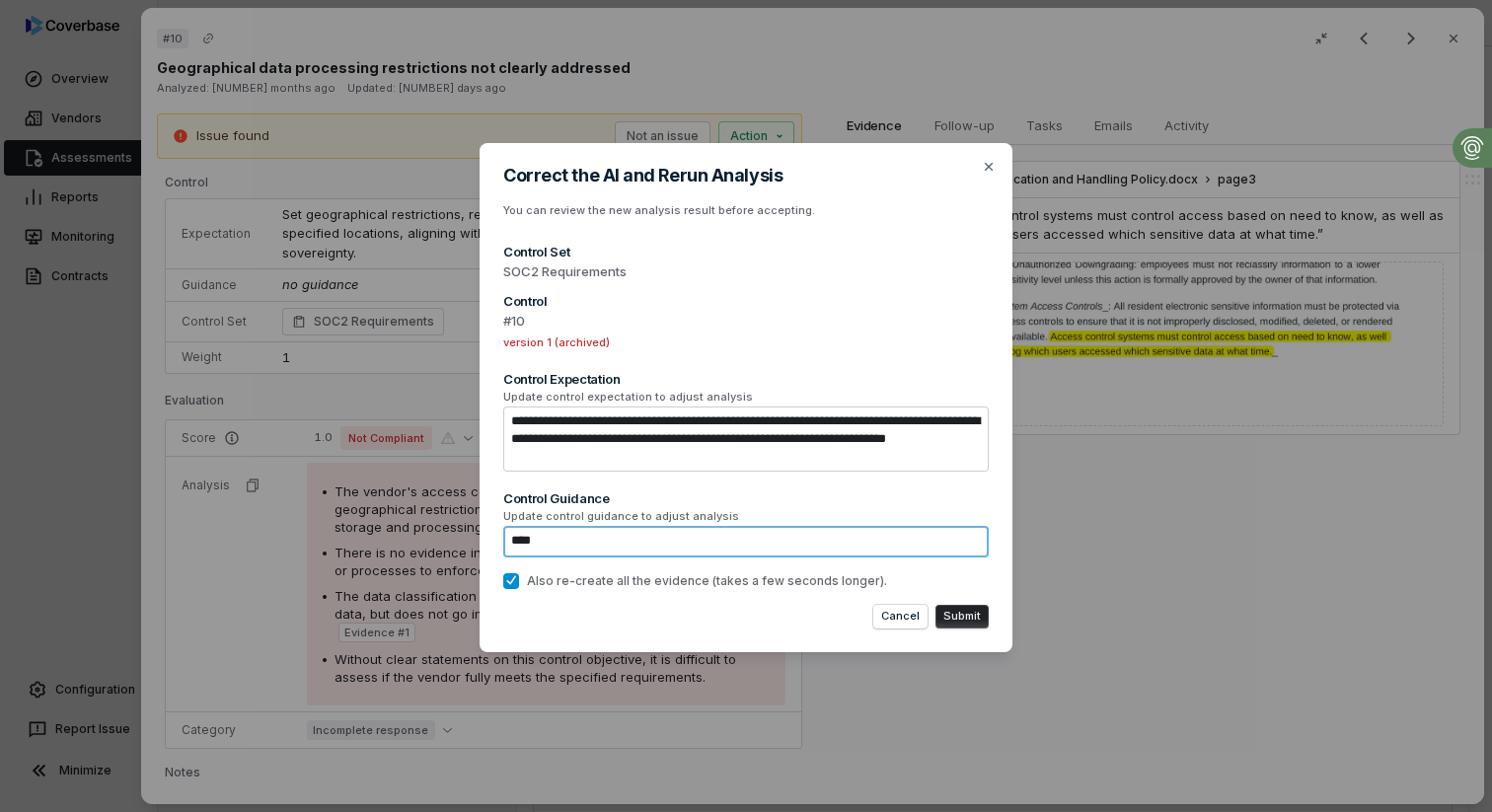 type on "*" 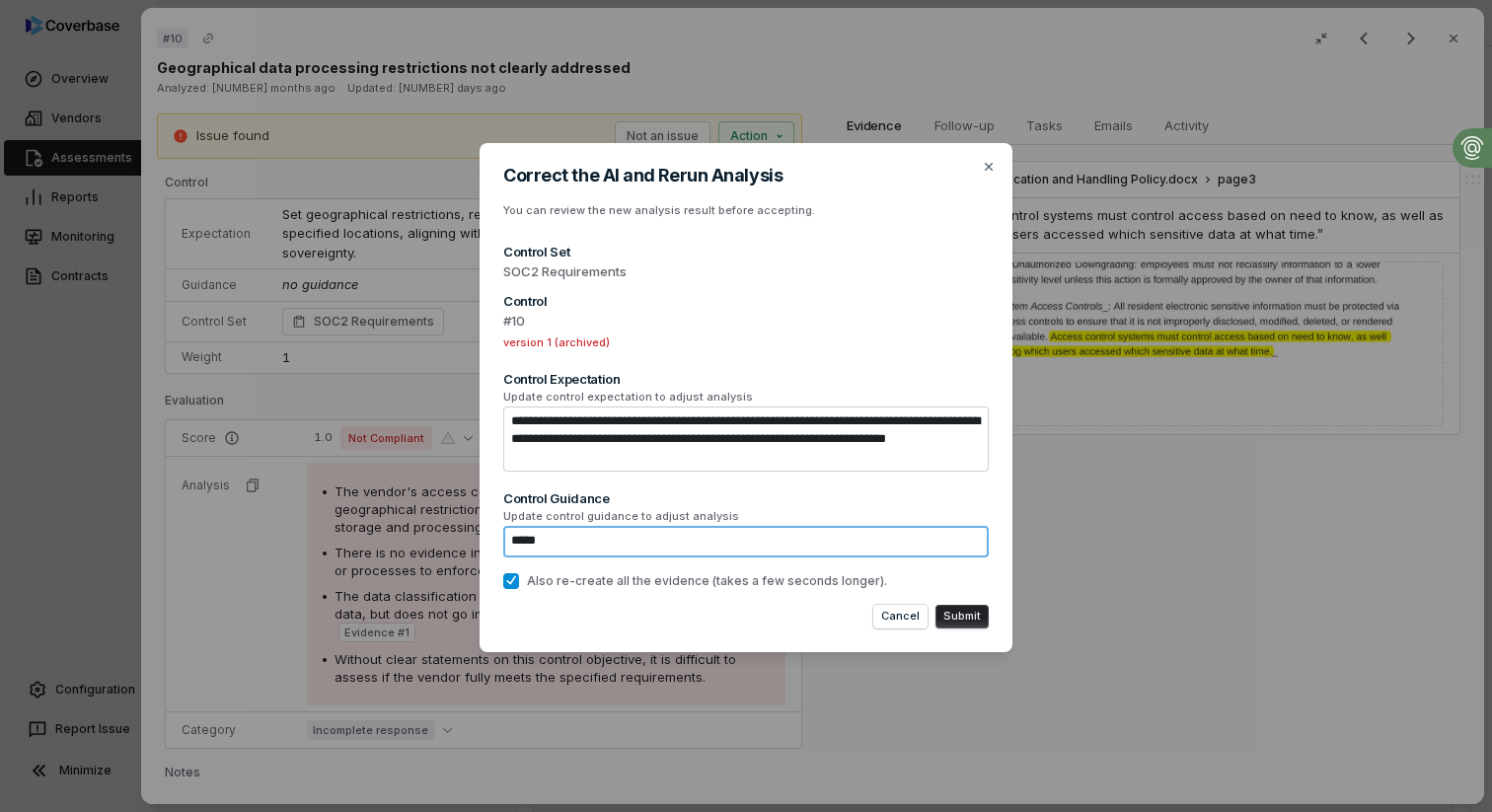 type on "******" 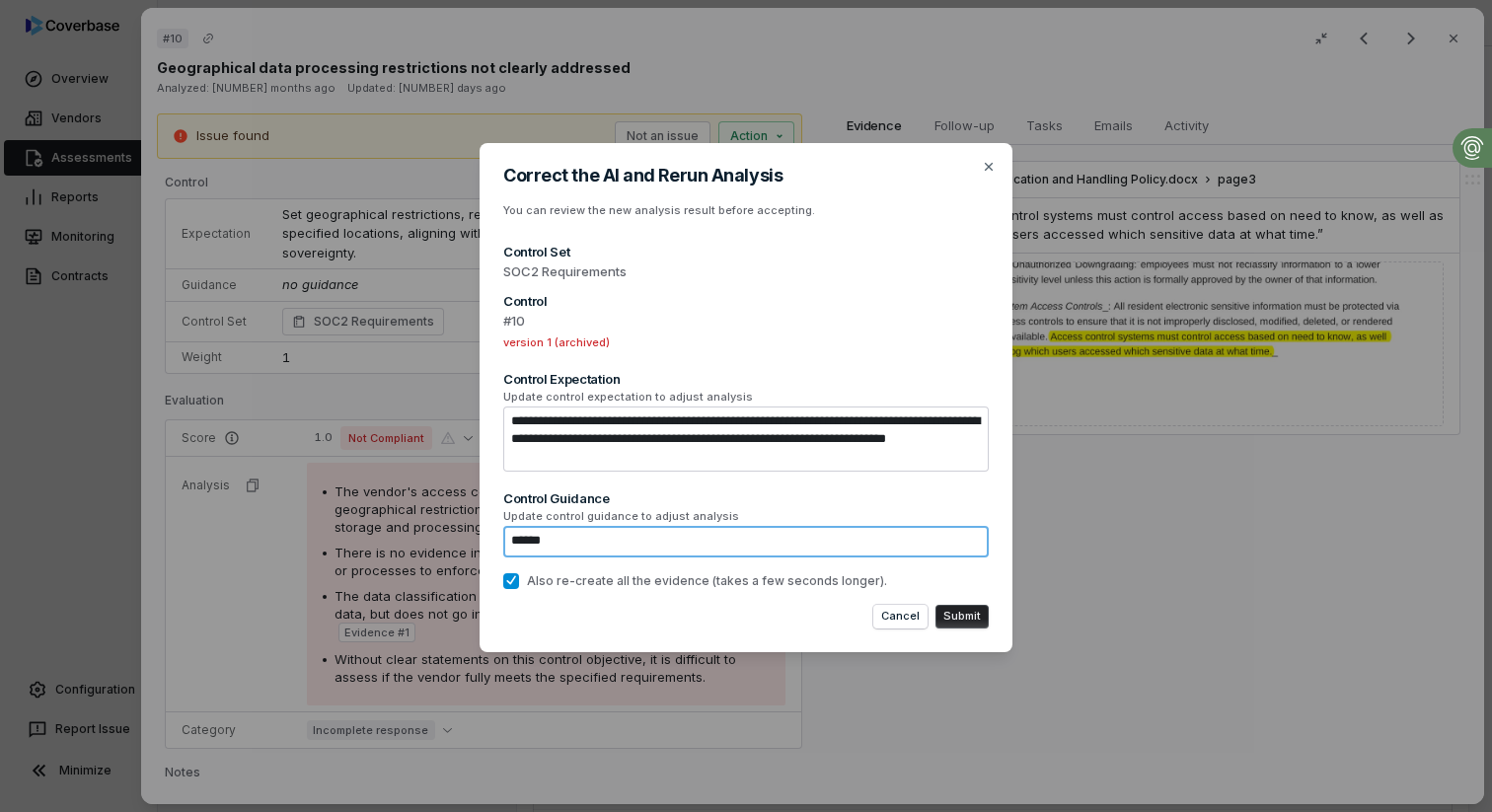type on "*" 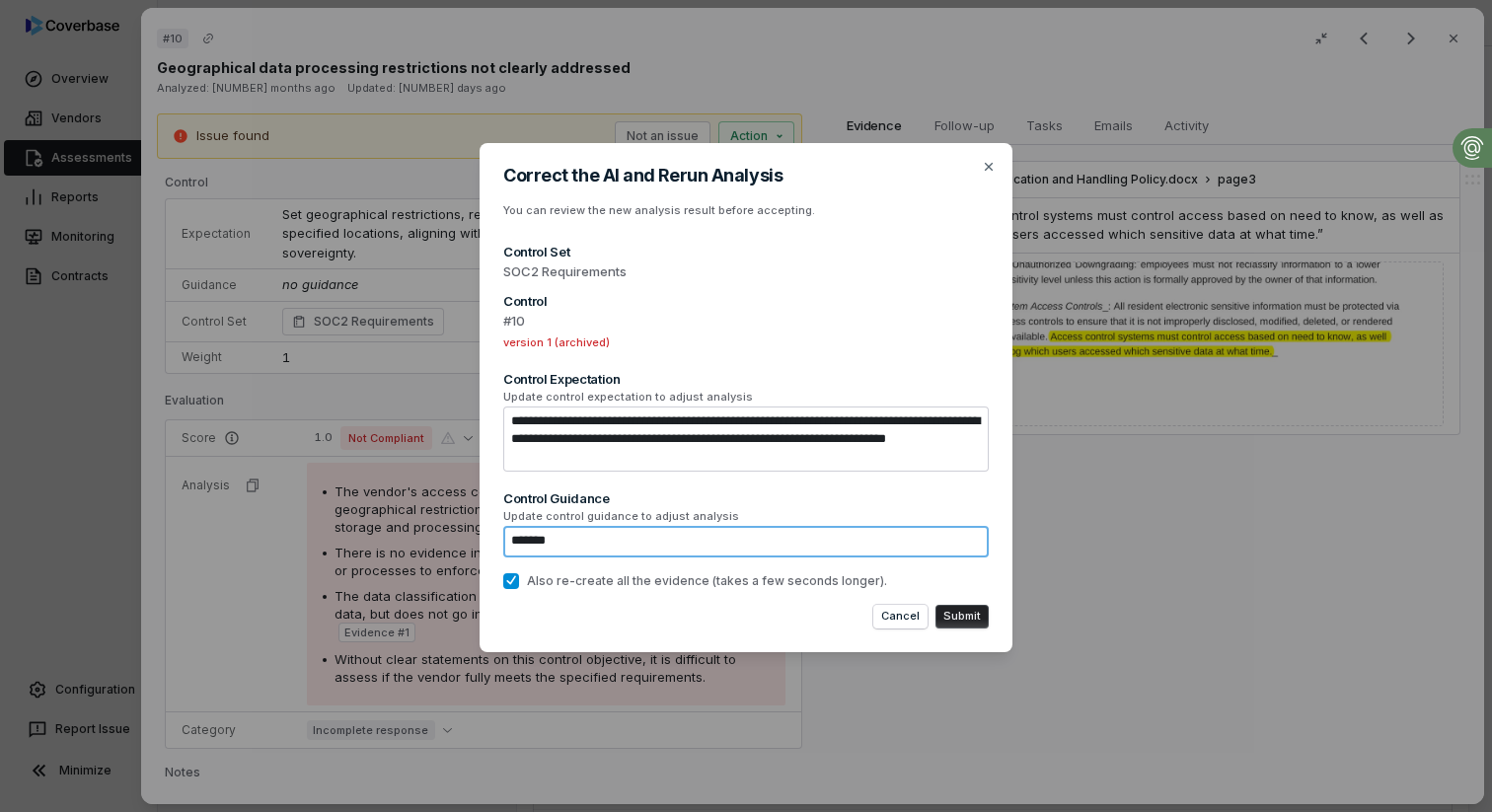 type on "*" 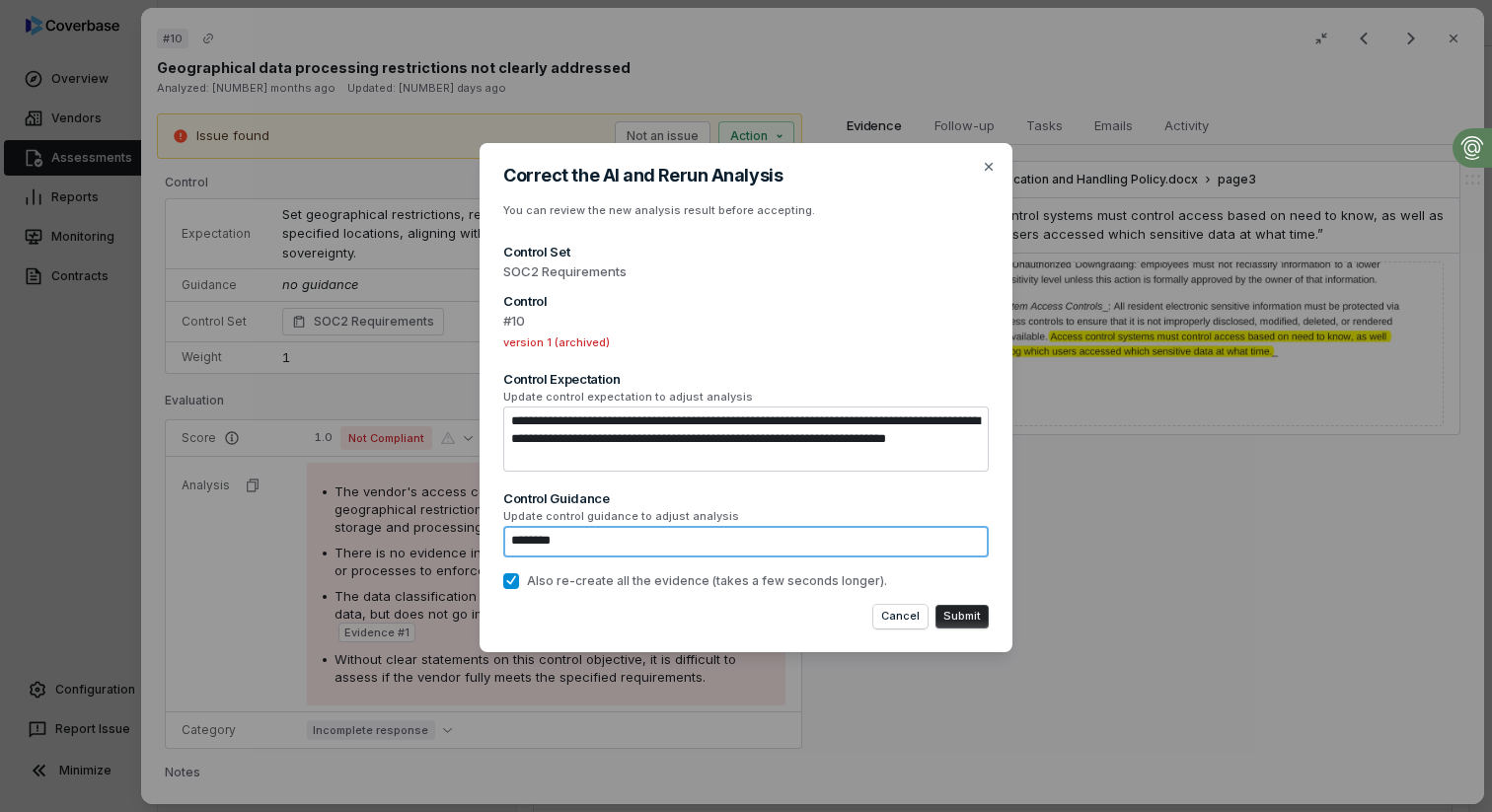 type on "*" 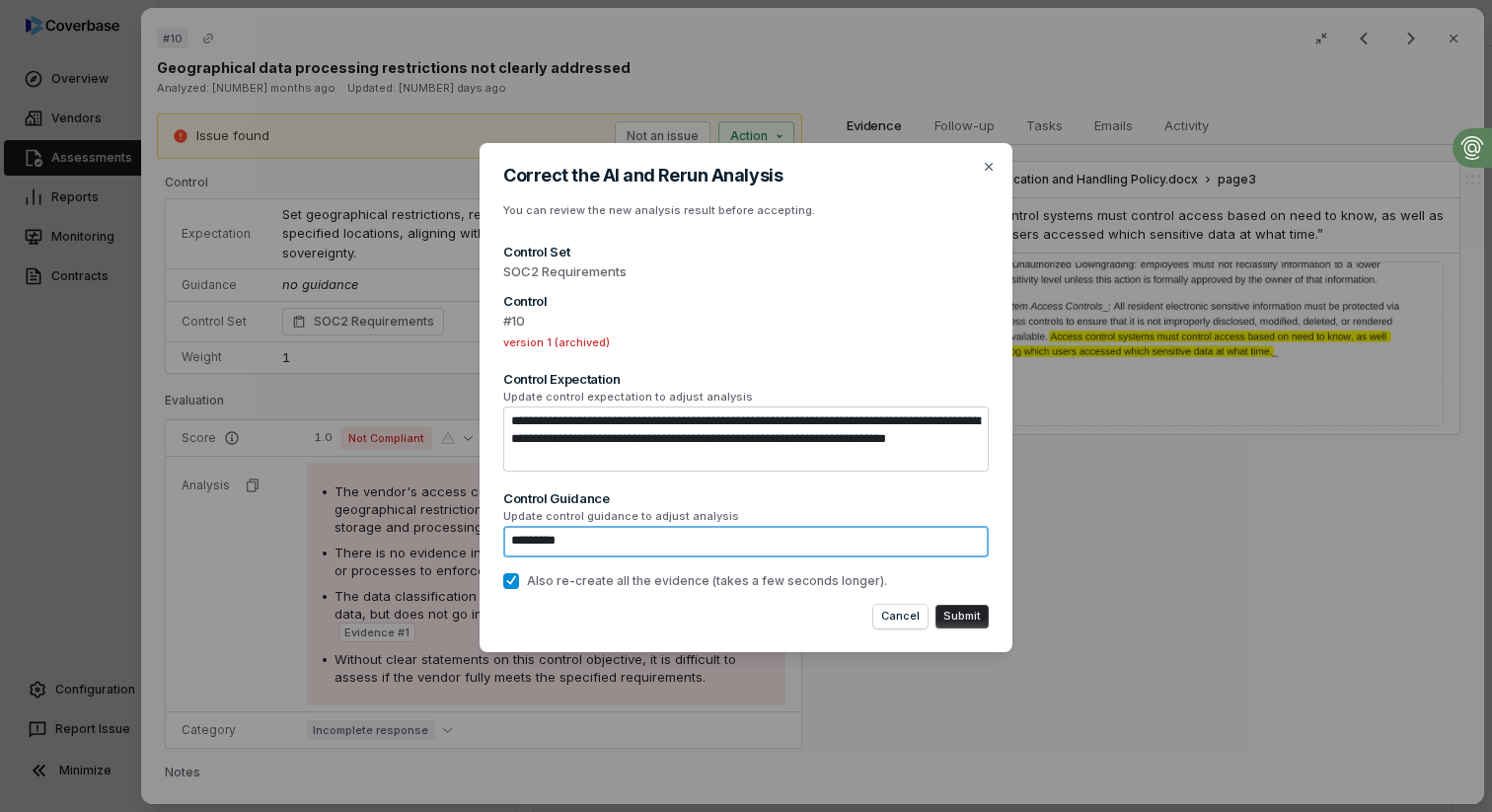 type on "*" 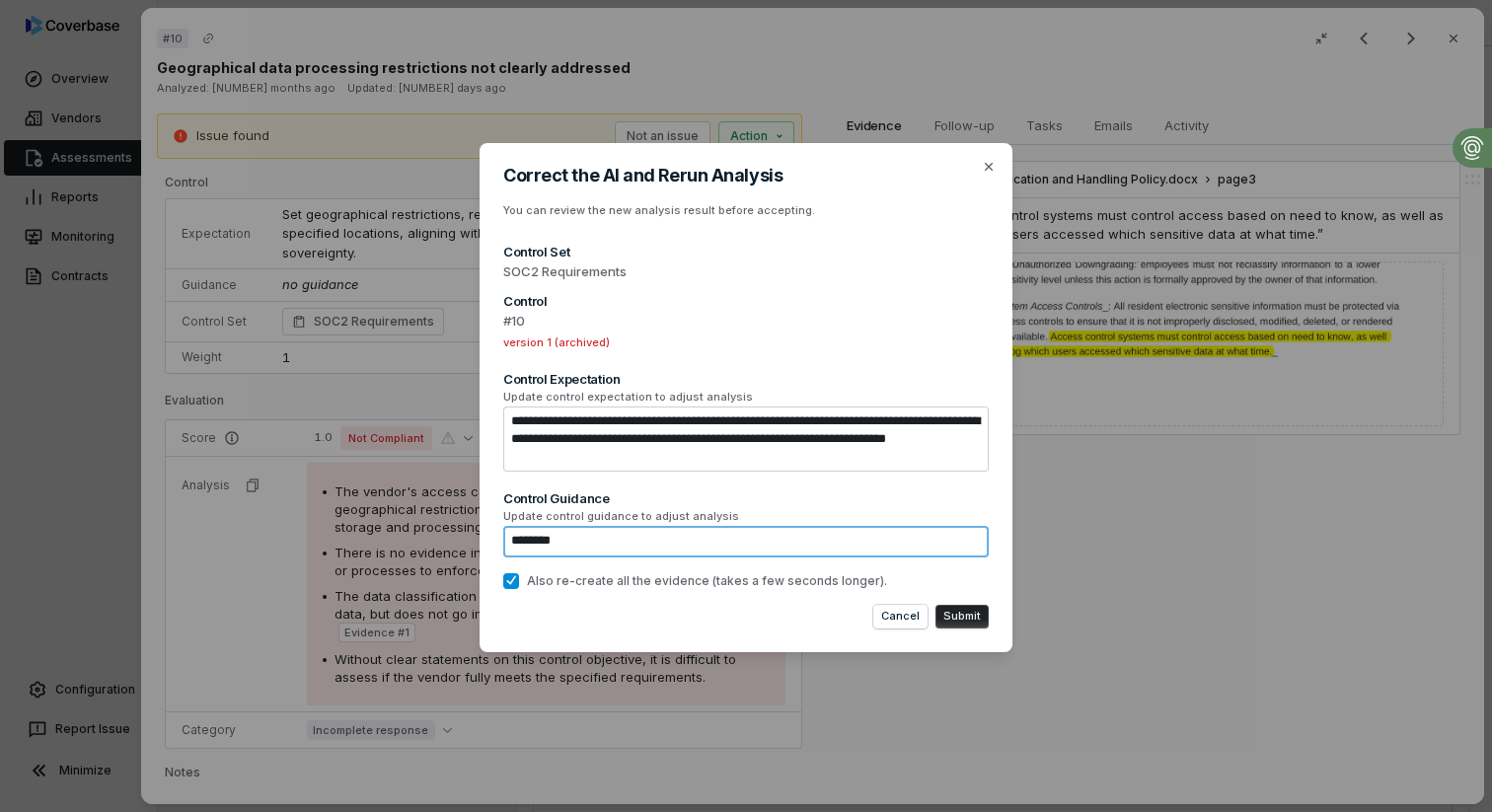type on "*" 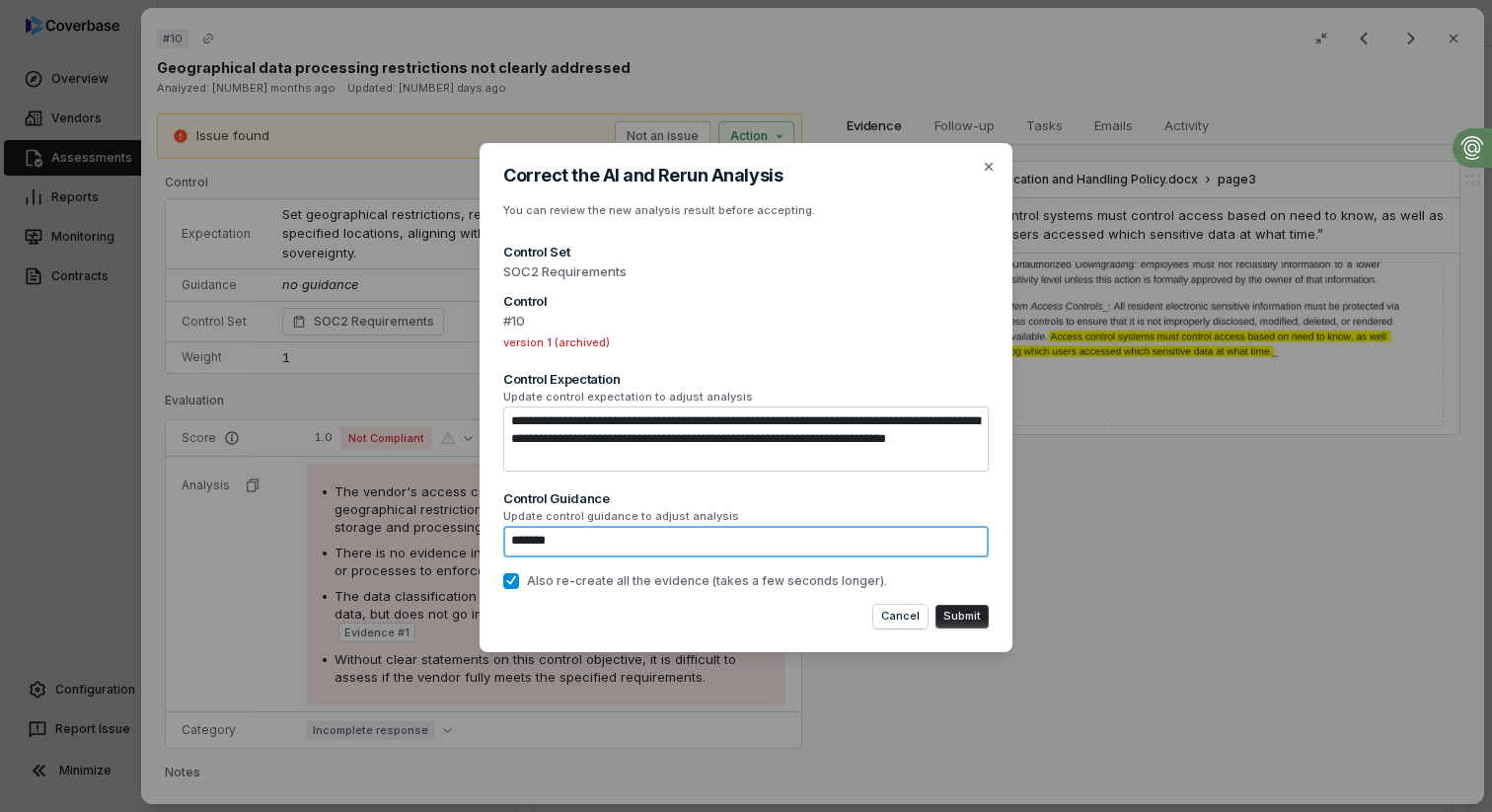 type on "*" 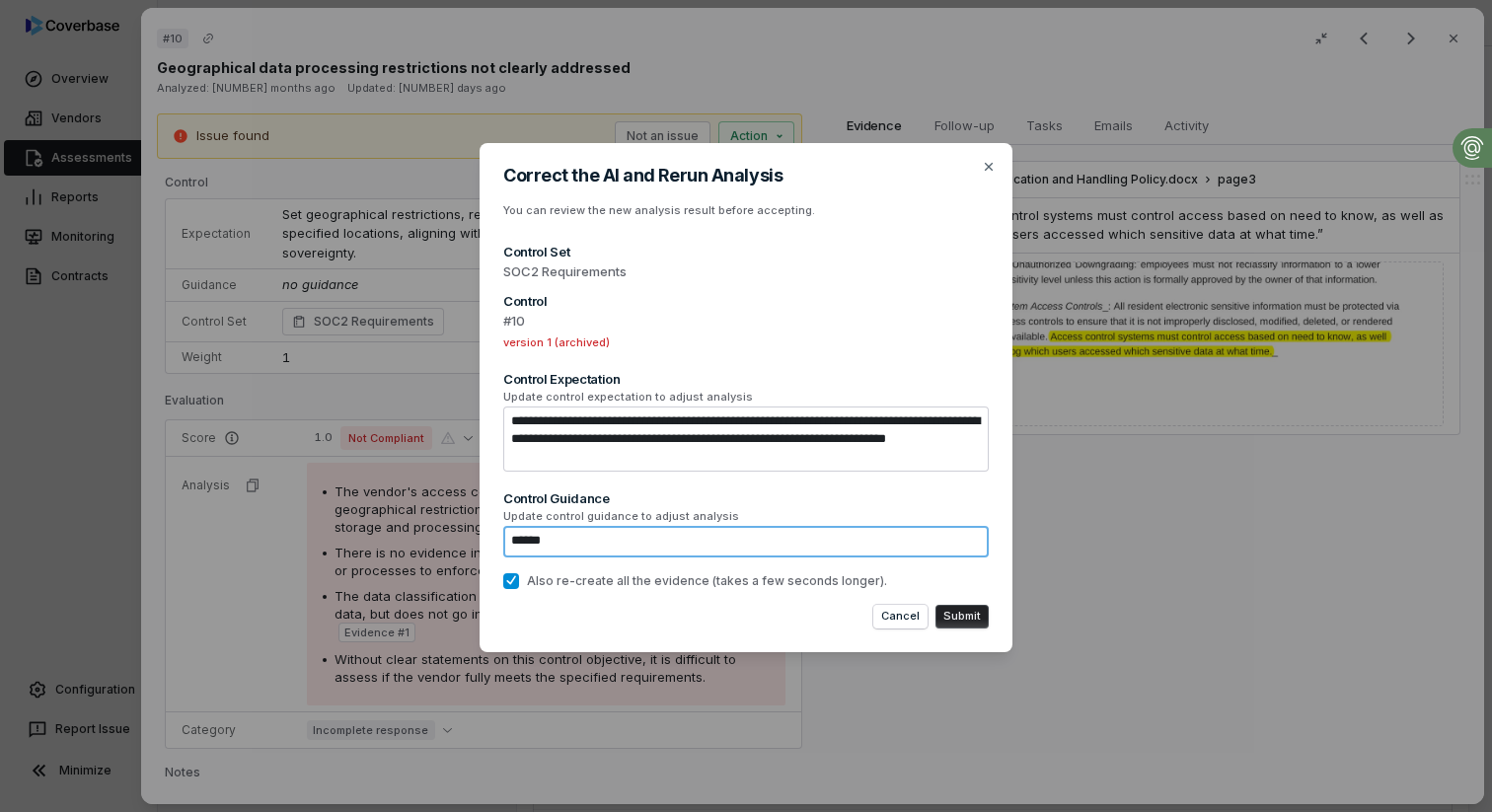 type on "*" 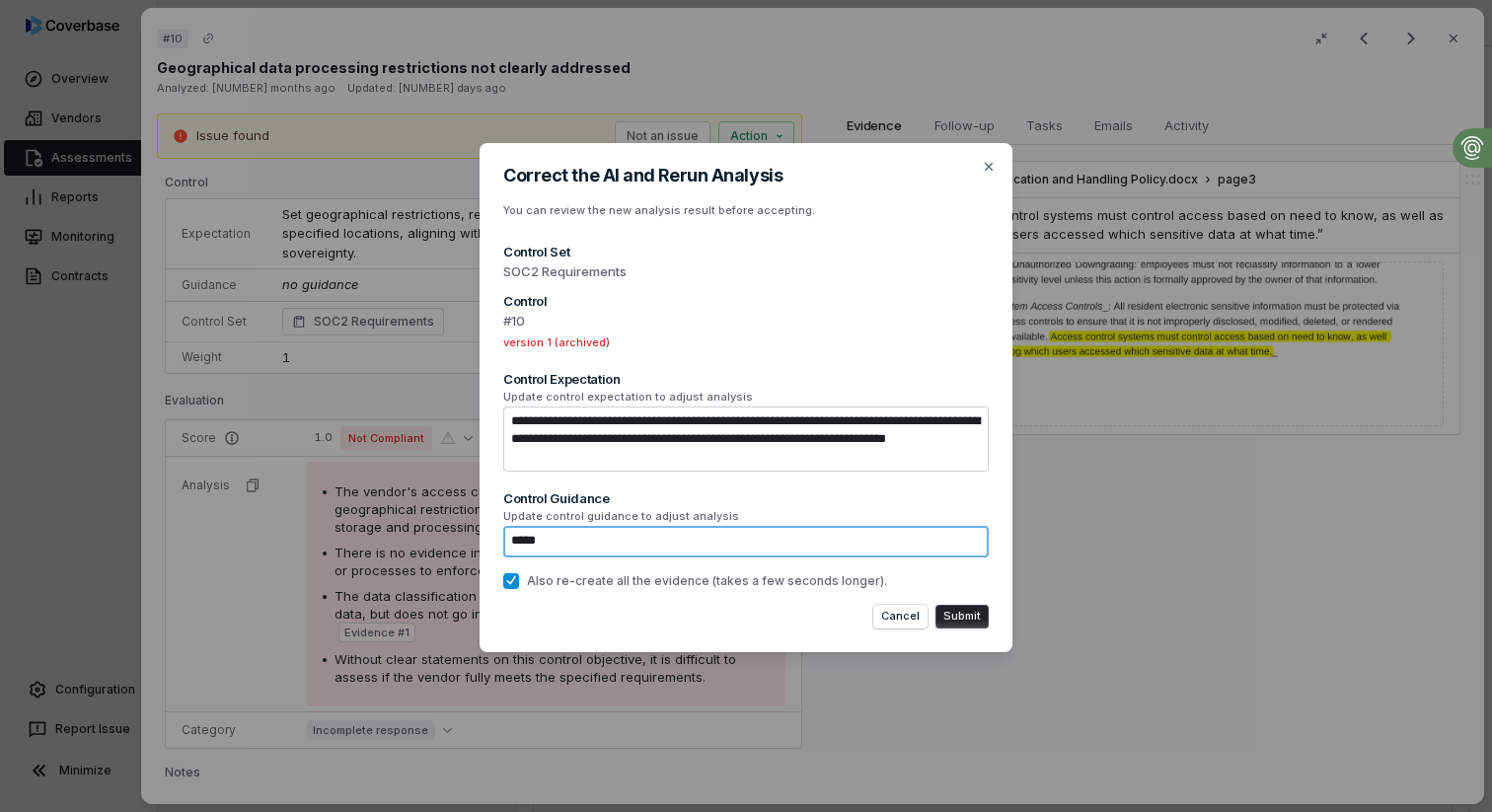 type on "*" 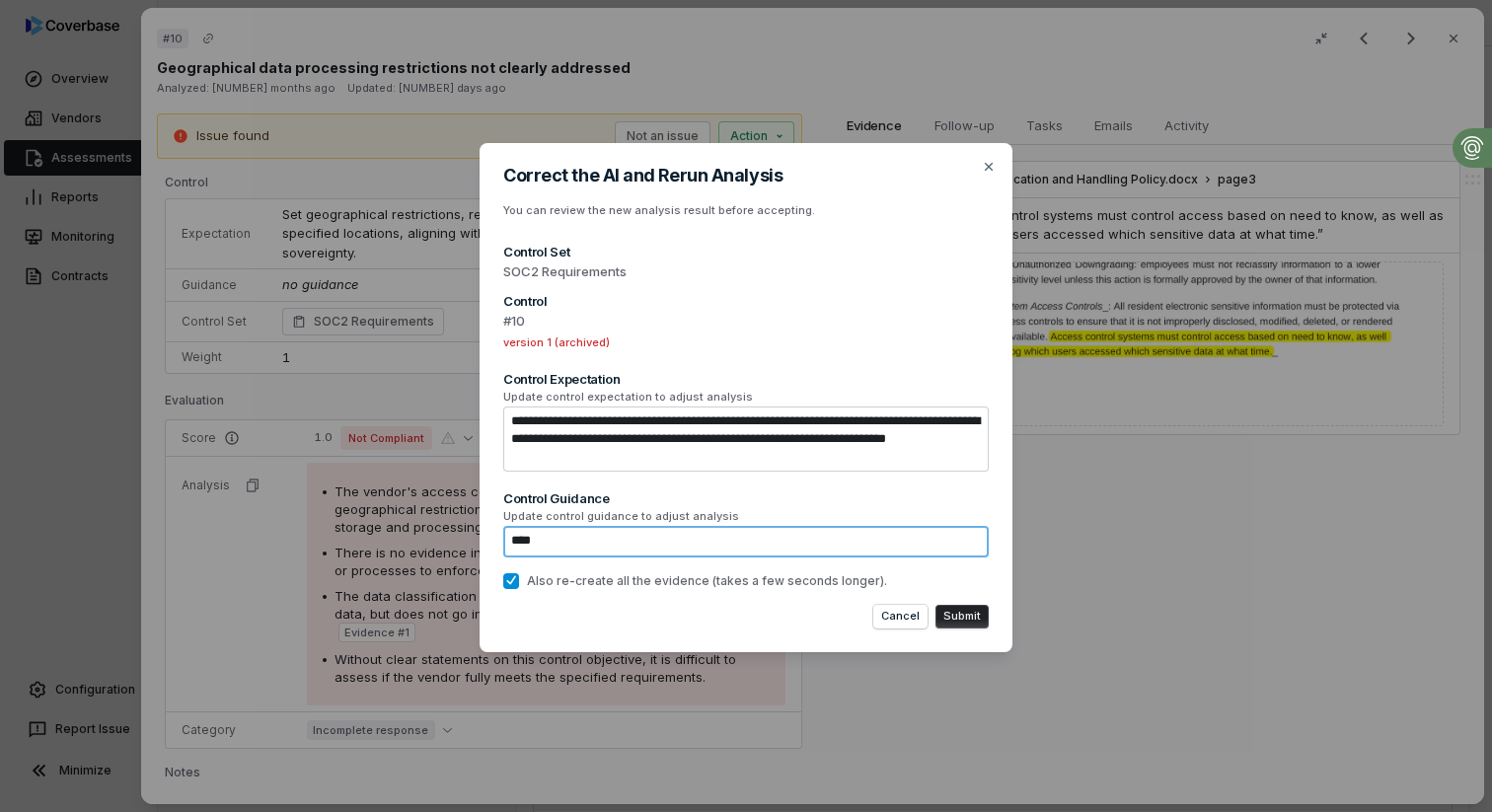 type on "*" 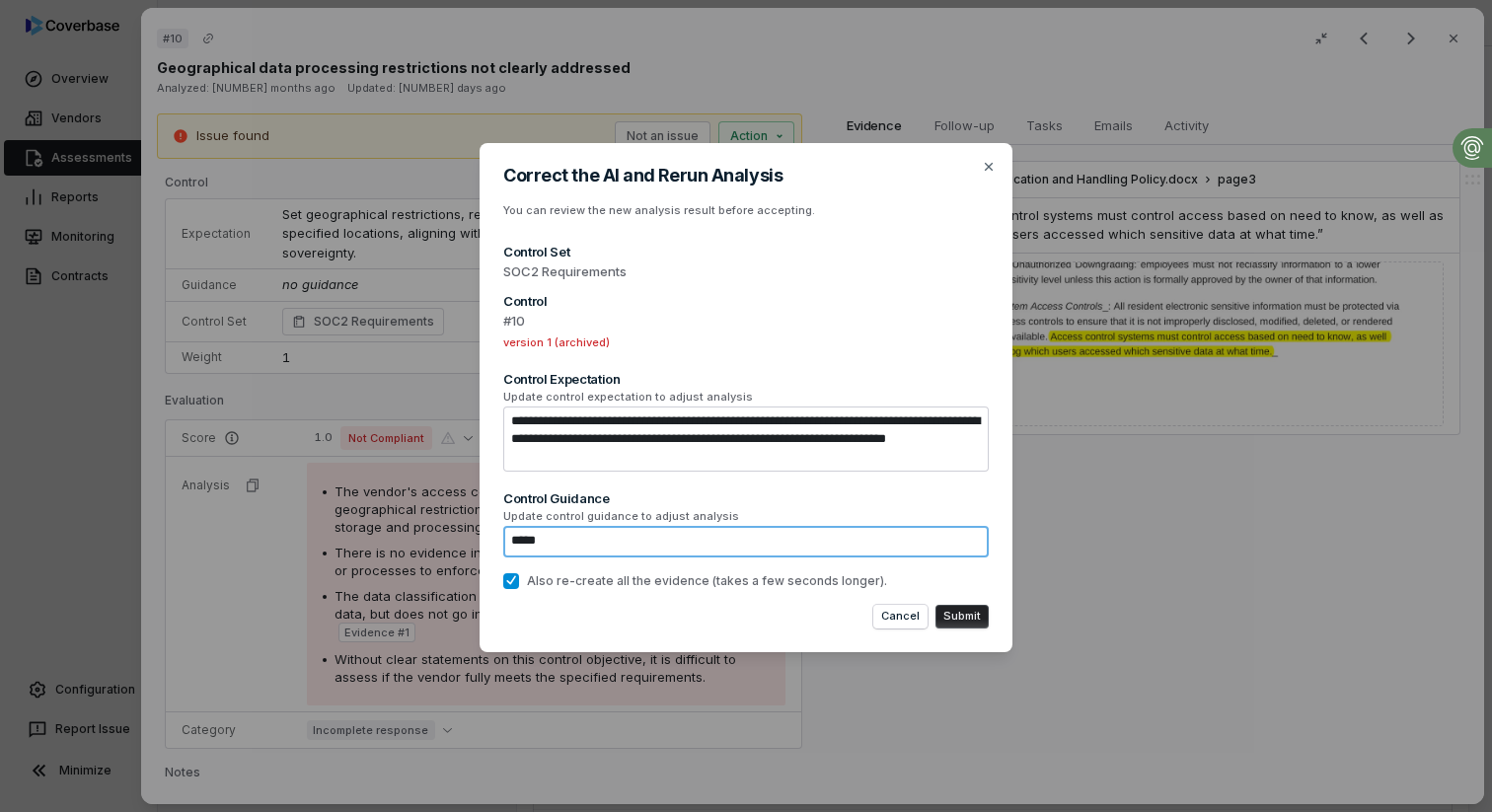 type on "*" 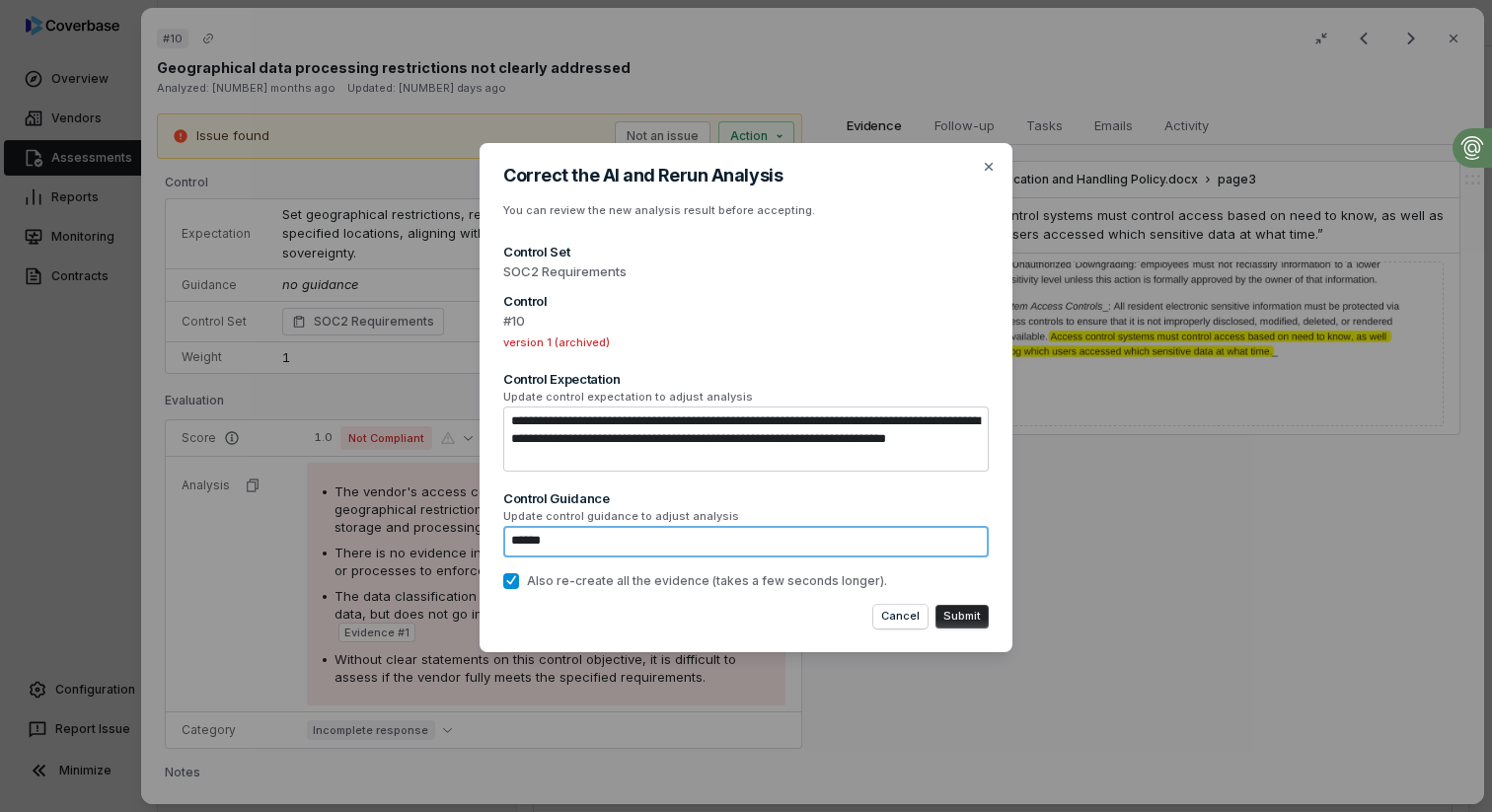 type on "*" 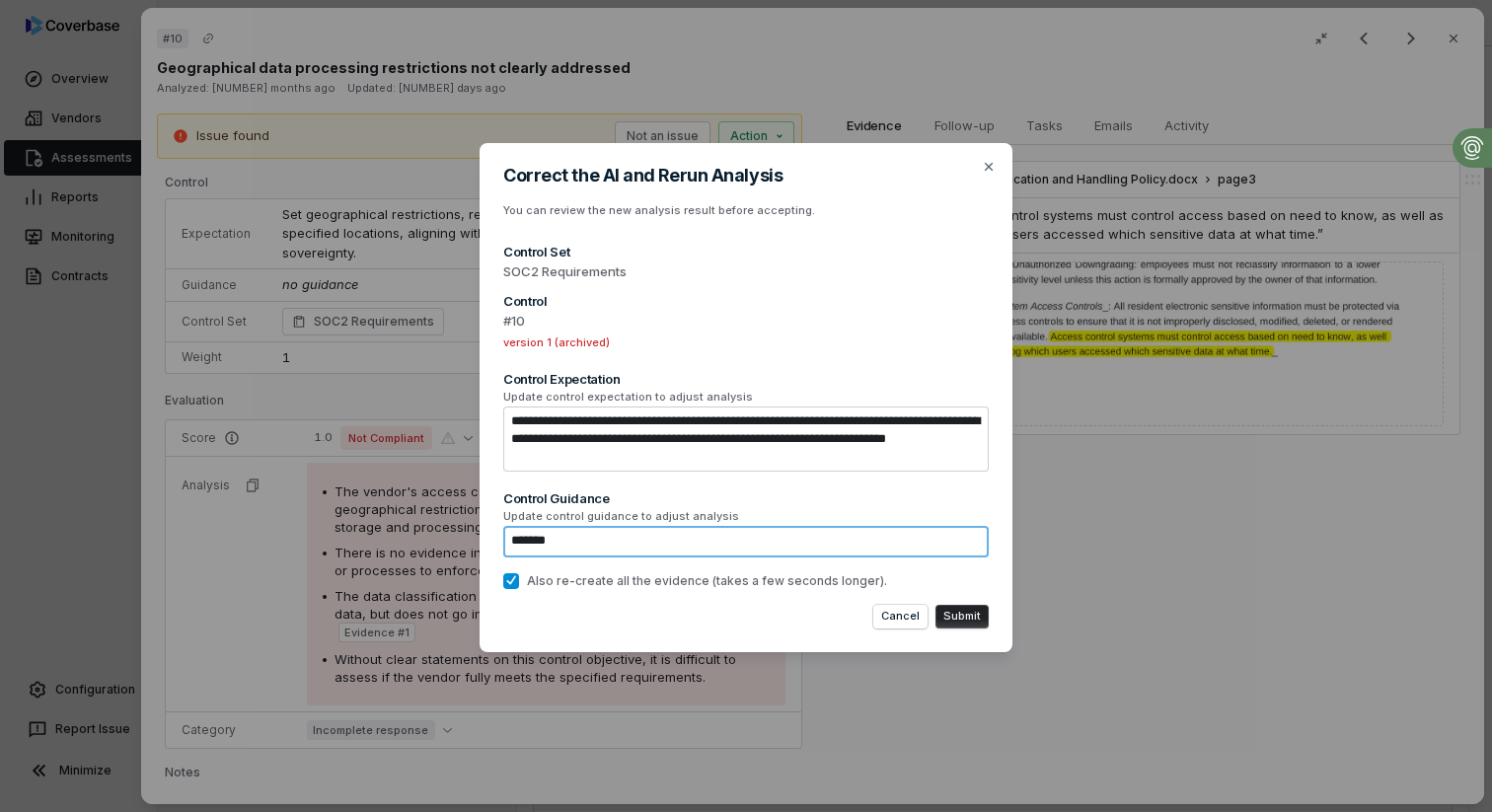type on "*" 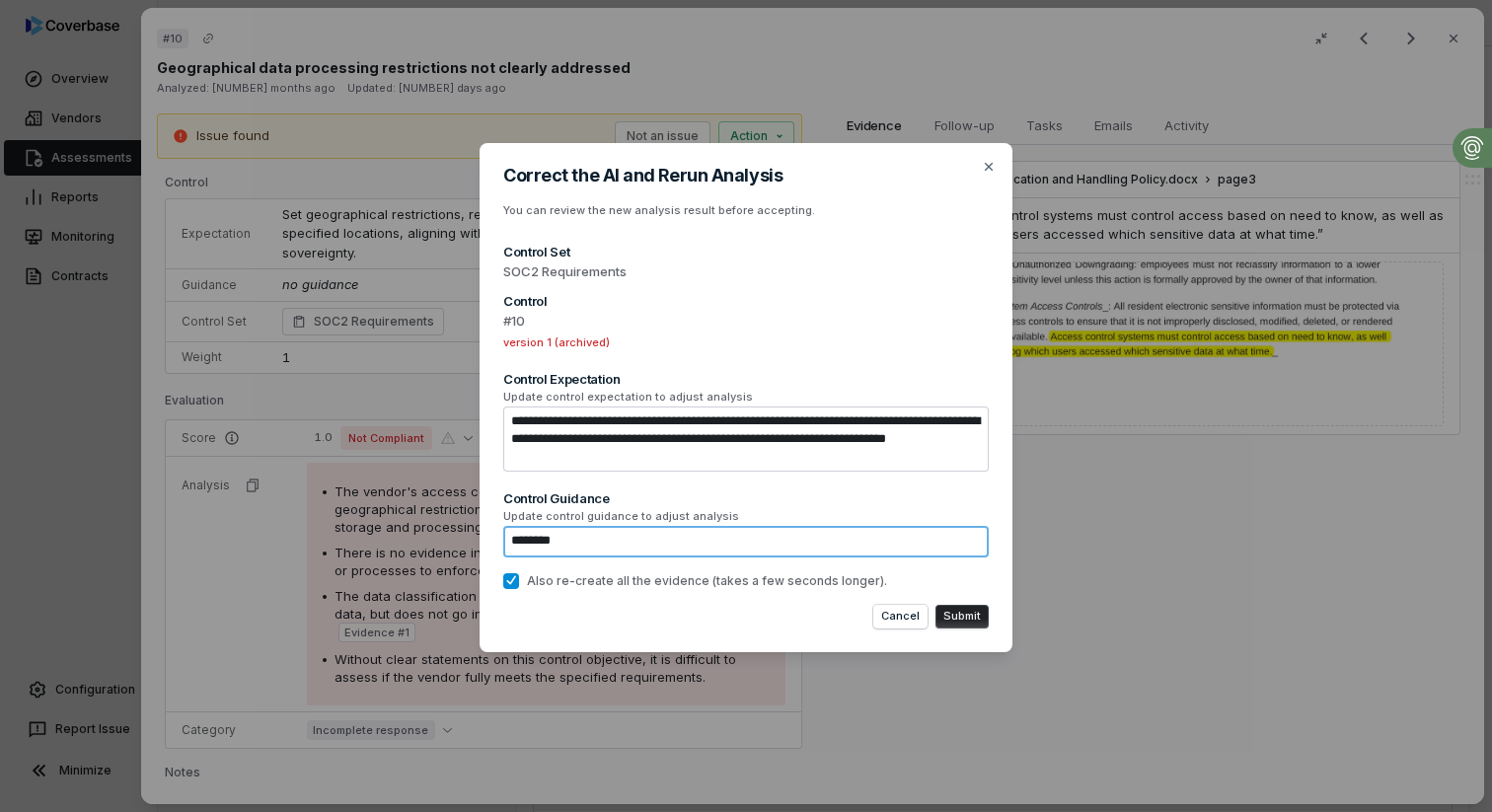 type on "*********" 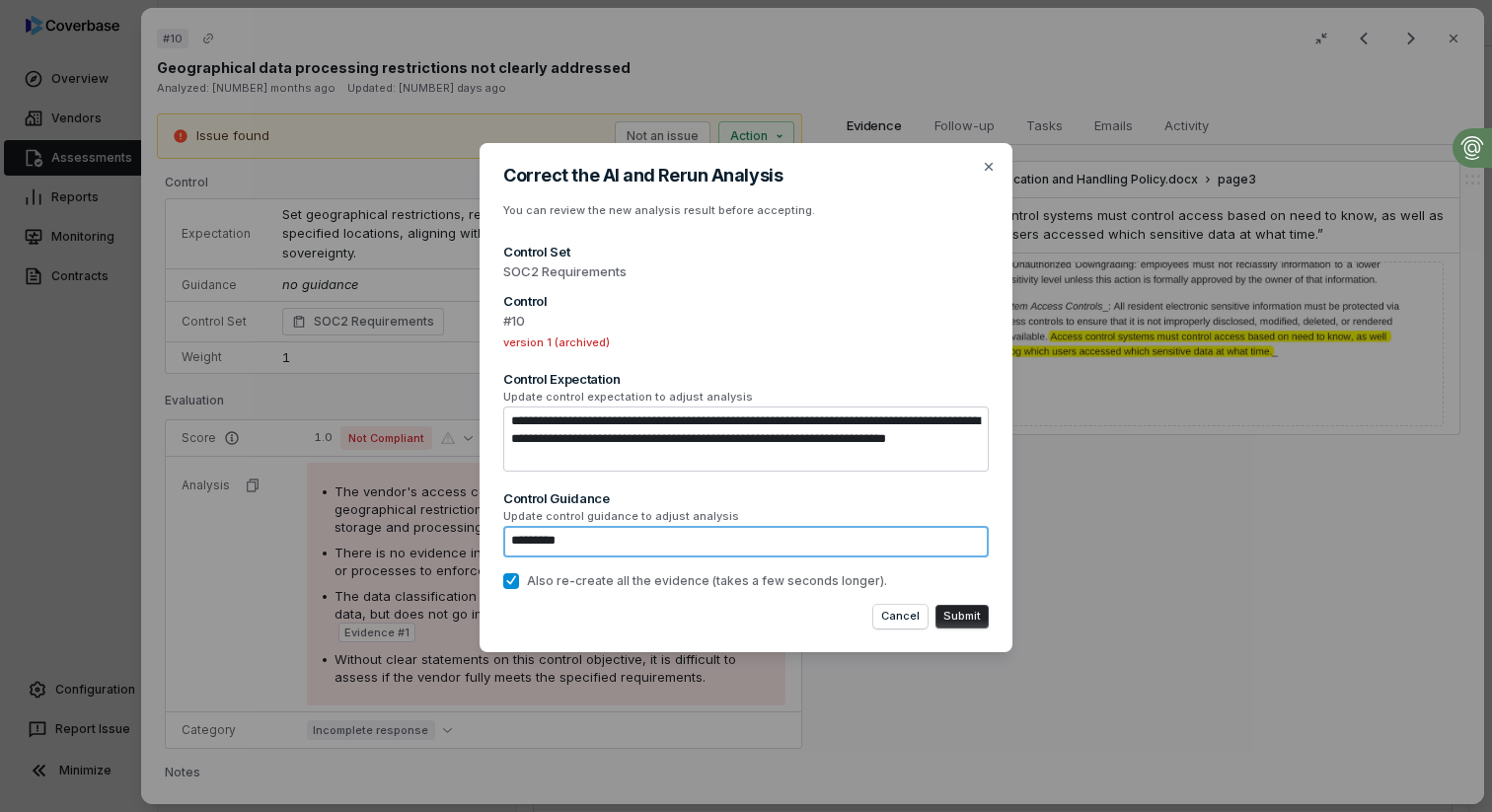 type on "*" 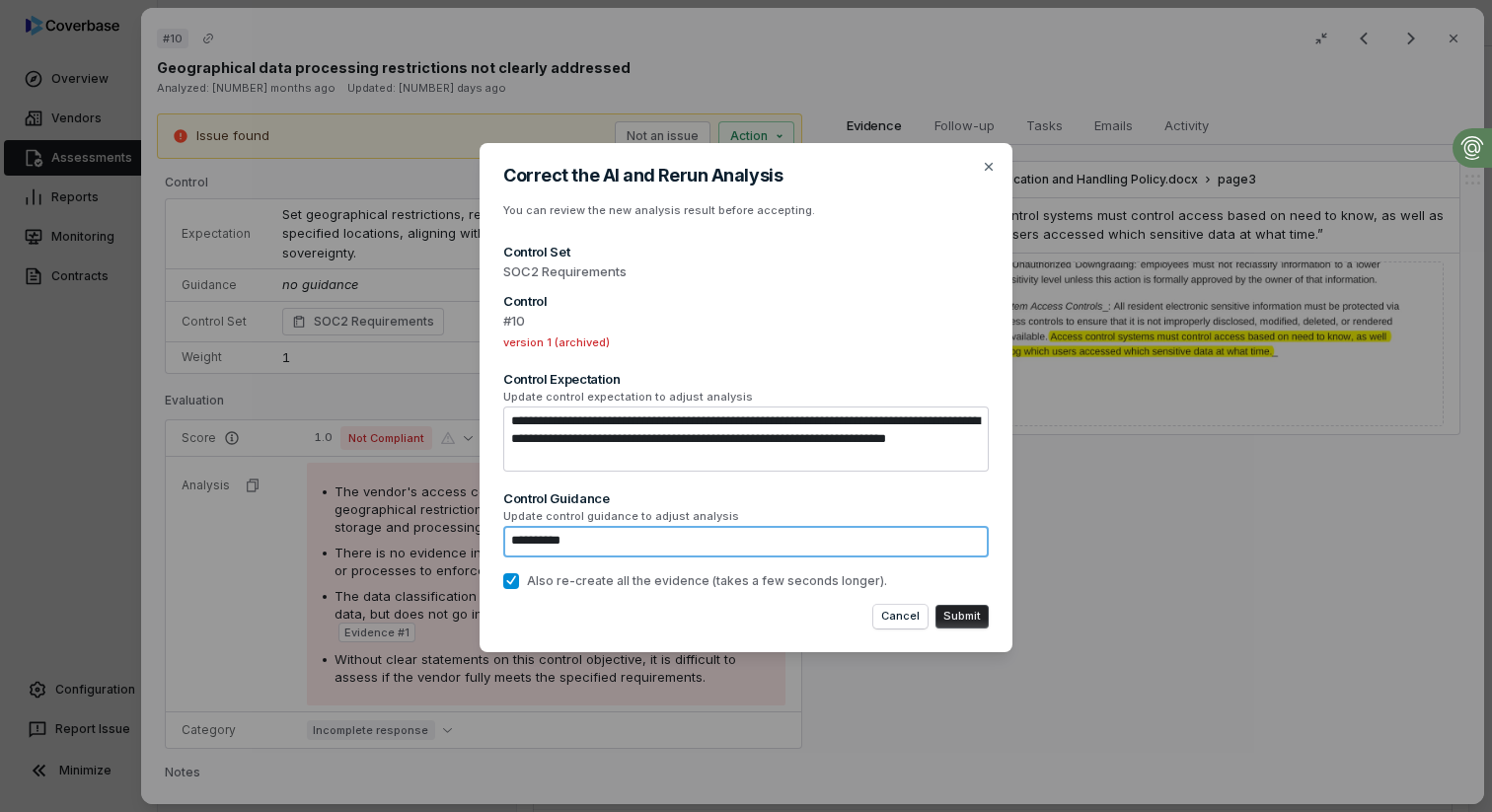 type on "*" 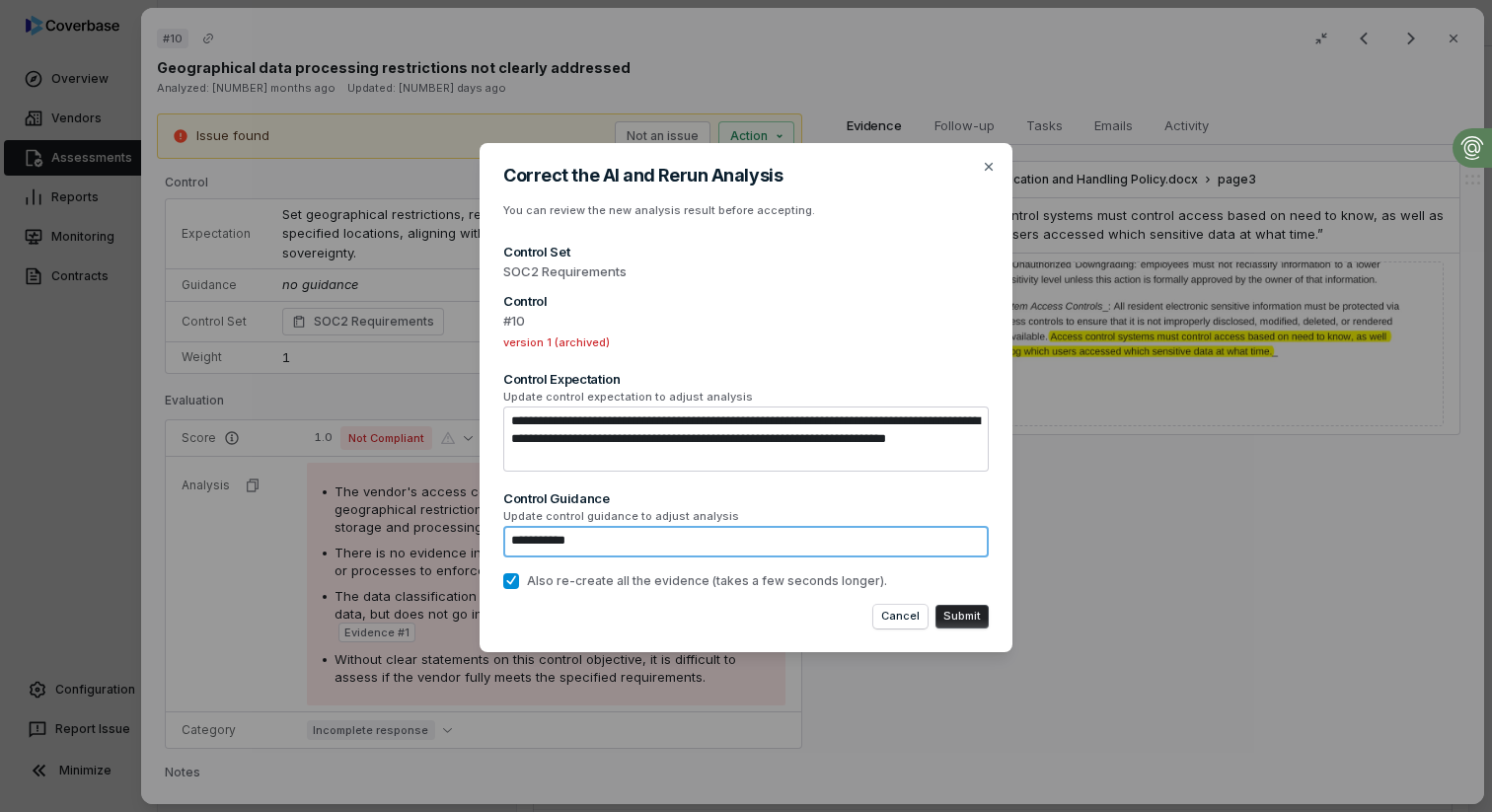 type on "*" 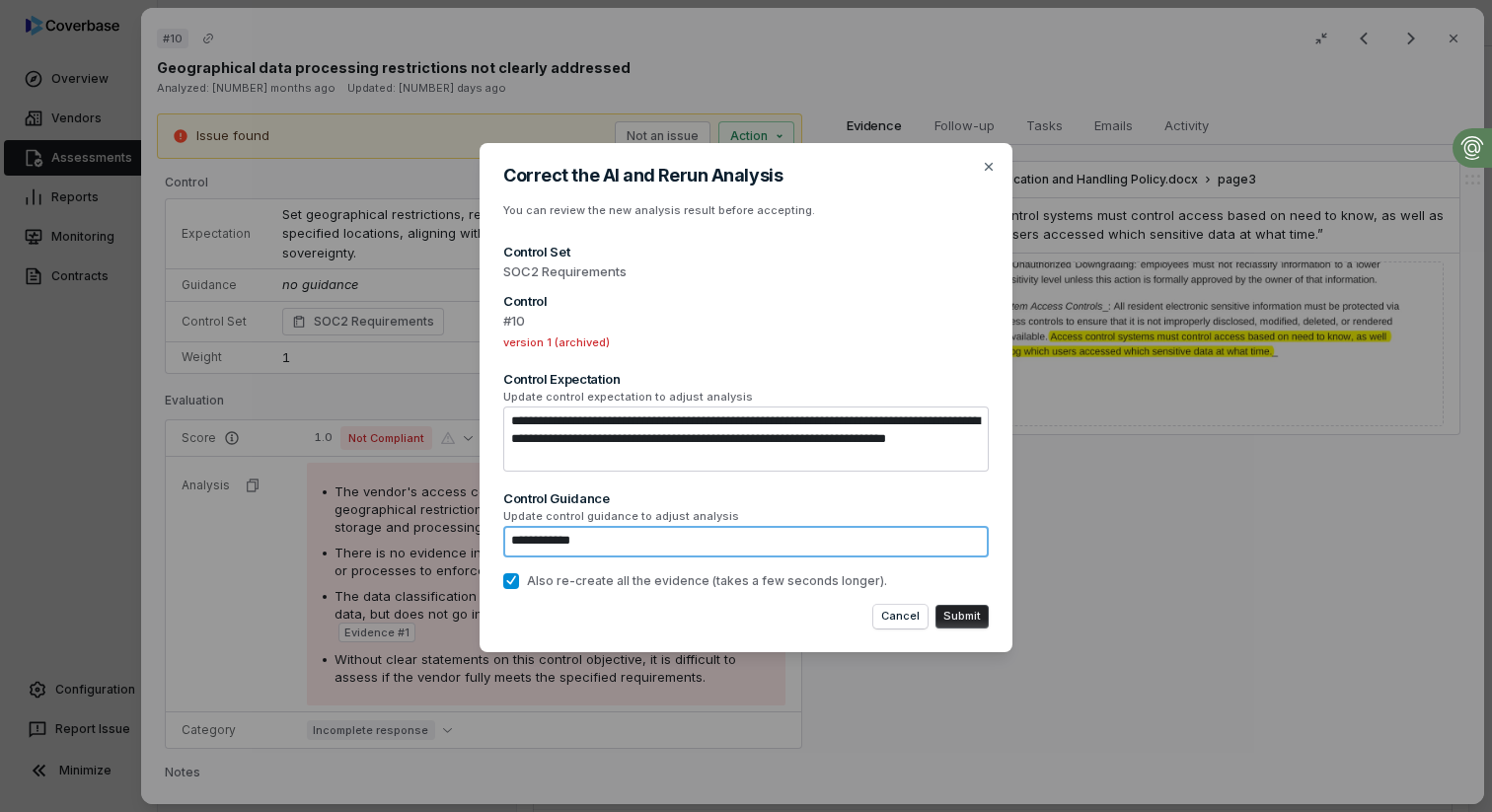 type on "*" 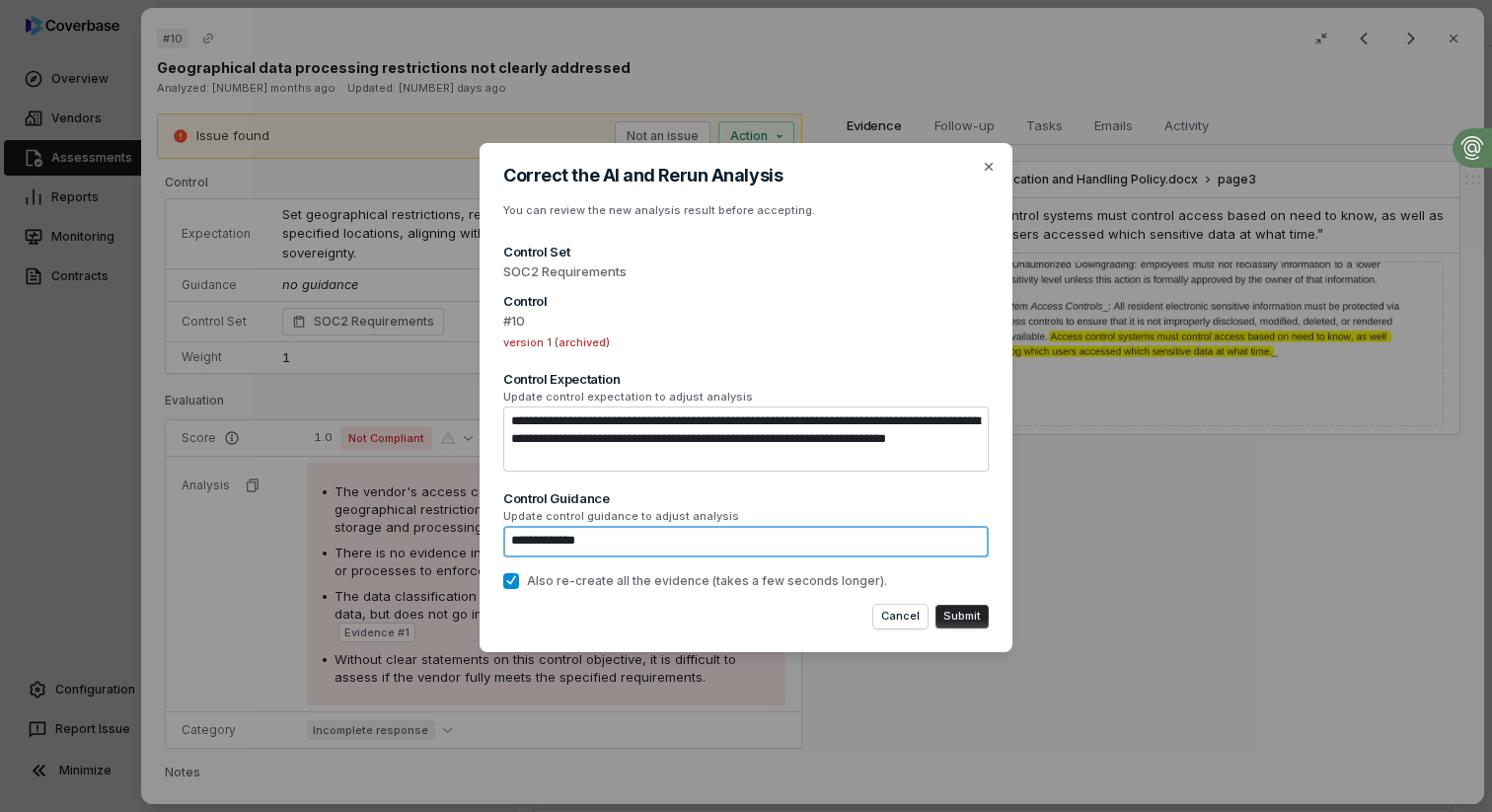 type on "*" 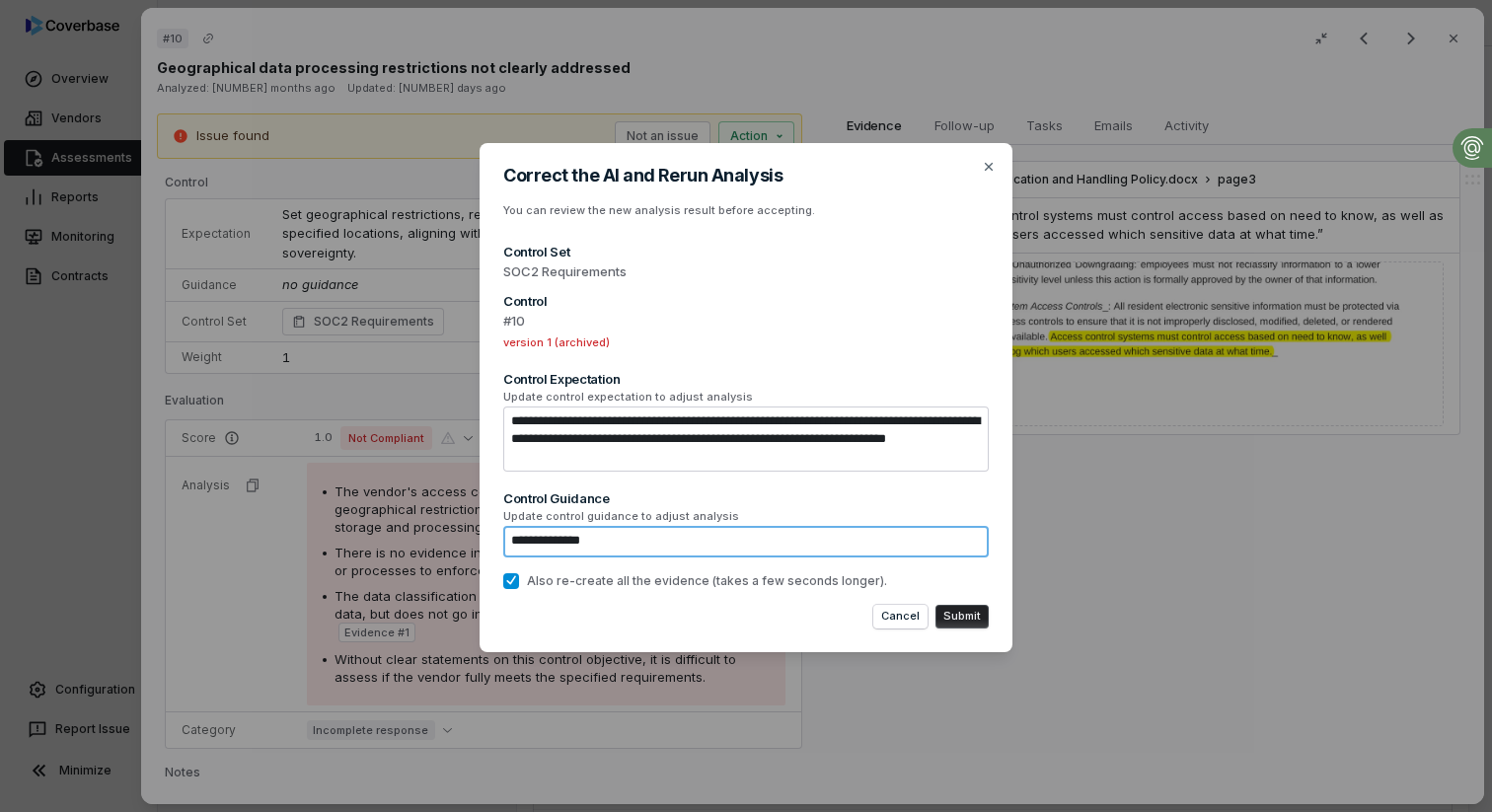 type on "*" 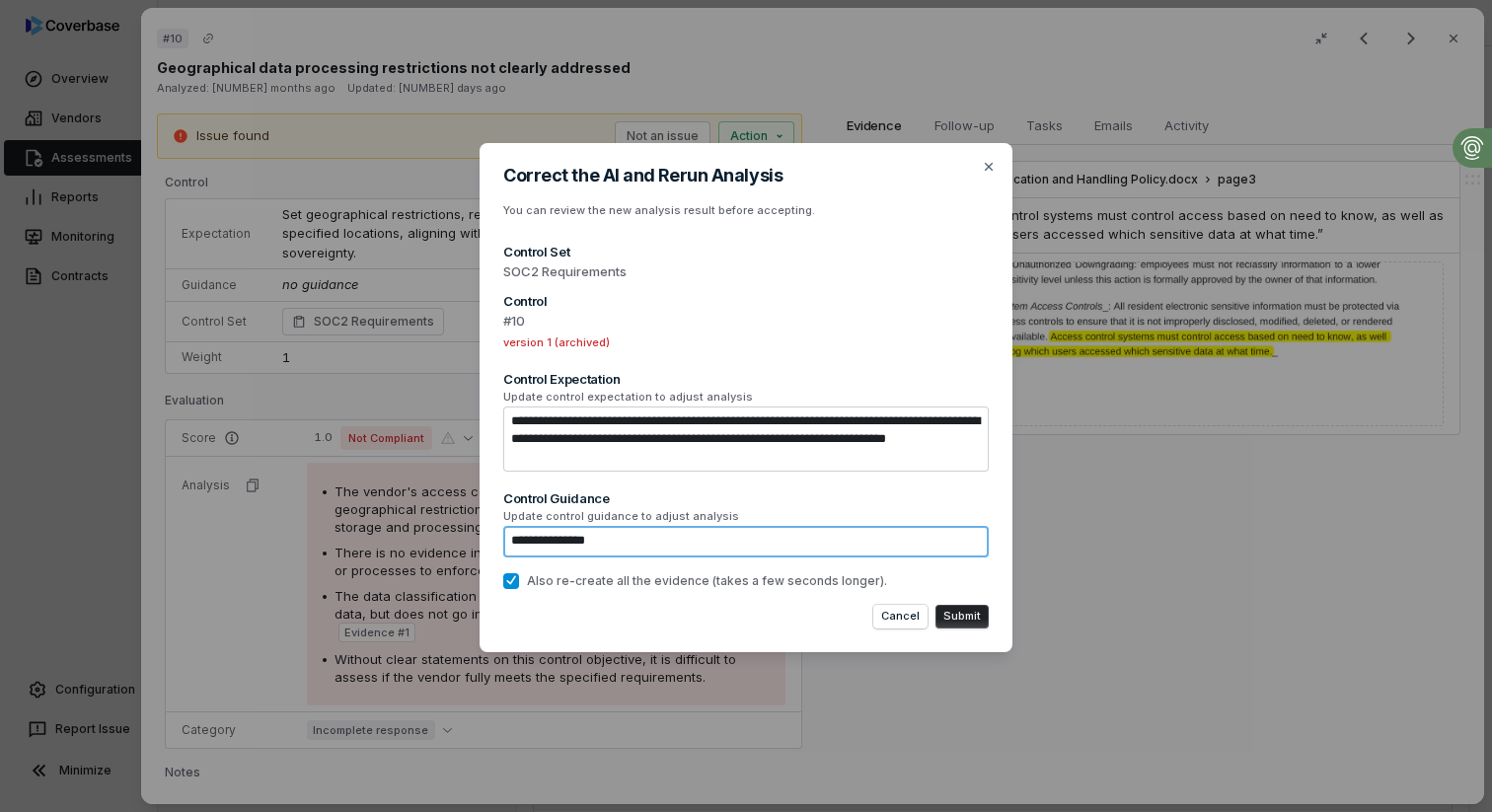 type on "*" 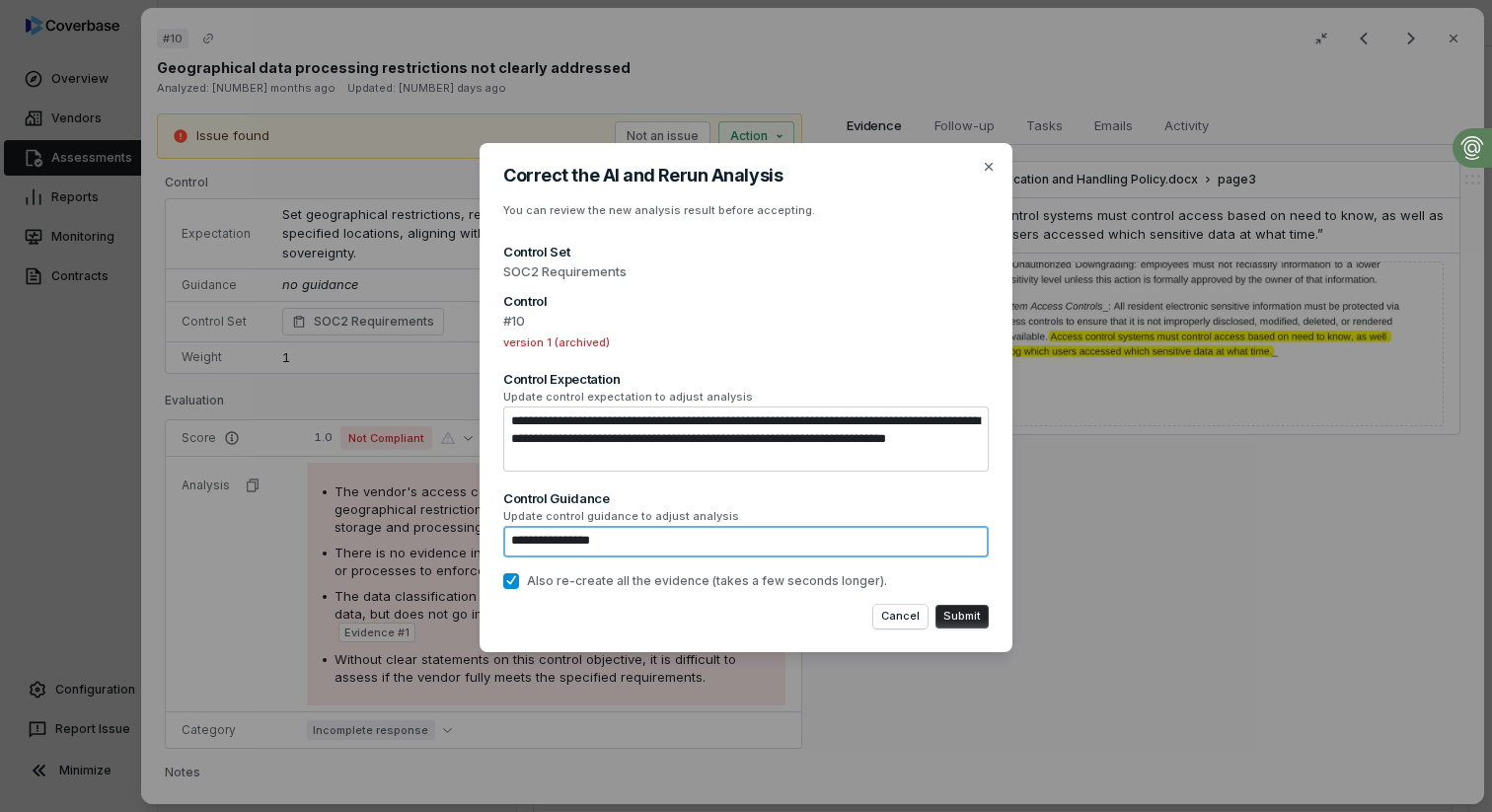 type on "*" 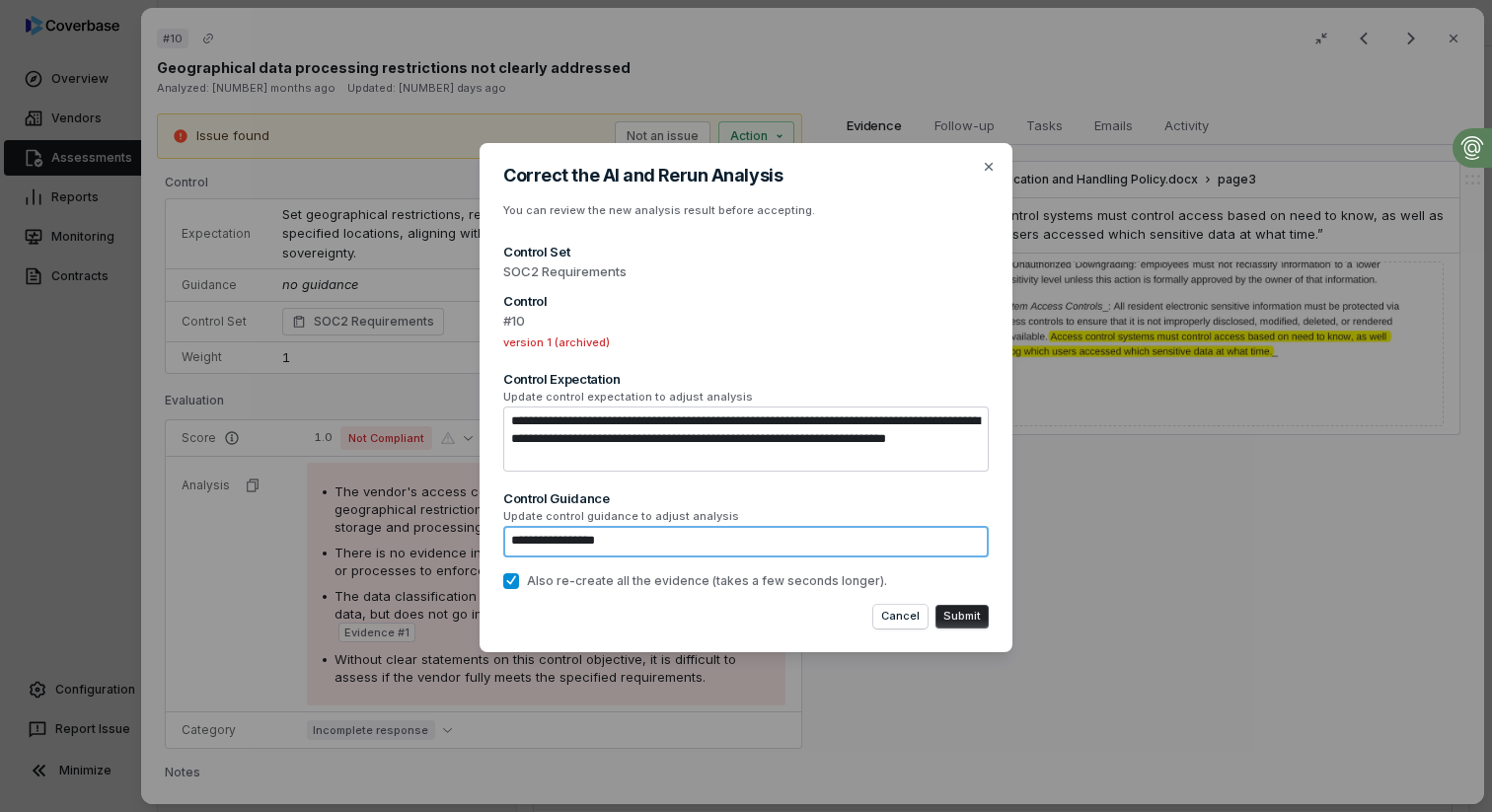 type on "*" 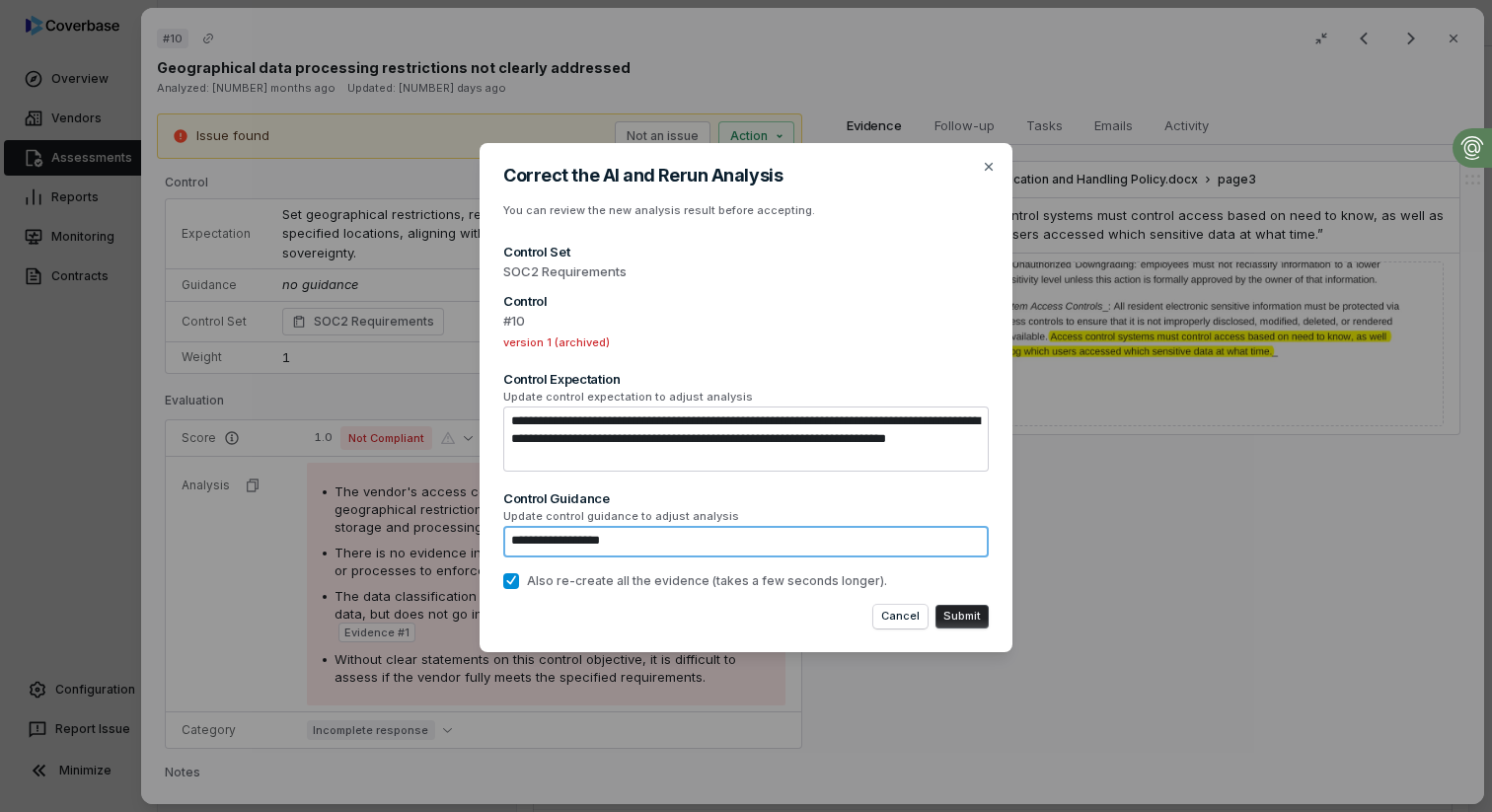 type on "*" 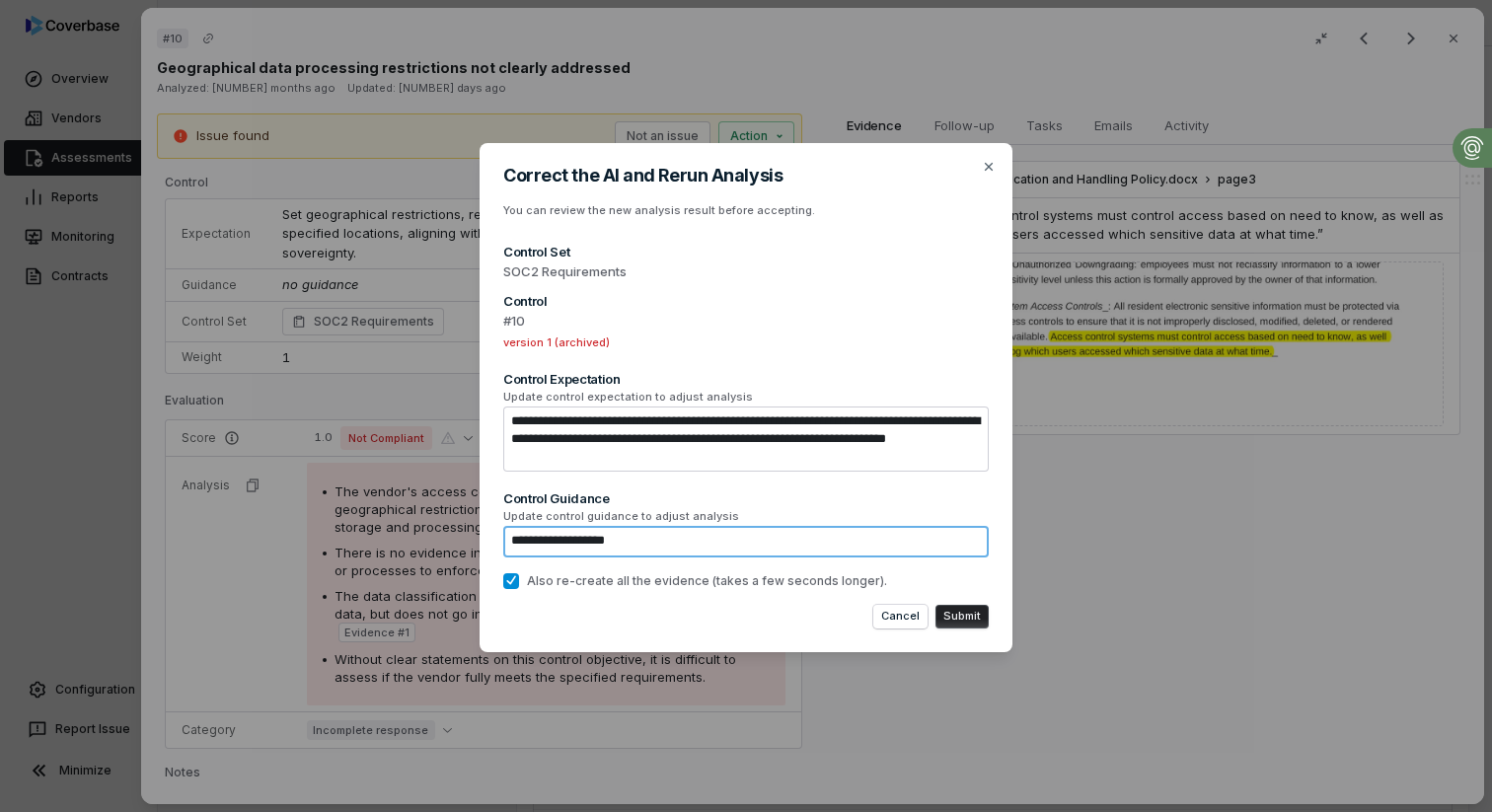 type on "*" 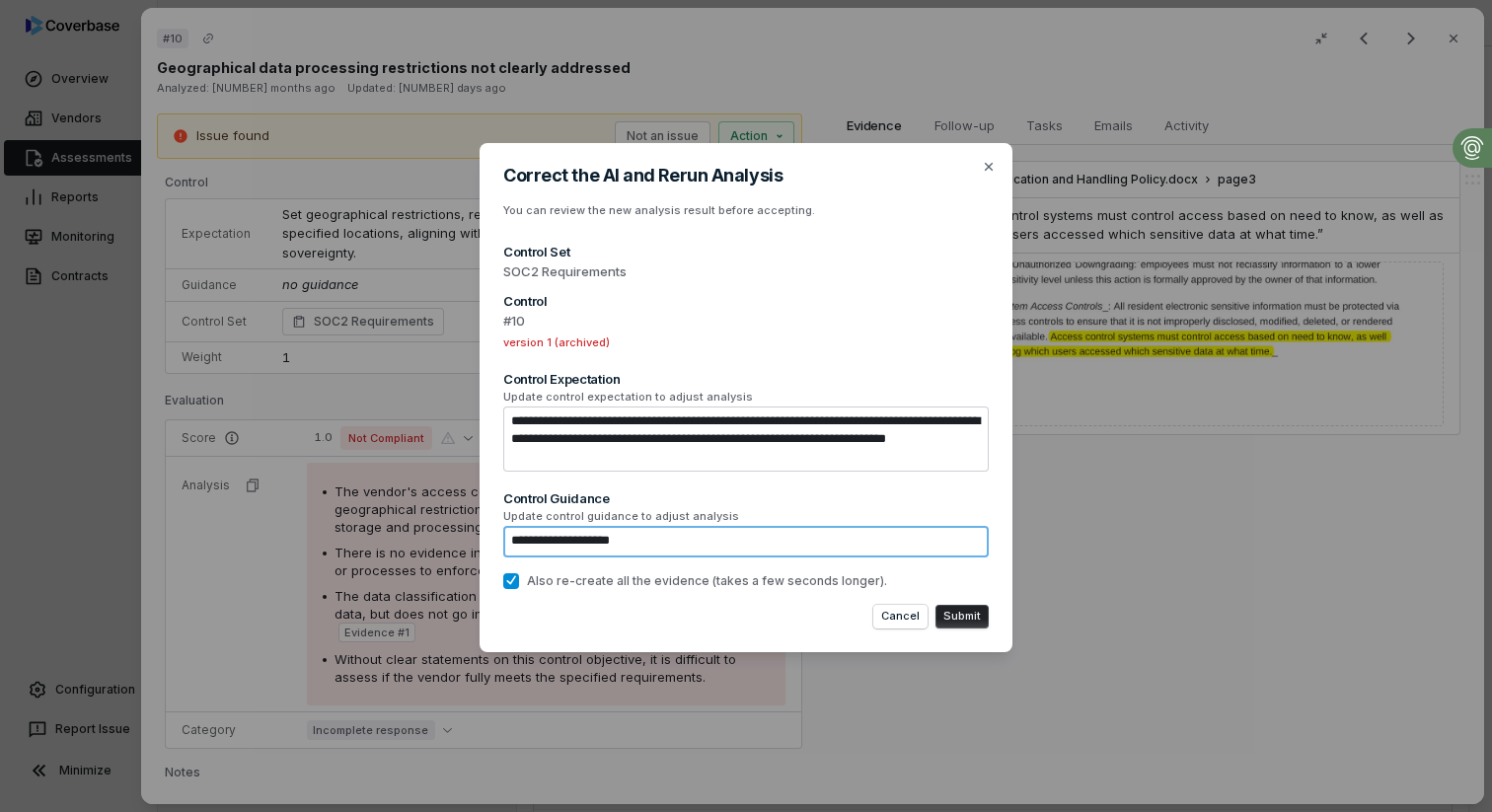 type on "*" 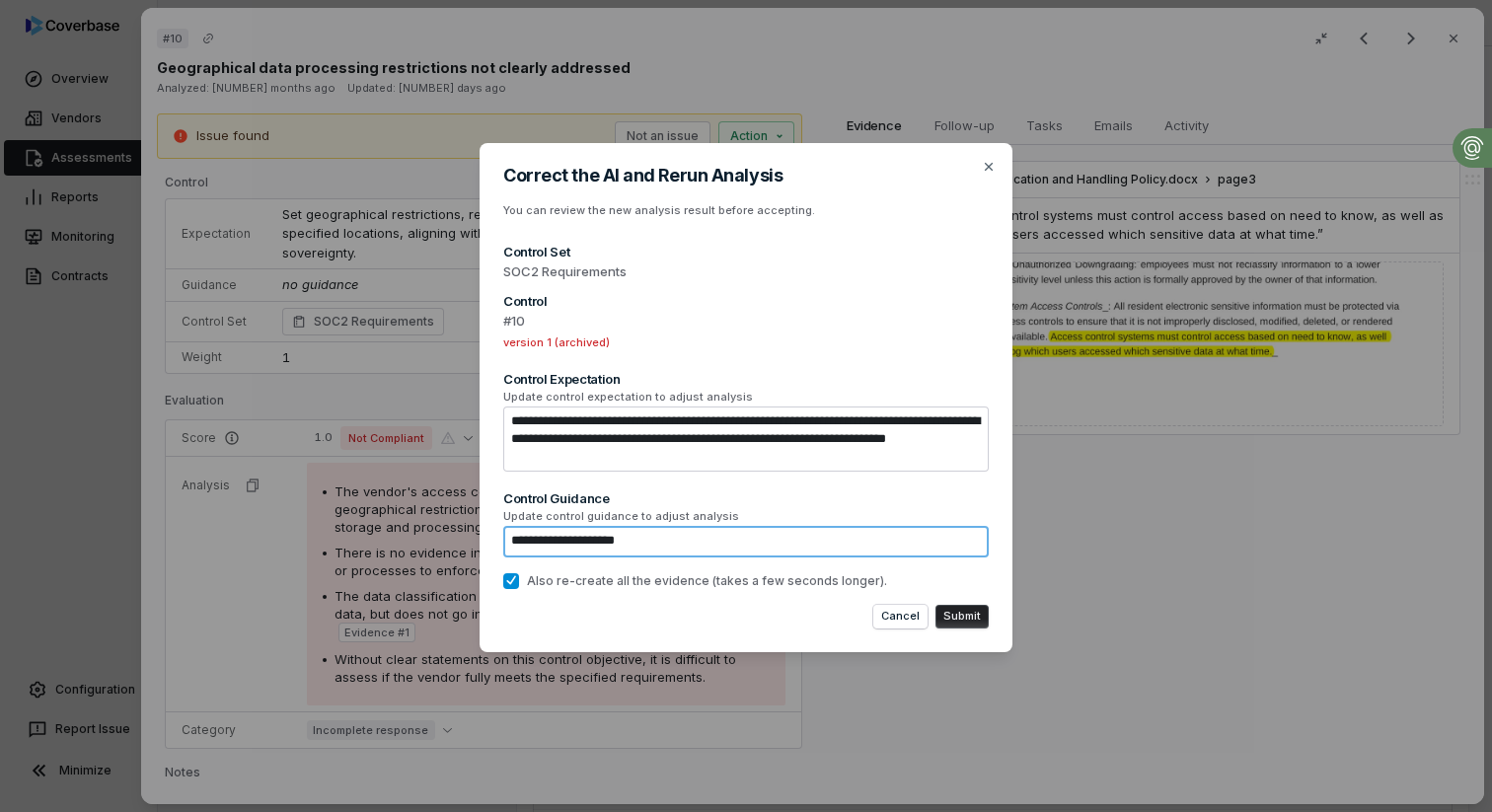 type on "*" 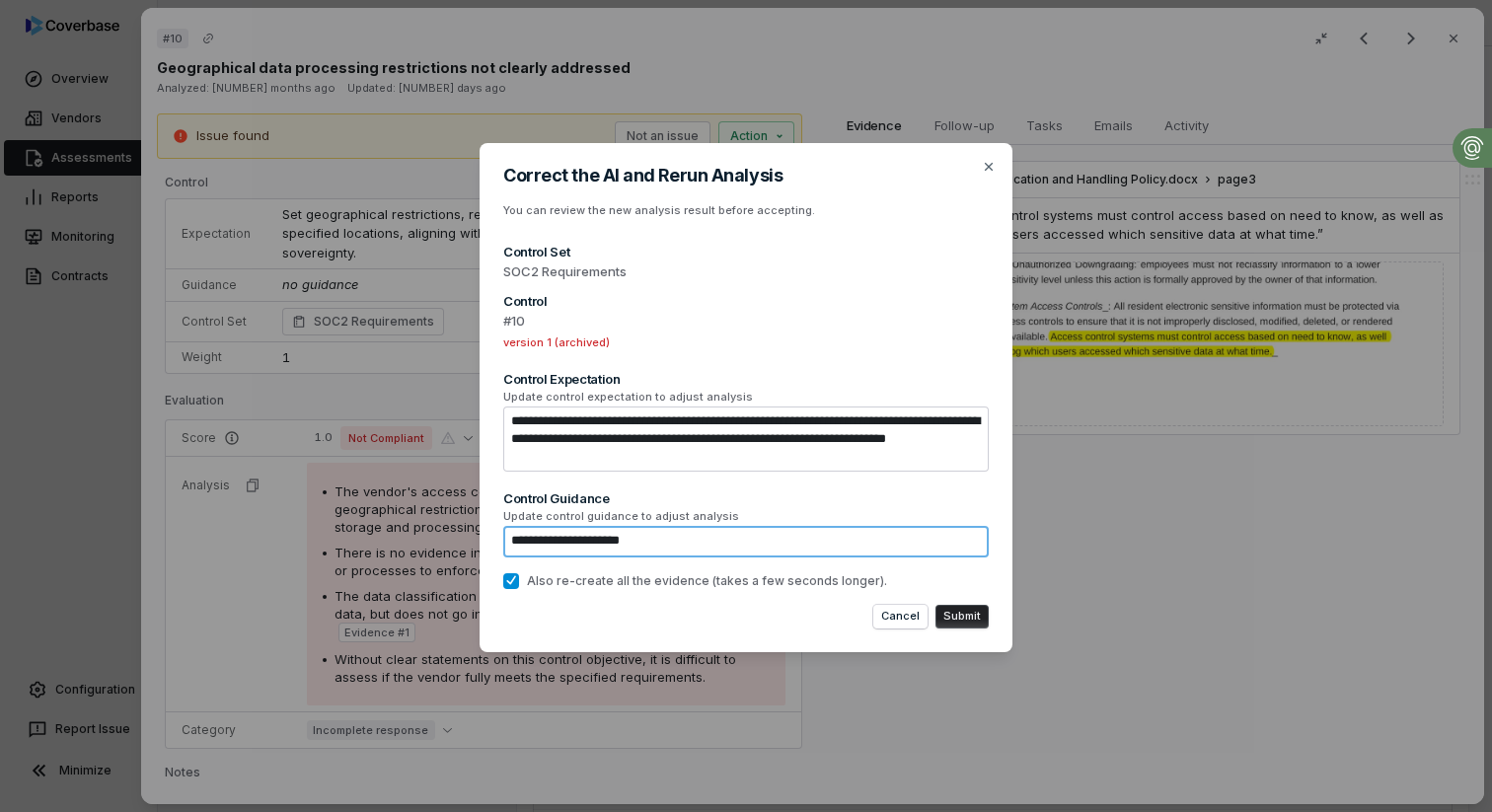 type on "*" 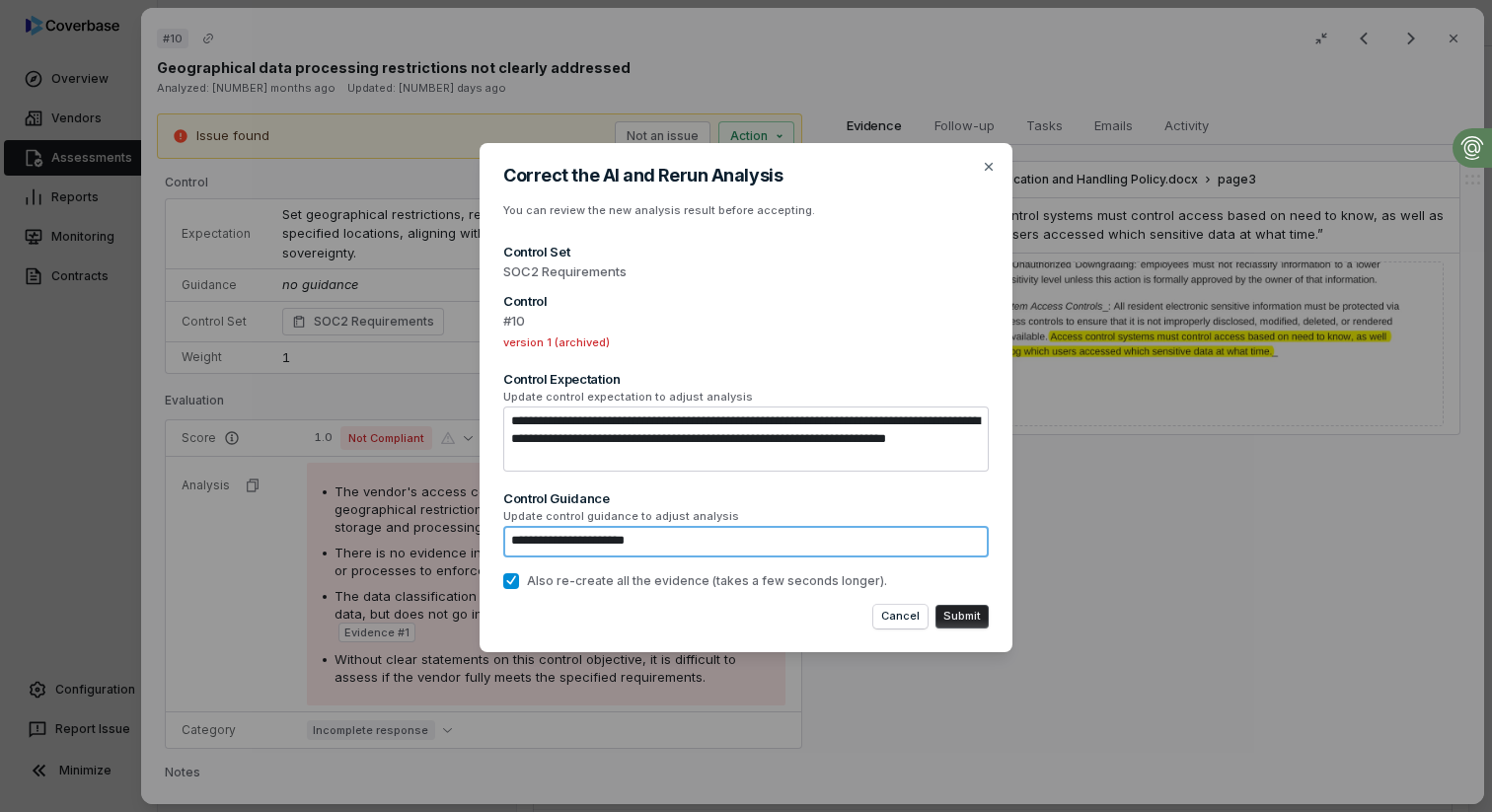 type on "*" 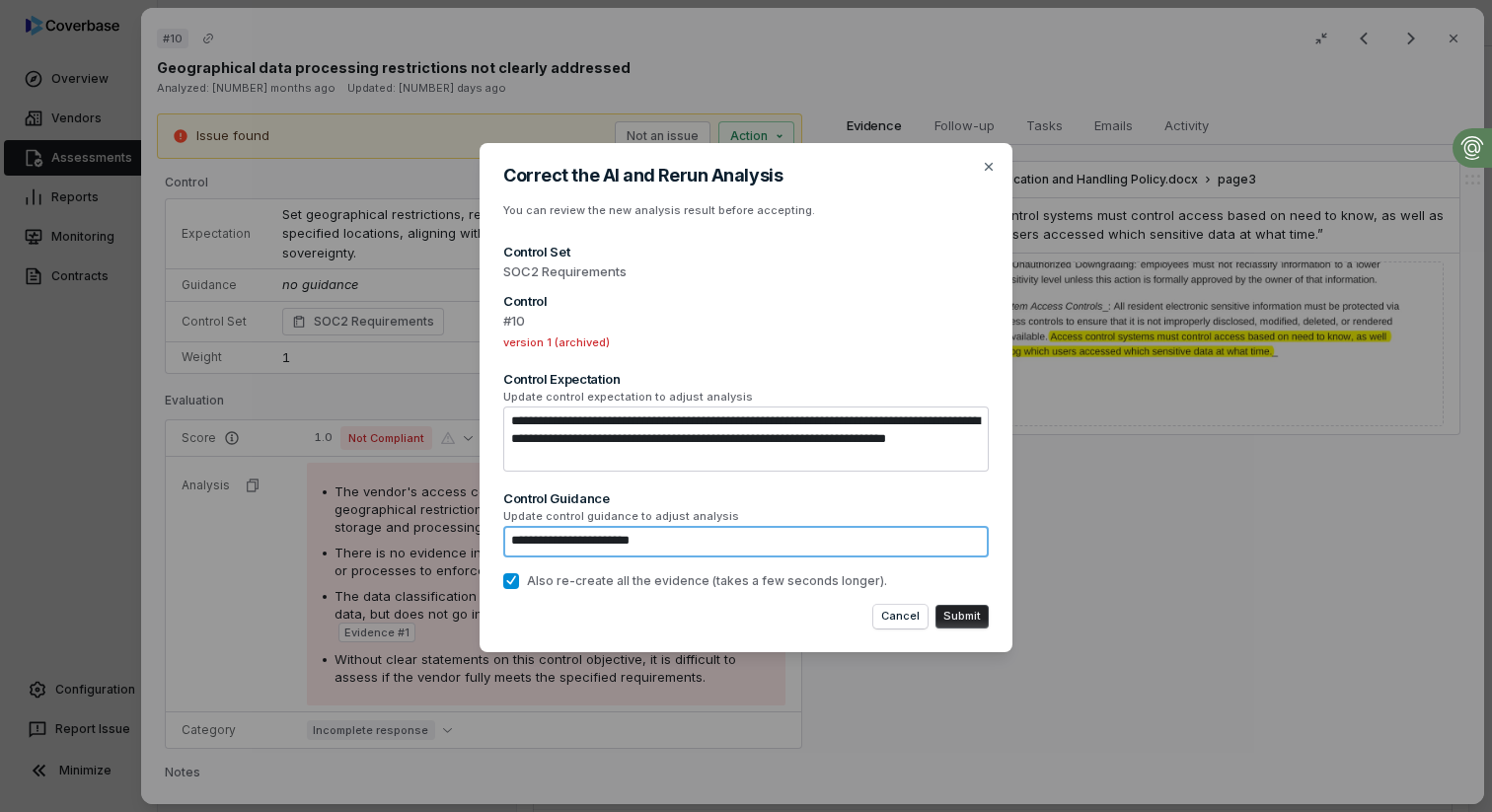 type on "**********" 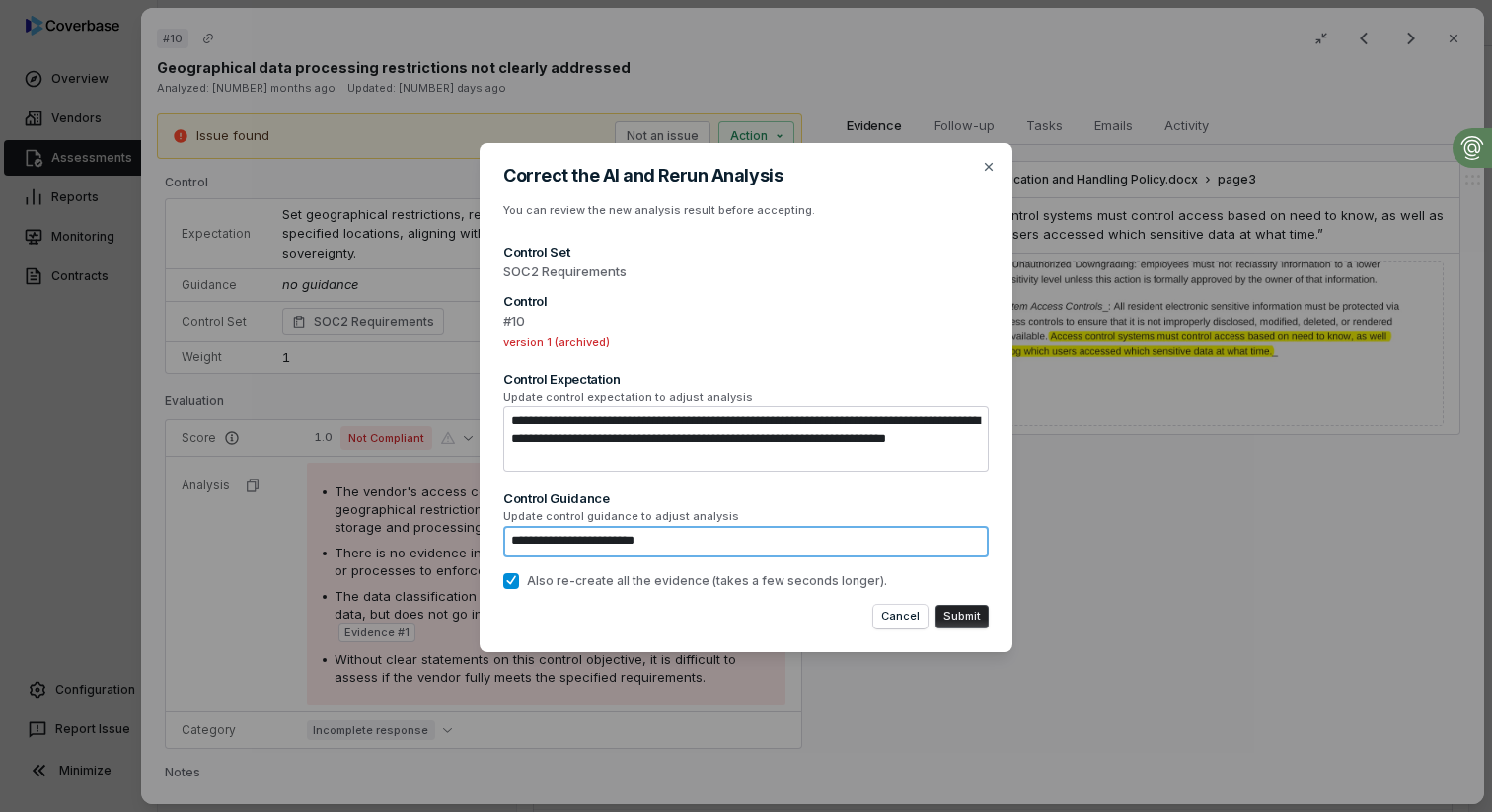 type on "*" 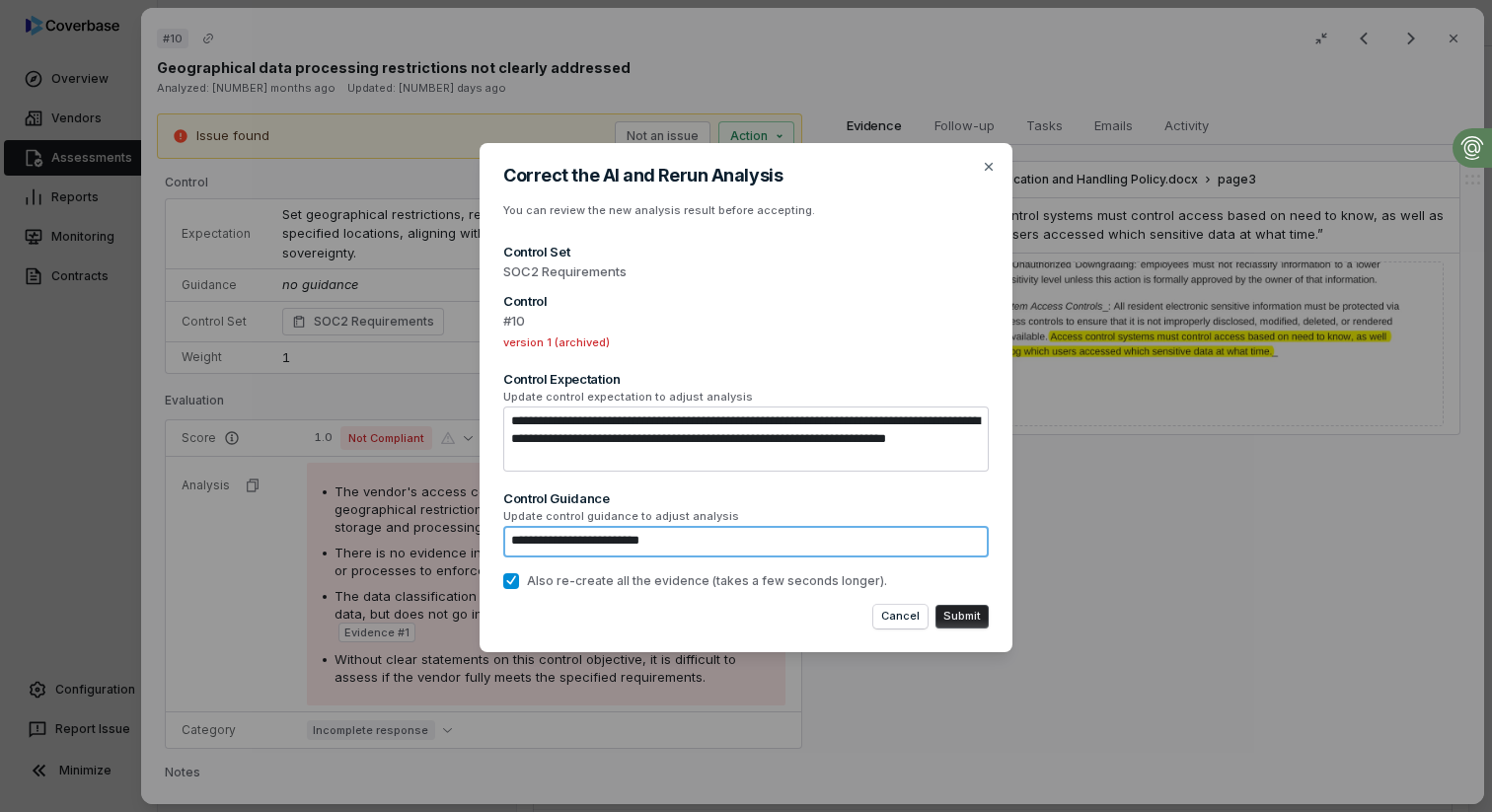 type on "*" 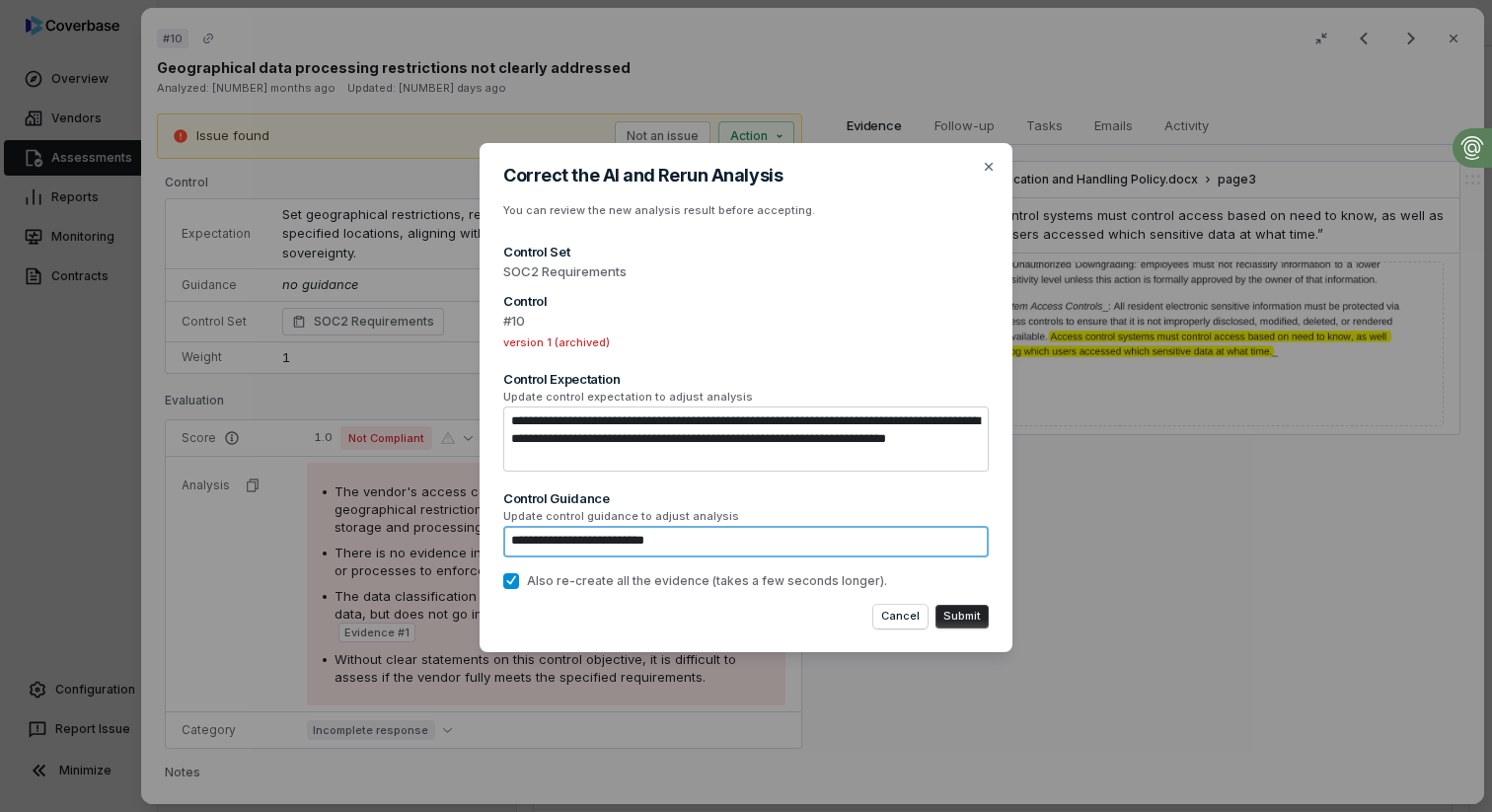 type on "*" 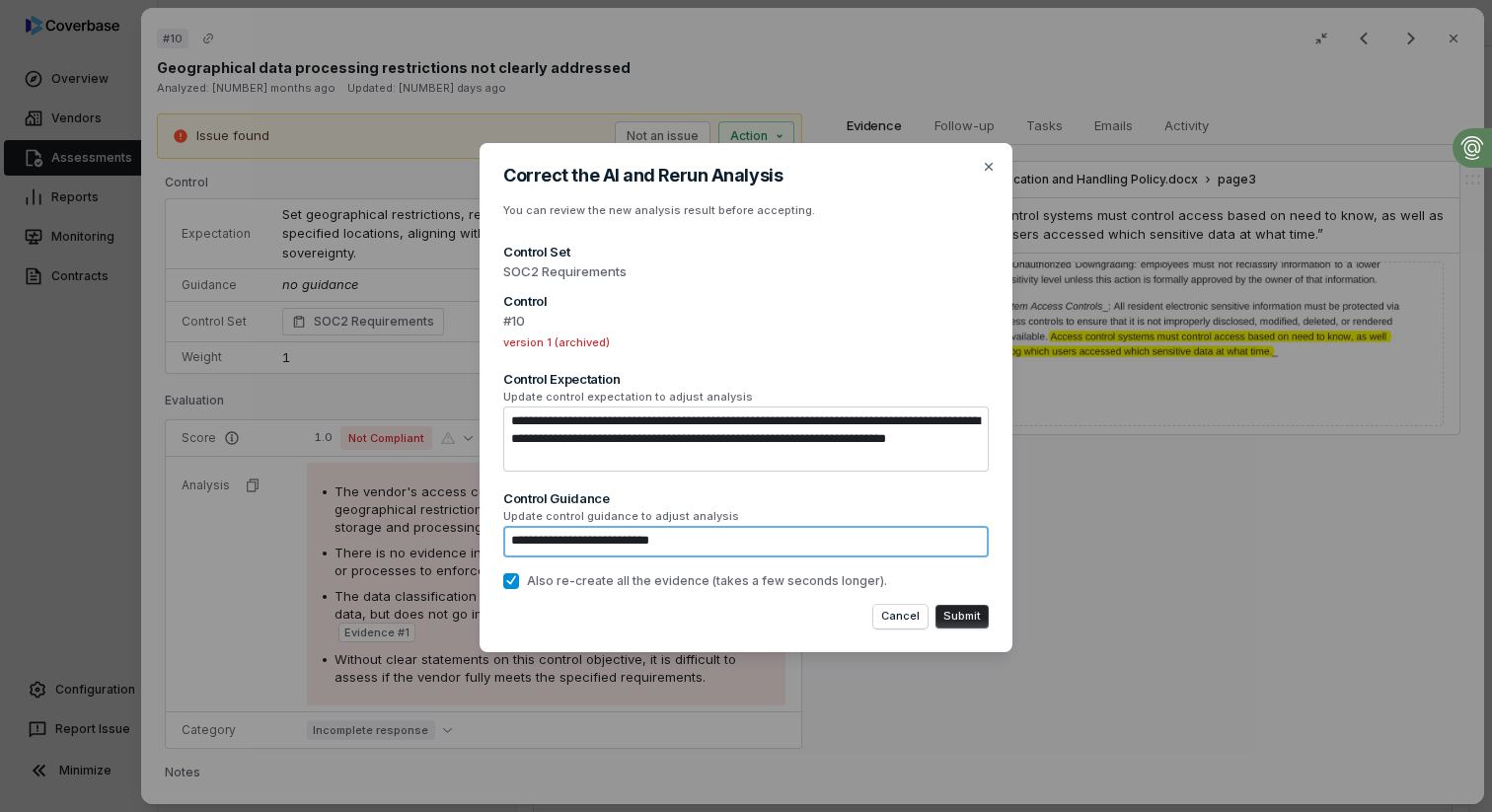 type on "*" 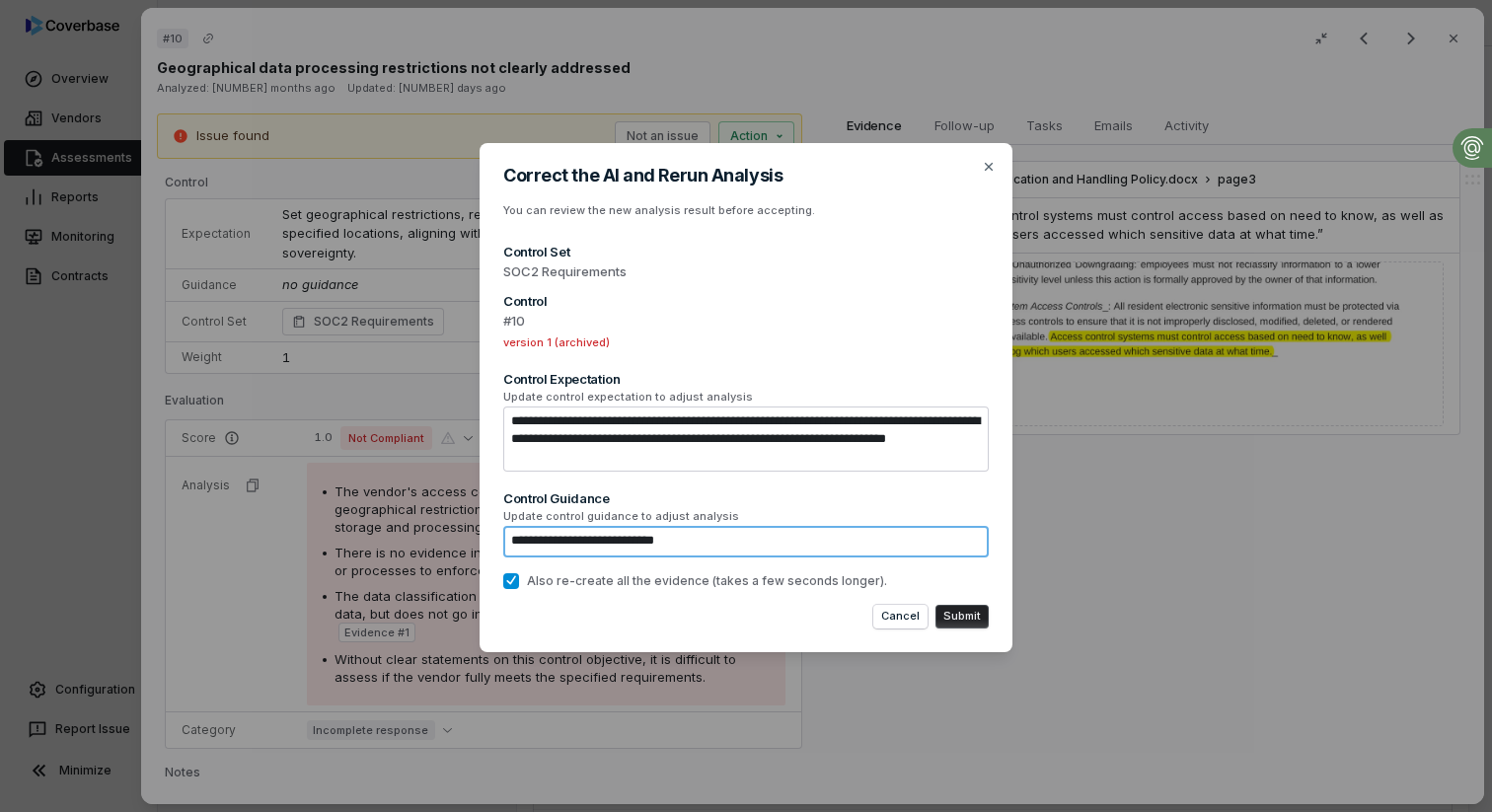type on "*" 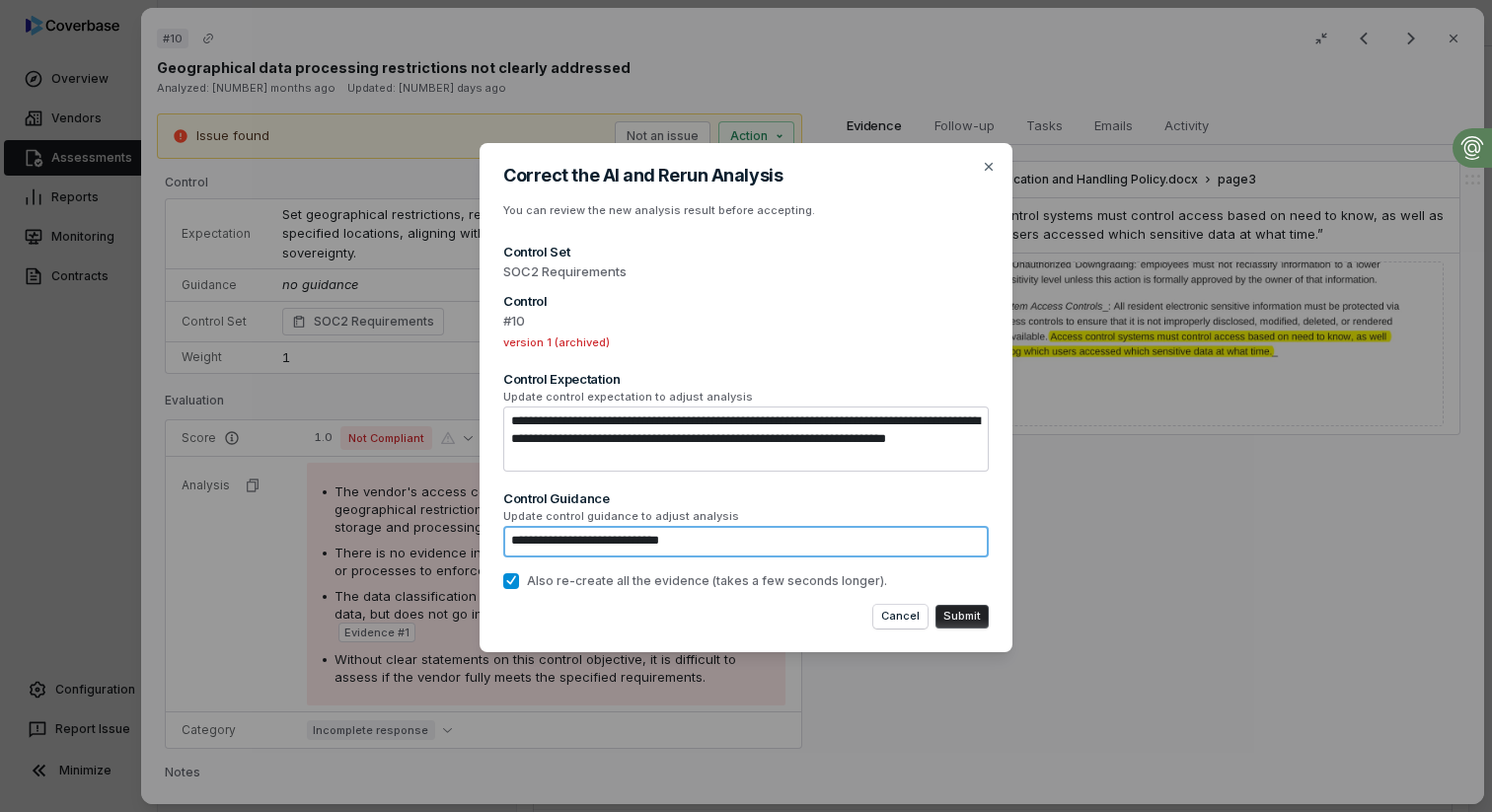 type on "*" 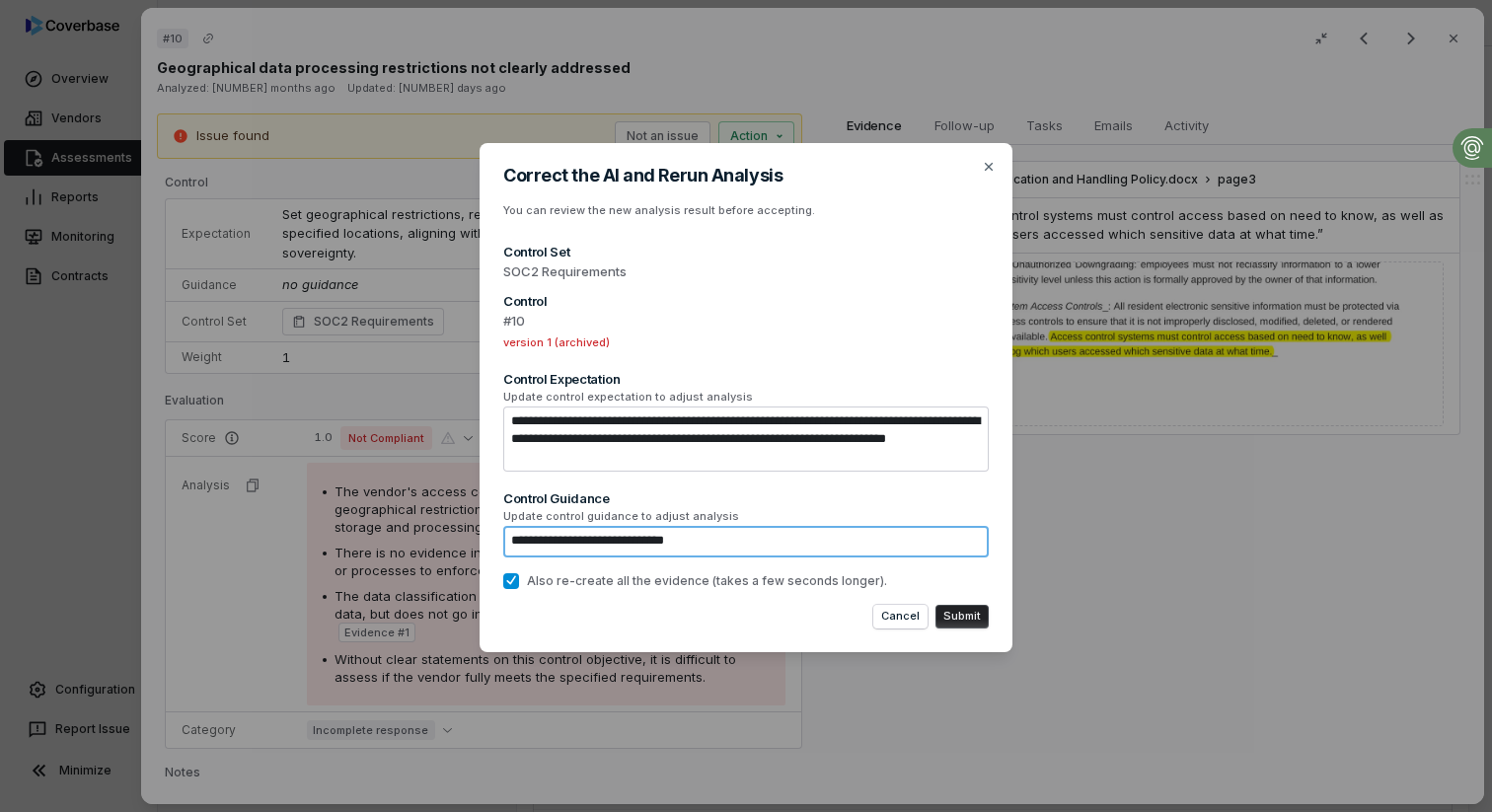 type on "*" 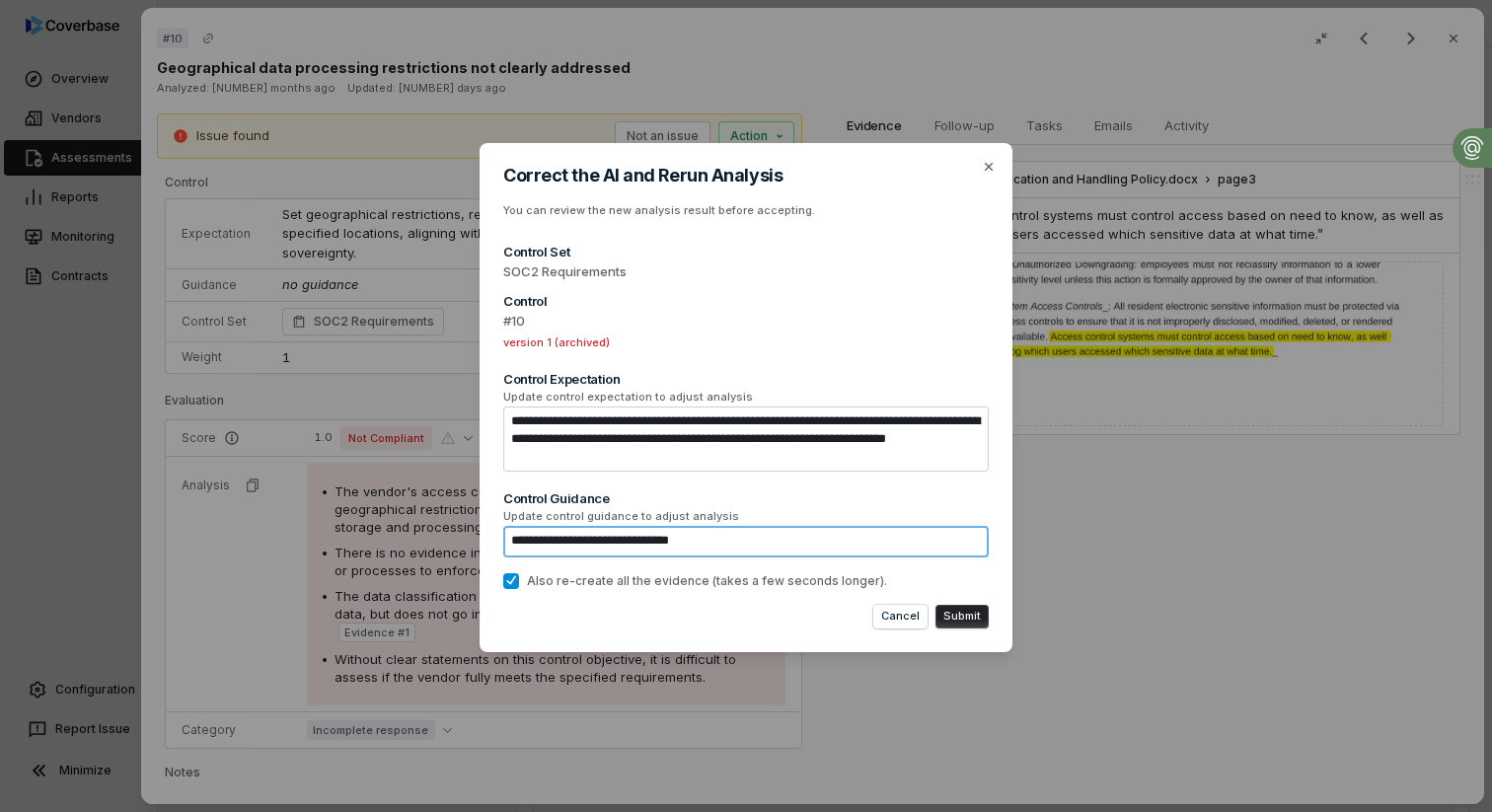 type on "*" 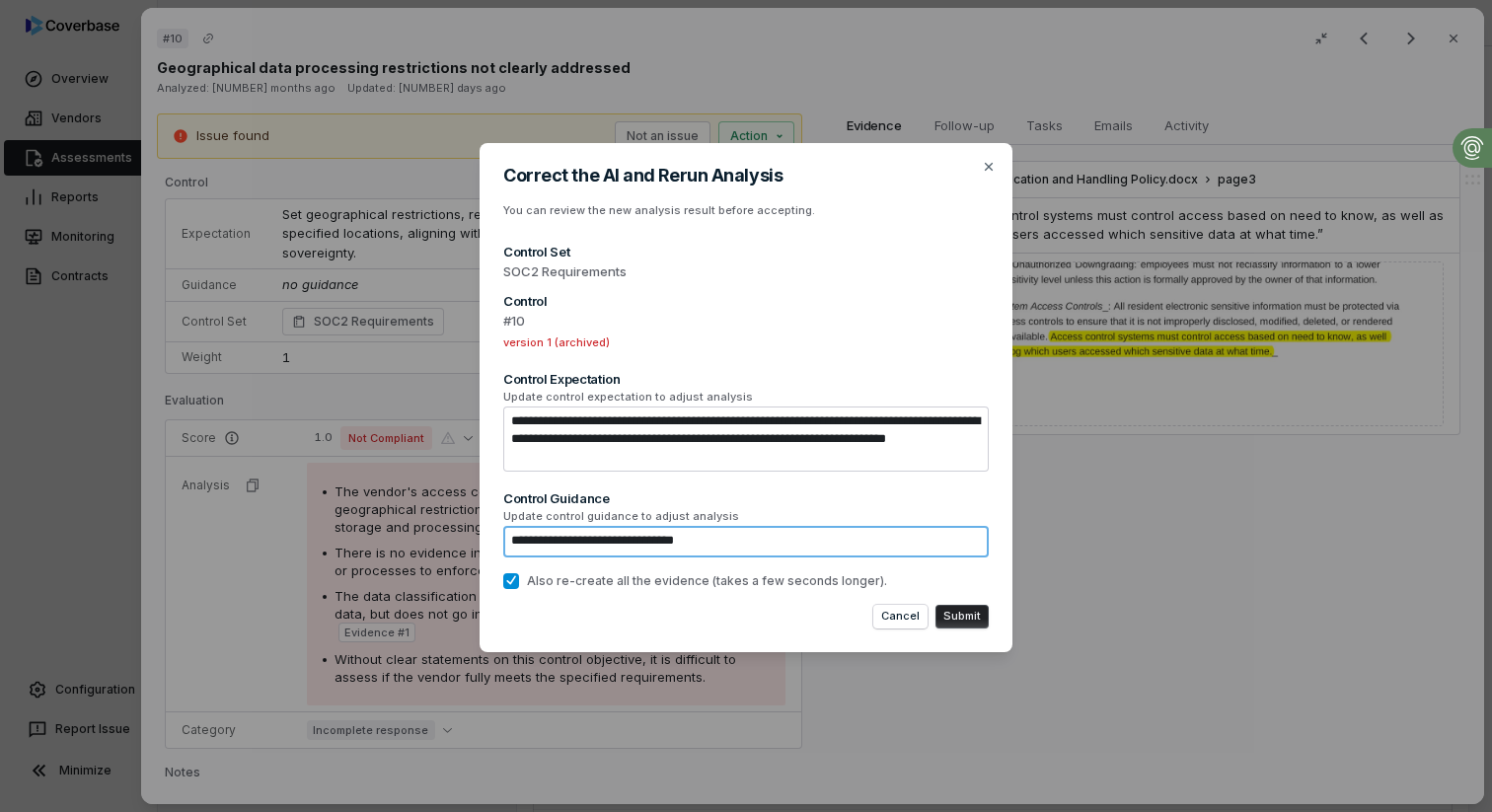 type on "*" 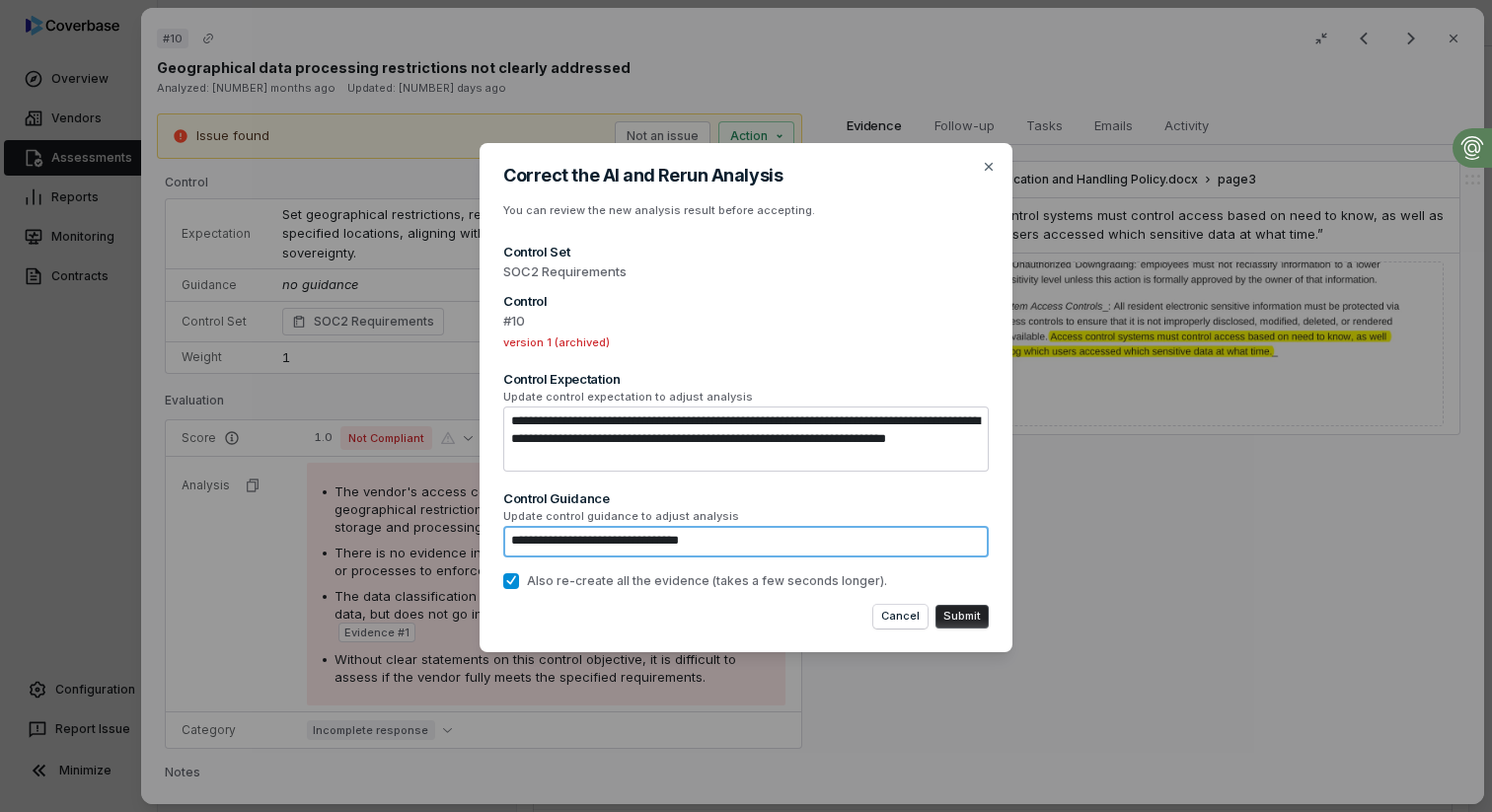 type on "*" 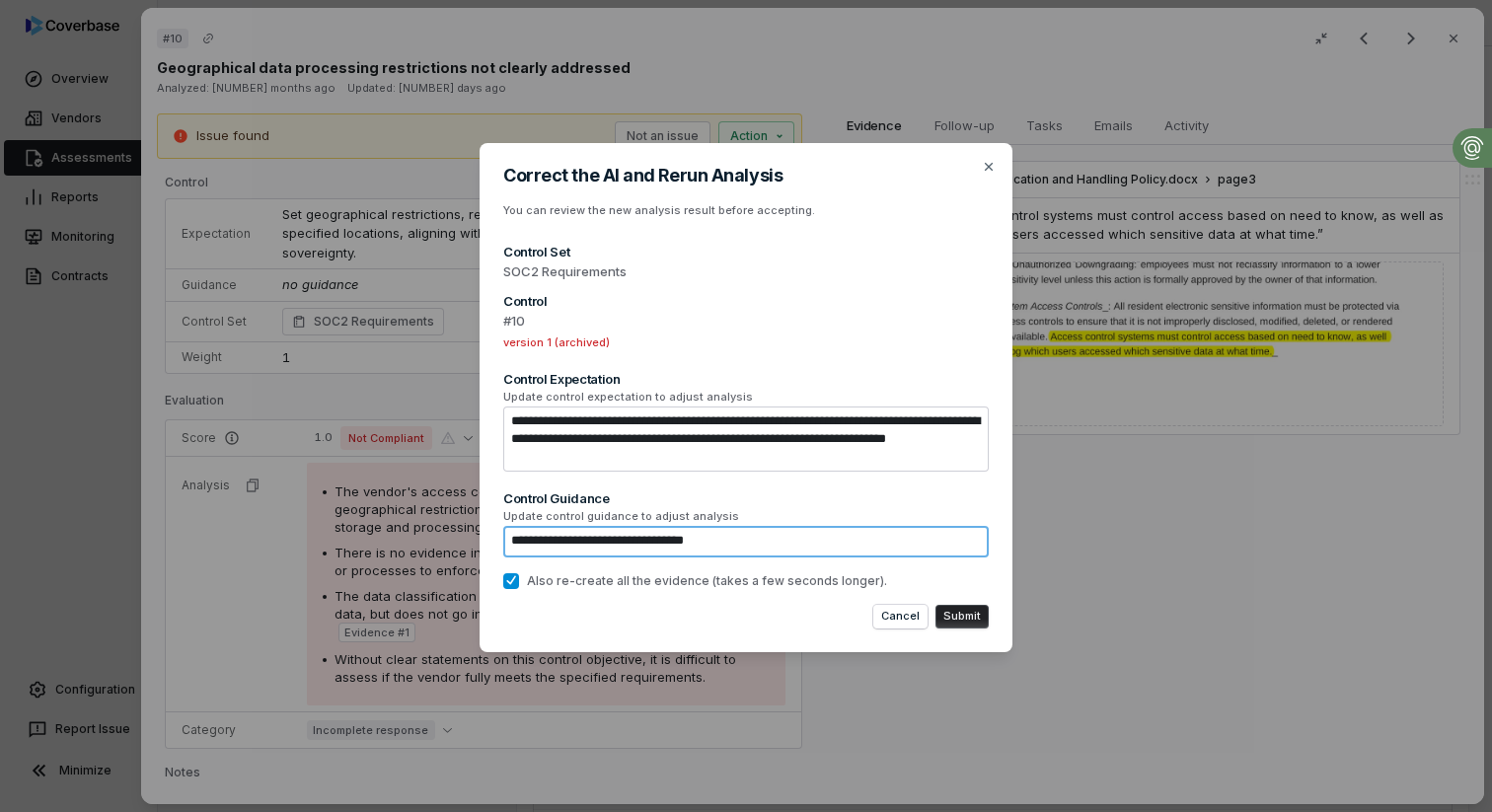 type on "*" 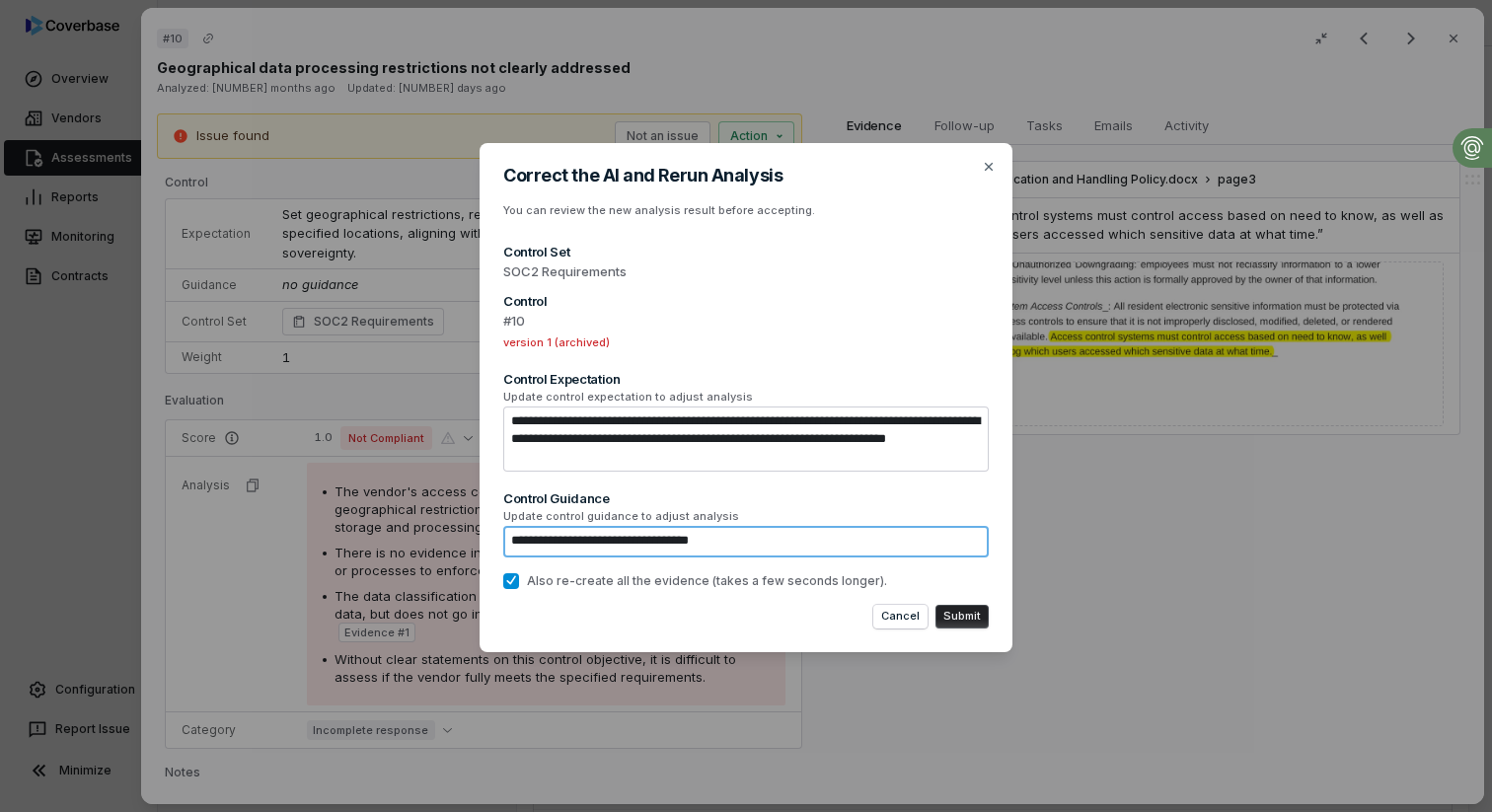 type on "*" 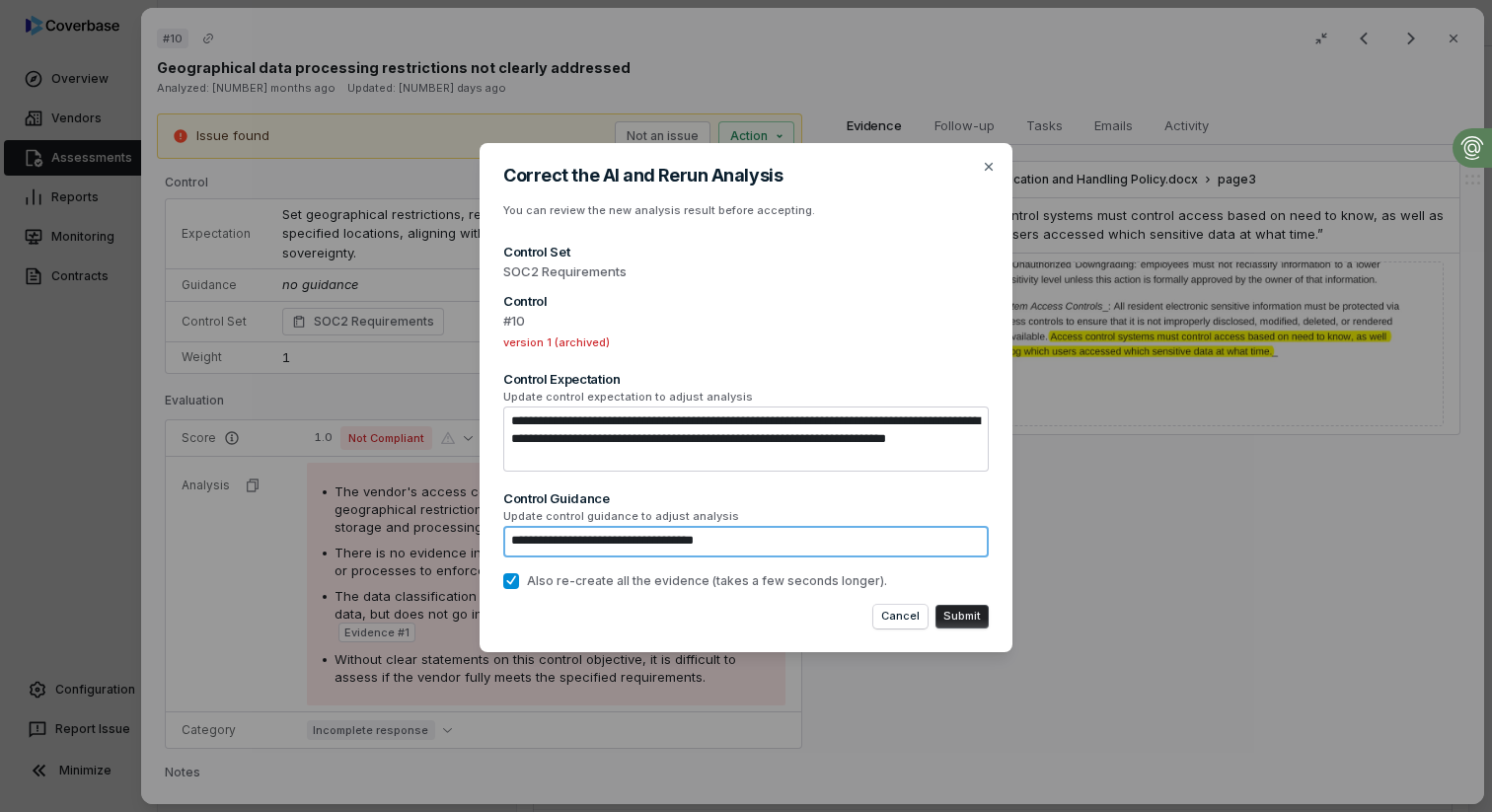 type on "*" 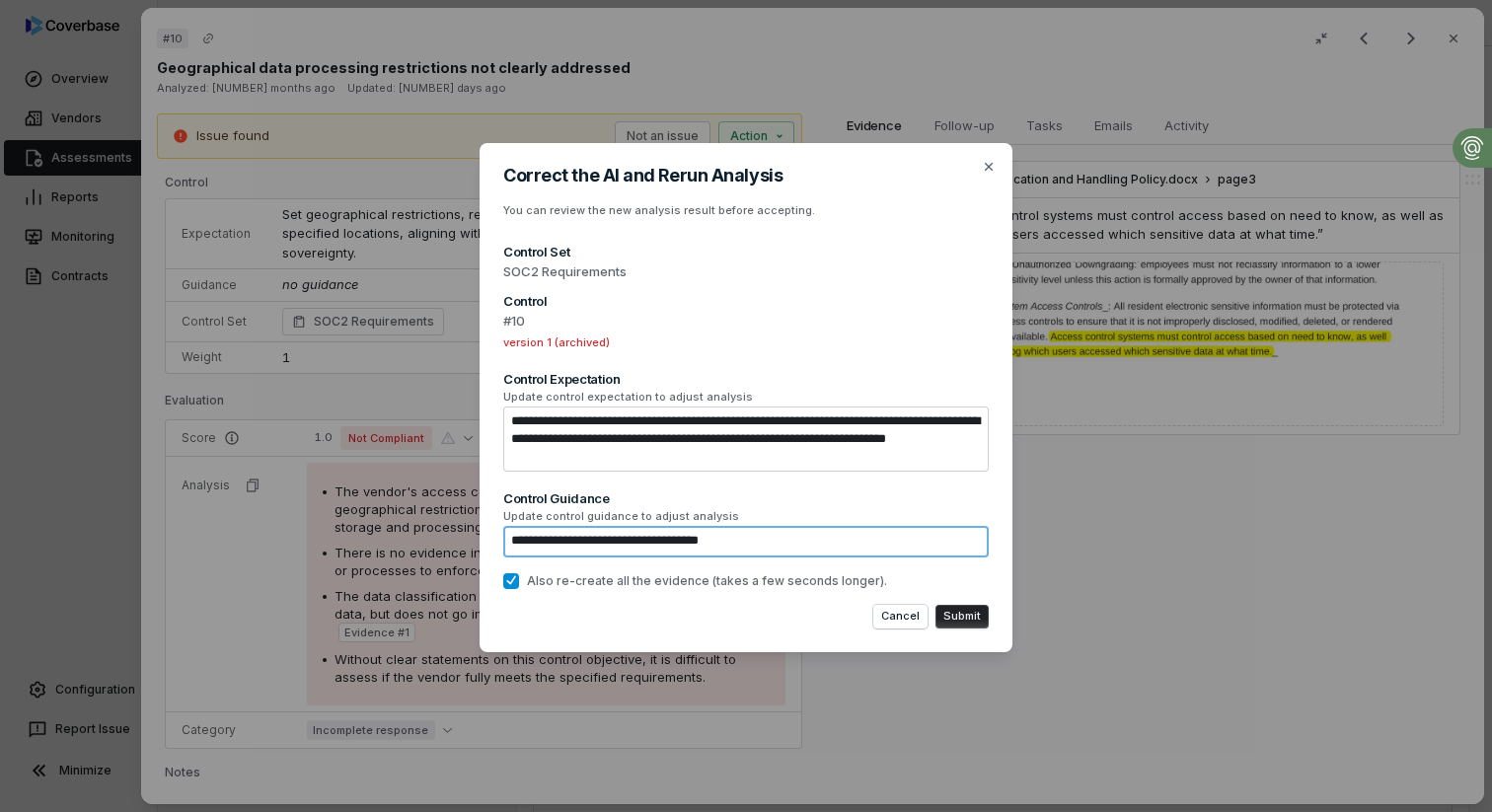 type on "*" 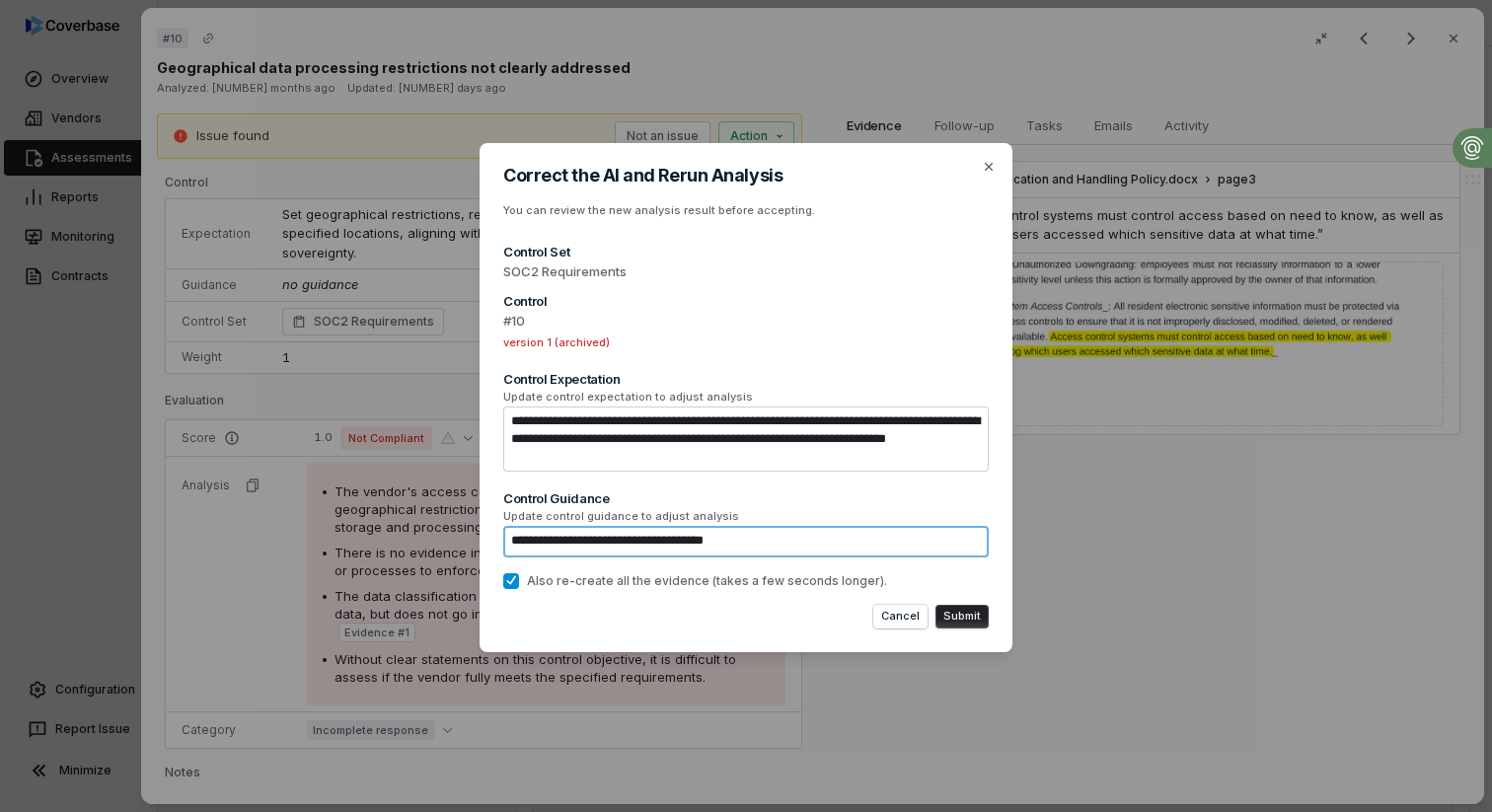 type on "*" 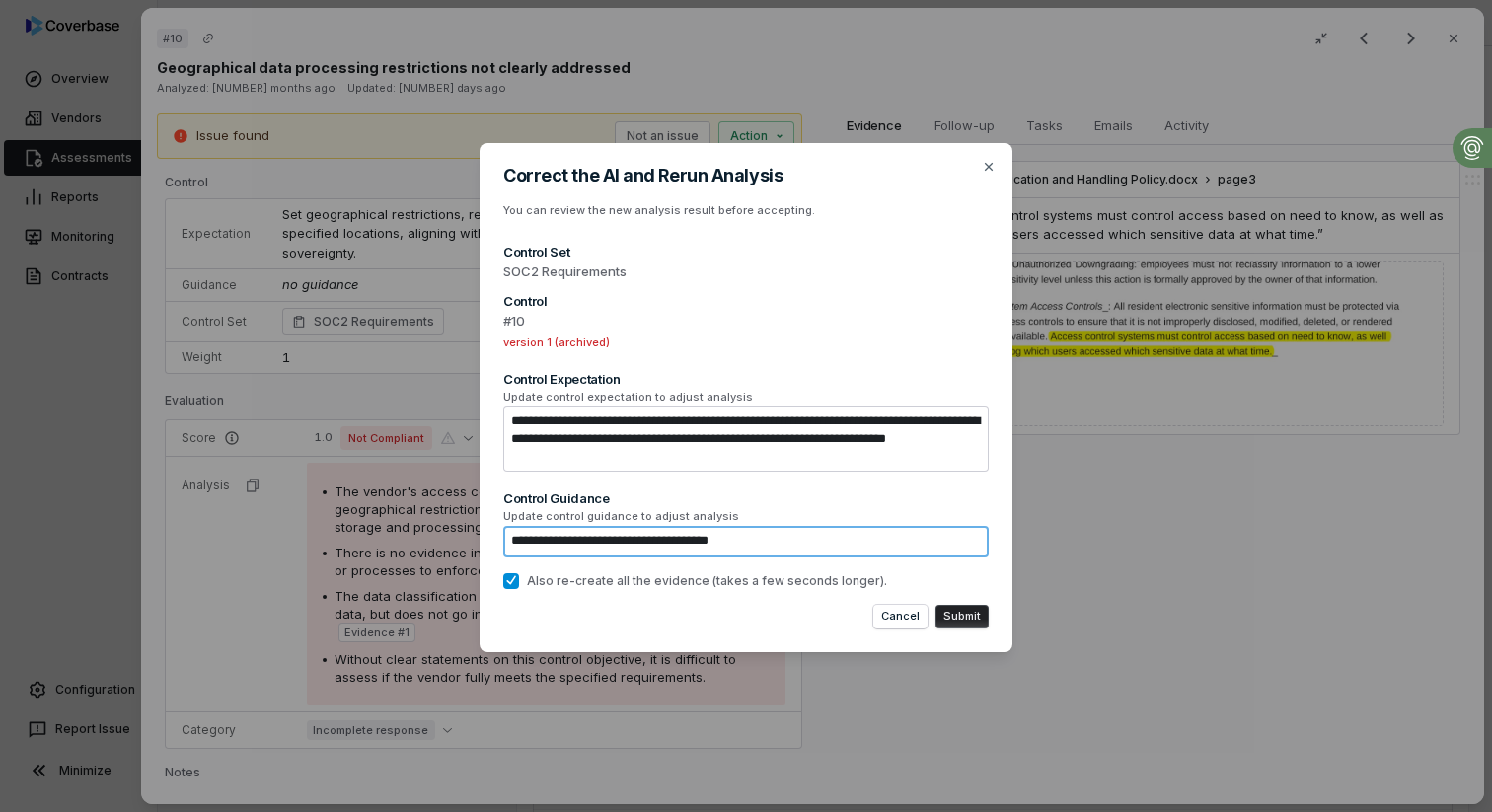 type on "*" 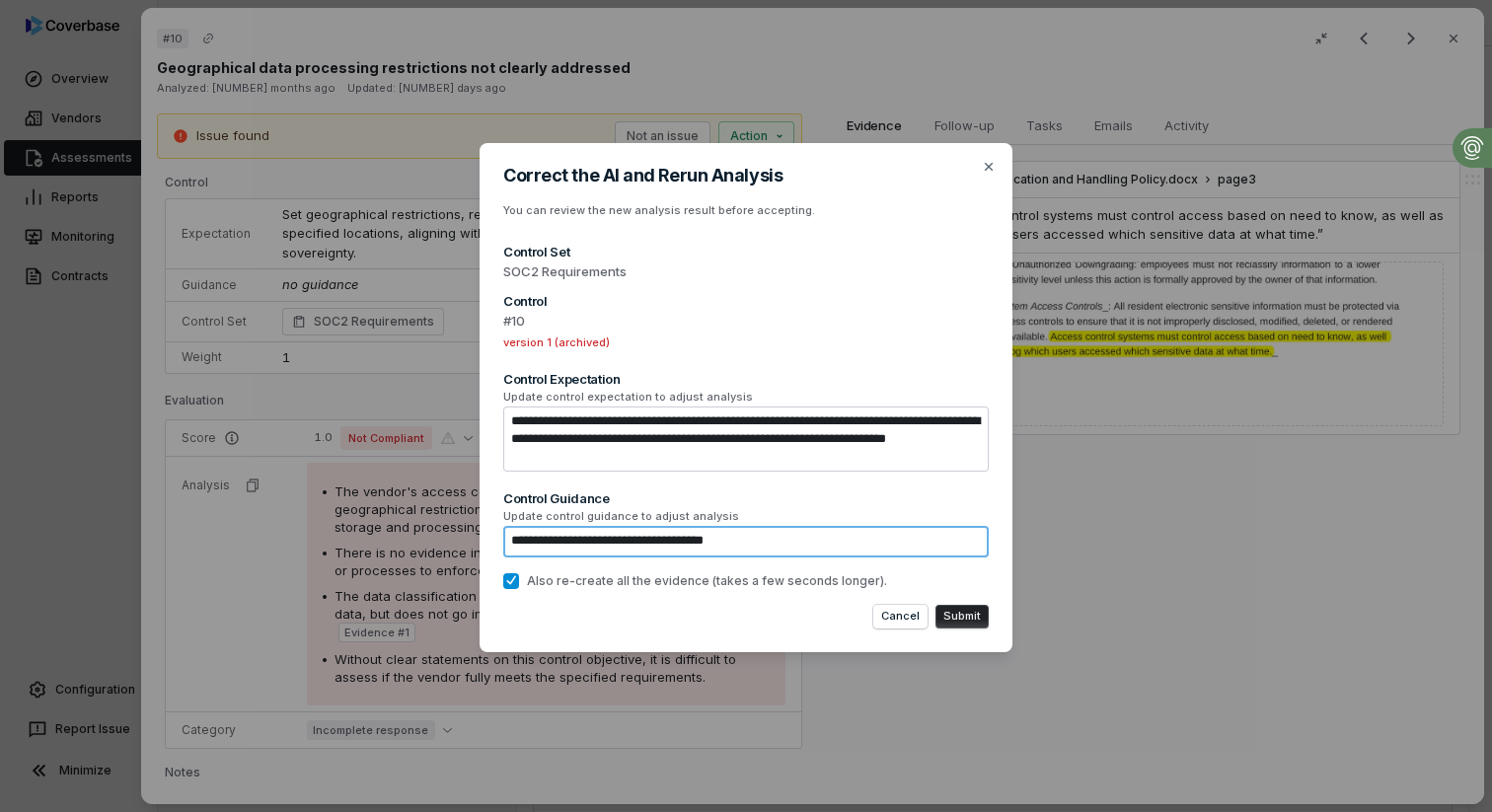 type on "*" 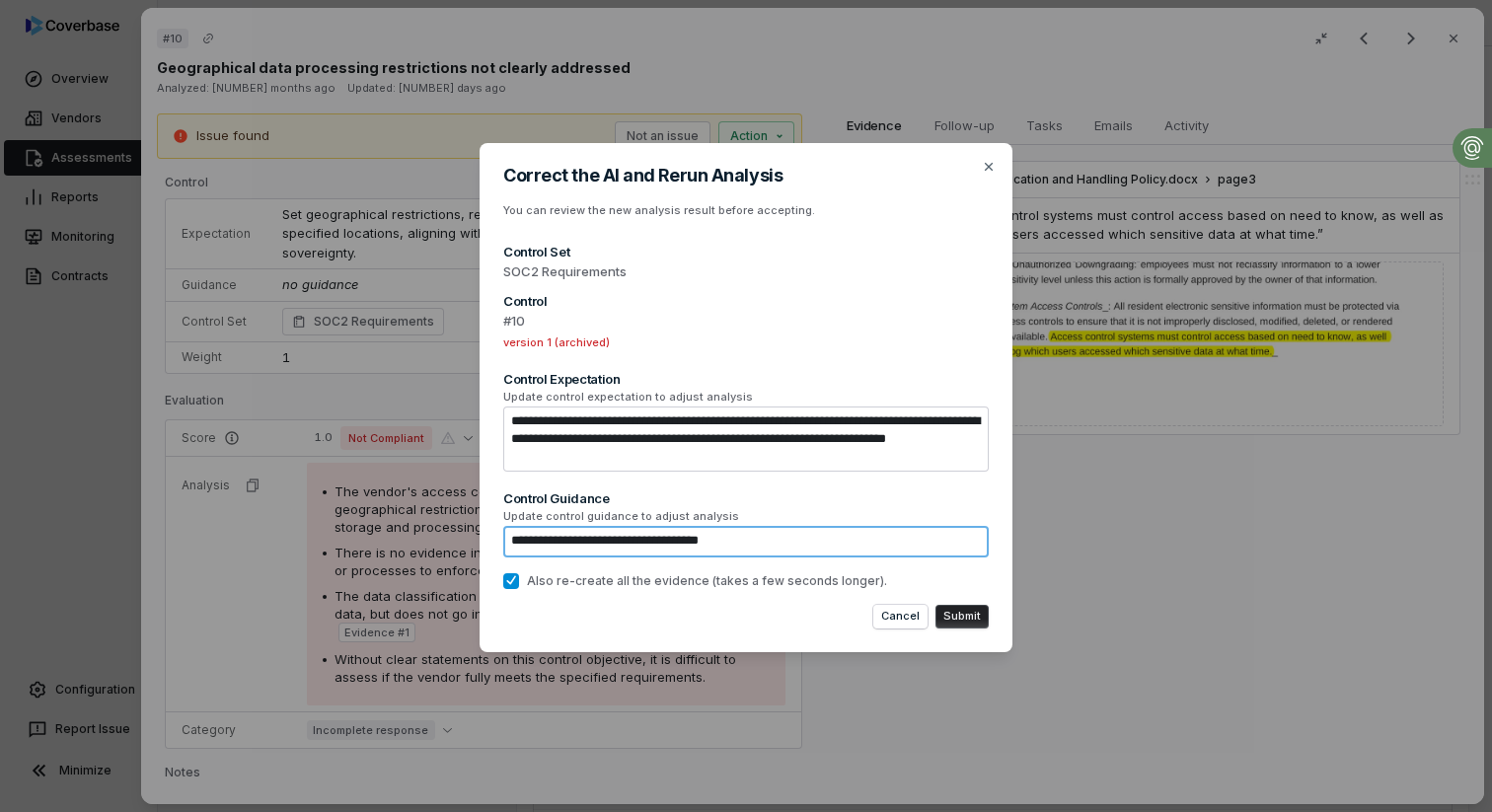 type on "*" 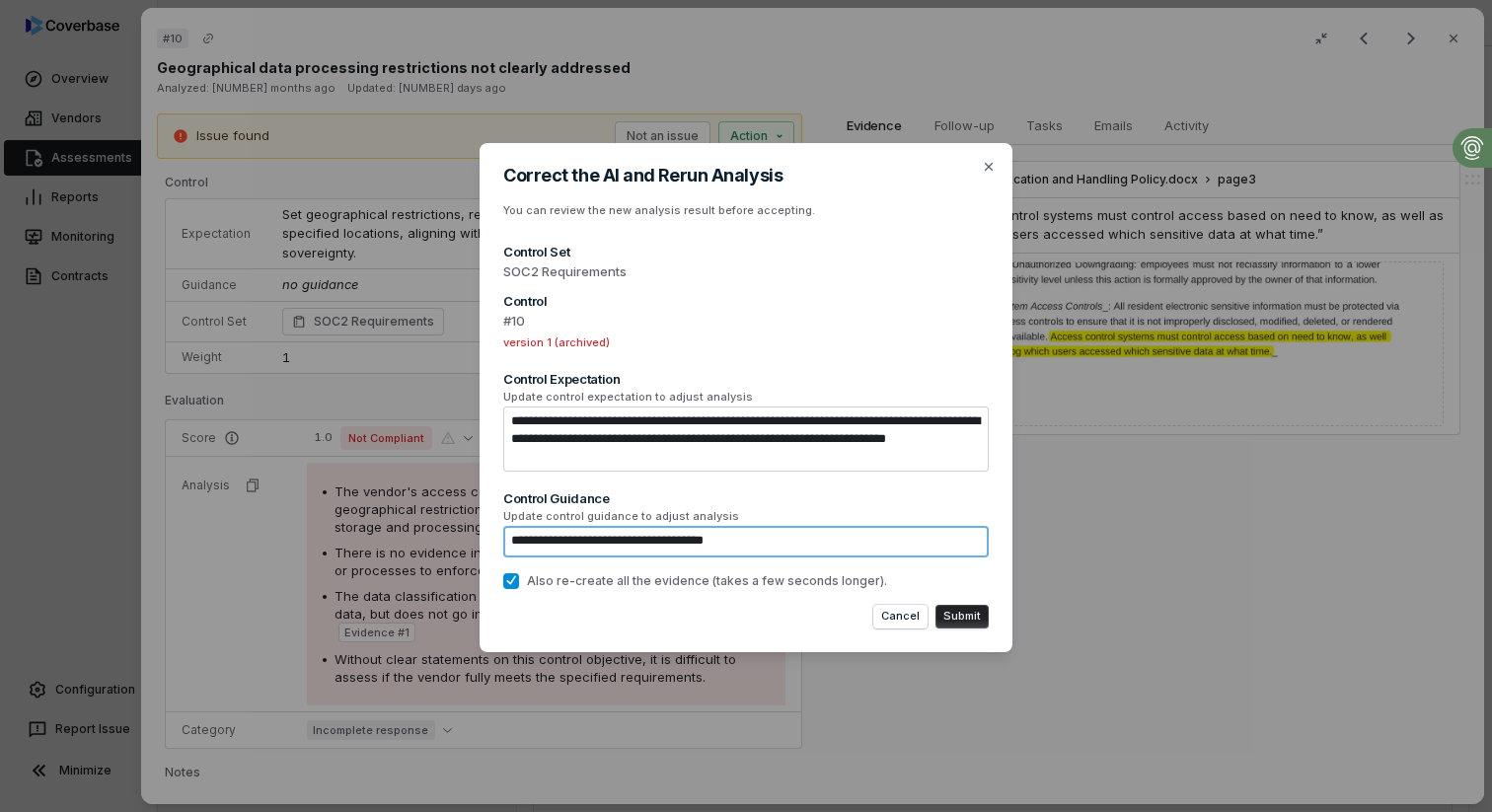 type on "*" 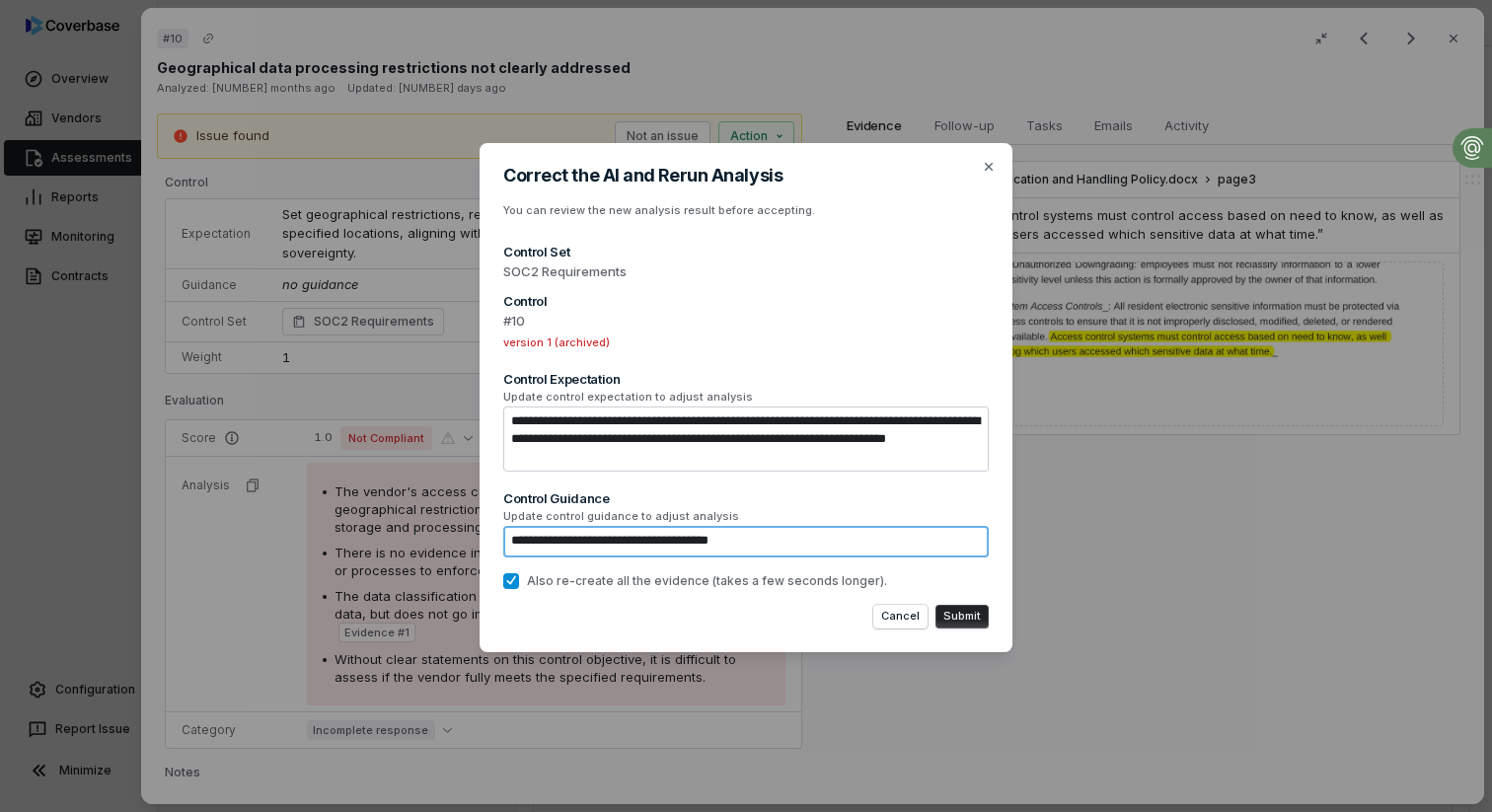 type on "*" 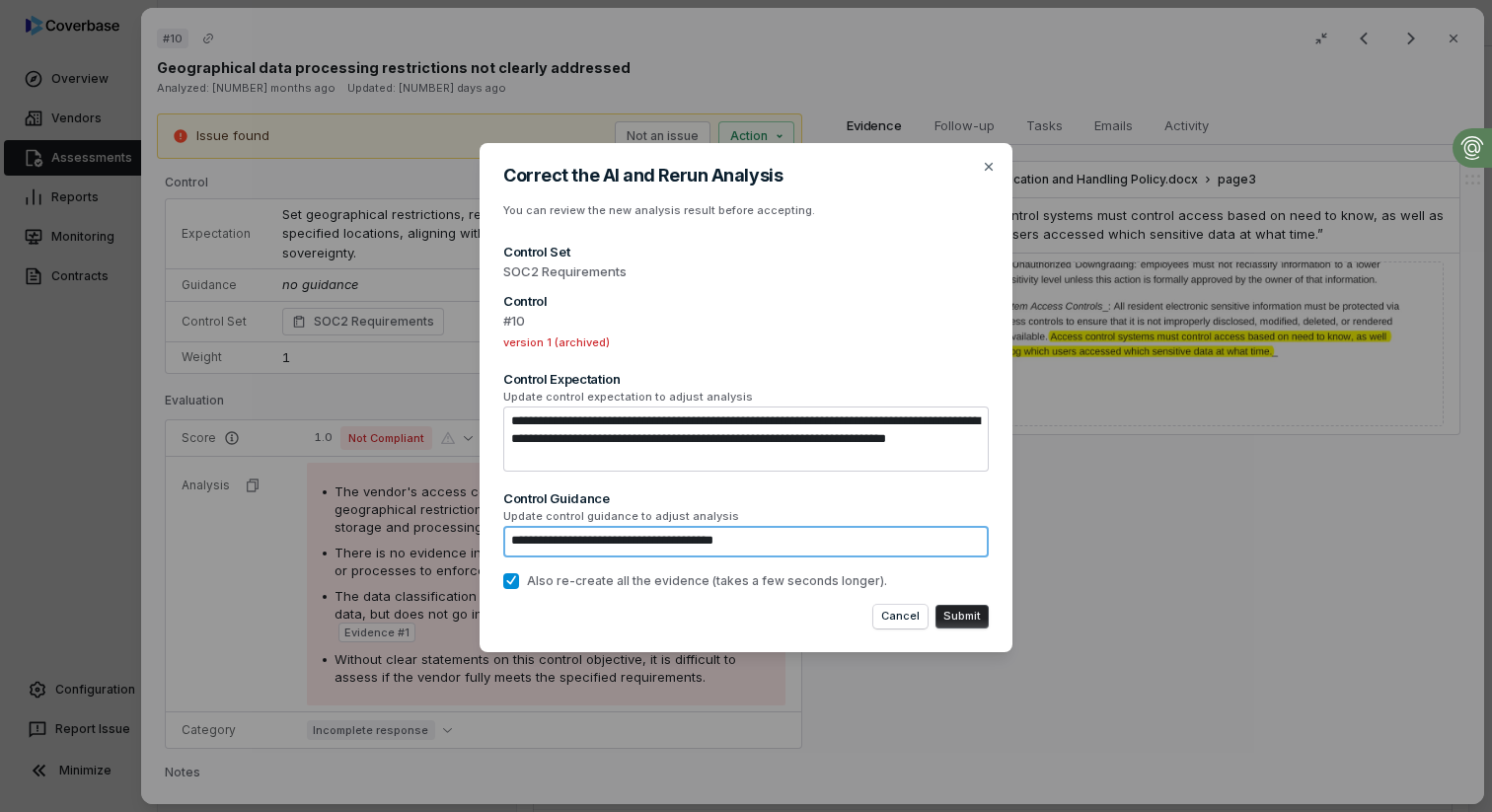type on "*" 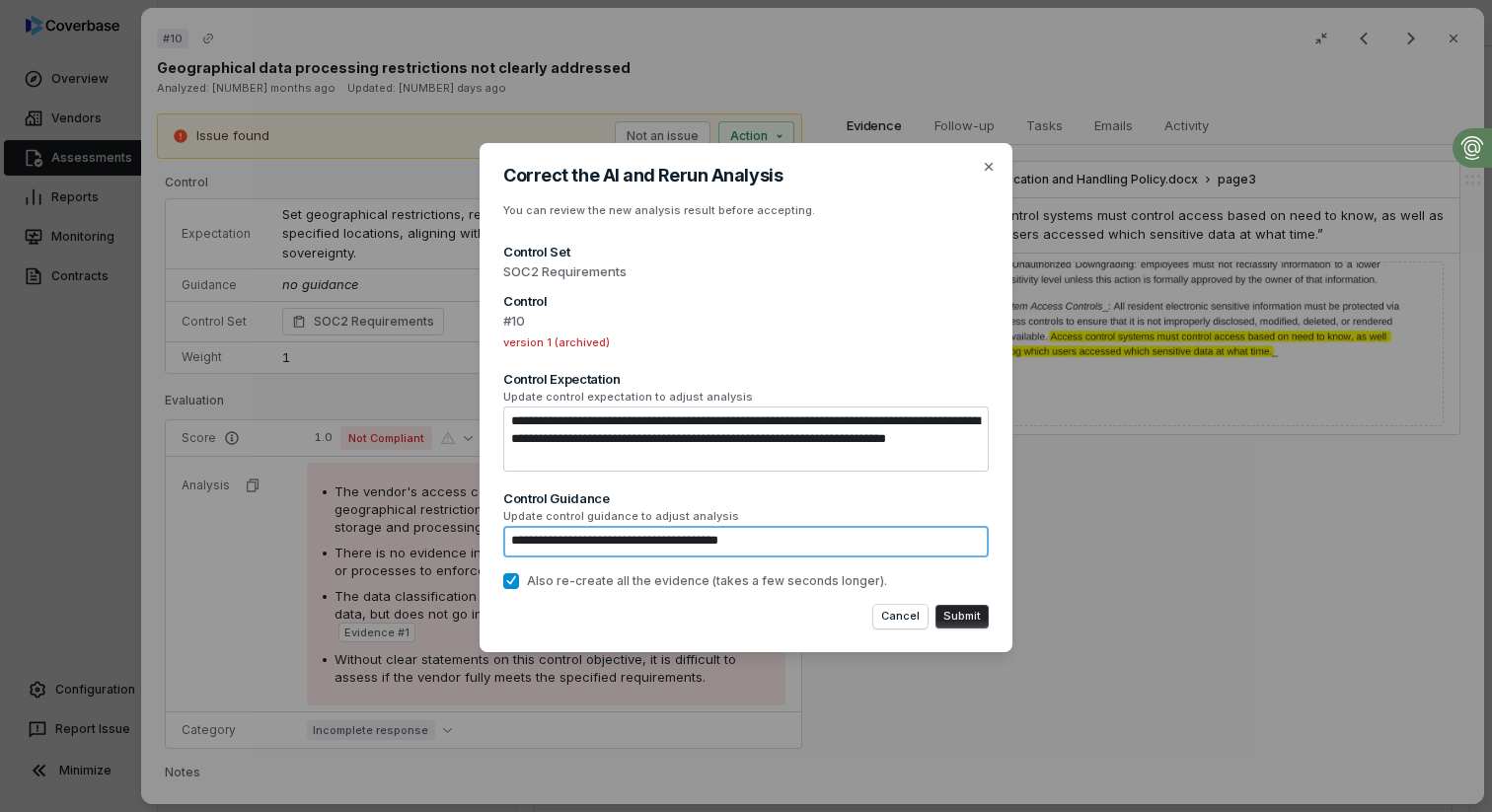 type on "*" 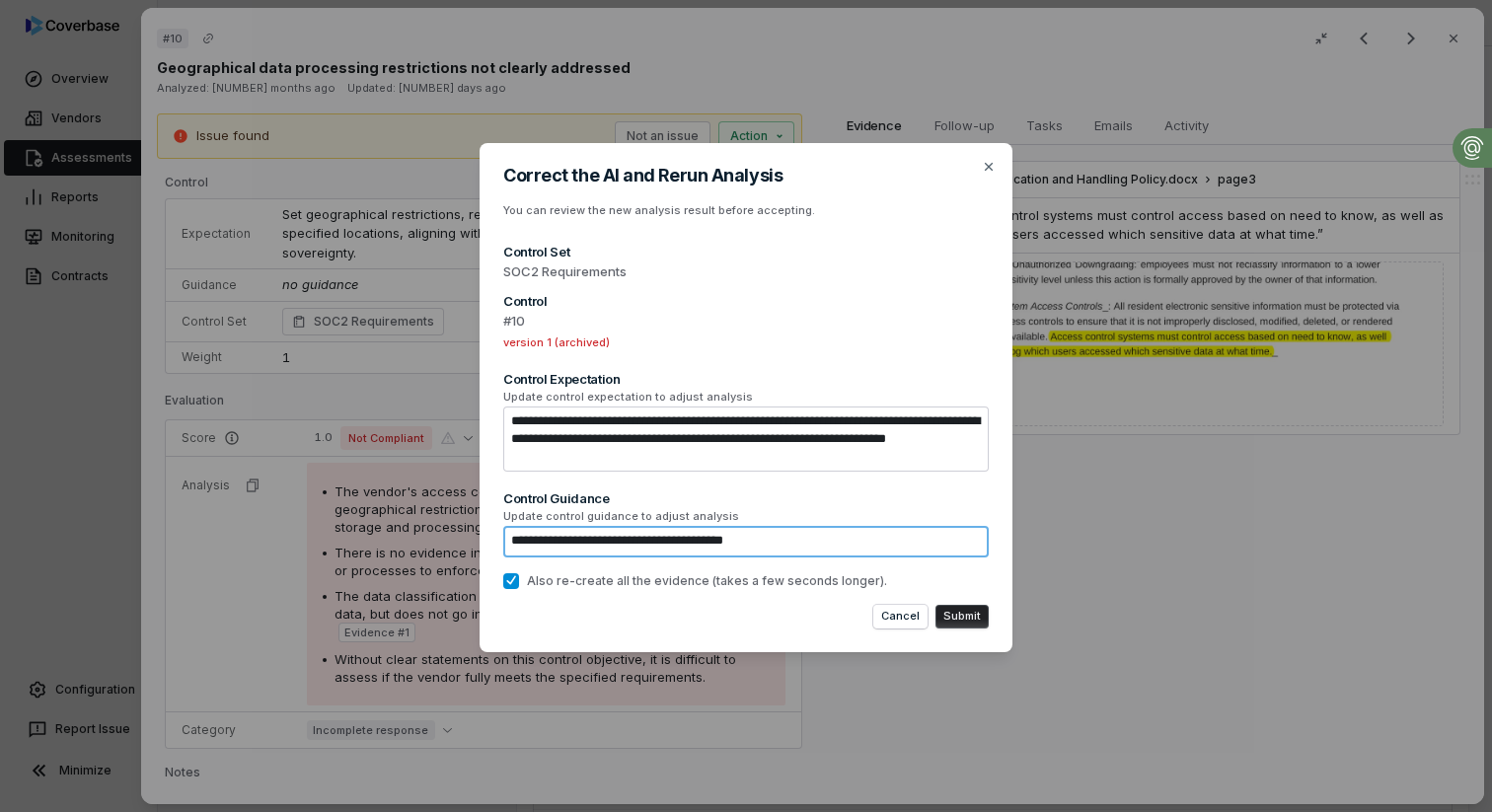 type on "**********" 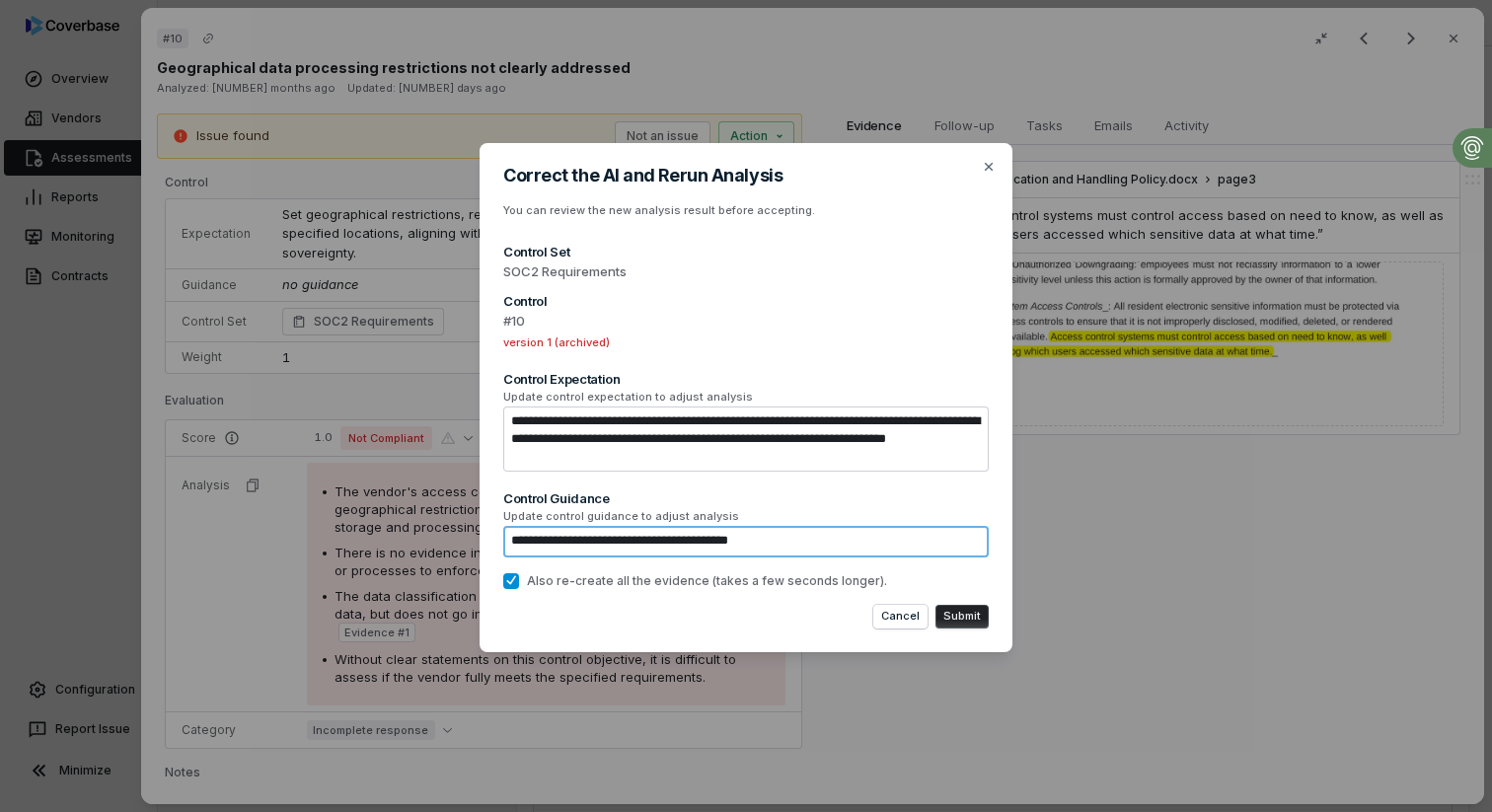 type on "*" 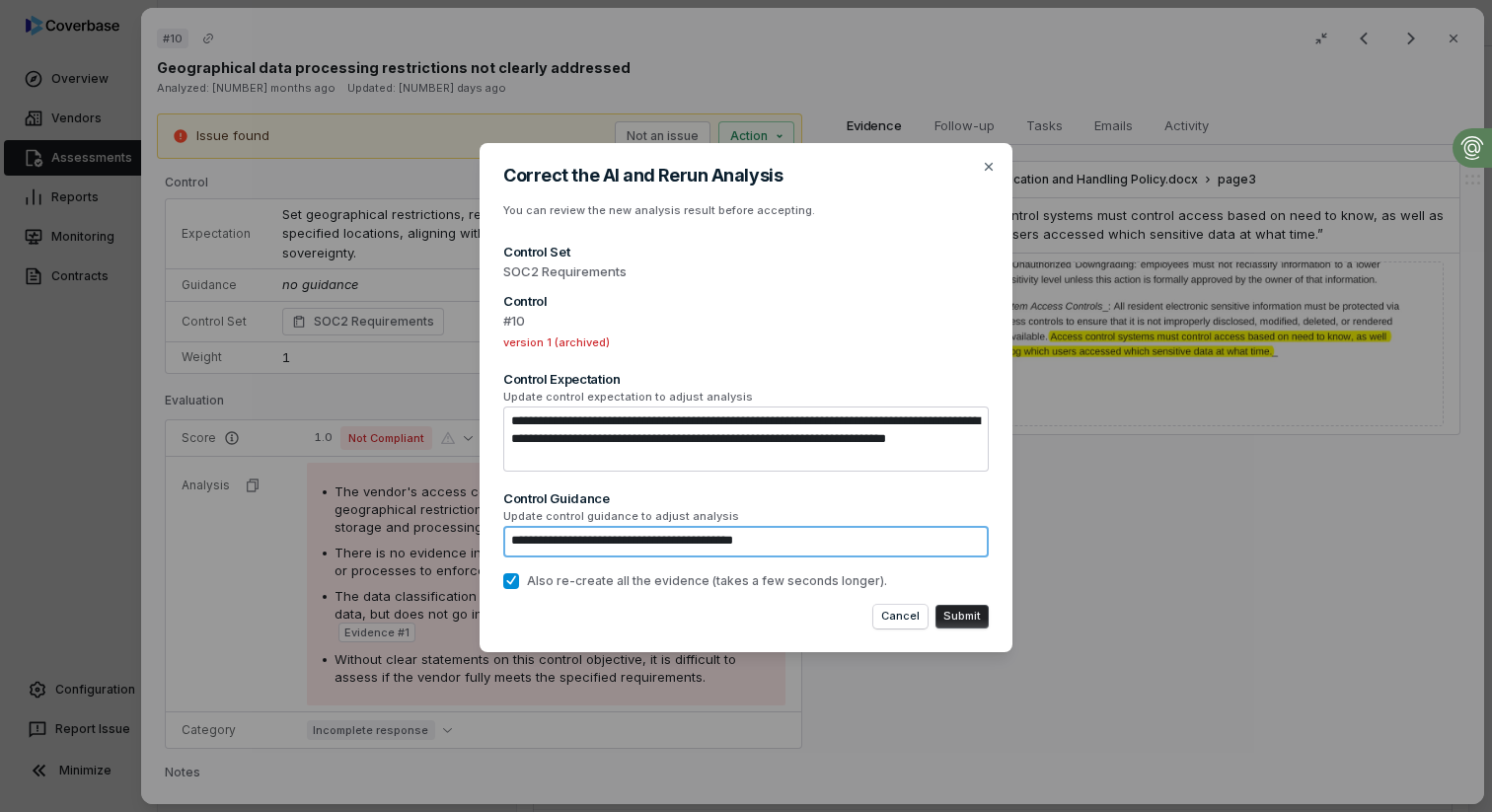 type on "*" 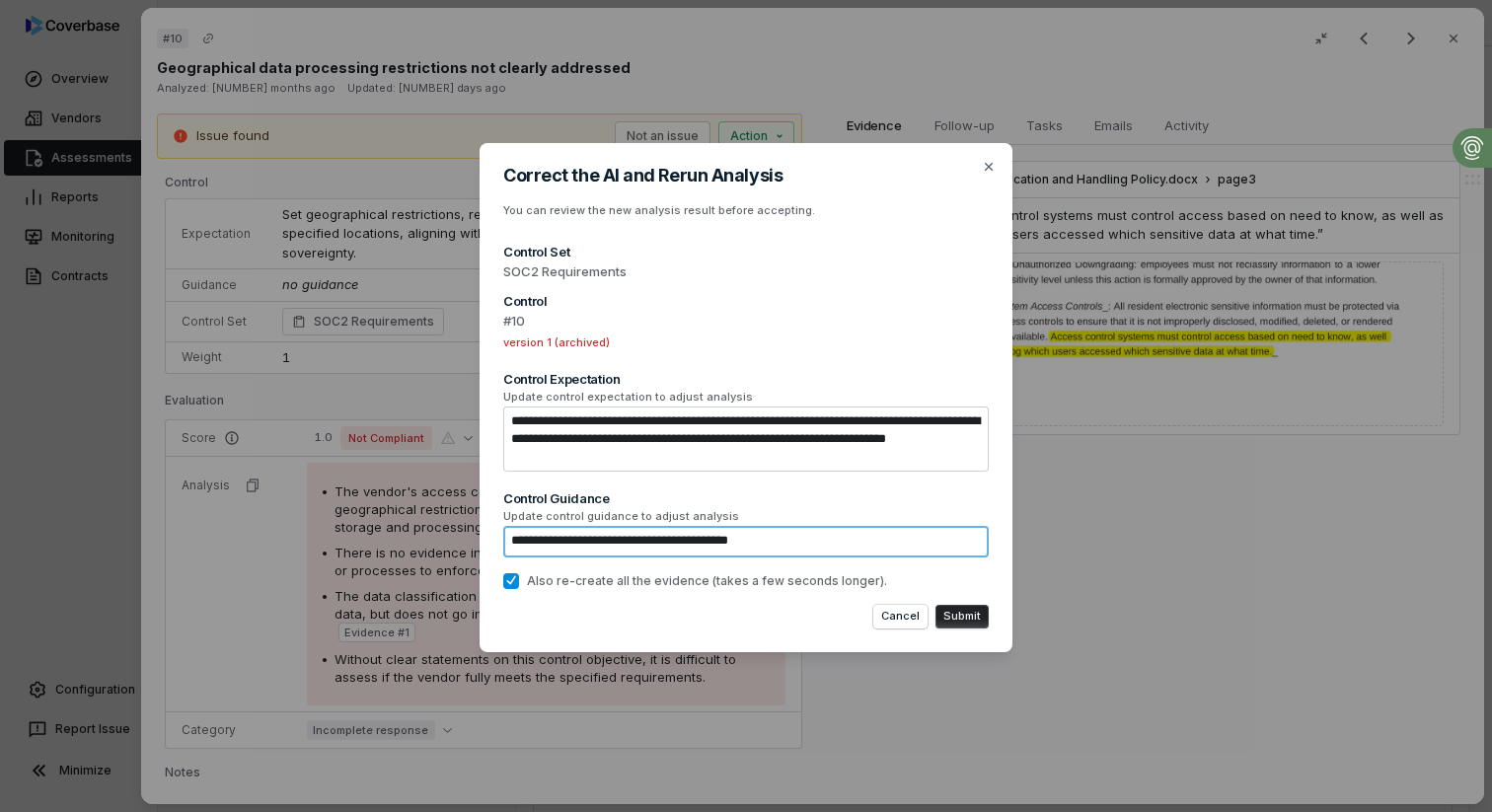 type on "*" 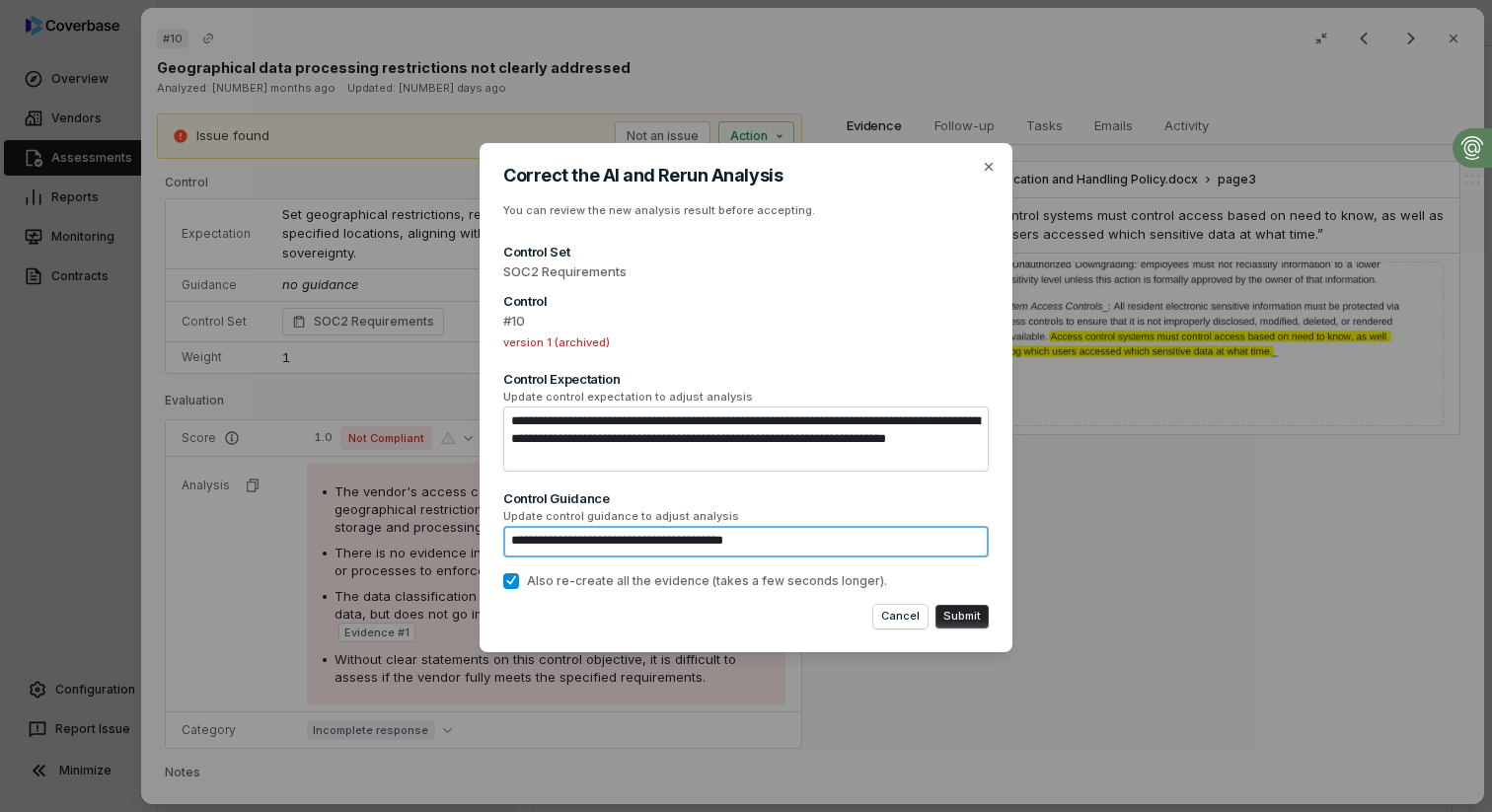 type on "*" 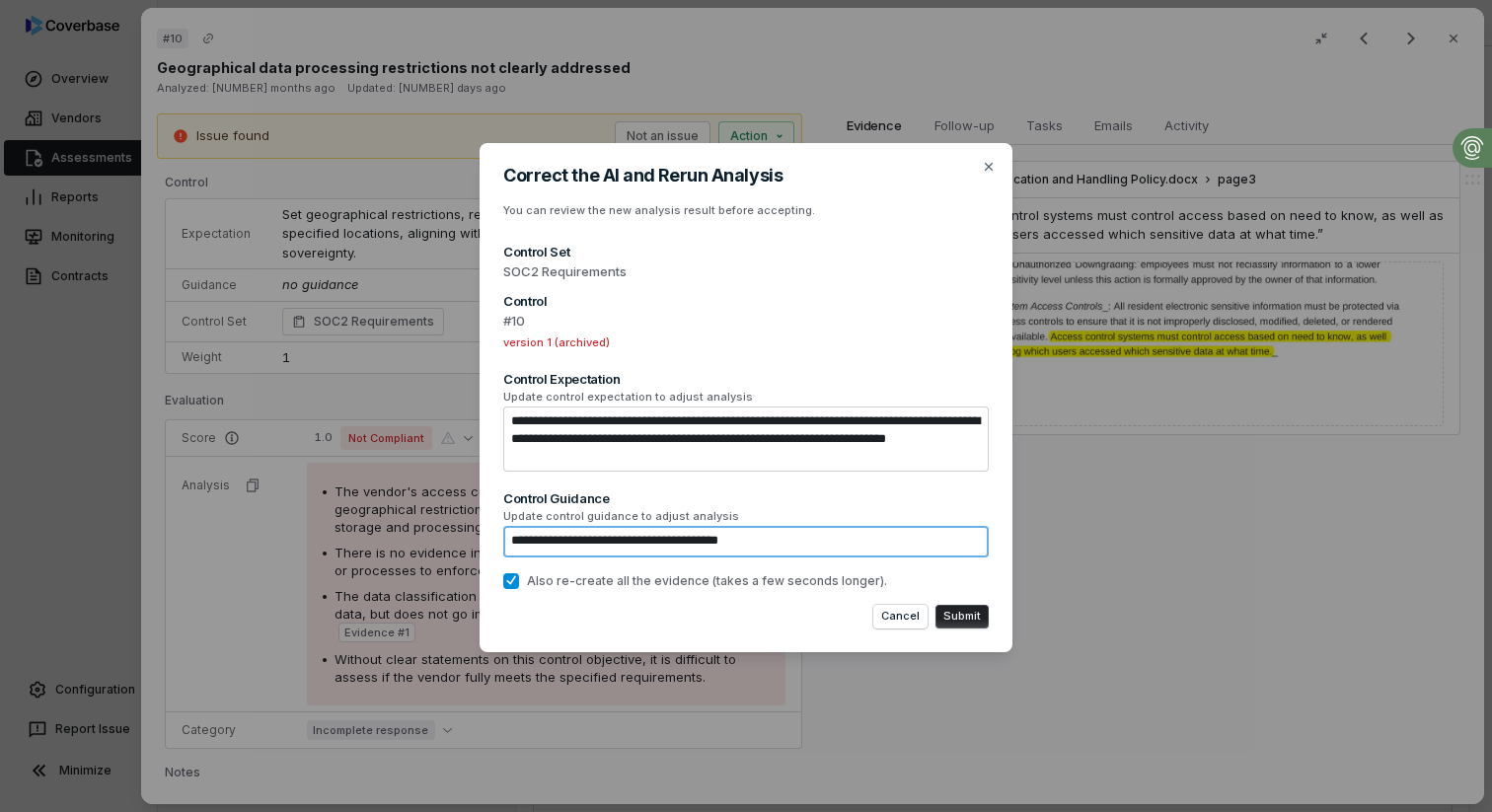 type on "*" 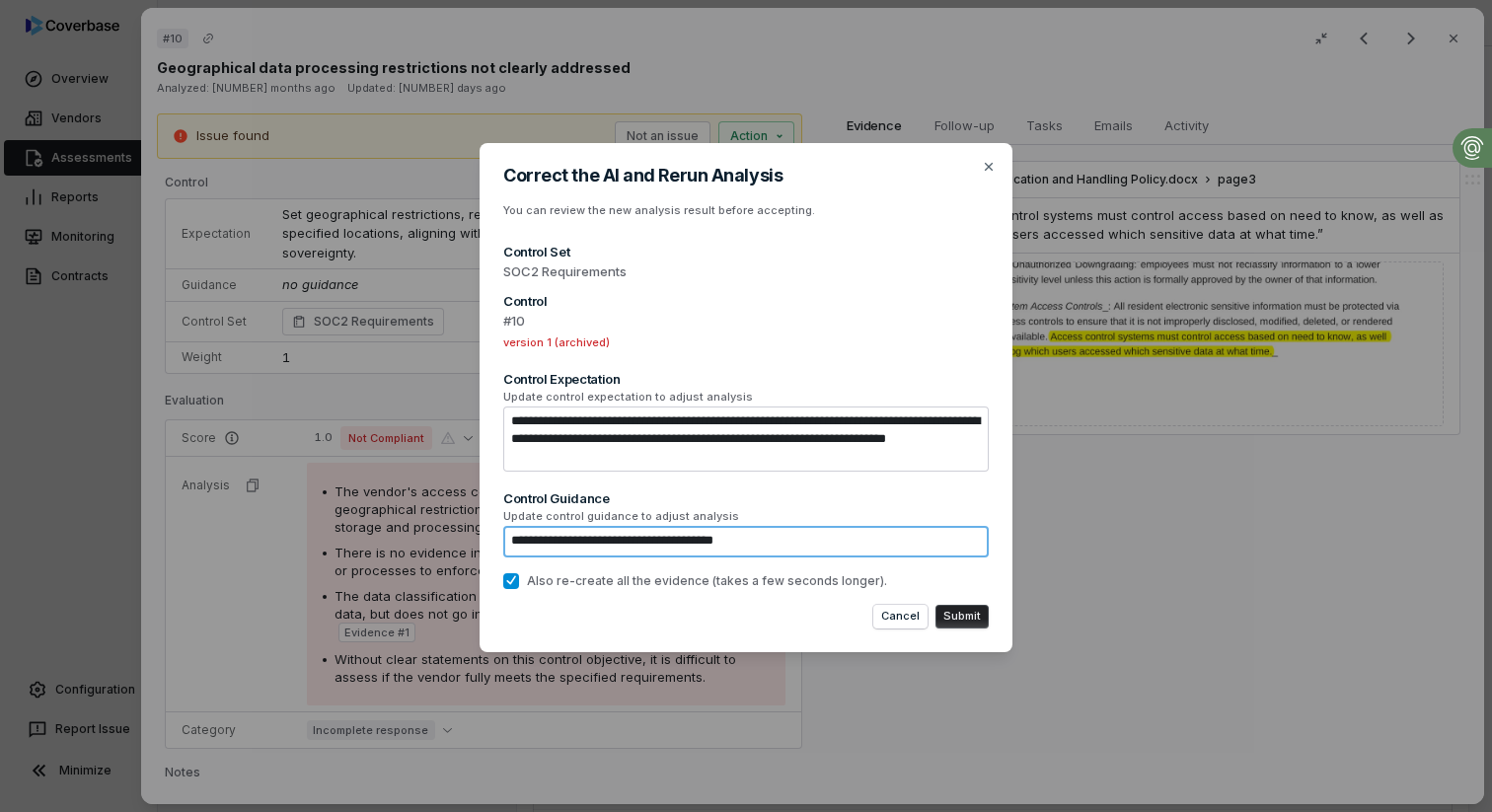 type on "*" 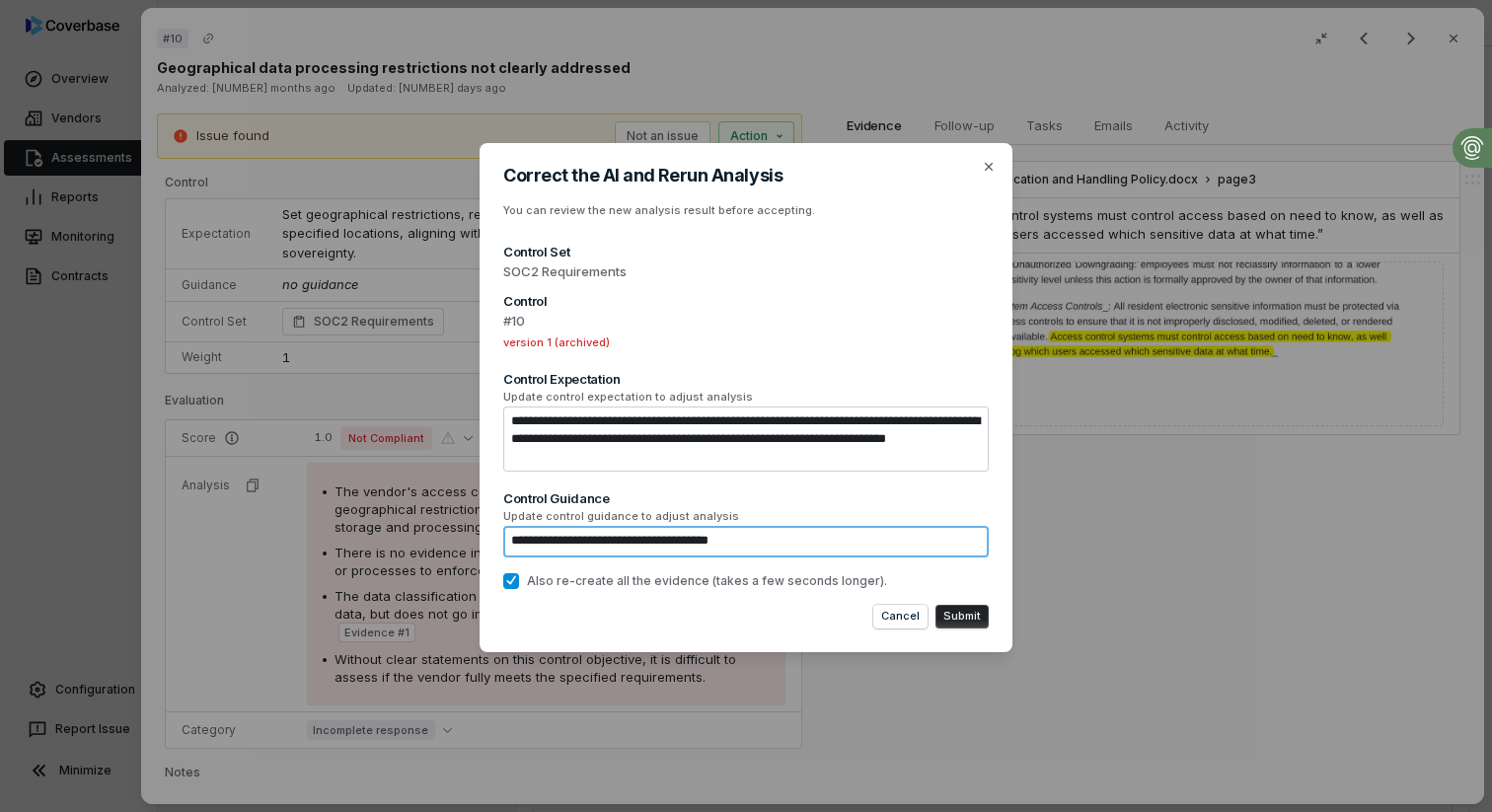 type on "*" 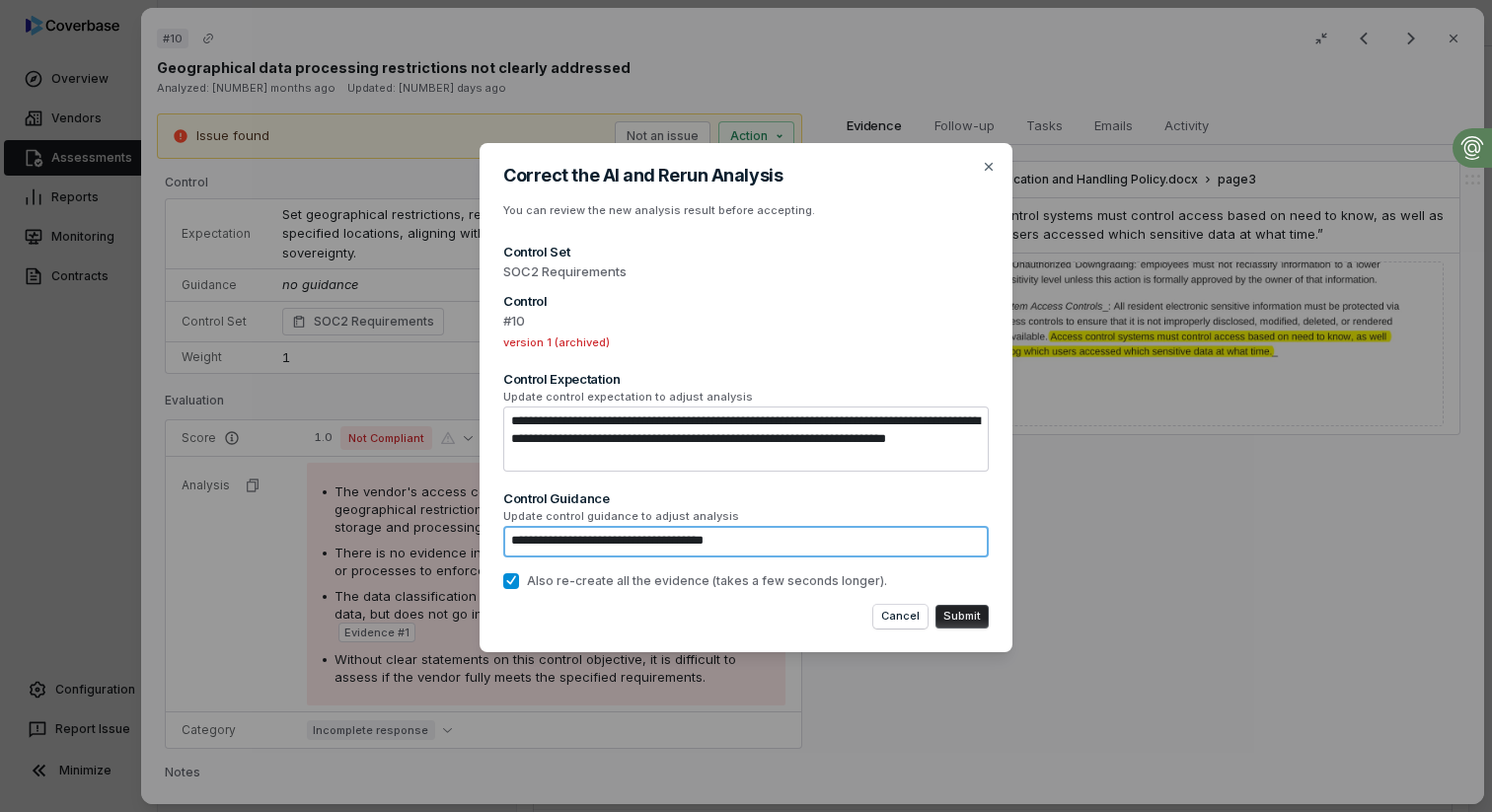type on "*" 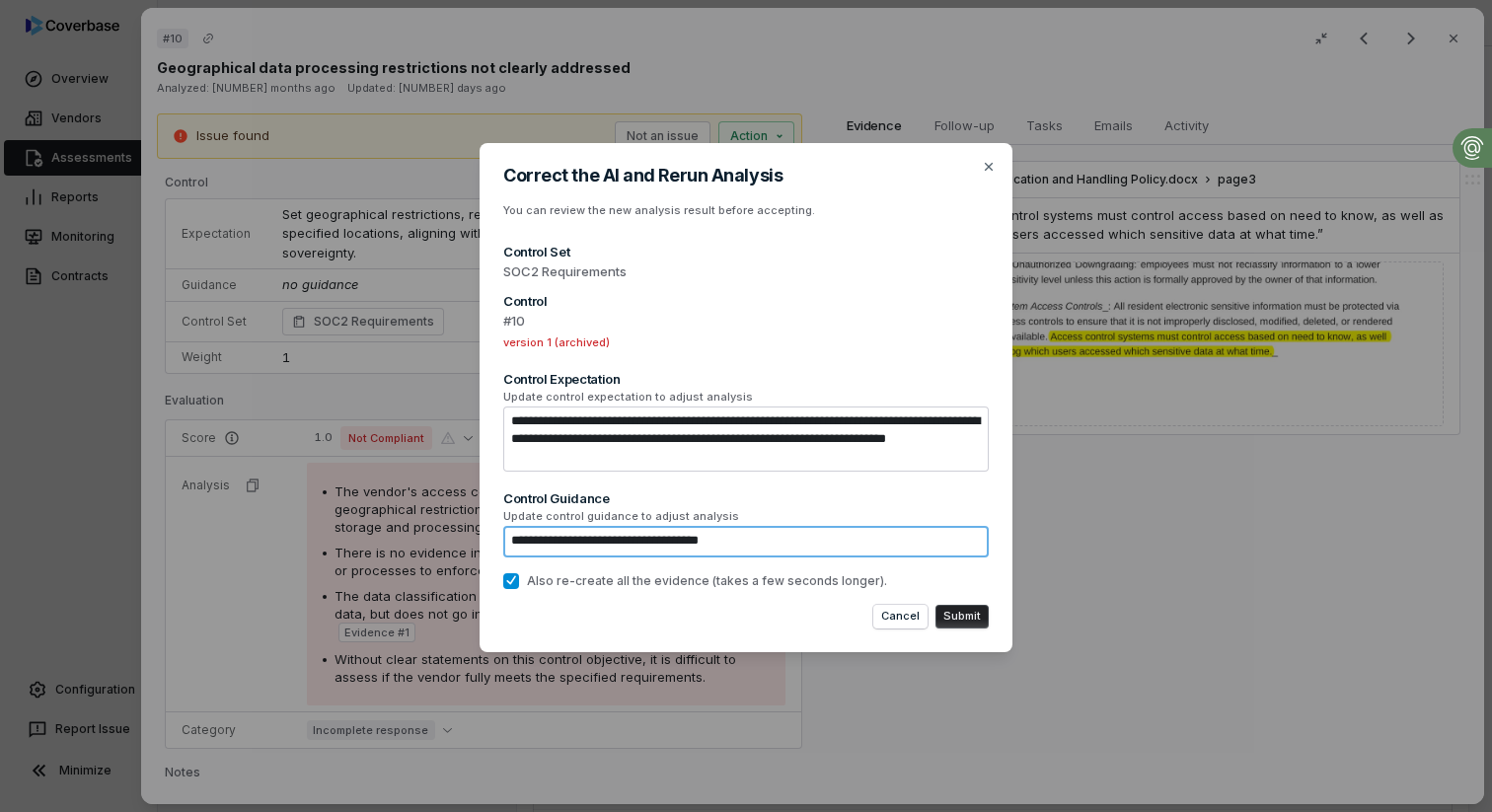 type on "*" 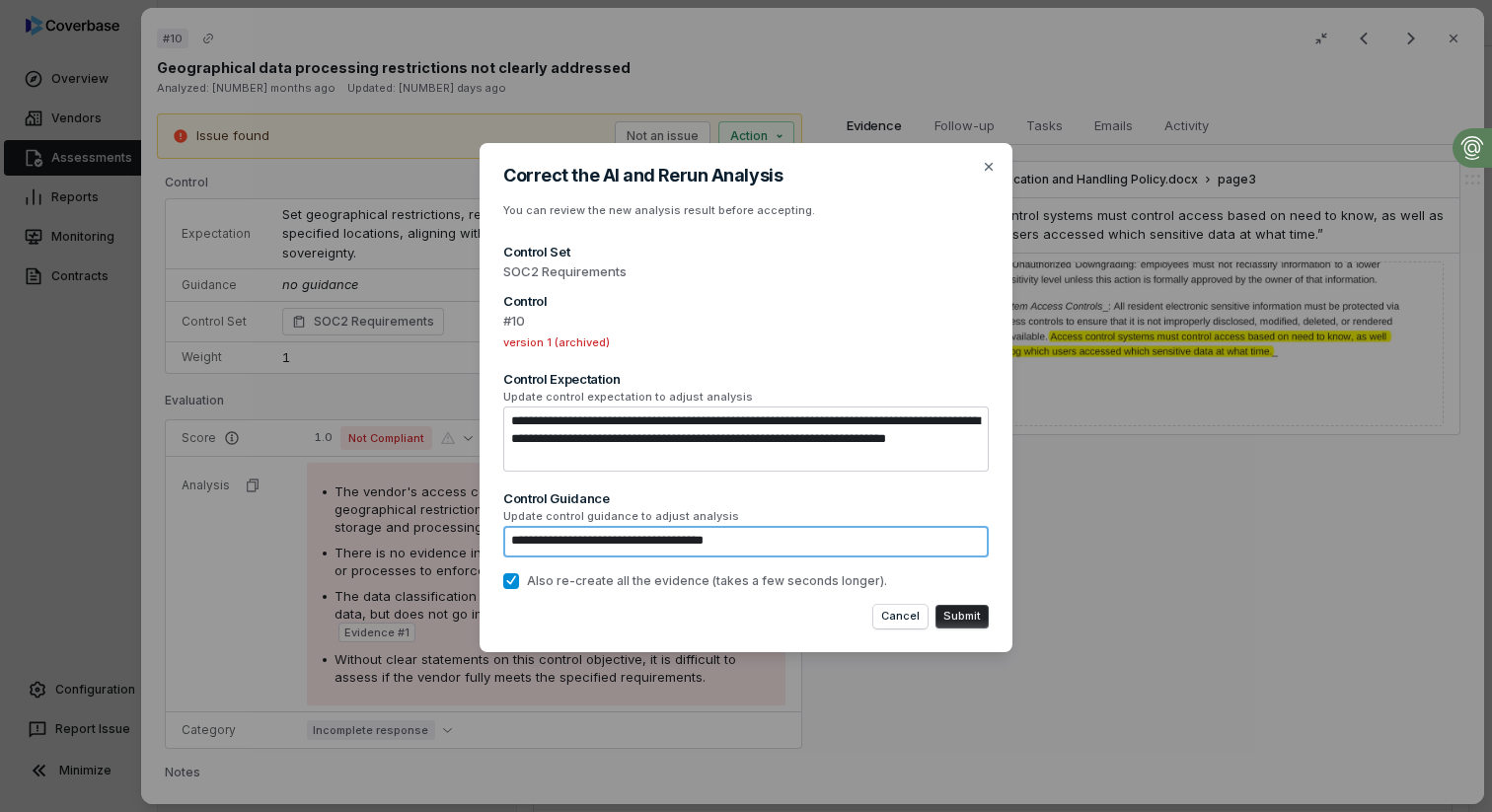 type on "*" 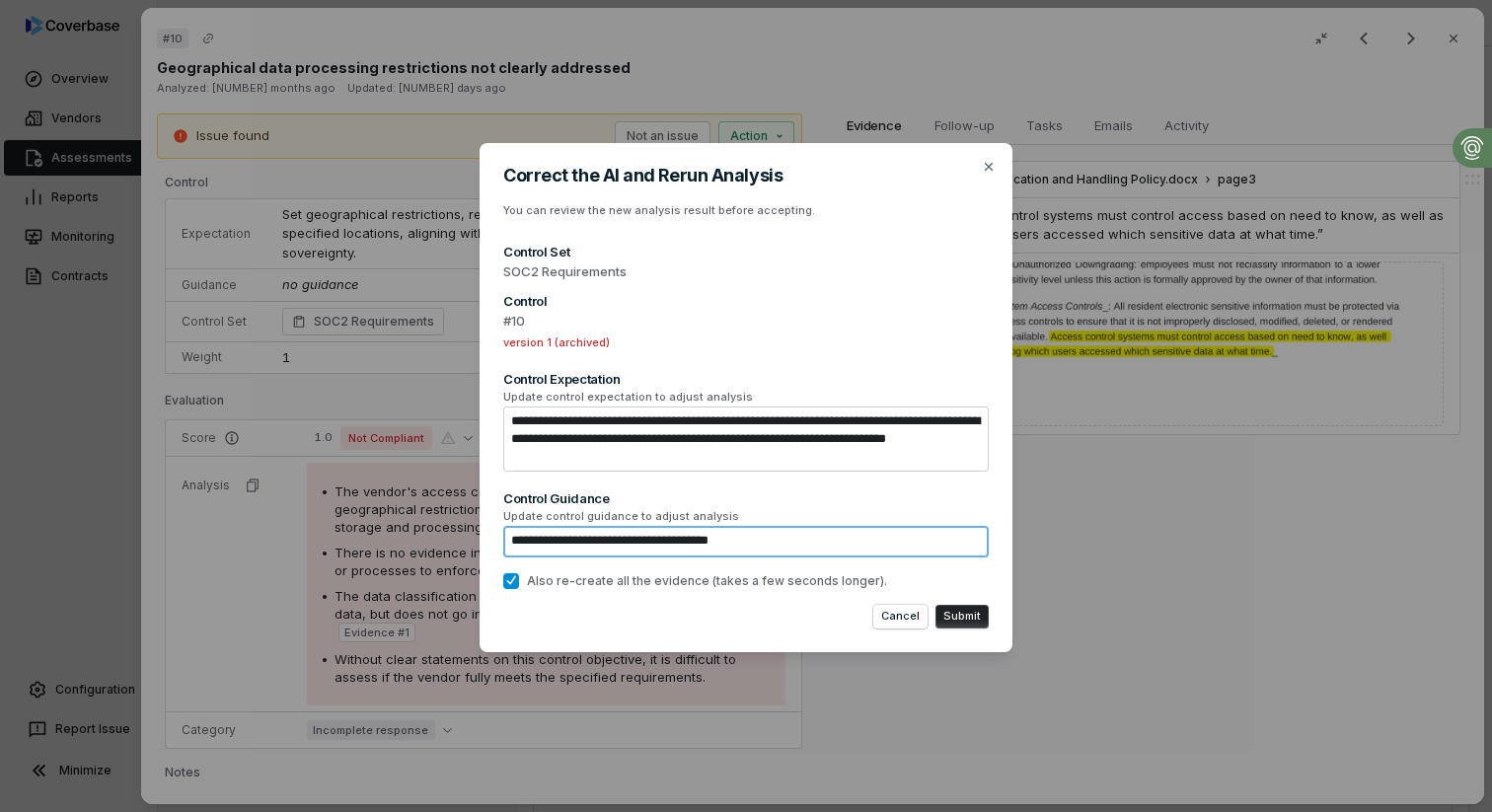 type on "*" 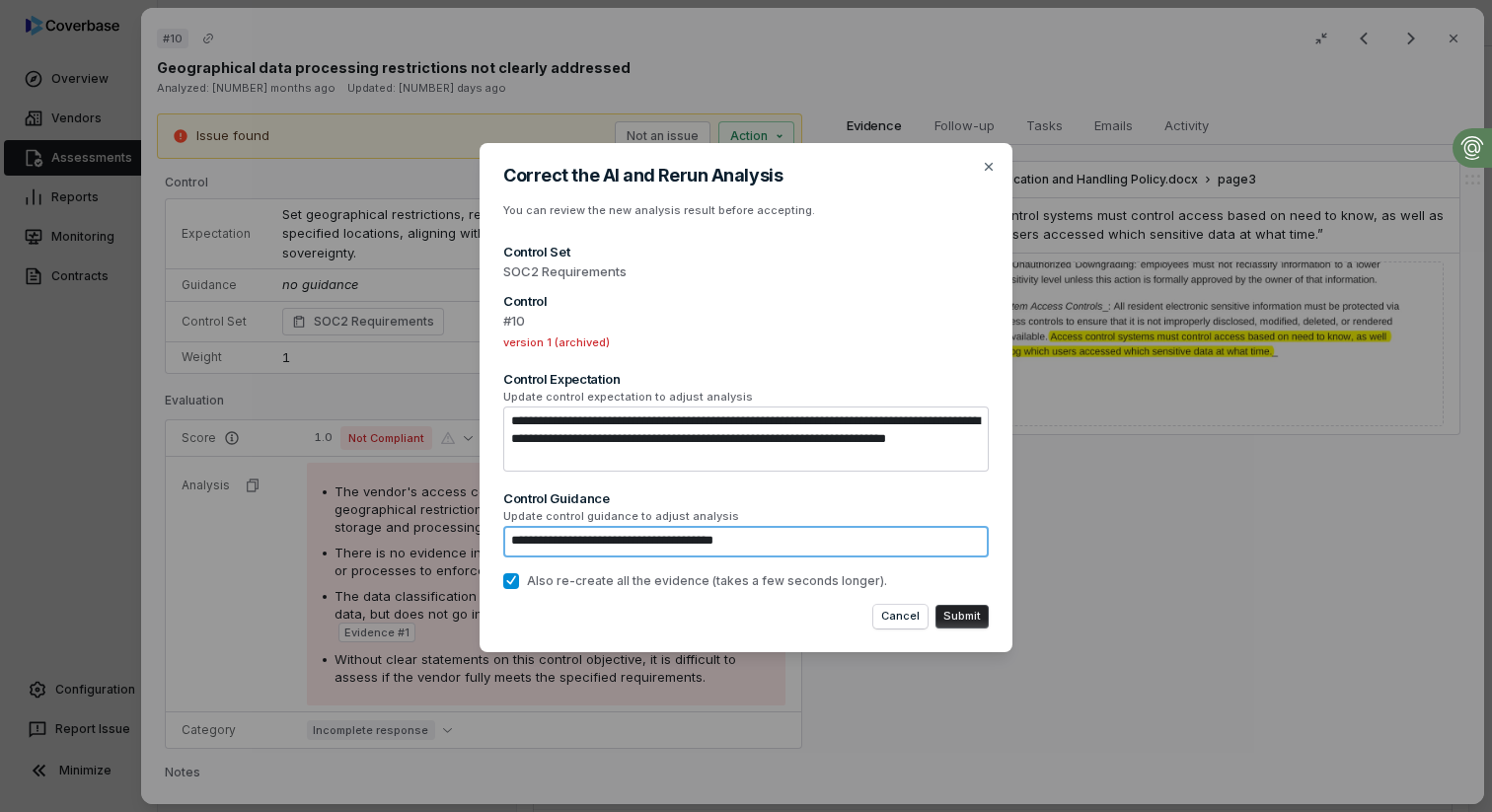 type on "*" 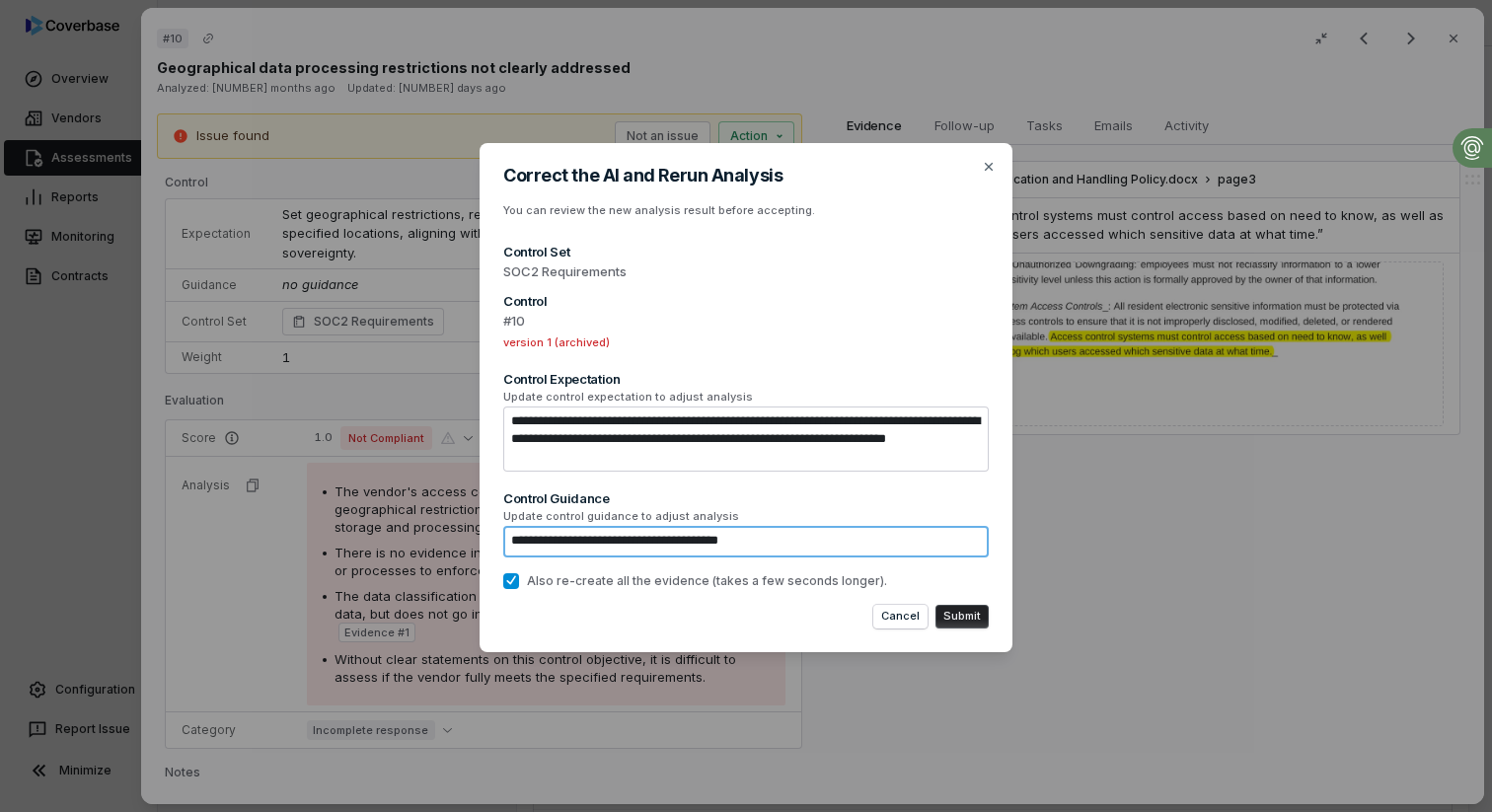 type on "*" 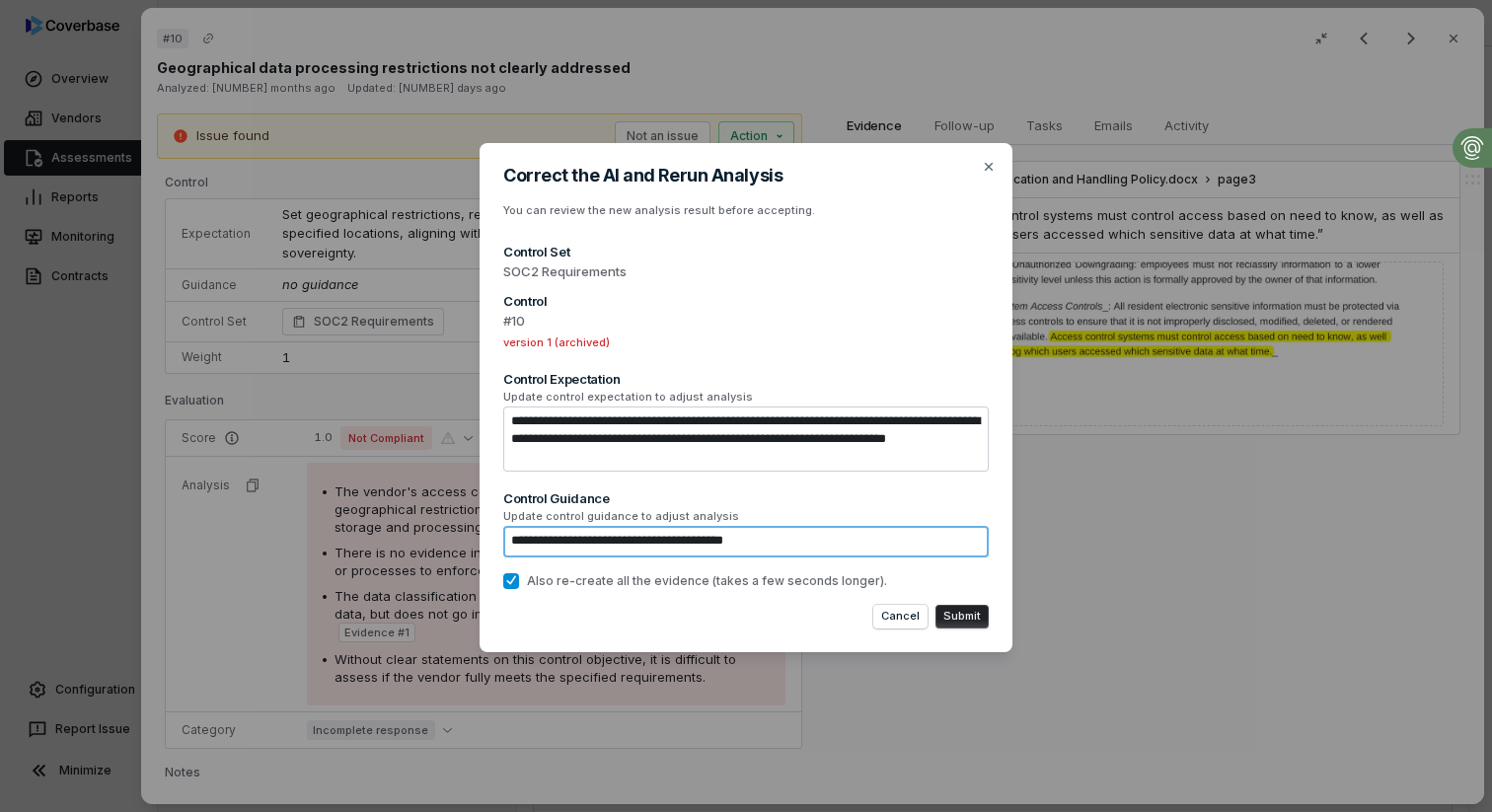 type on "*" 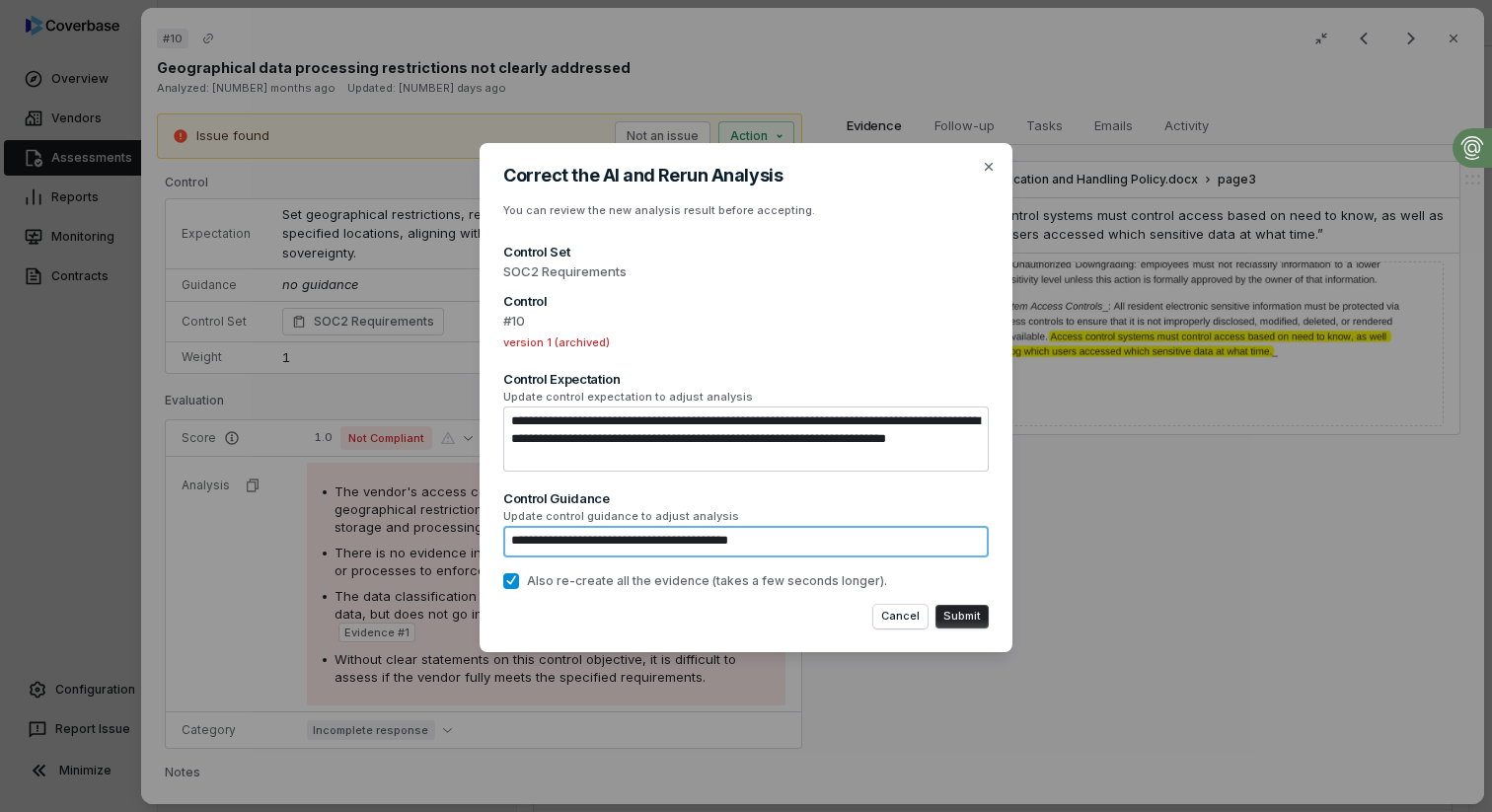 type on "*" 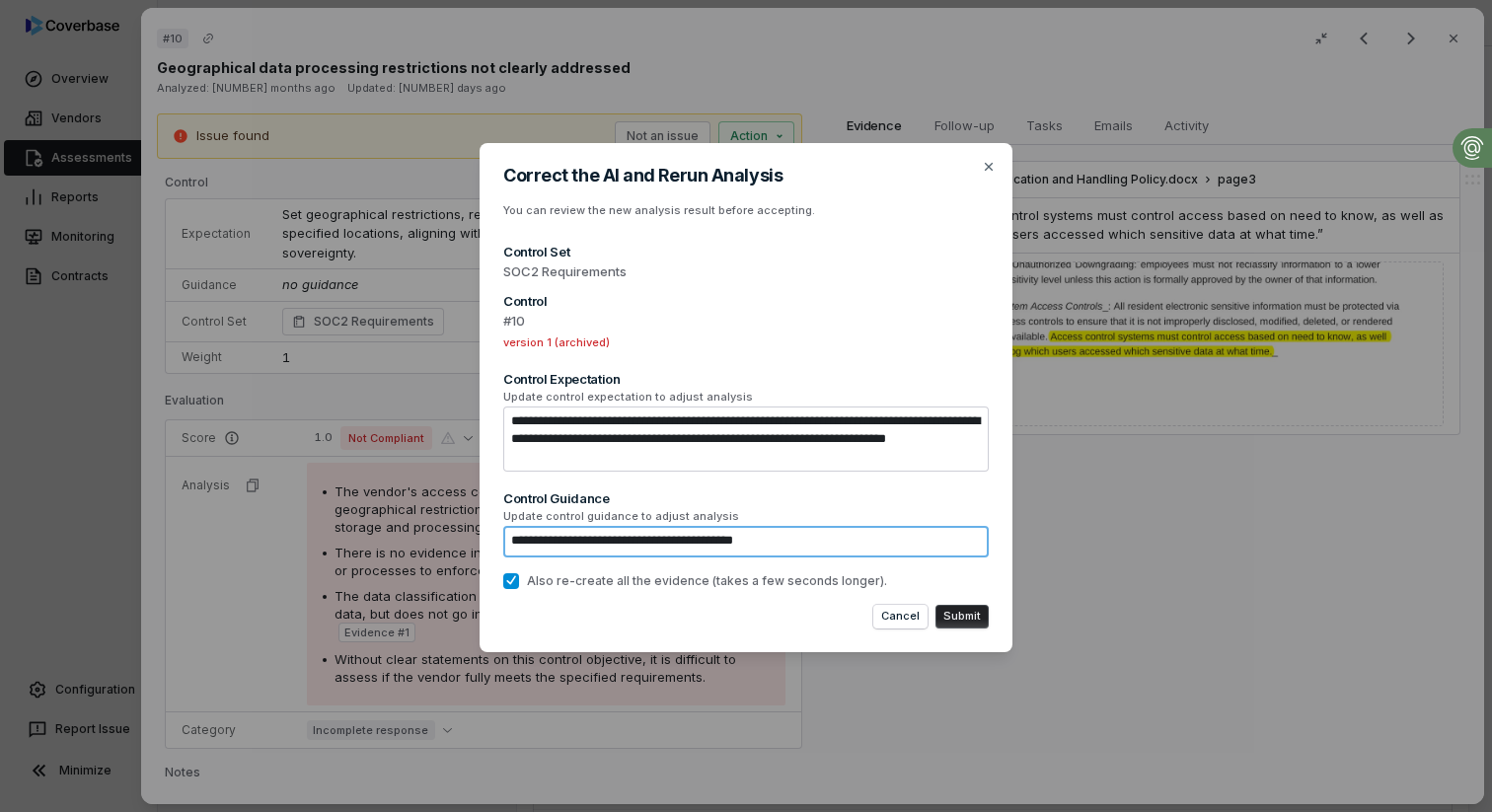 type on "*" 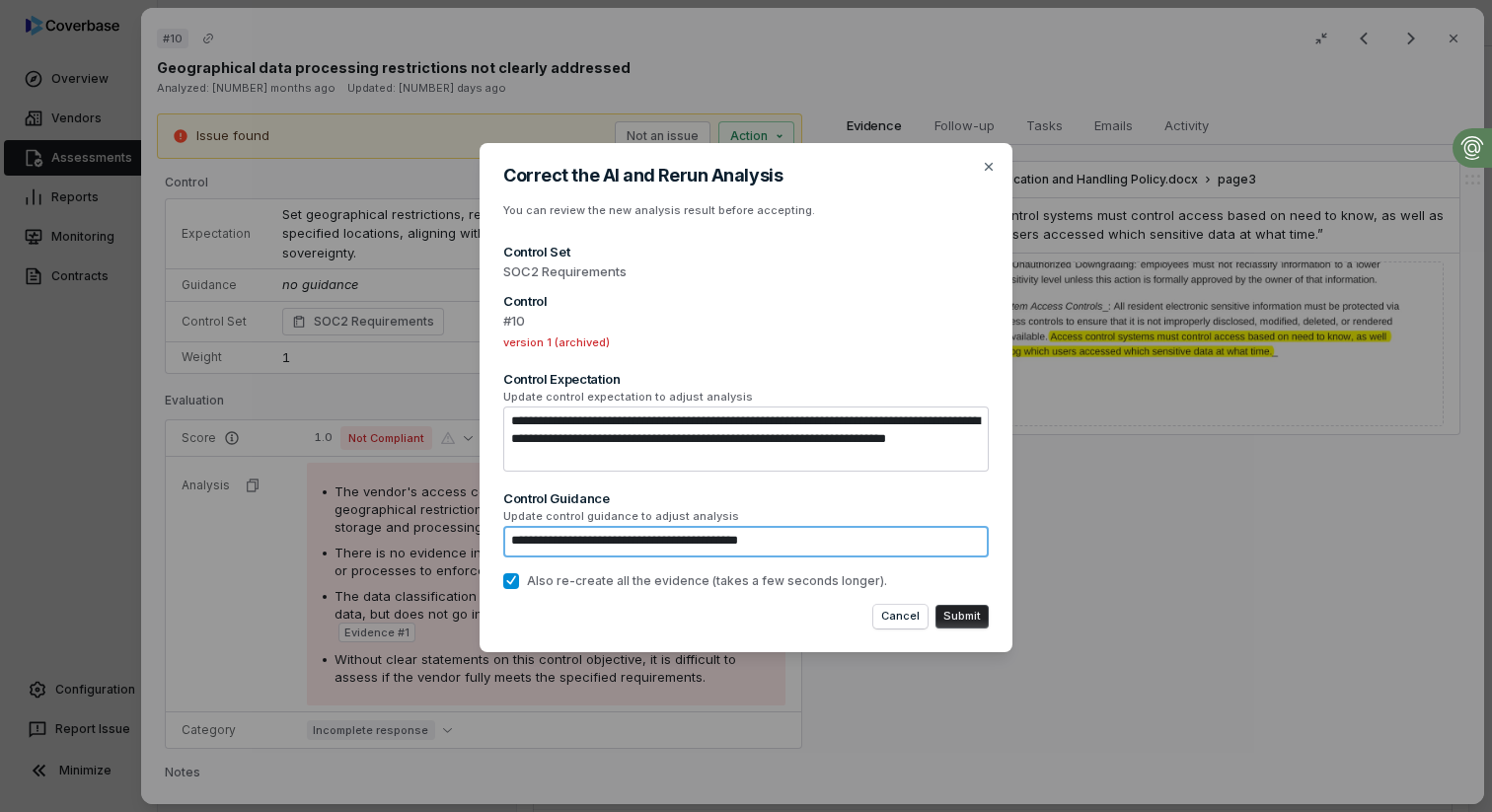 type on "**********" 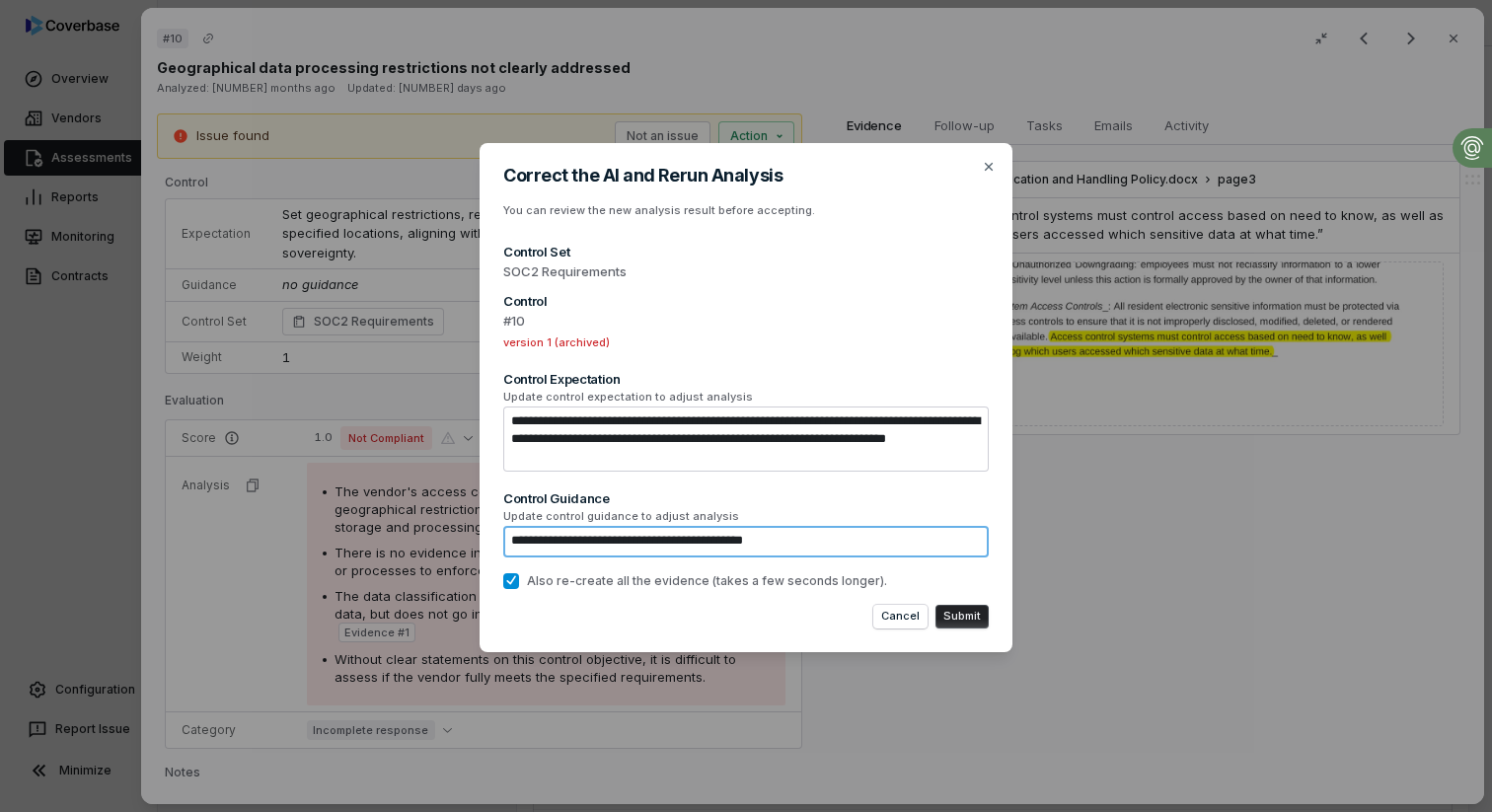 type on "*" 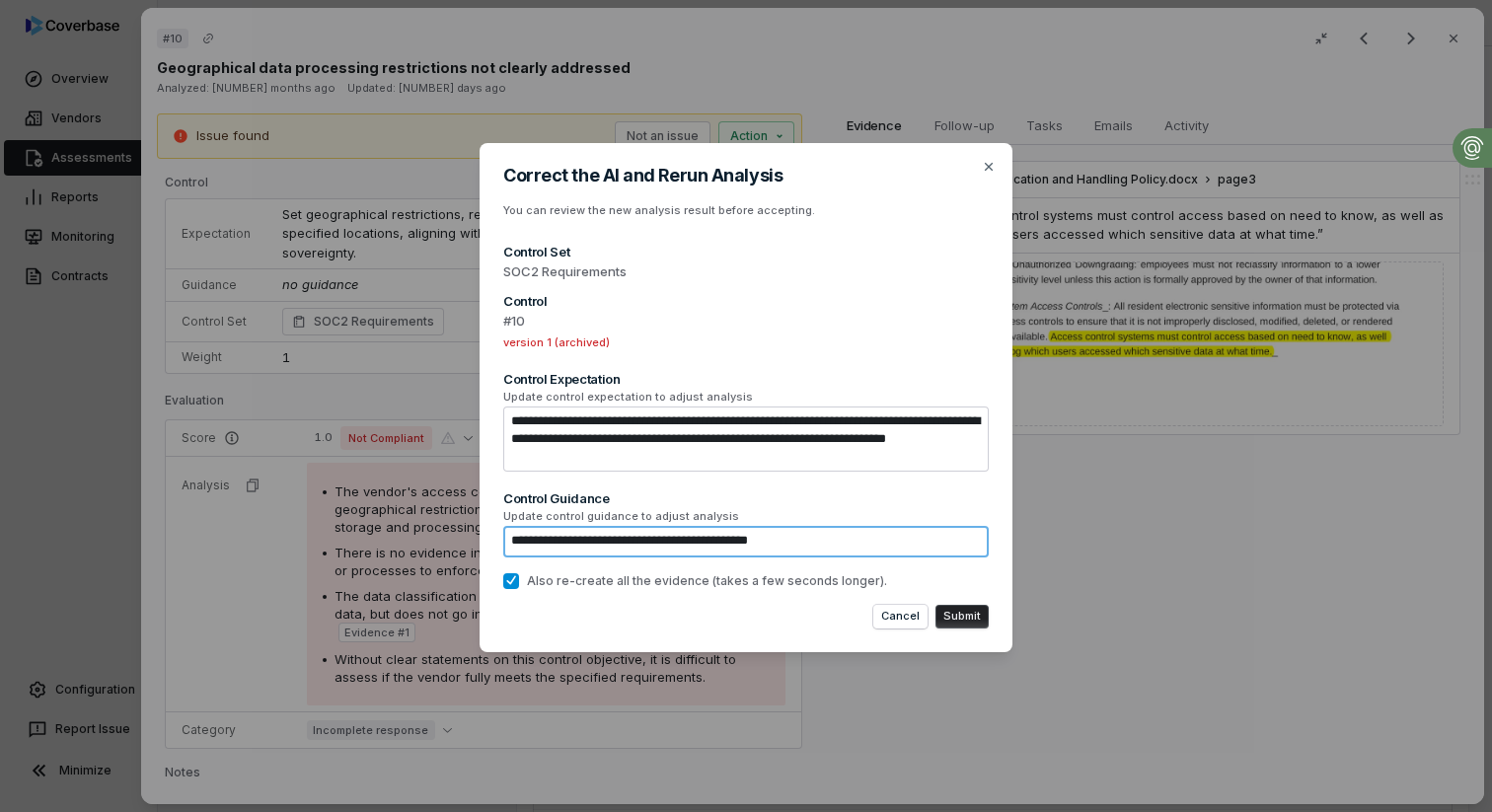 type on "*" 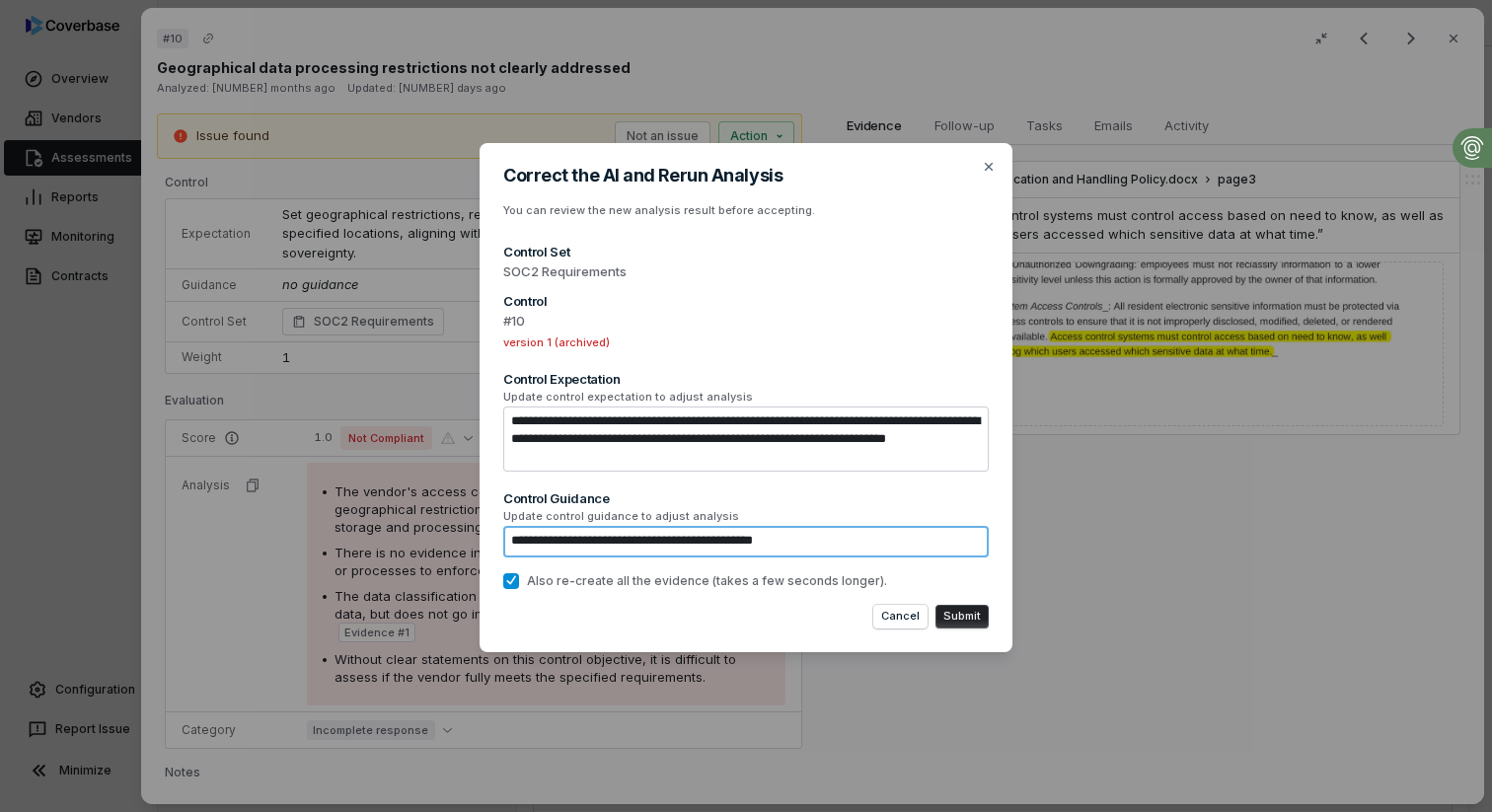 type on "*" 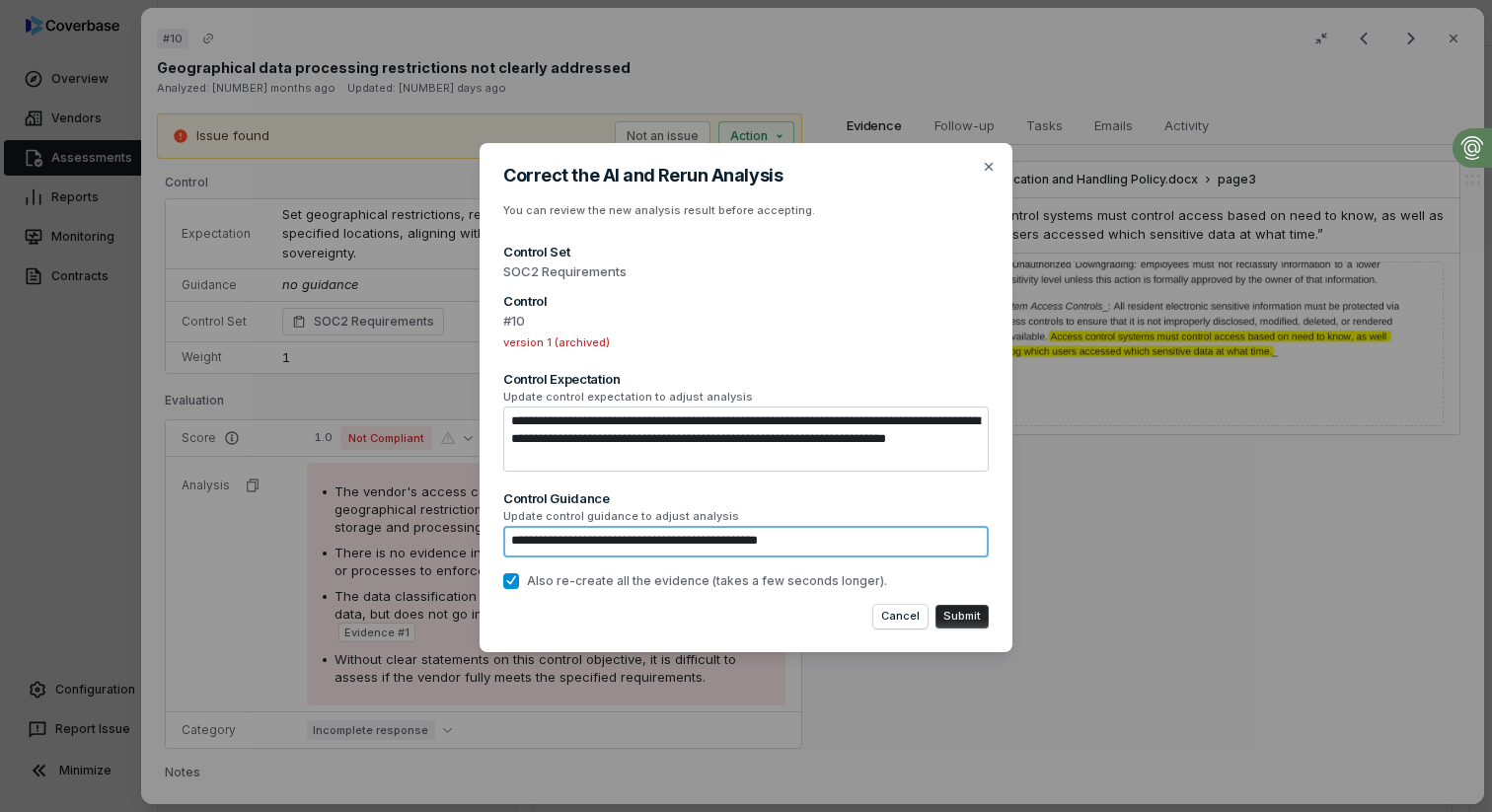 type on "*" 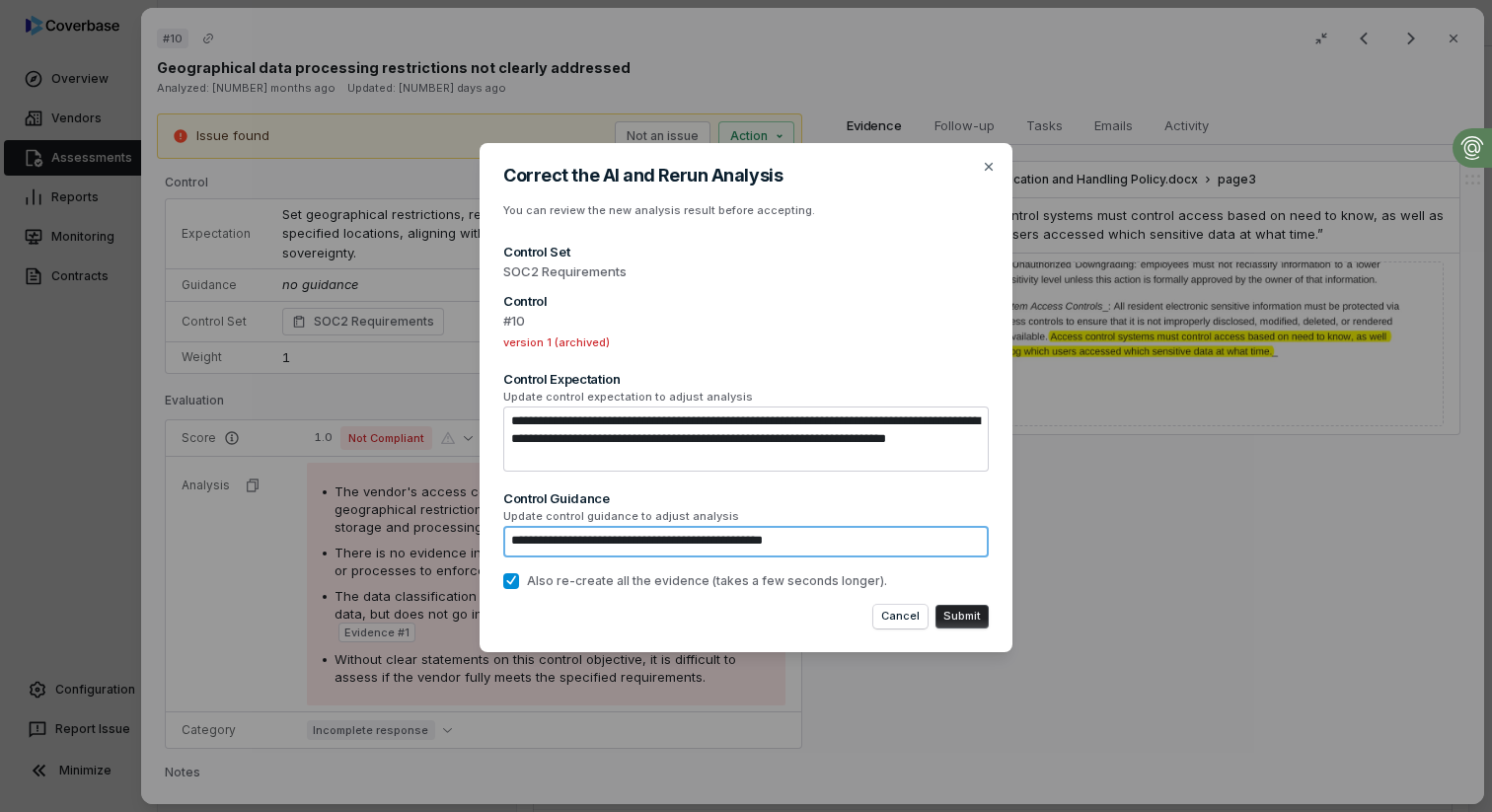 type on "*" 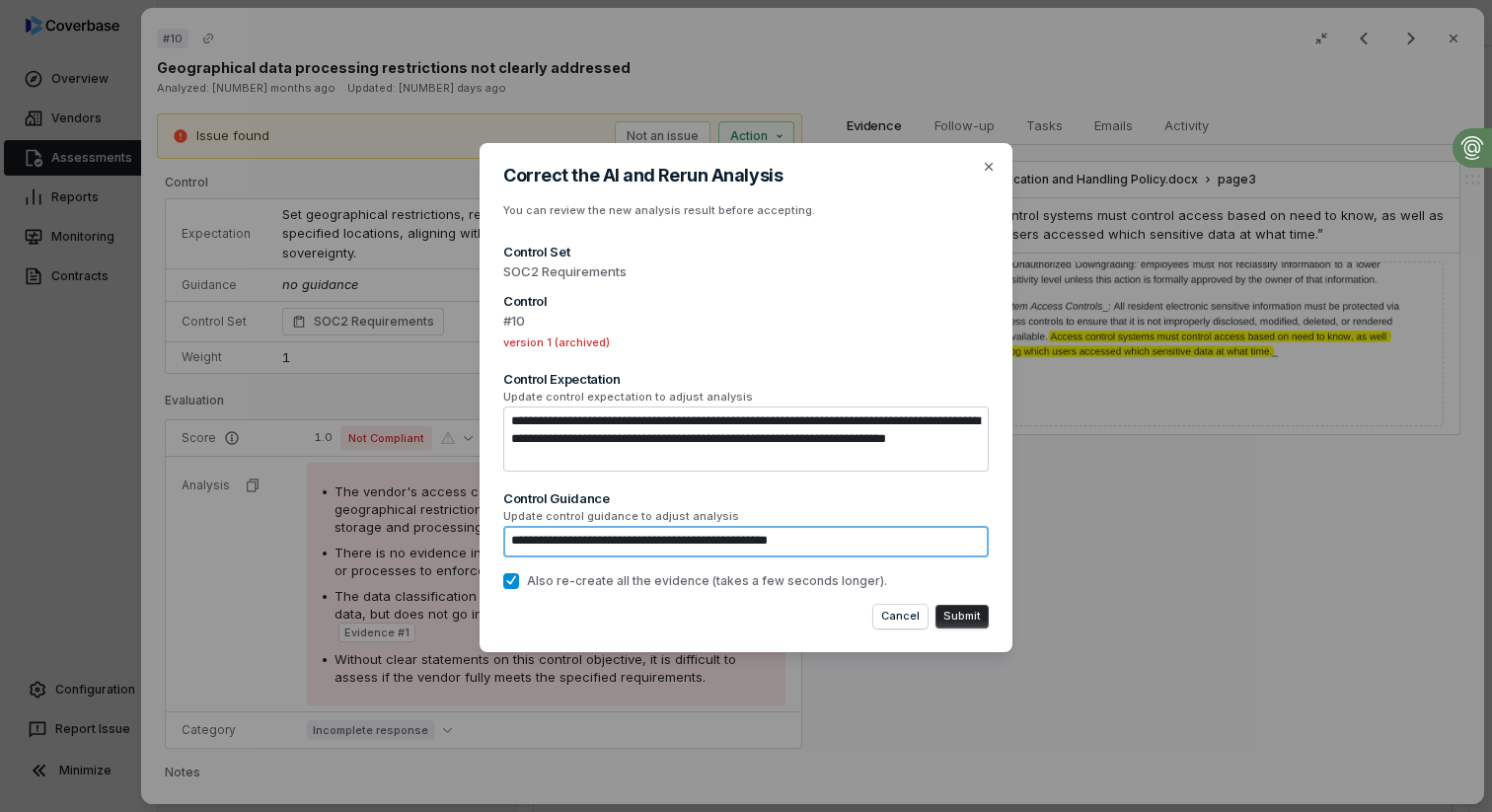 type on "*" 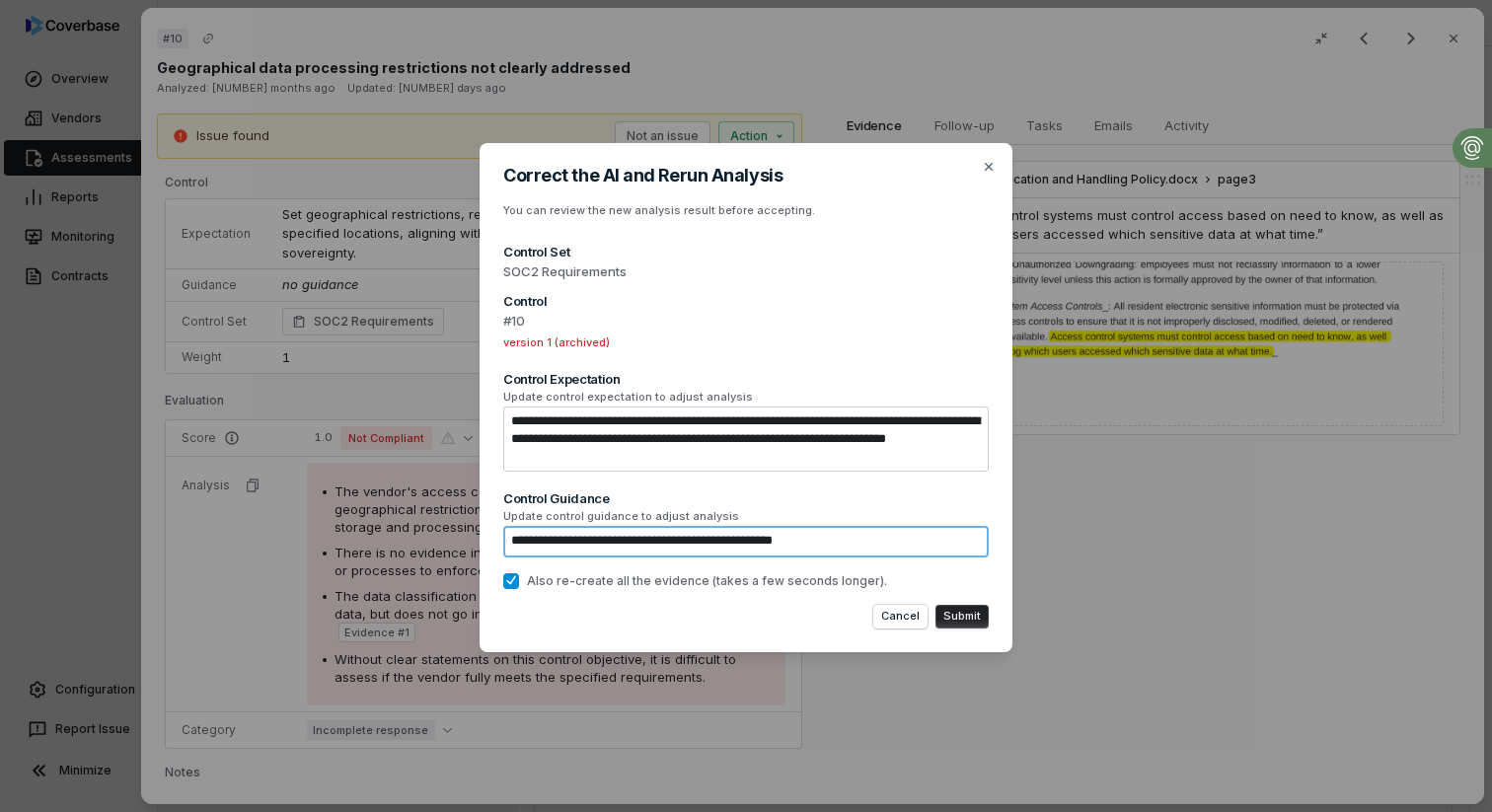 type on "*" 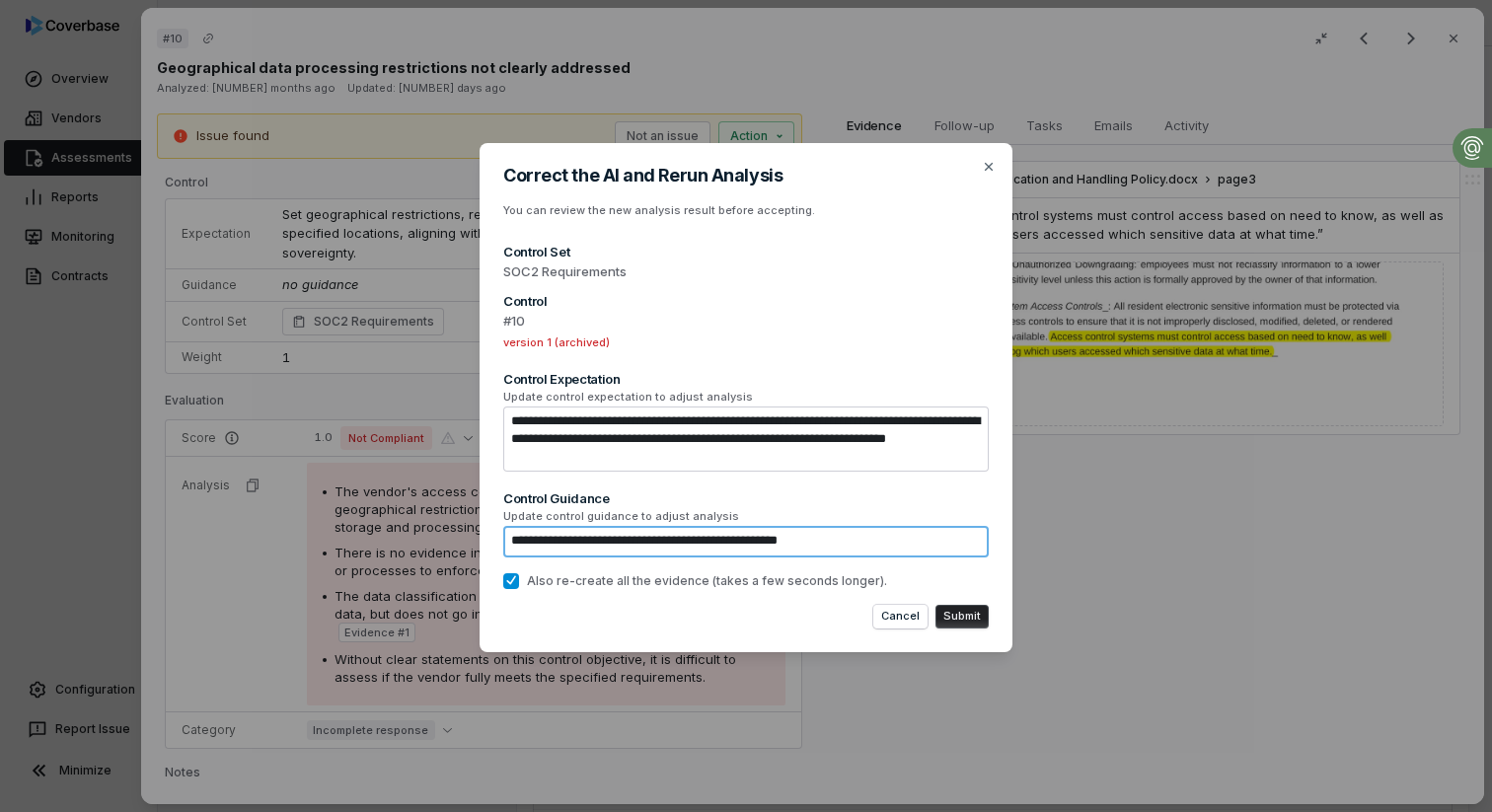 type on "*" 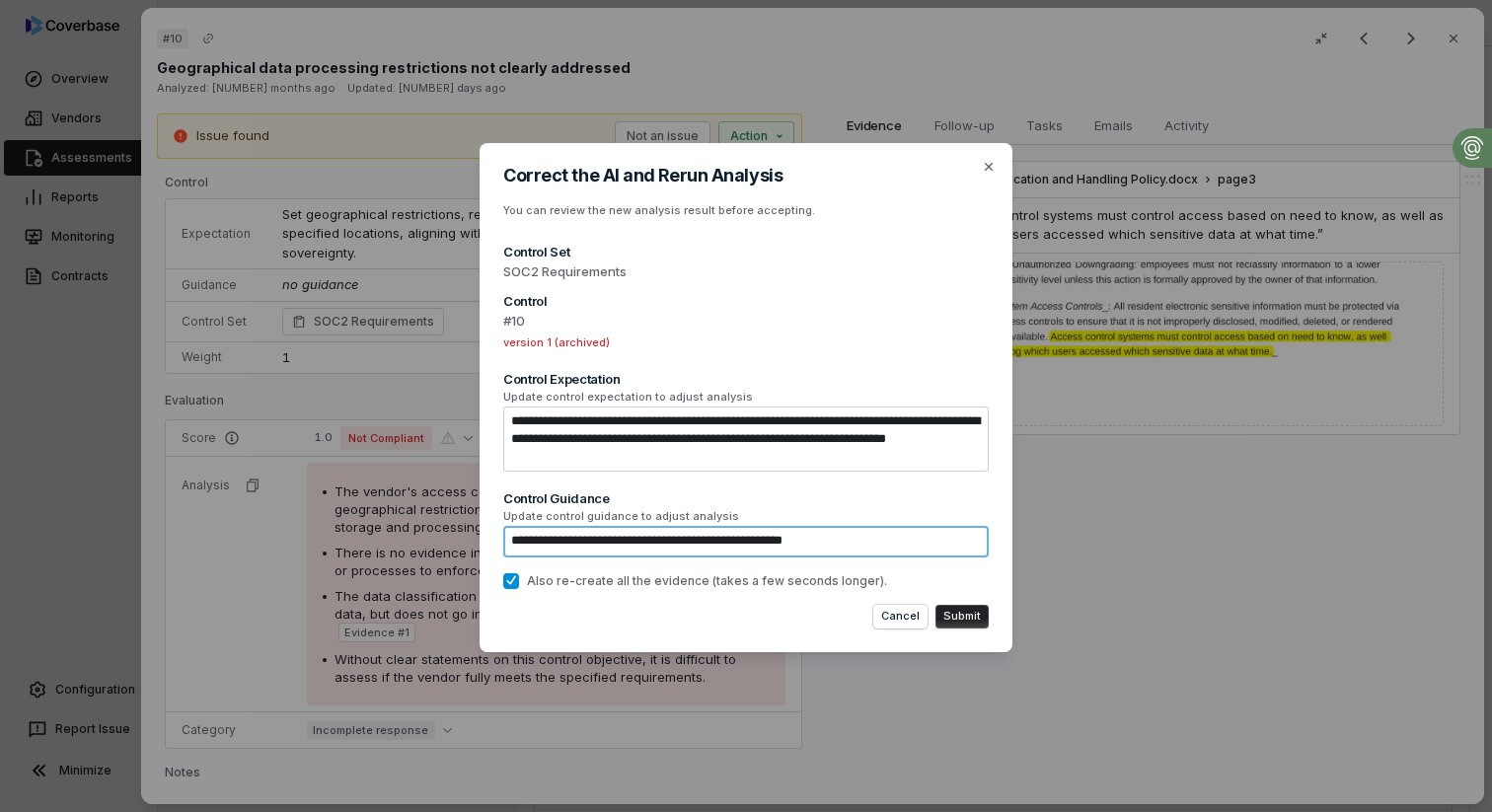 type on "*" 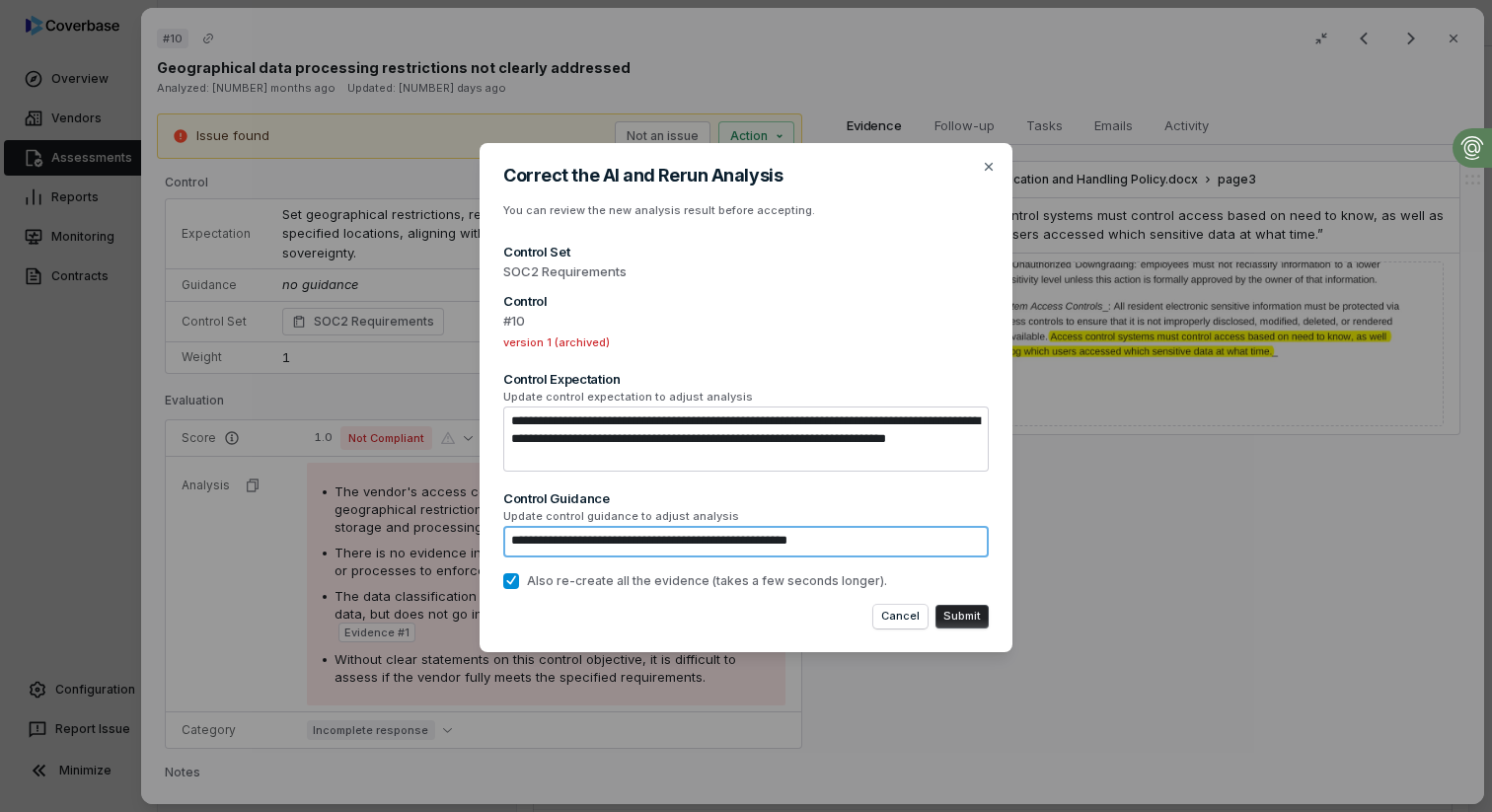 type on "*" 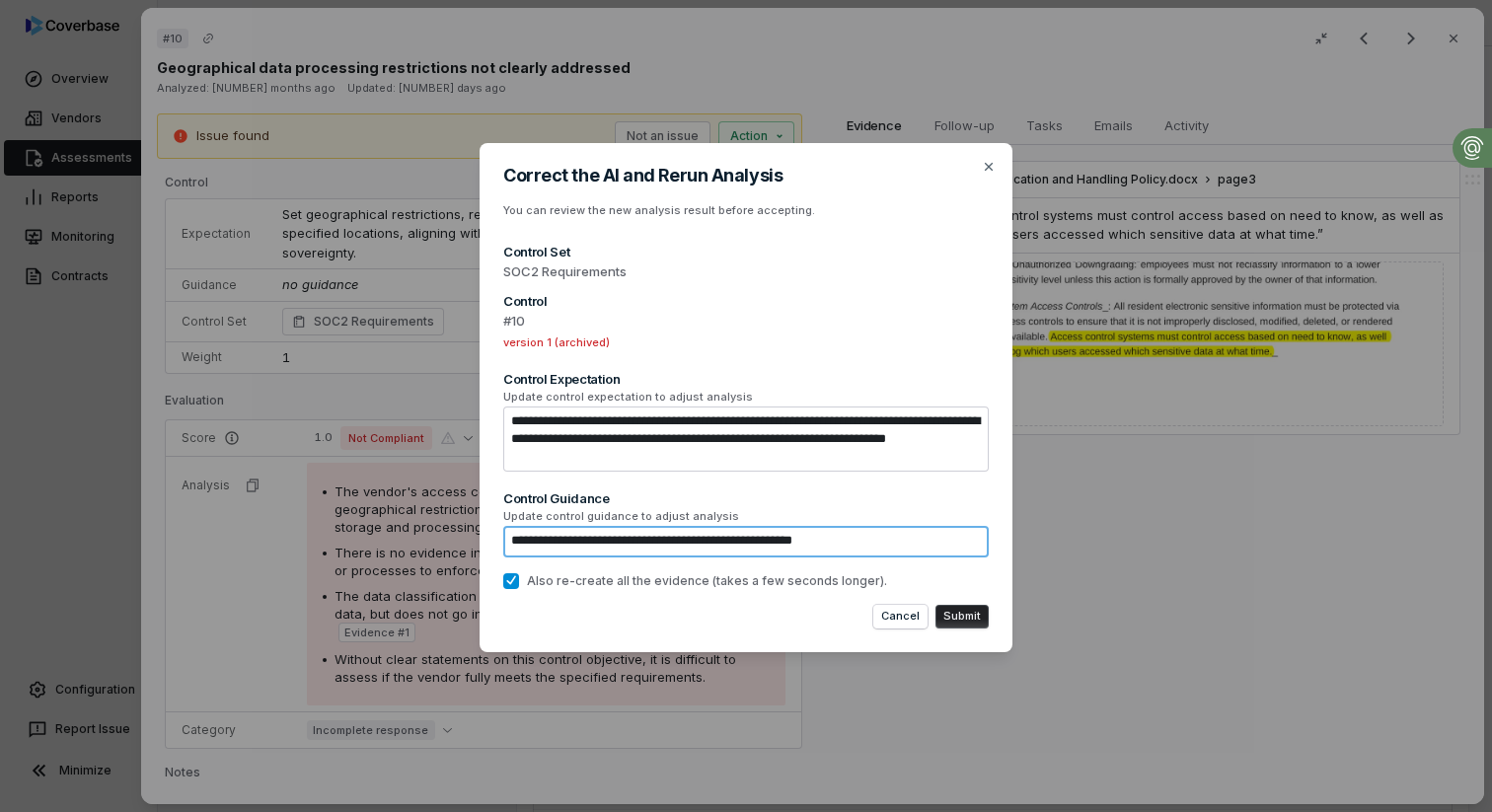 type on "*" 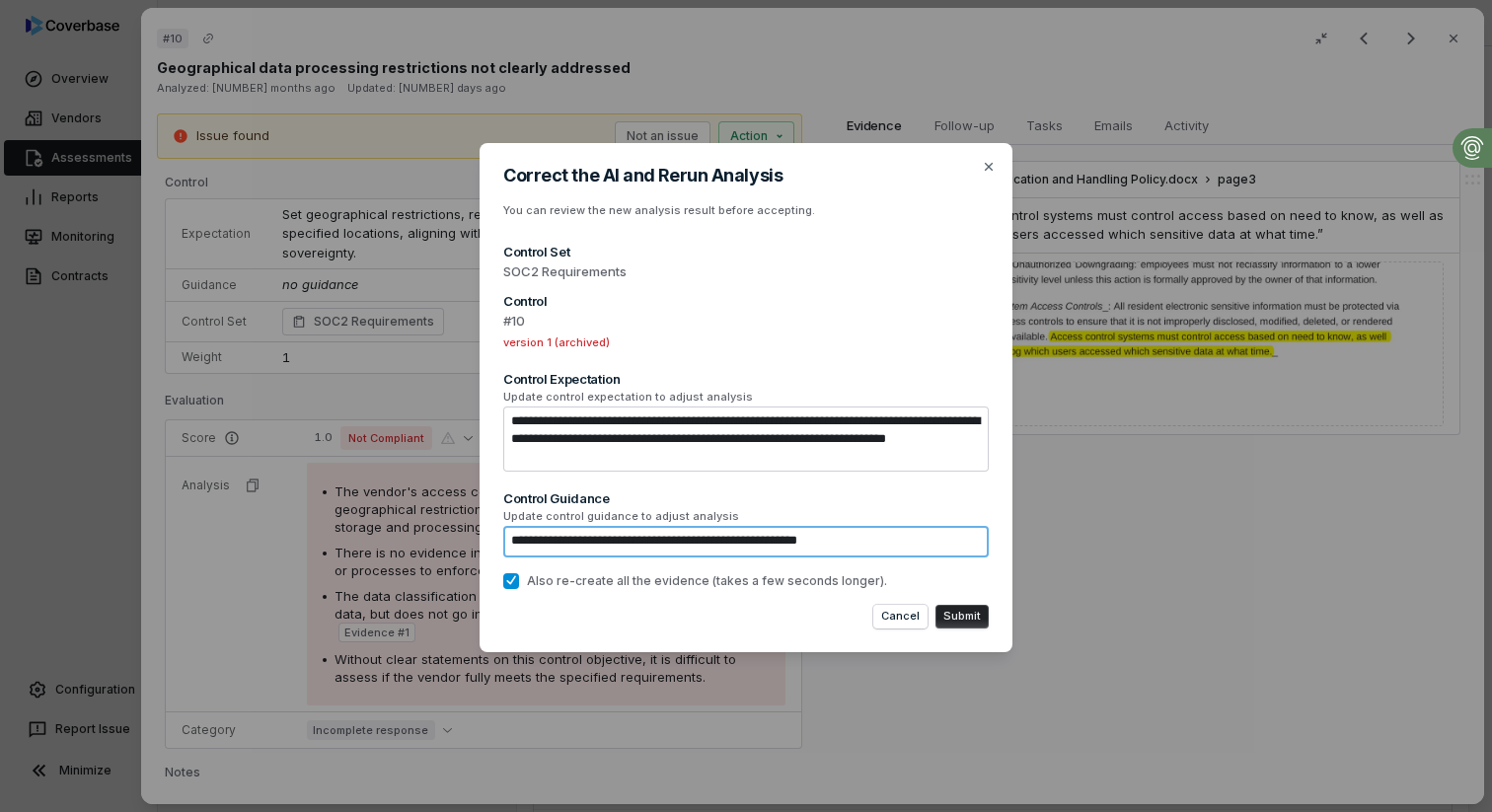 type on "*" 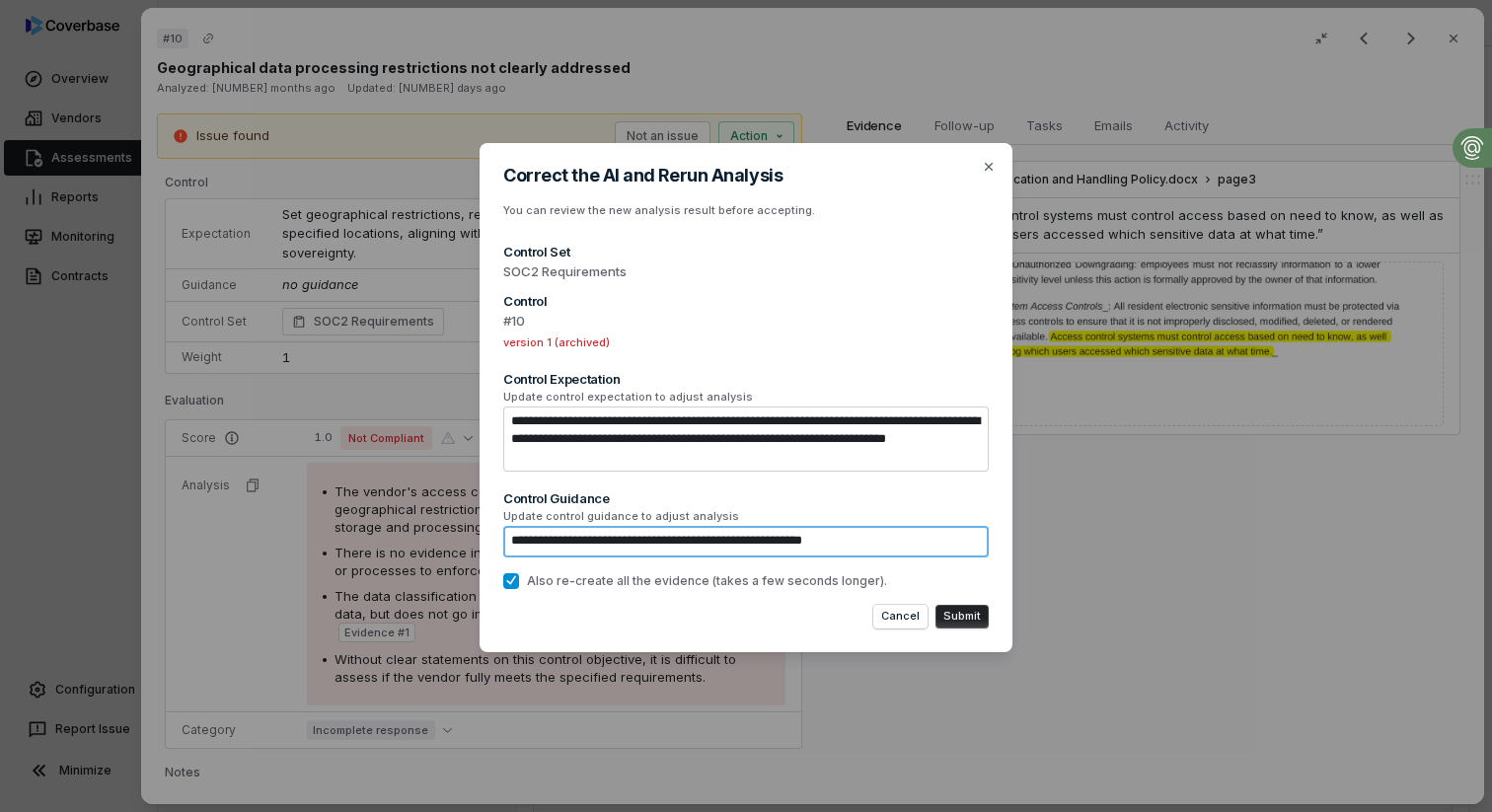 type on "*" 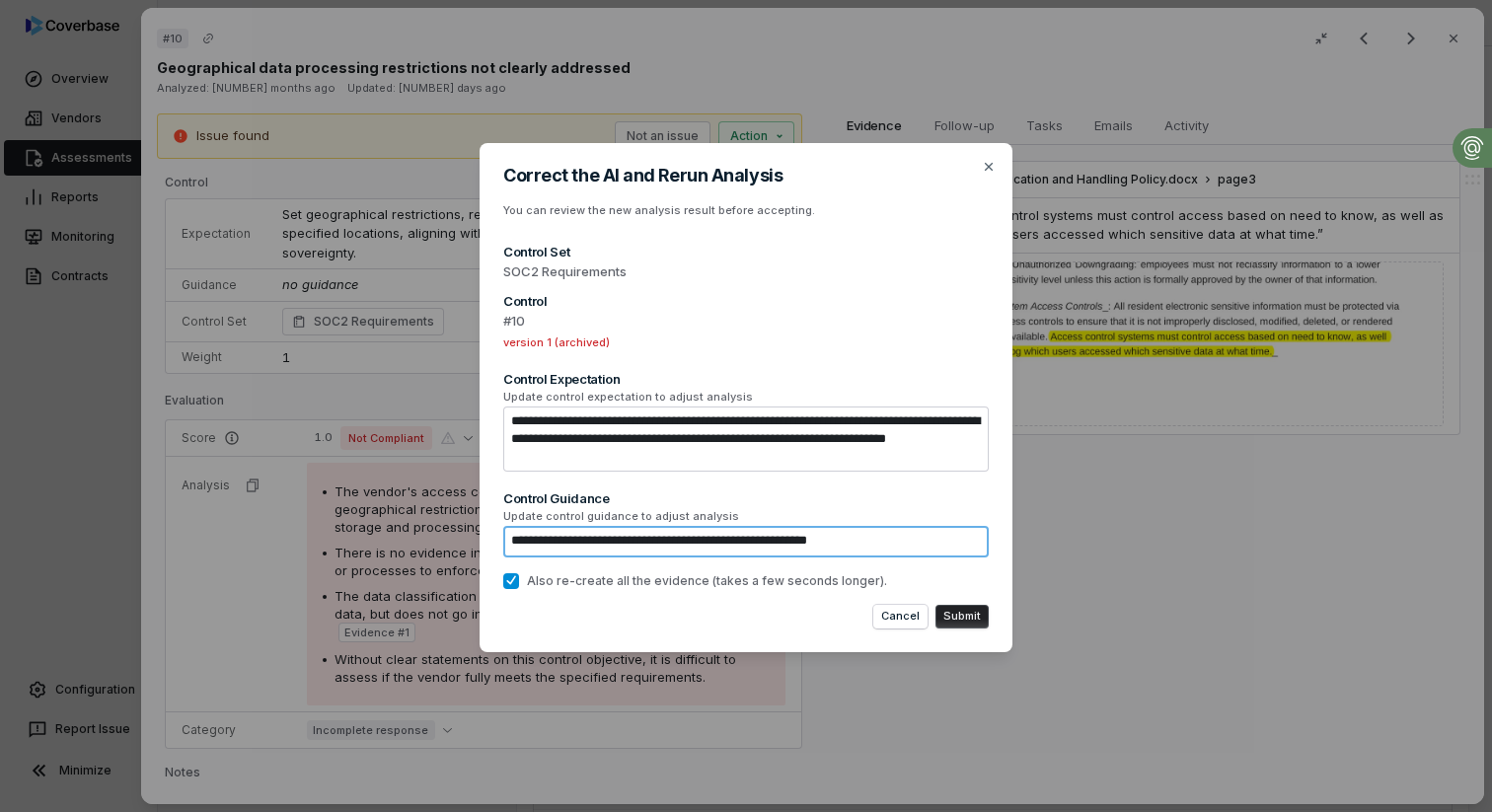 type on "*" 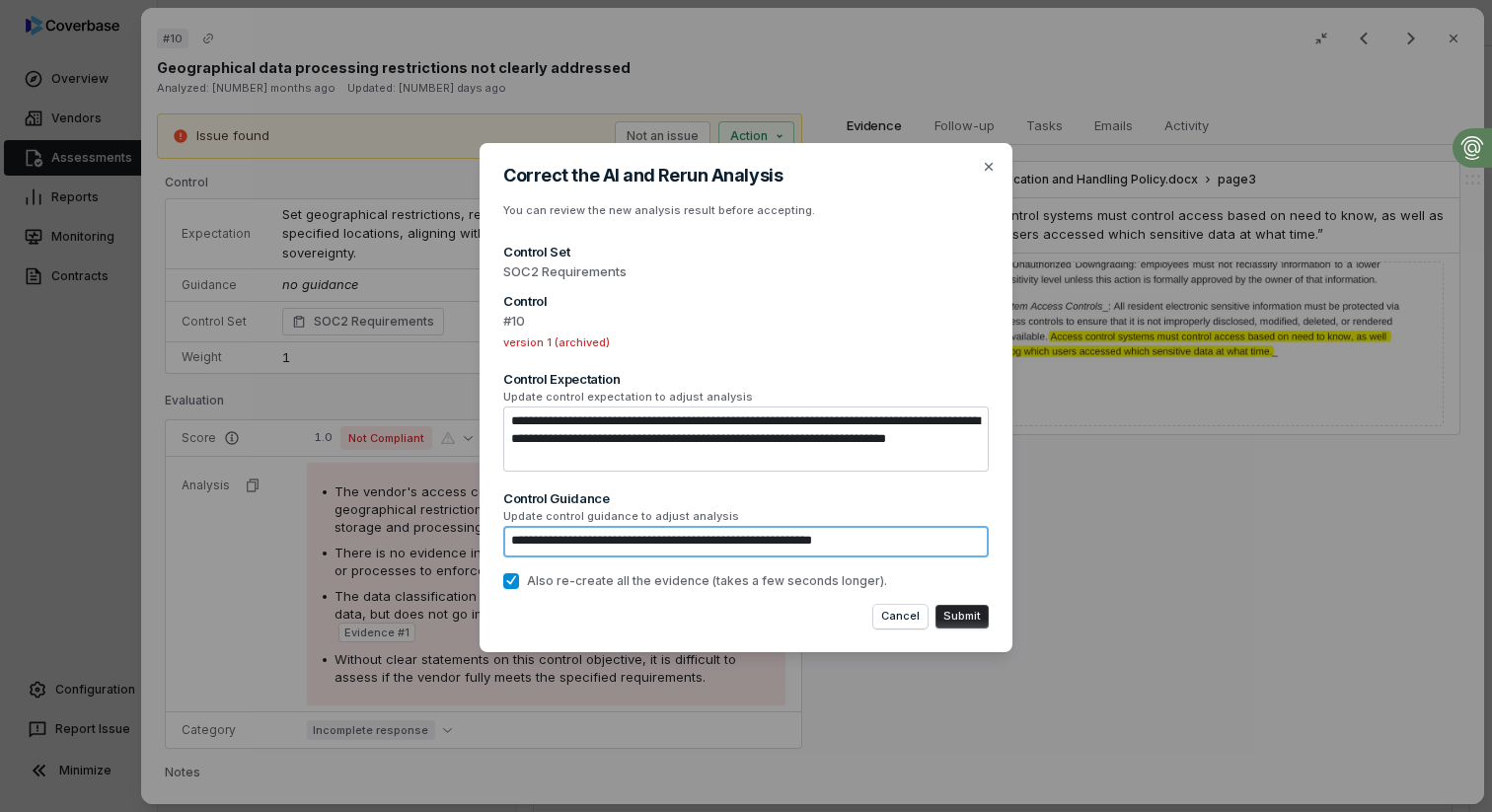 type on "*" 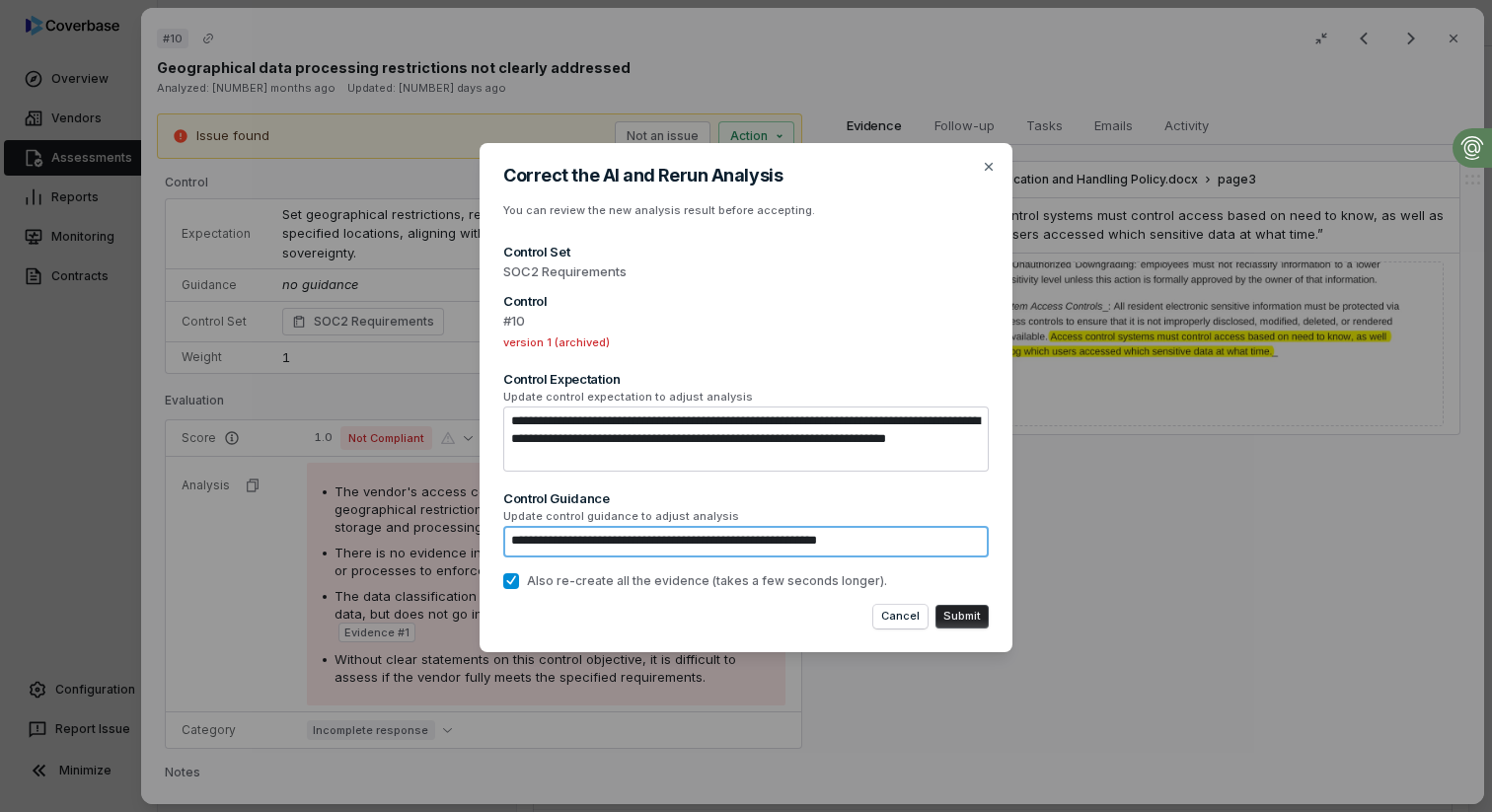 type on "*" 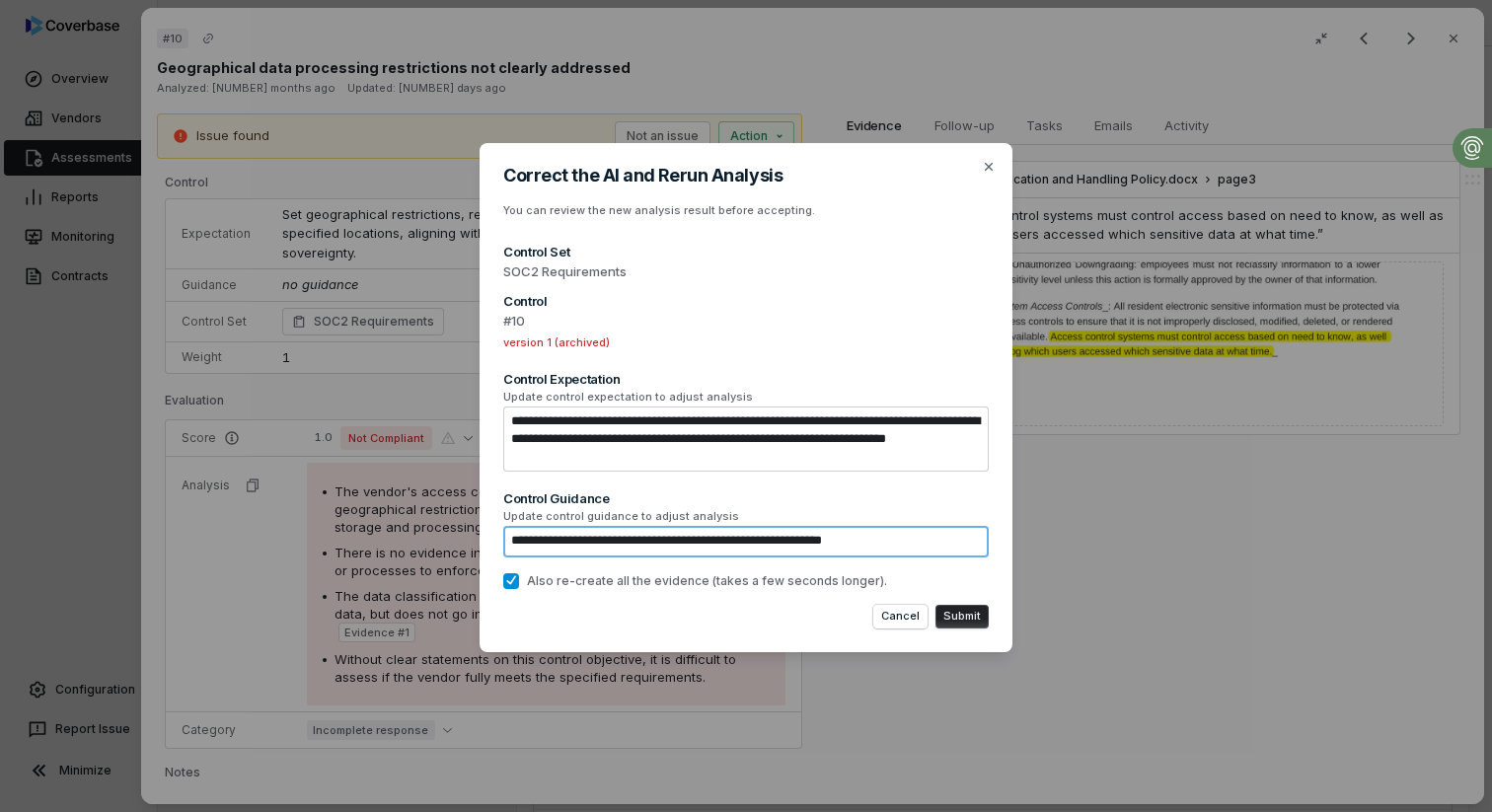 type on "*" 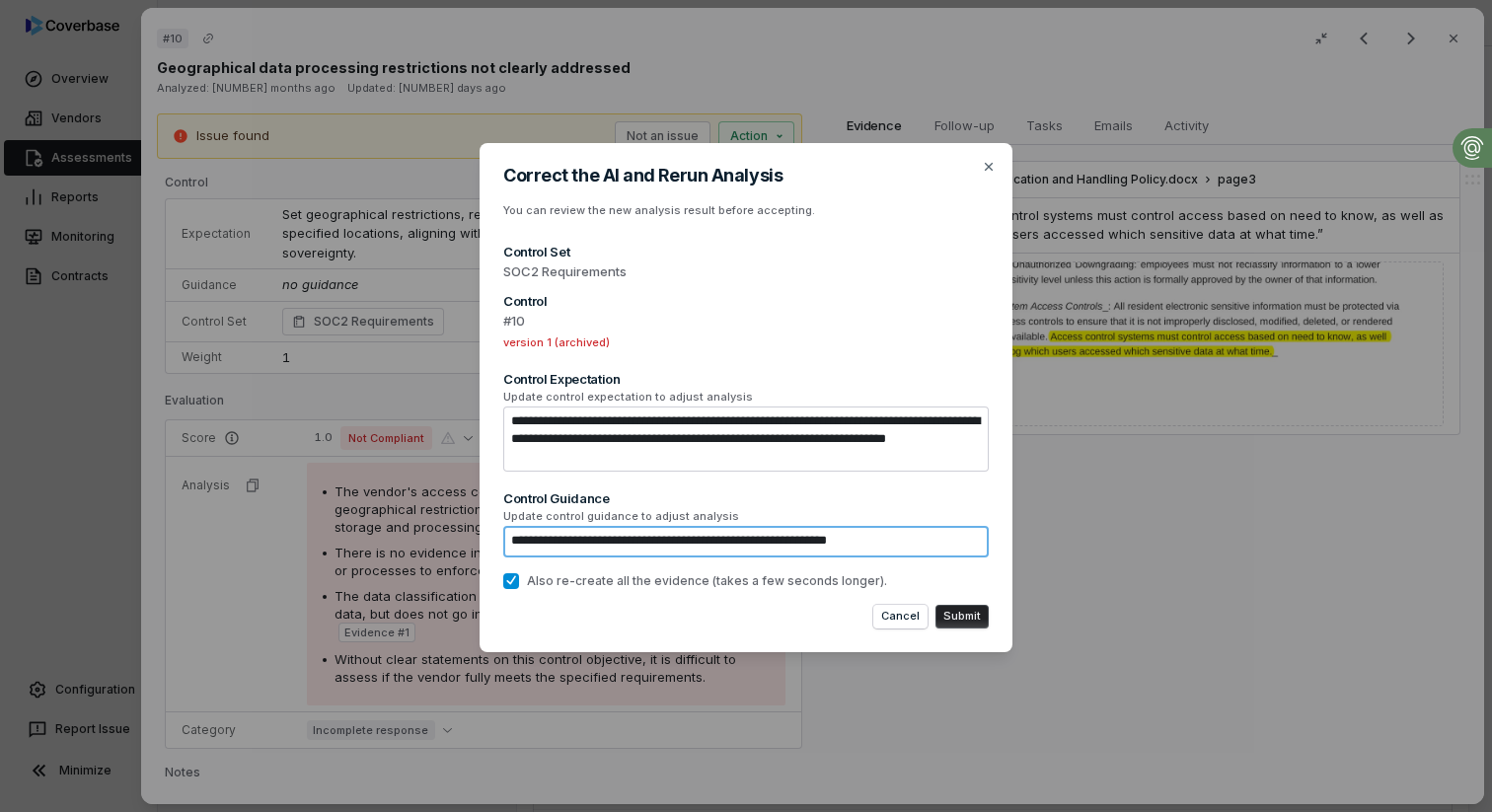 type on "*" 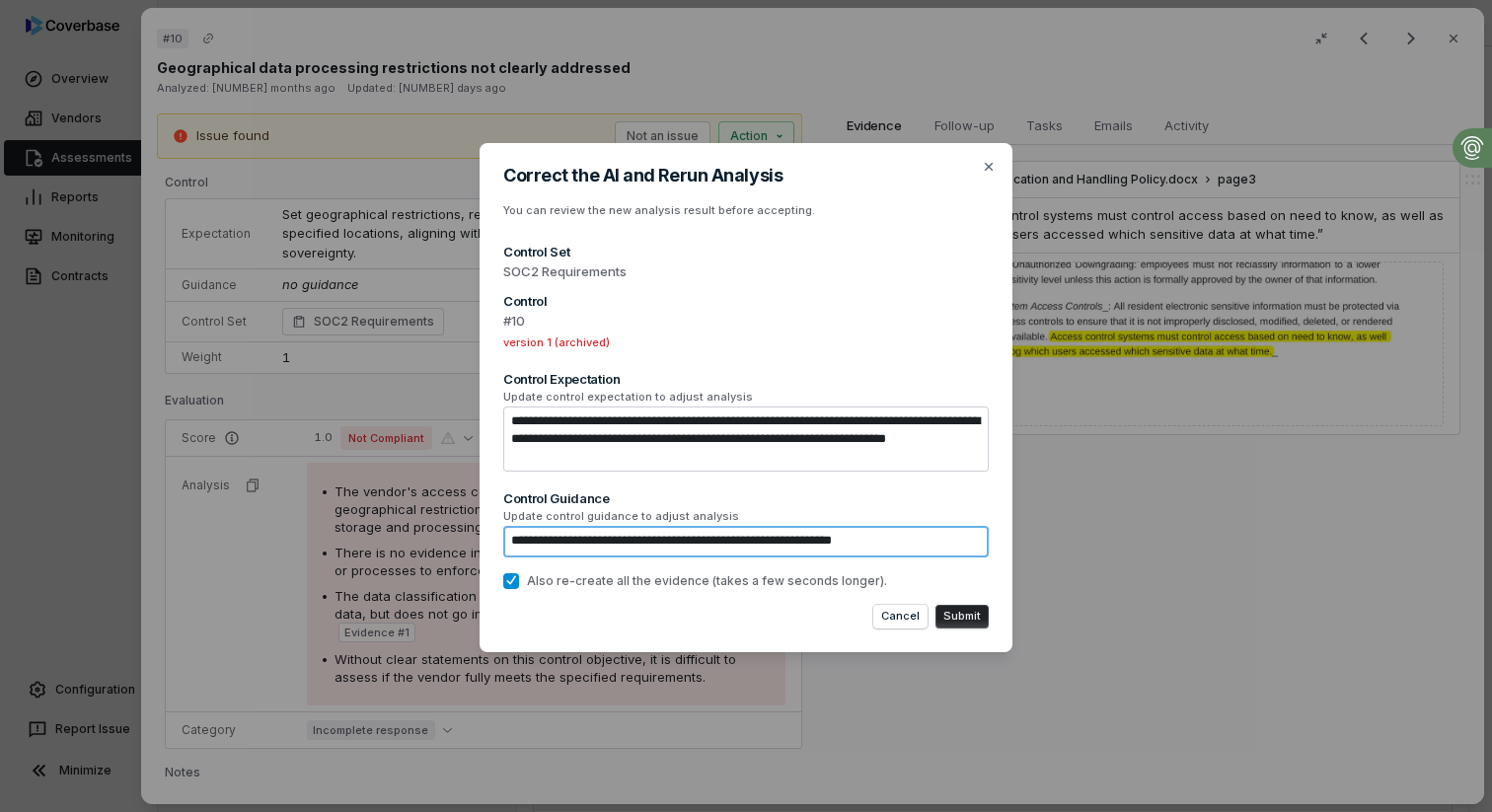 type on "*" 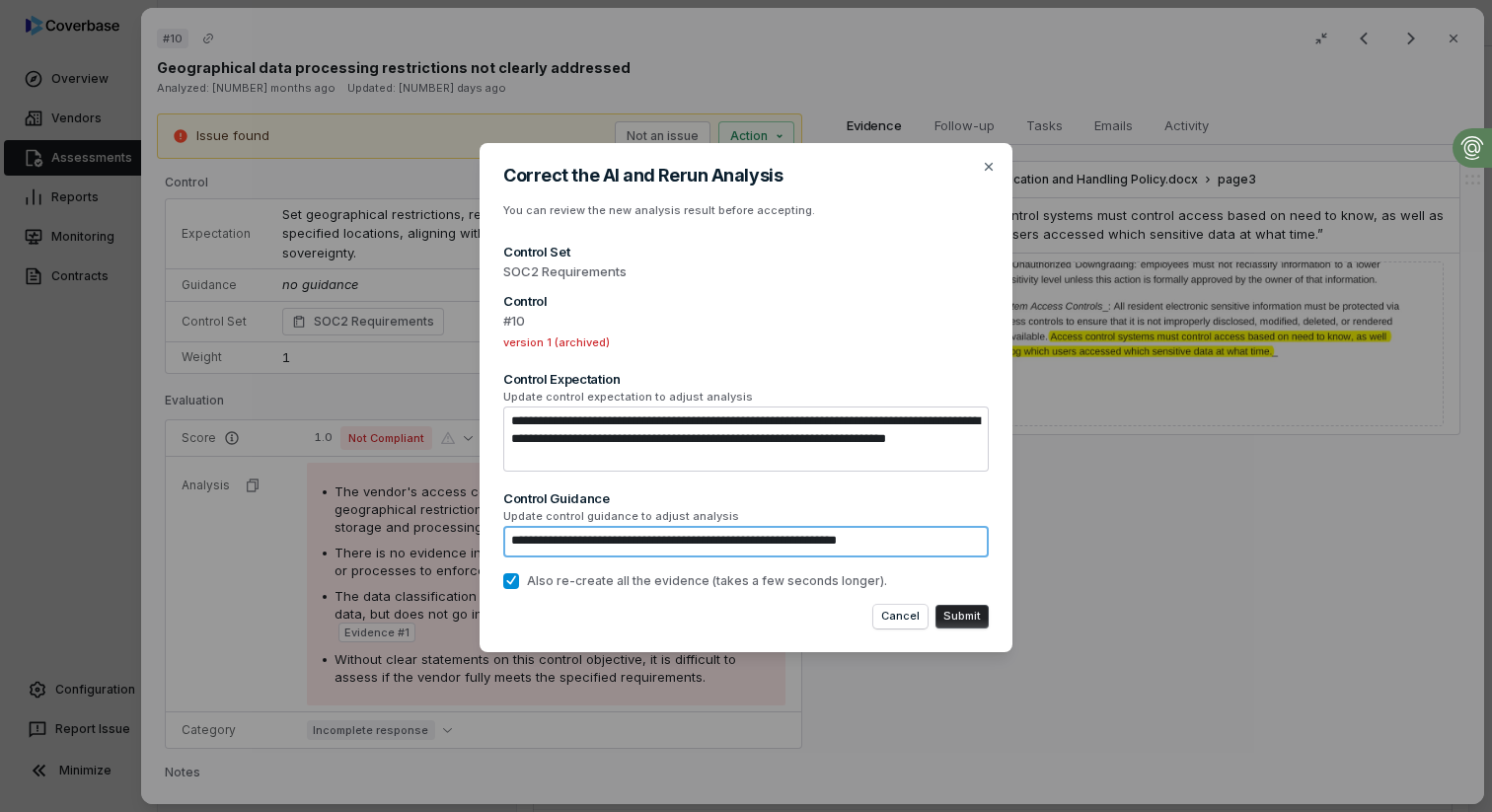 type on "*" 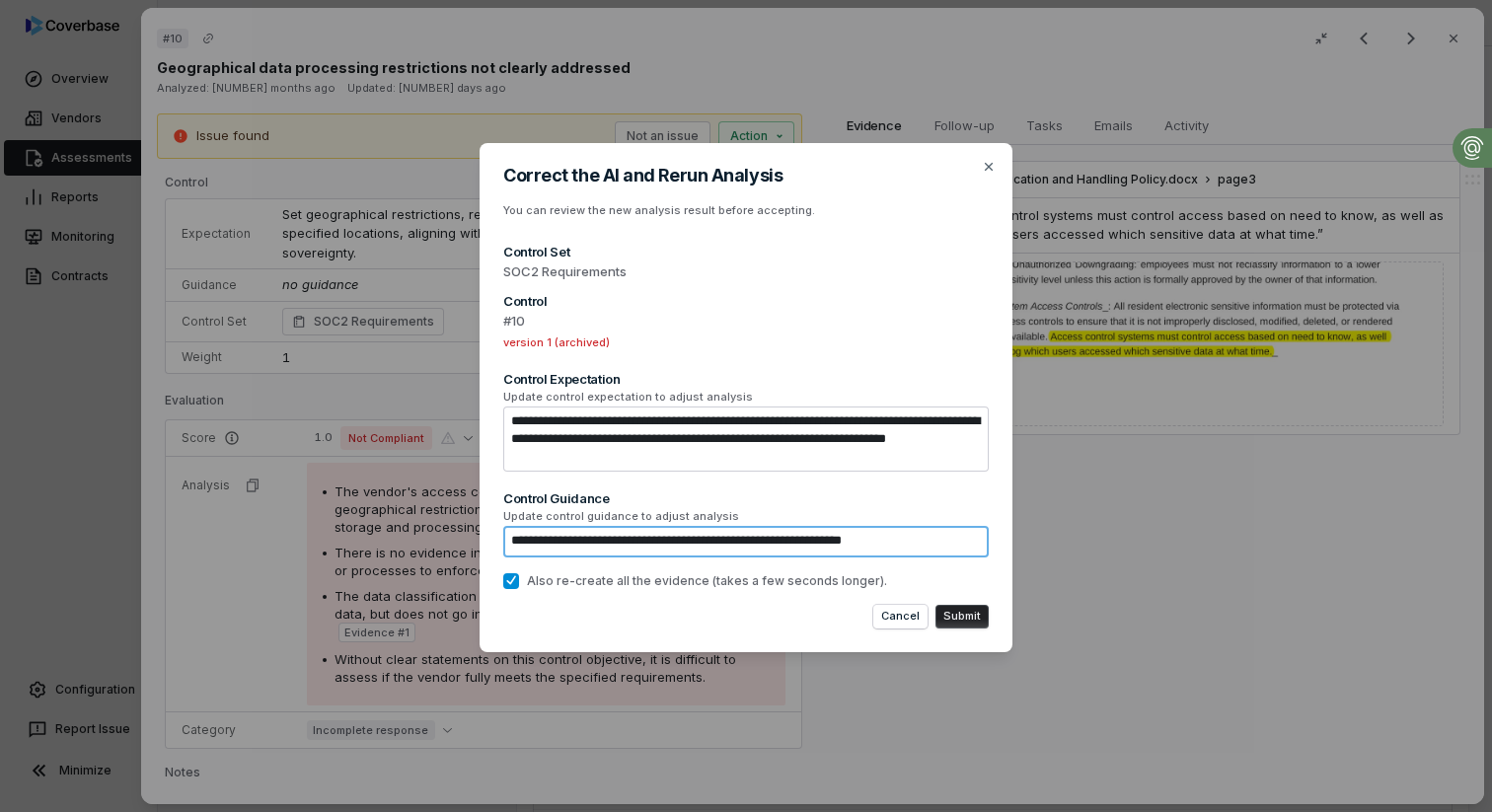 type on "*" 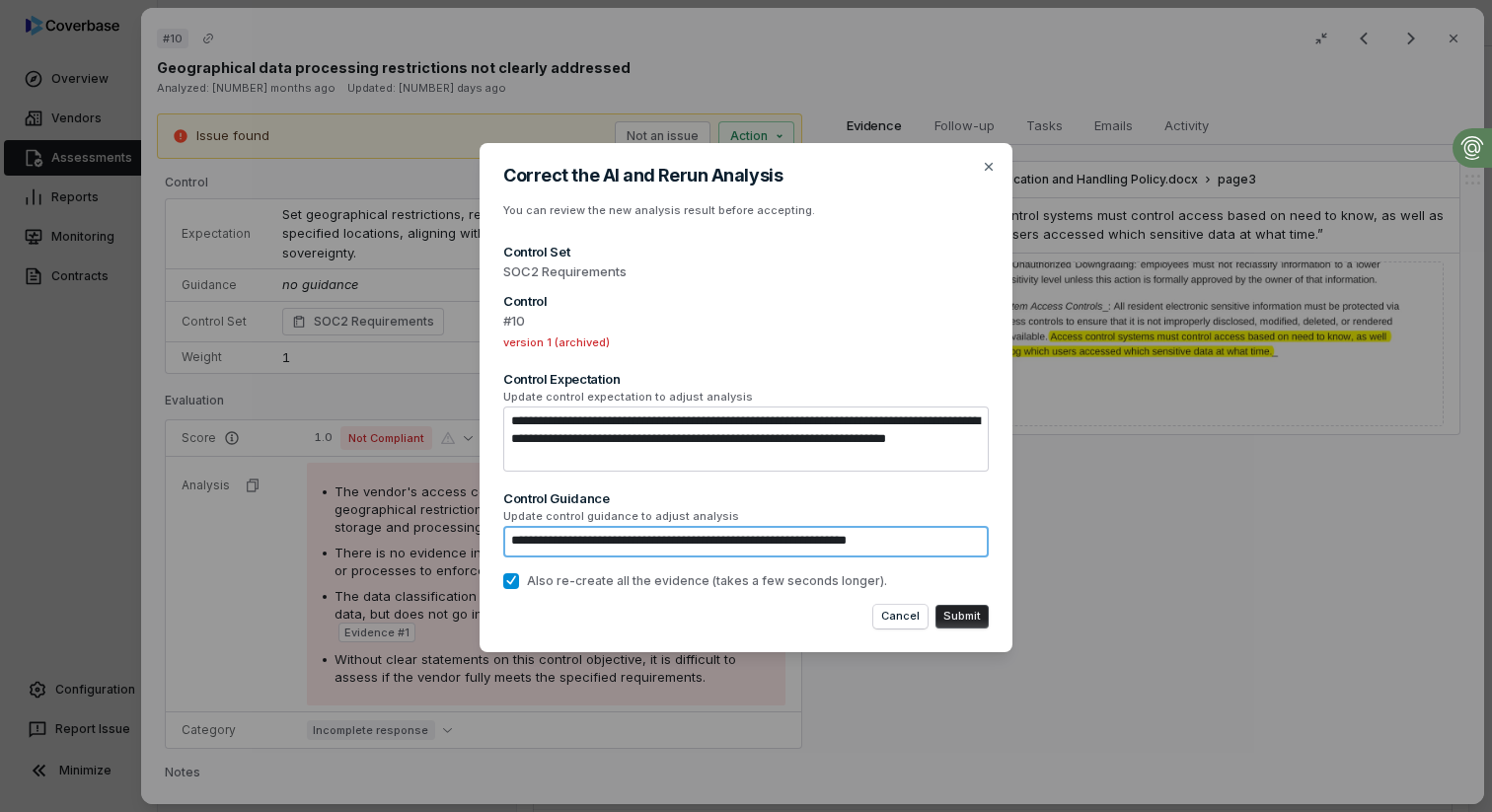 type on "*" 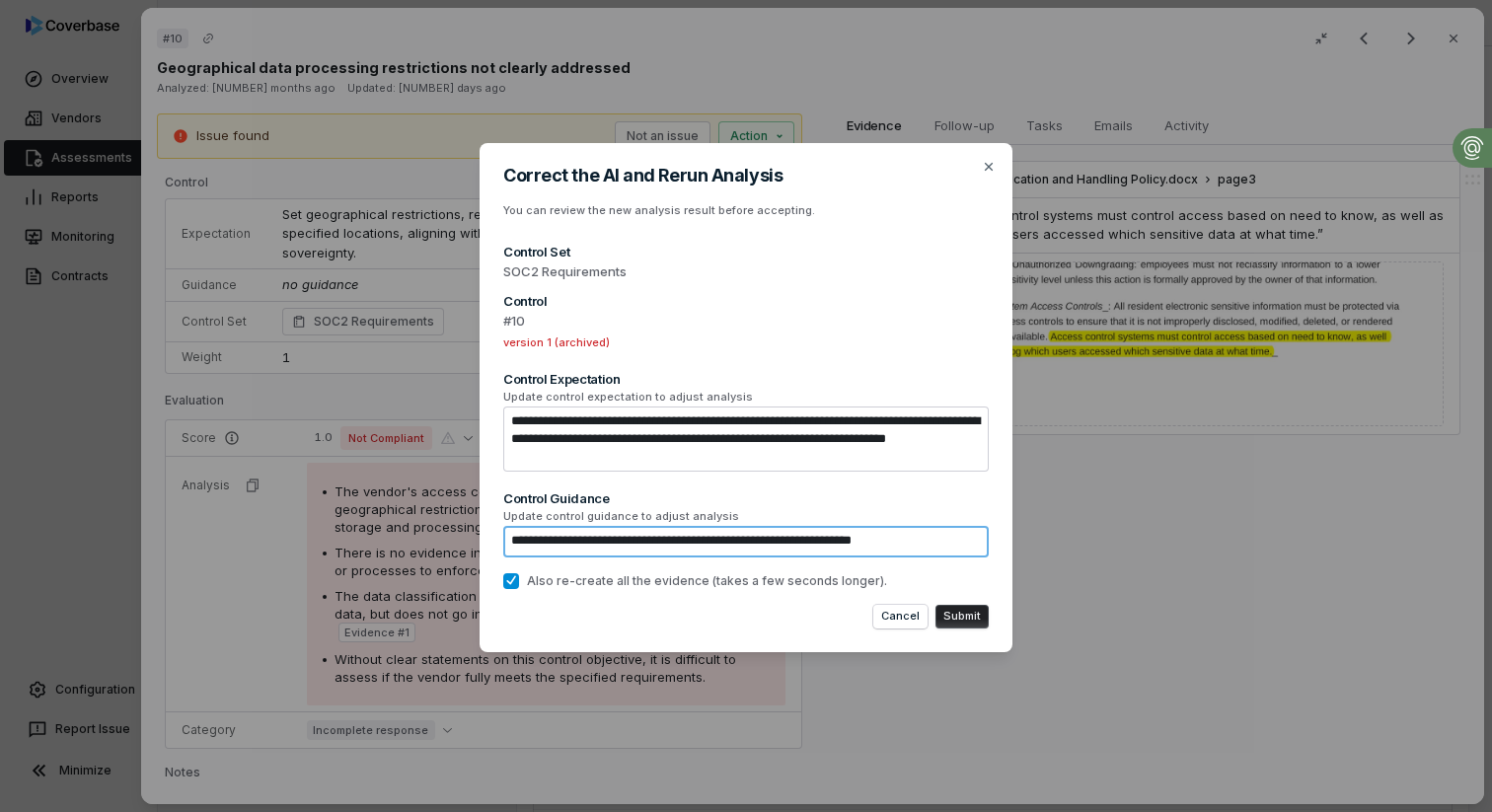 type on "*" 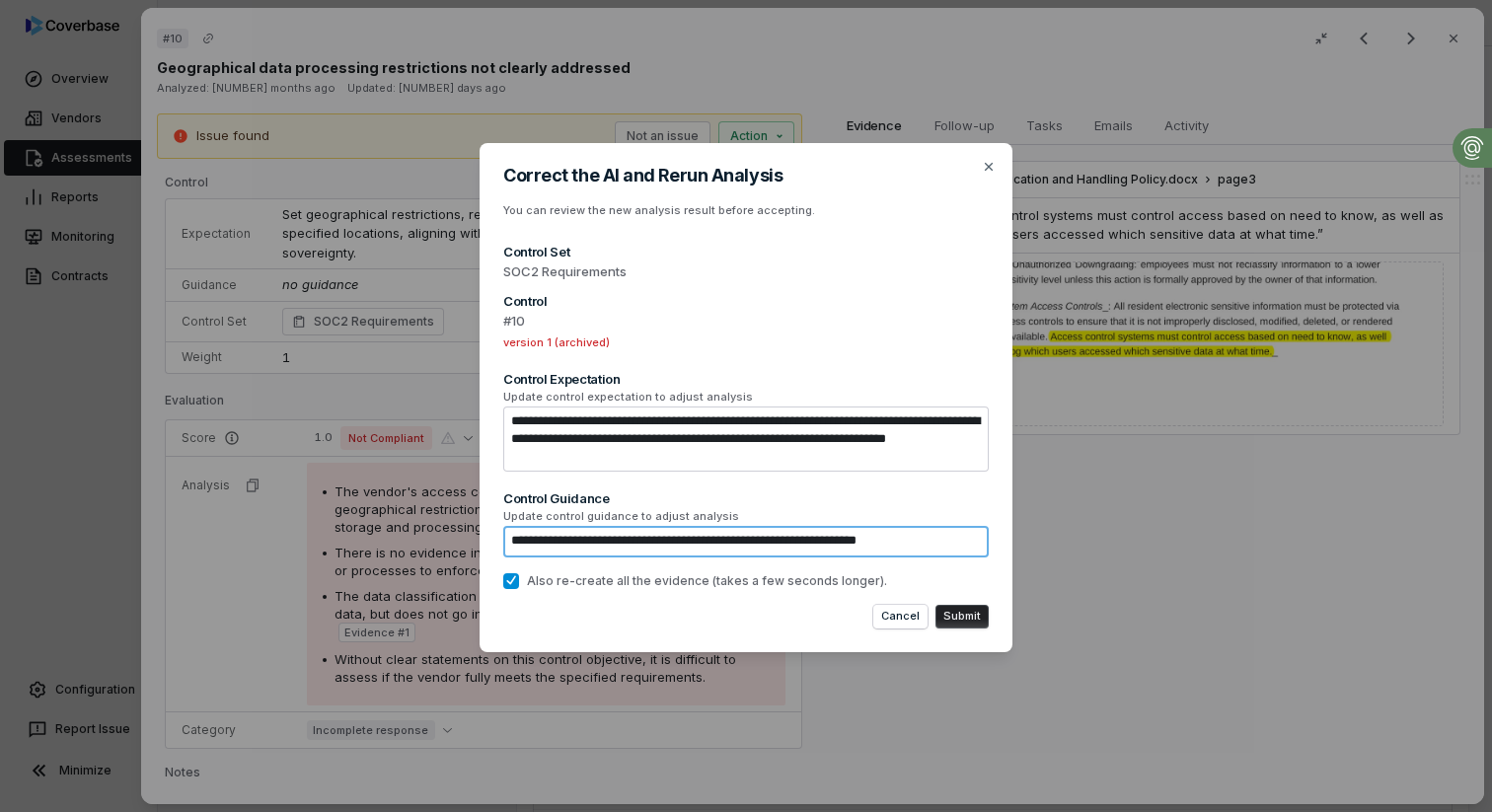 type on "*" 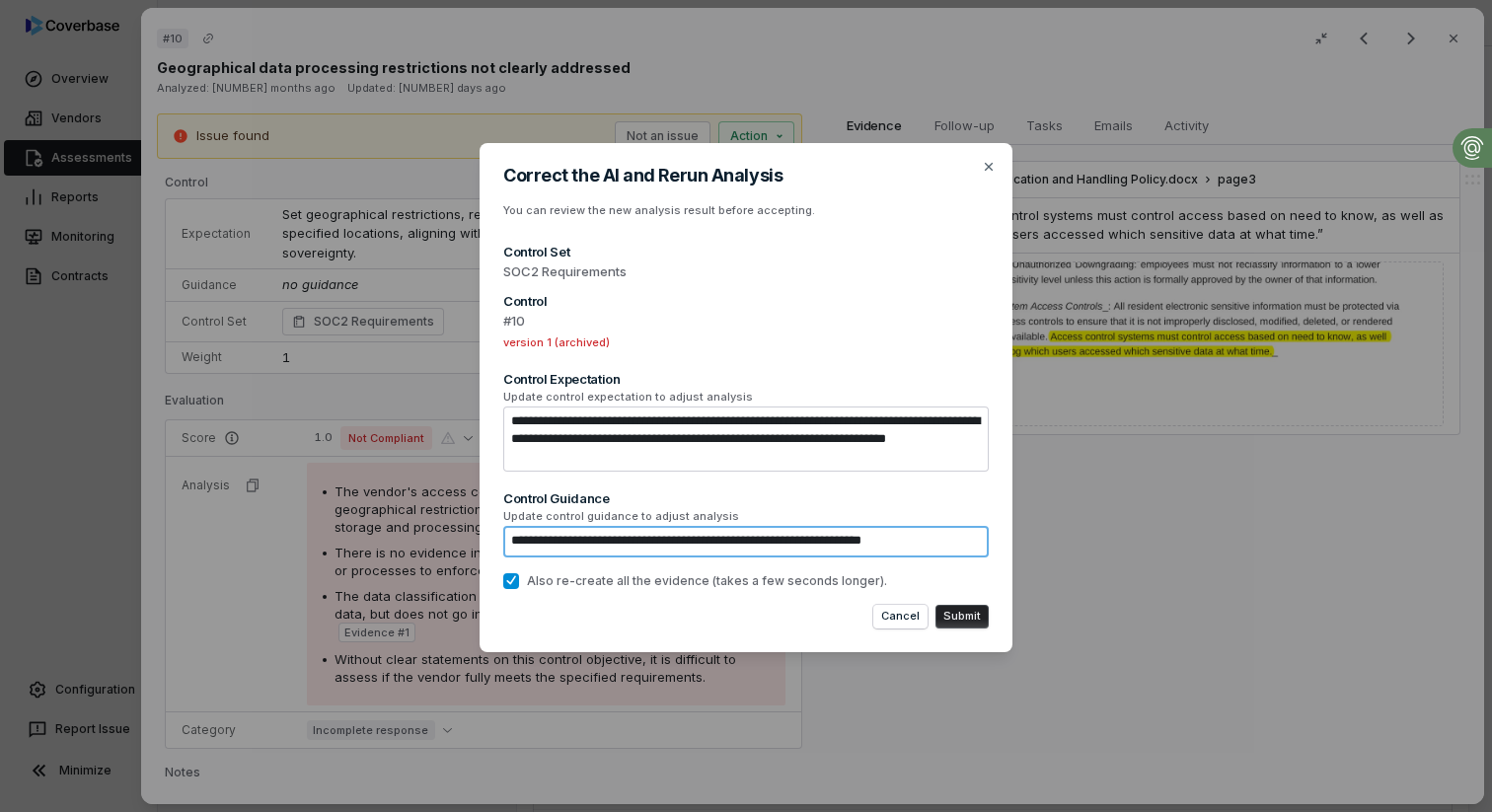 type on "**********" 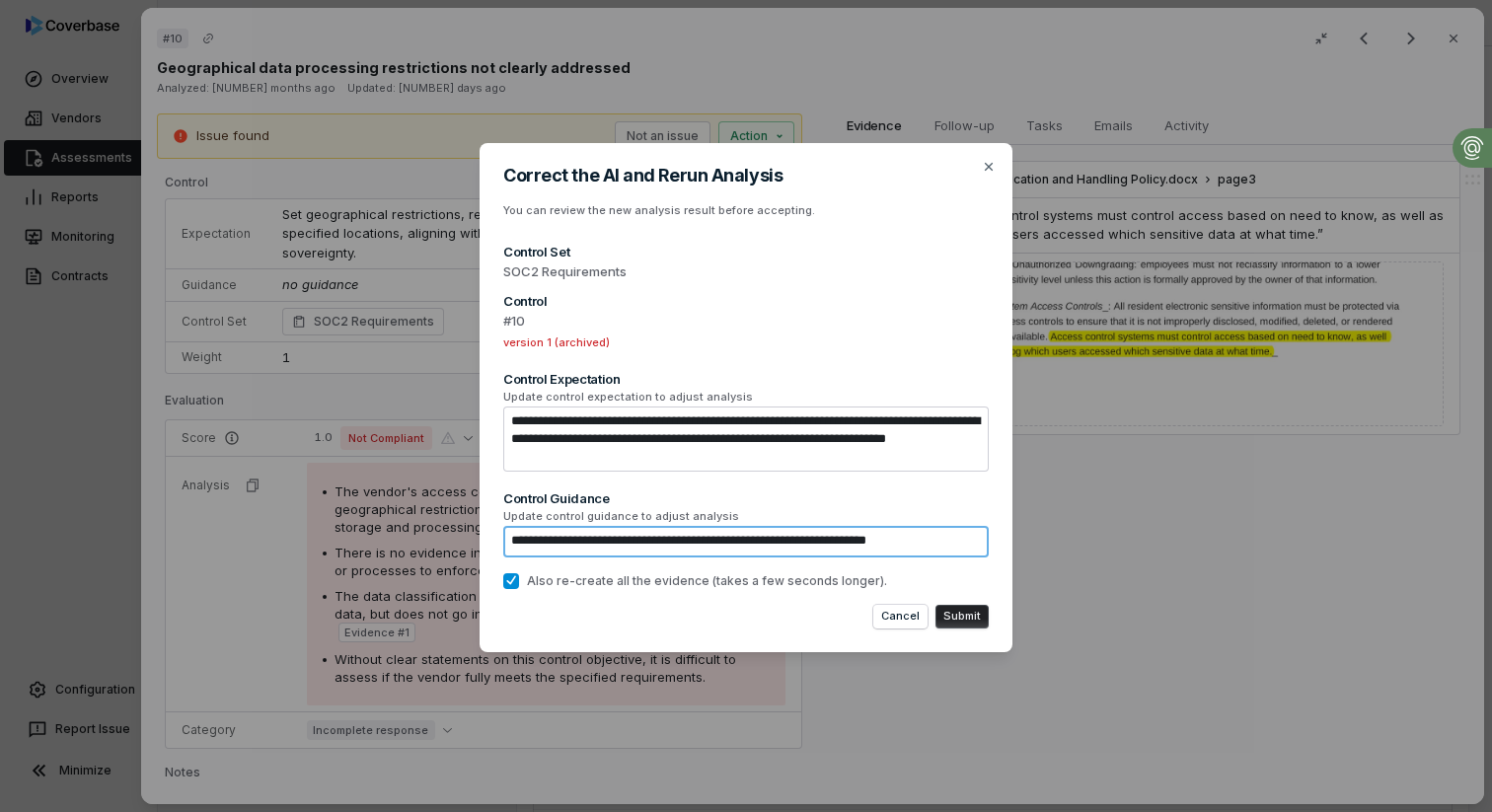 type on "*" 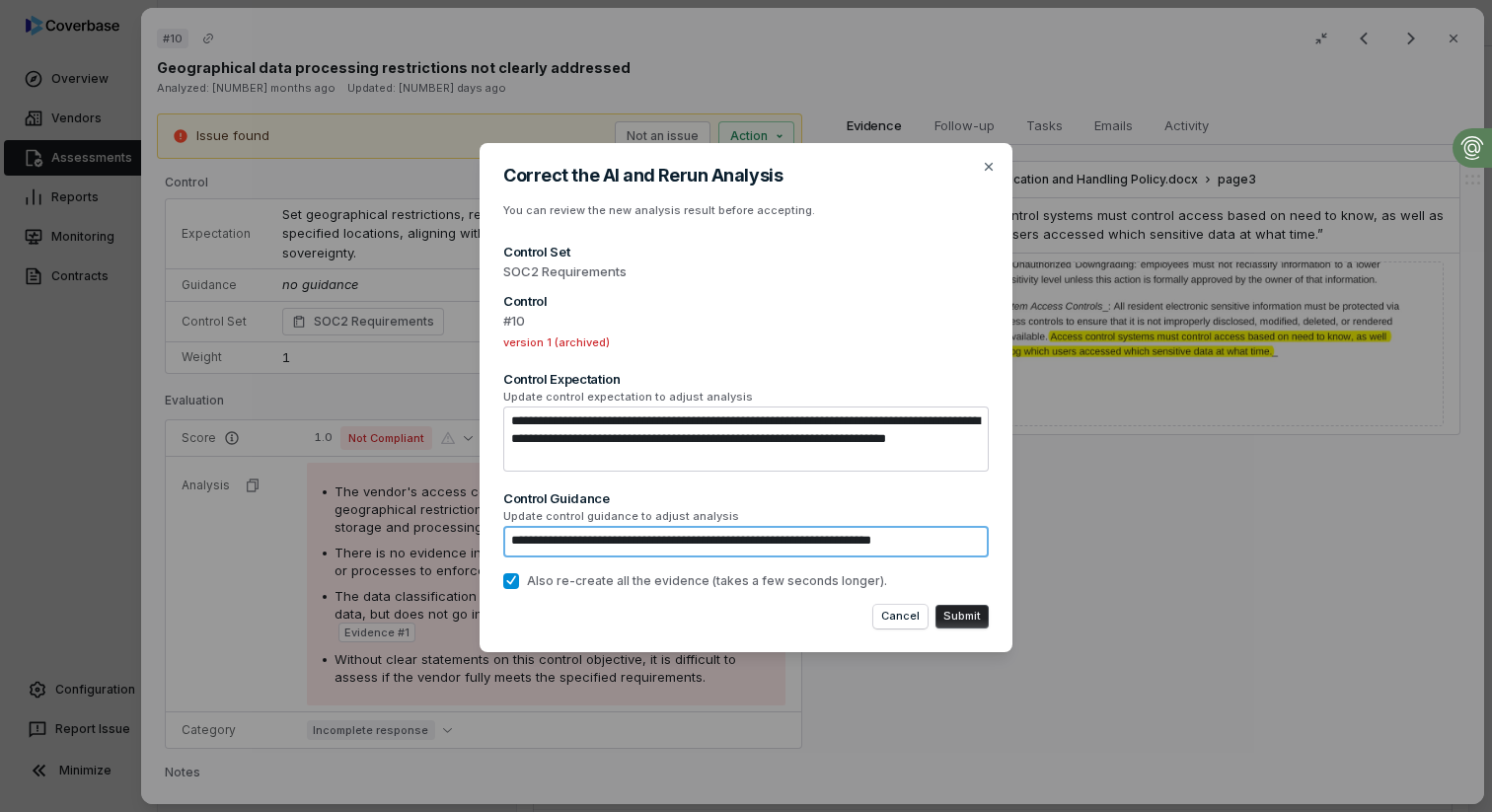 type on "*" 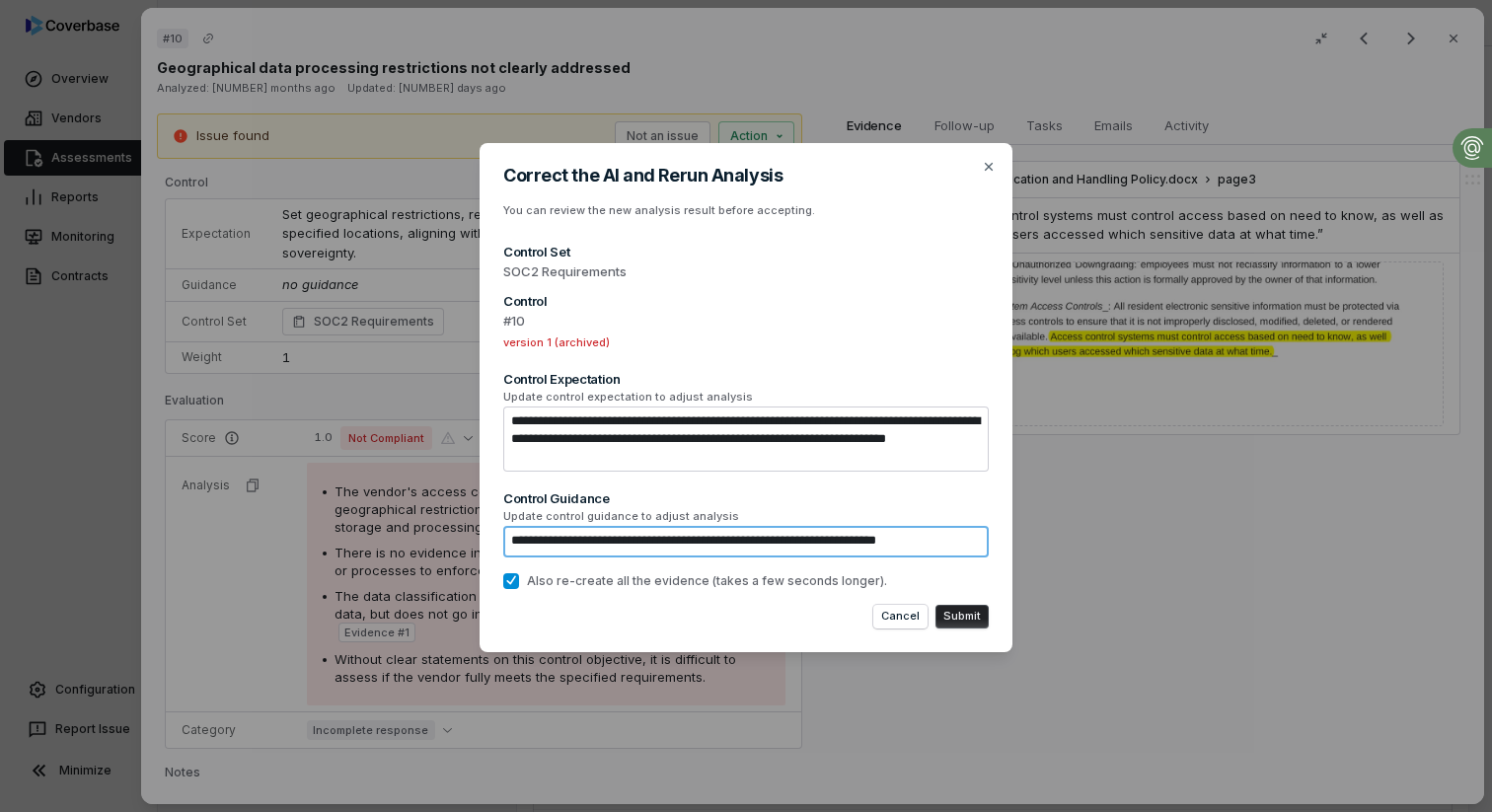 type on "*" 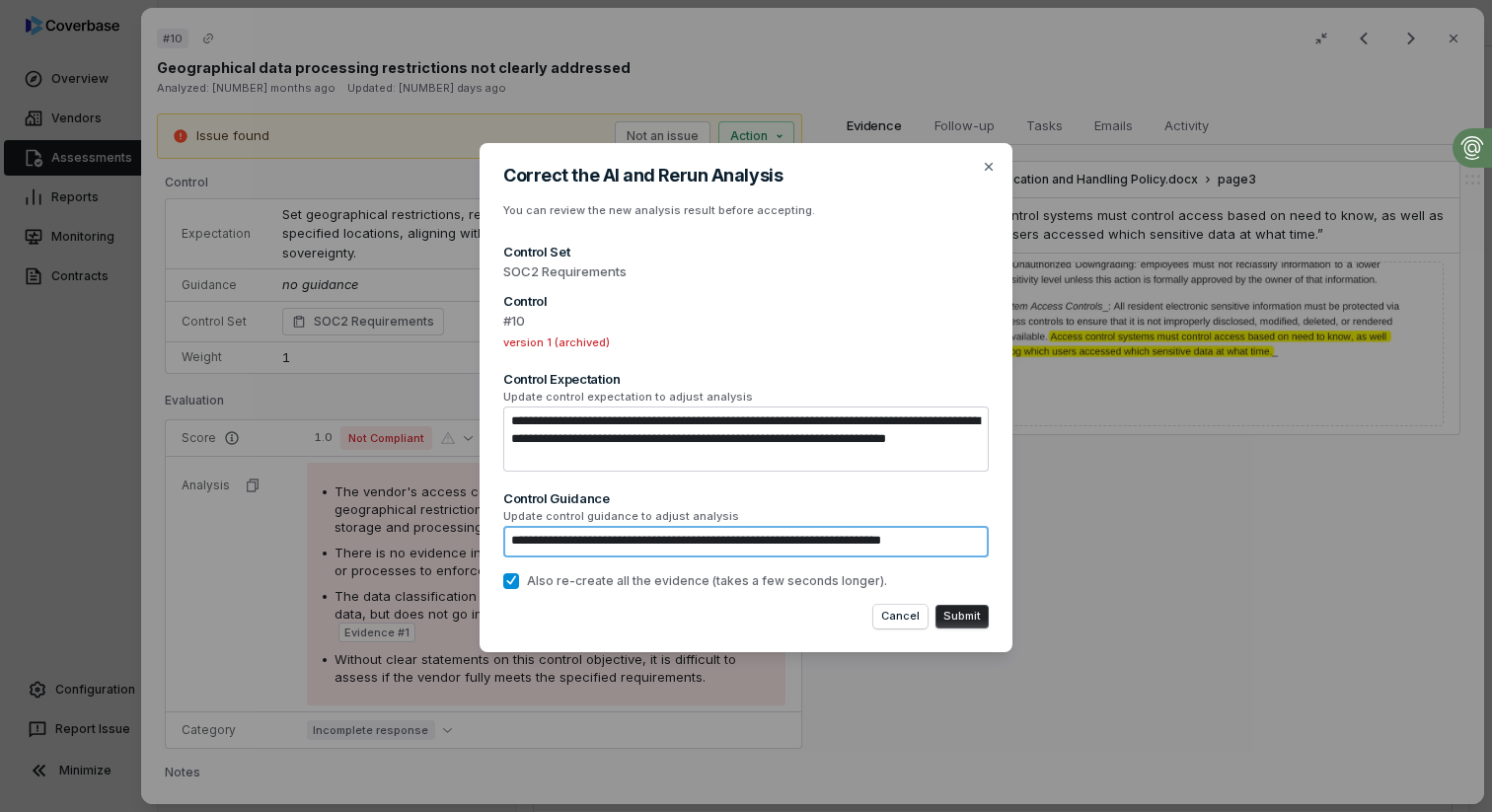 type on "*" 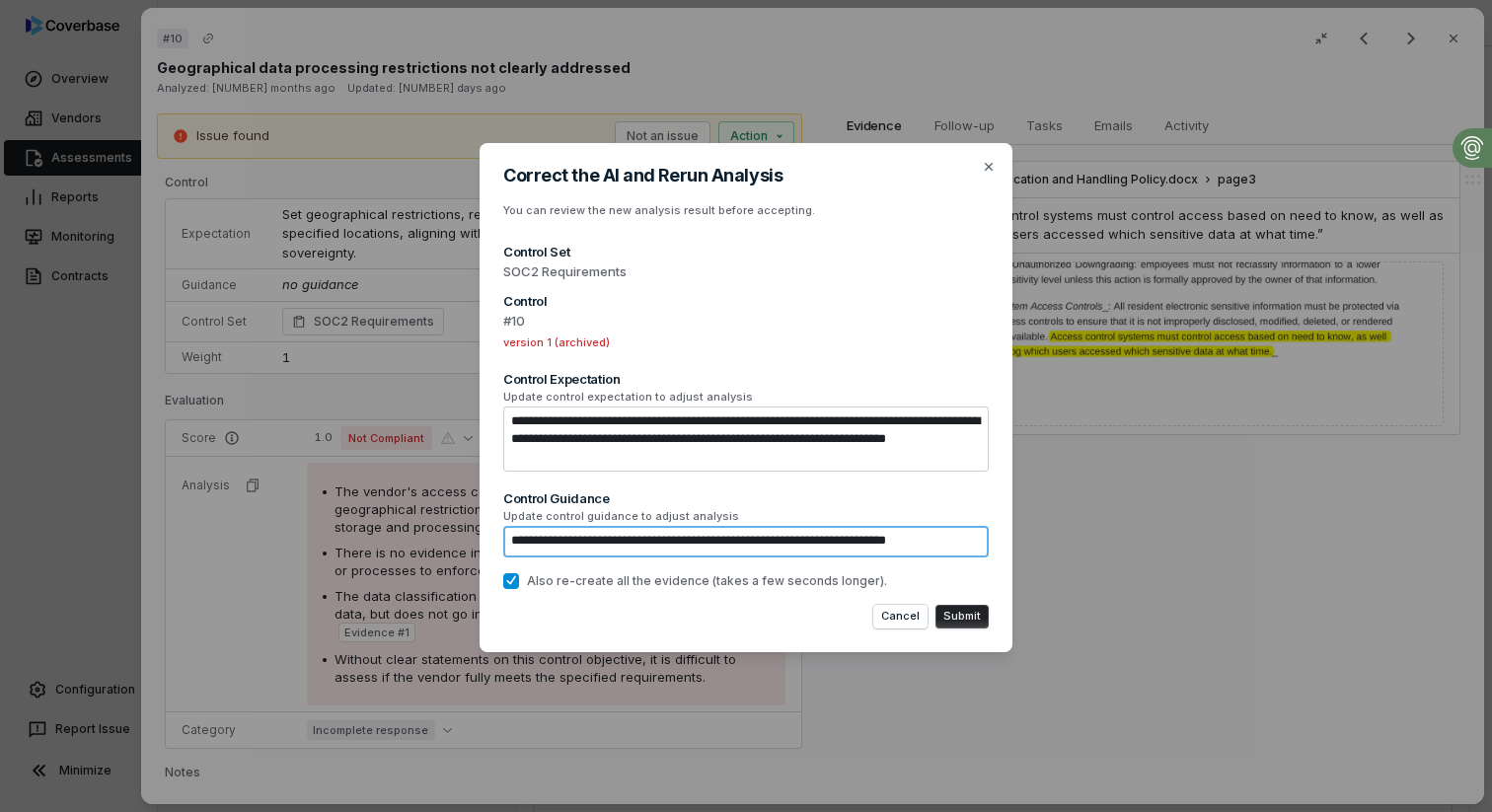 type on "*" 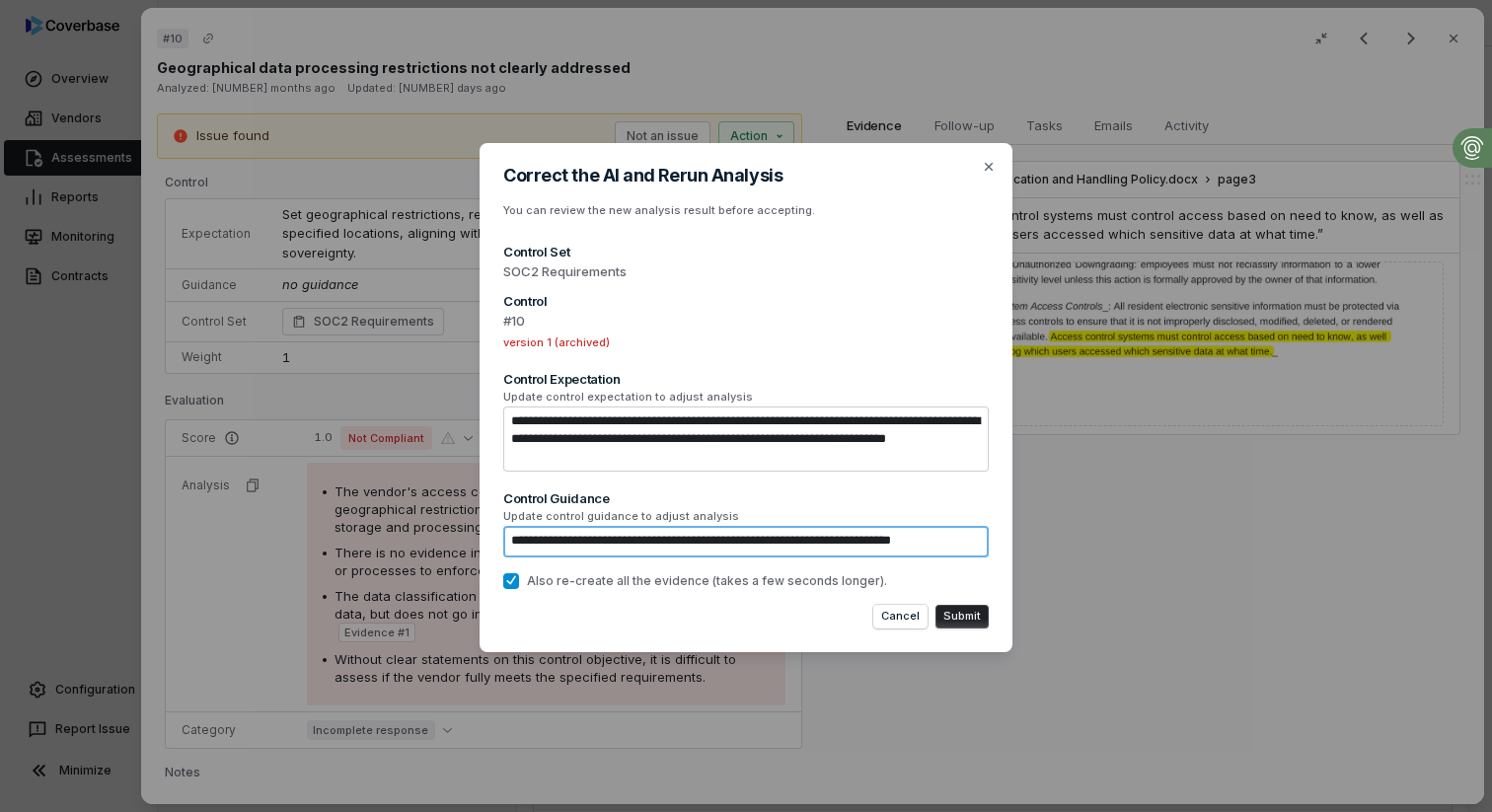 type on "*" 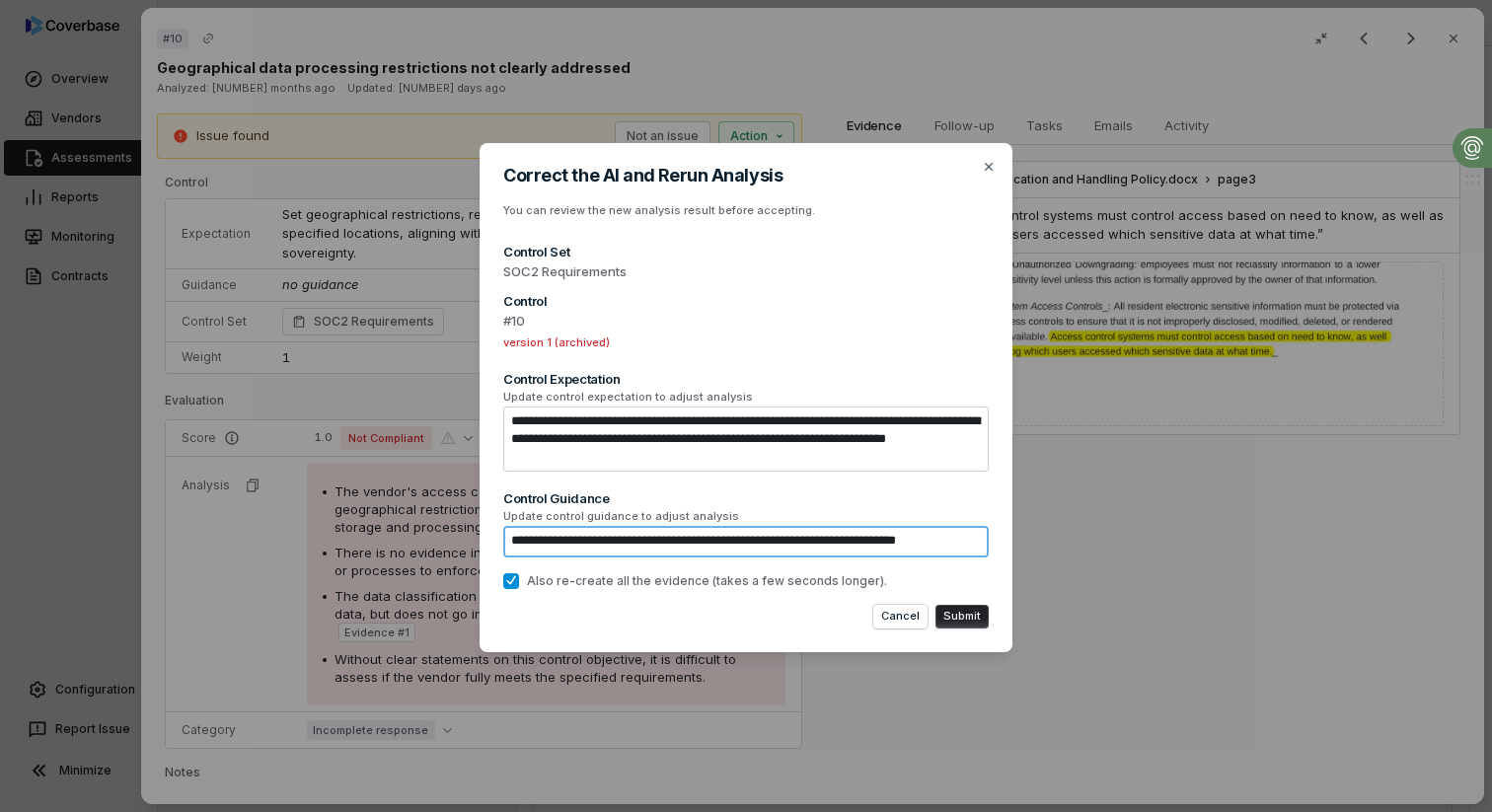type 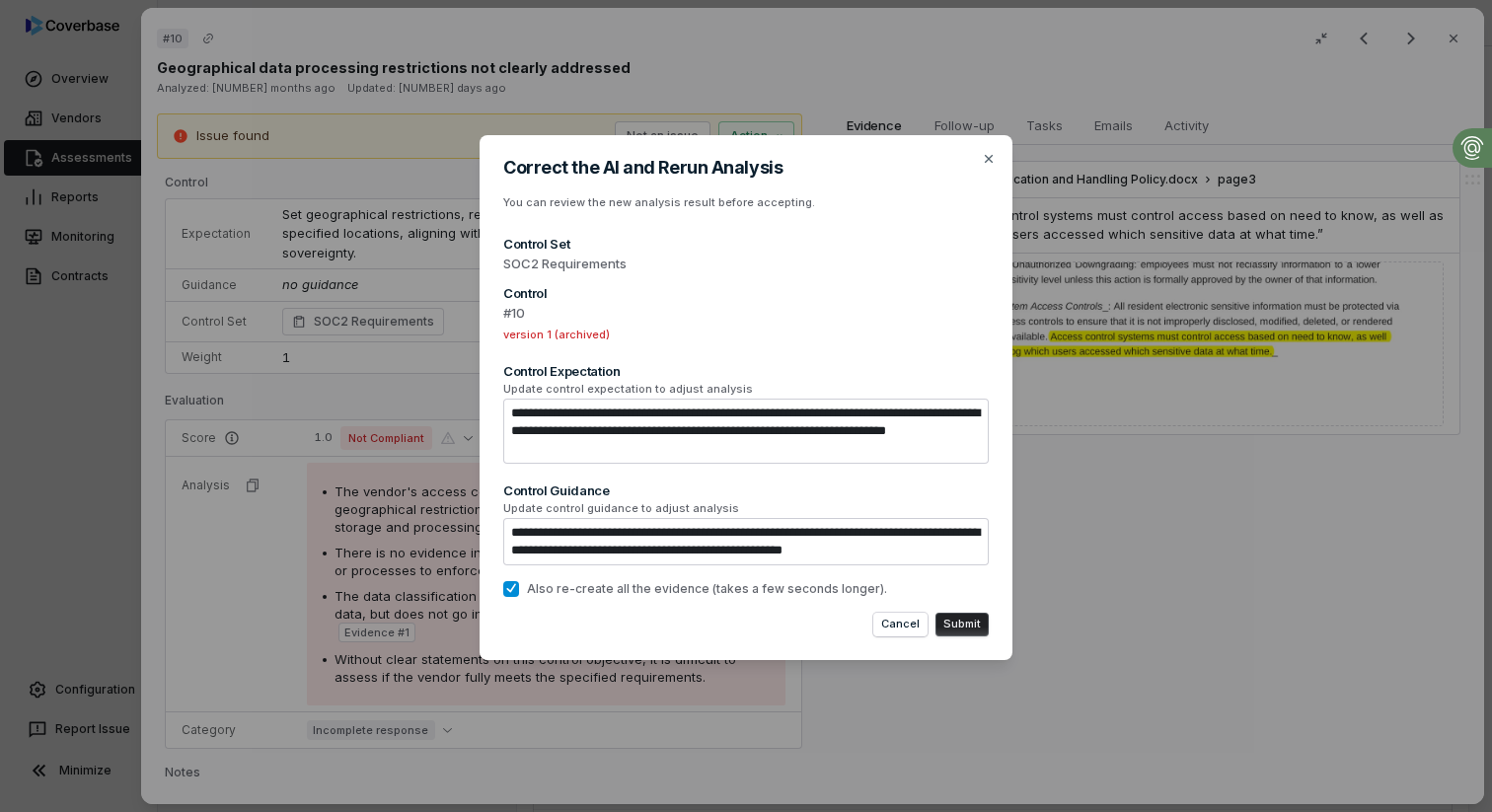 click on "Submit" at bounding box center (962, 625) 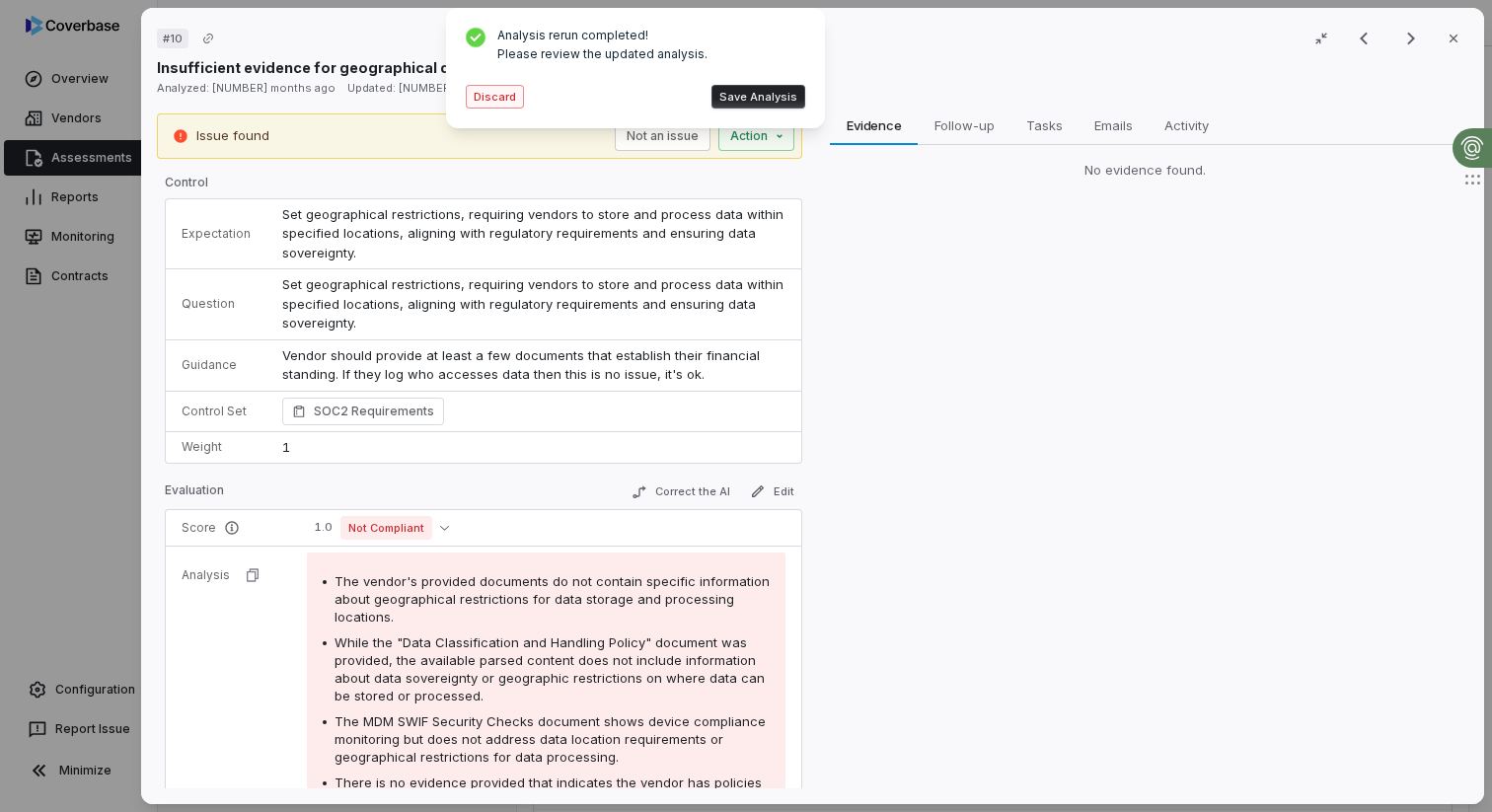 click on "Discard" at bounding box center [494, 97] 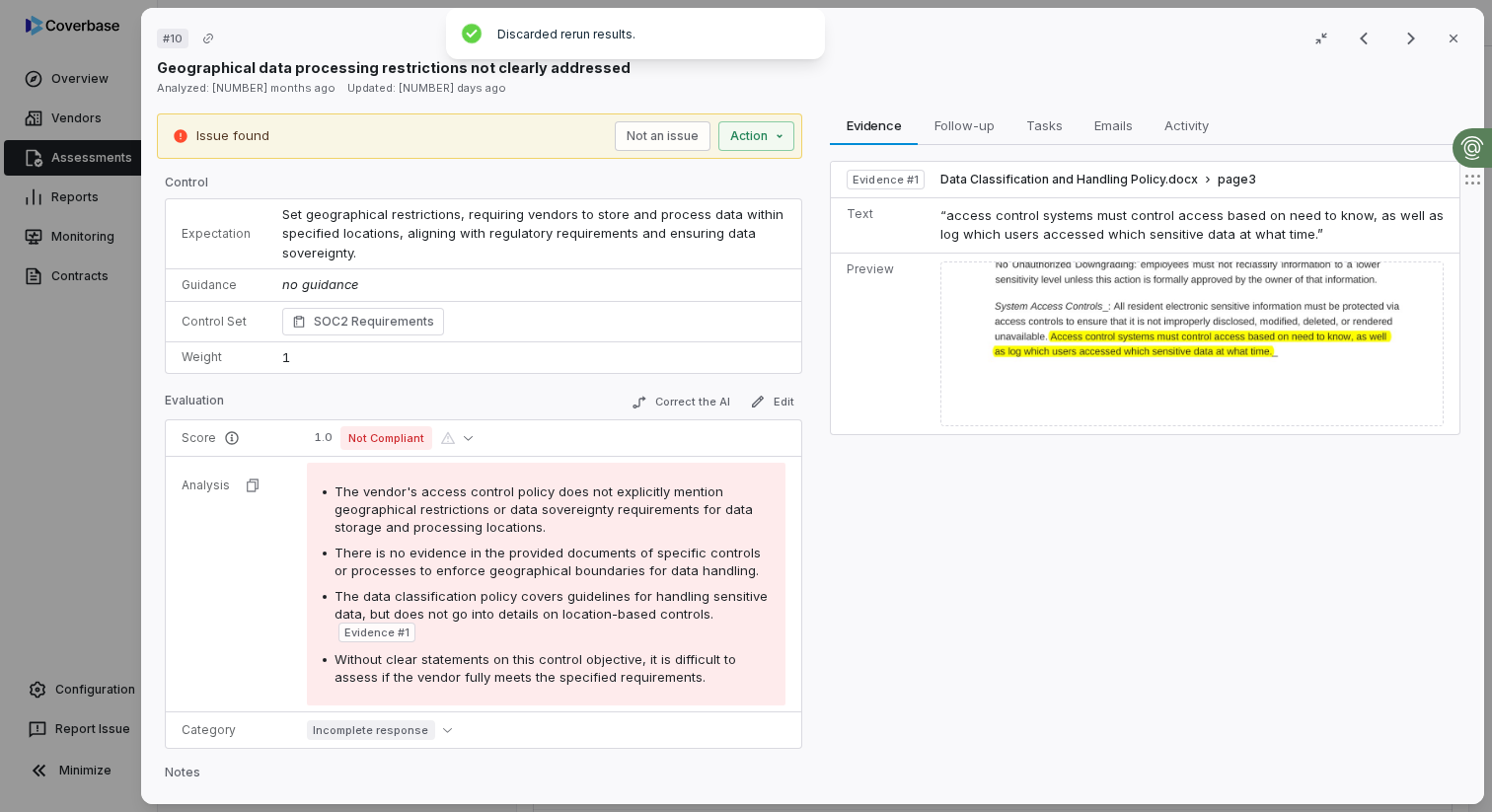 click on "Geographical data processing restrictions not clearly addressed" at bounding box center (812, 67) 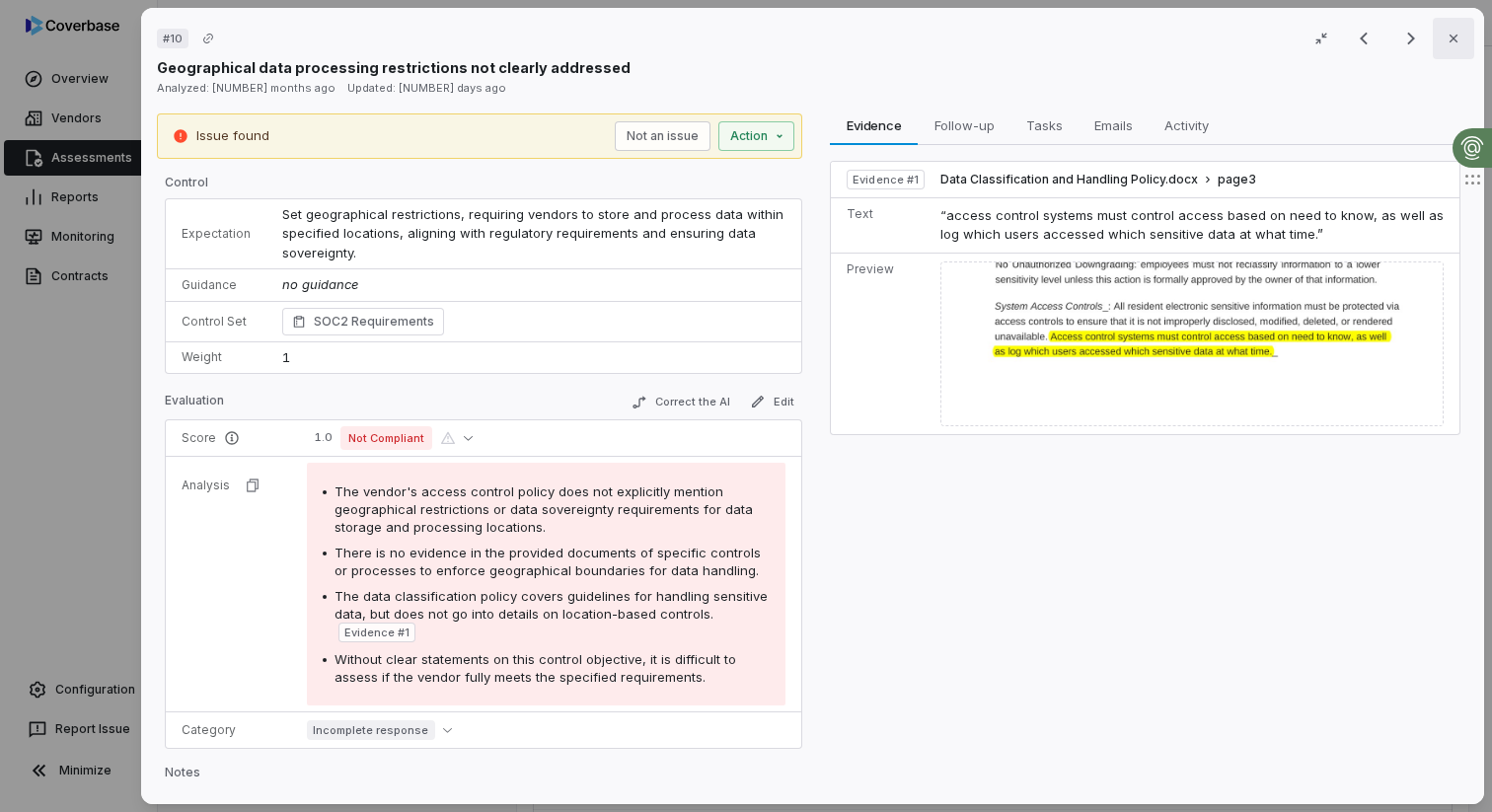 click 